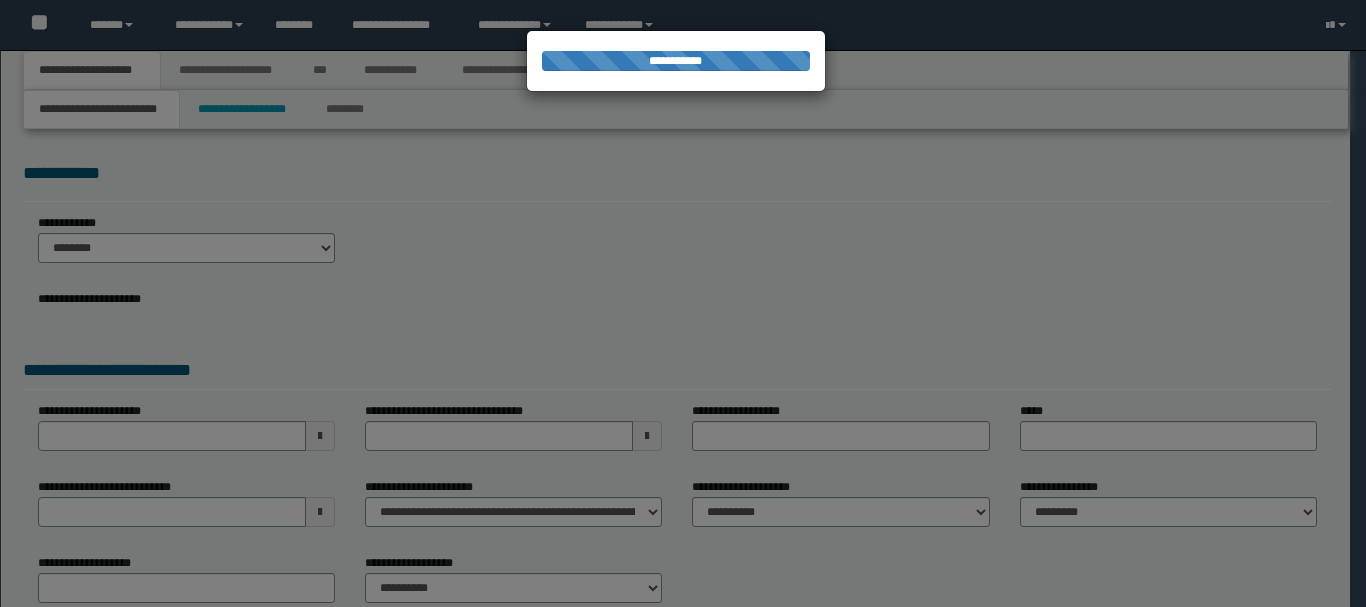 scroll, scrollTop: 0, scrollLeft: 0, axis: both 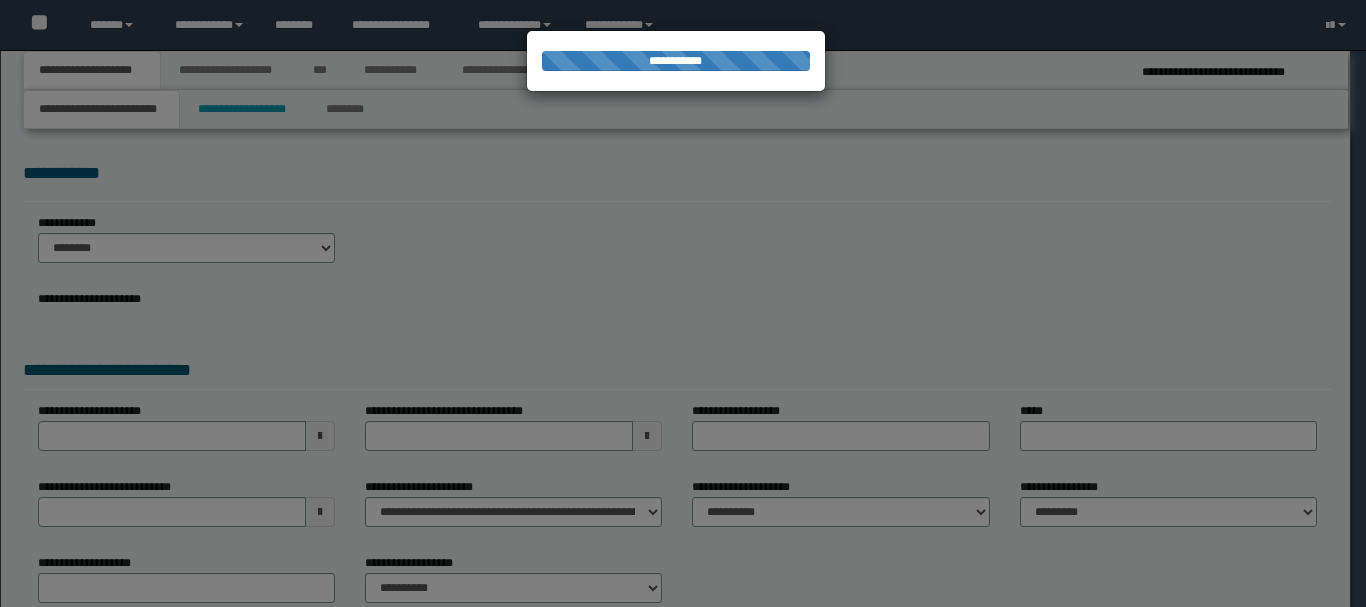 select on "*" 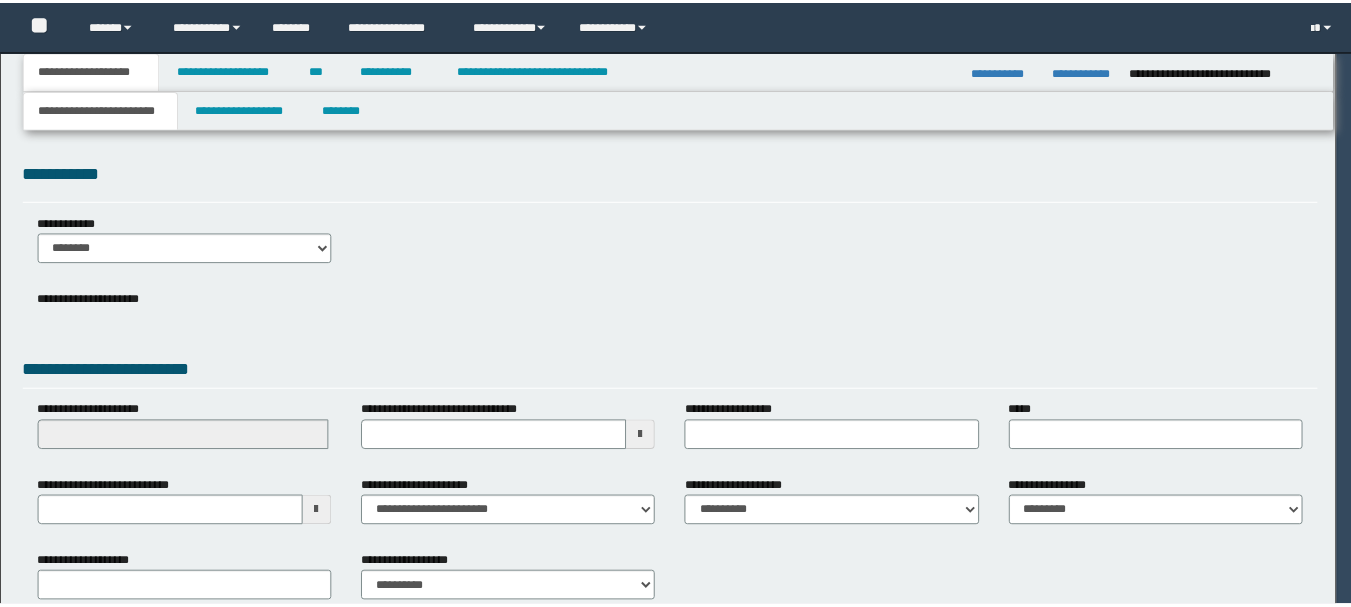 scroll, scrollTop: 0, scrollLeft: 0, axis: both 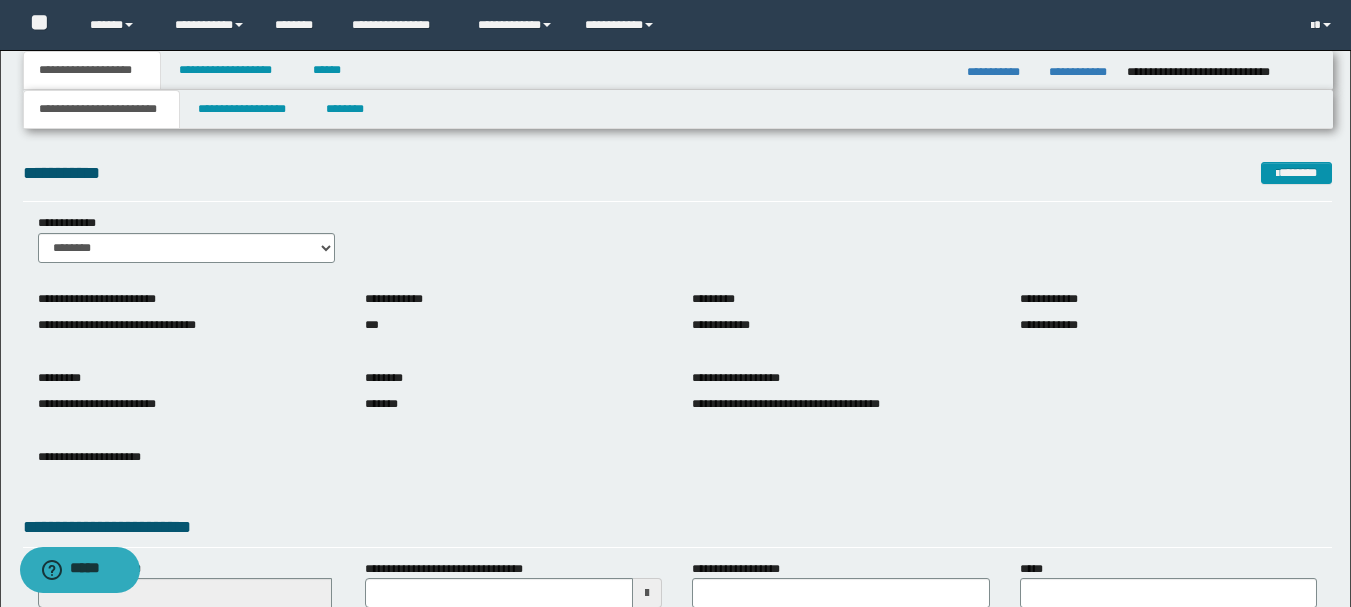 click on "**********" at bounding box center (677, 467) 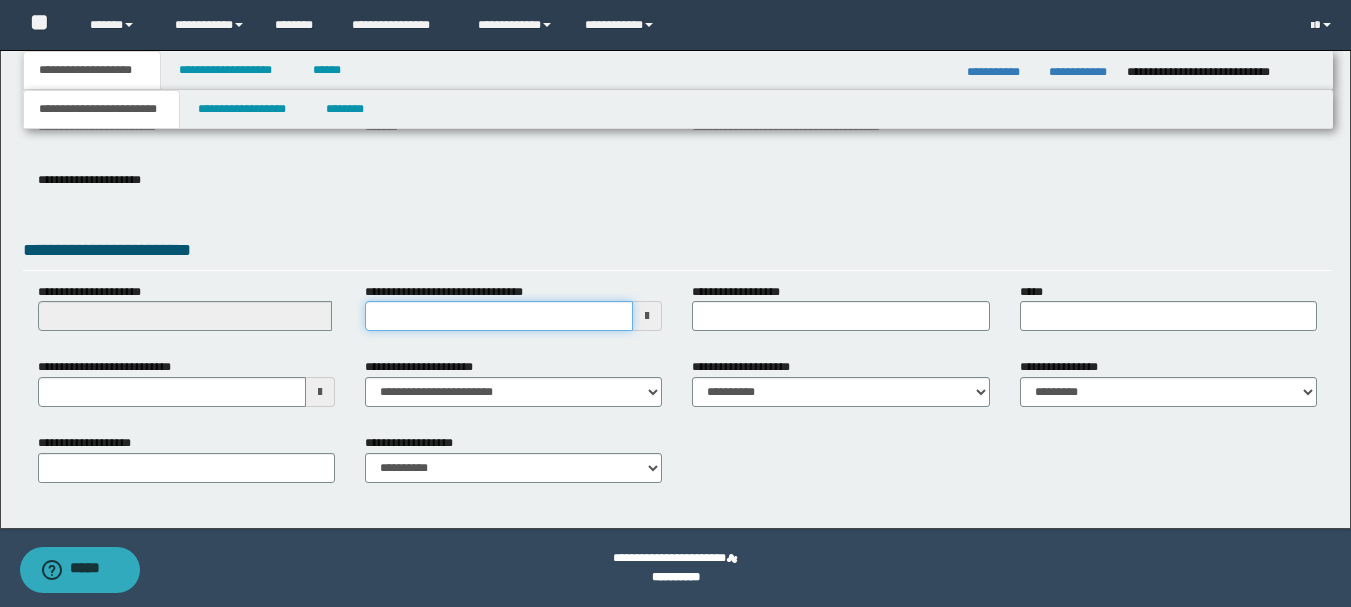 click on "**********" at bounding box center (499, 316) 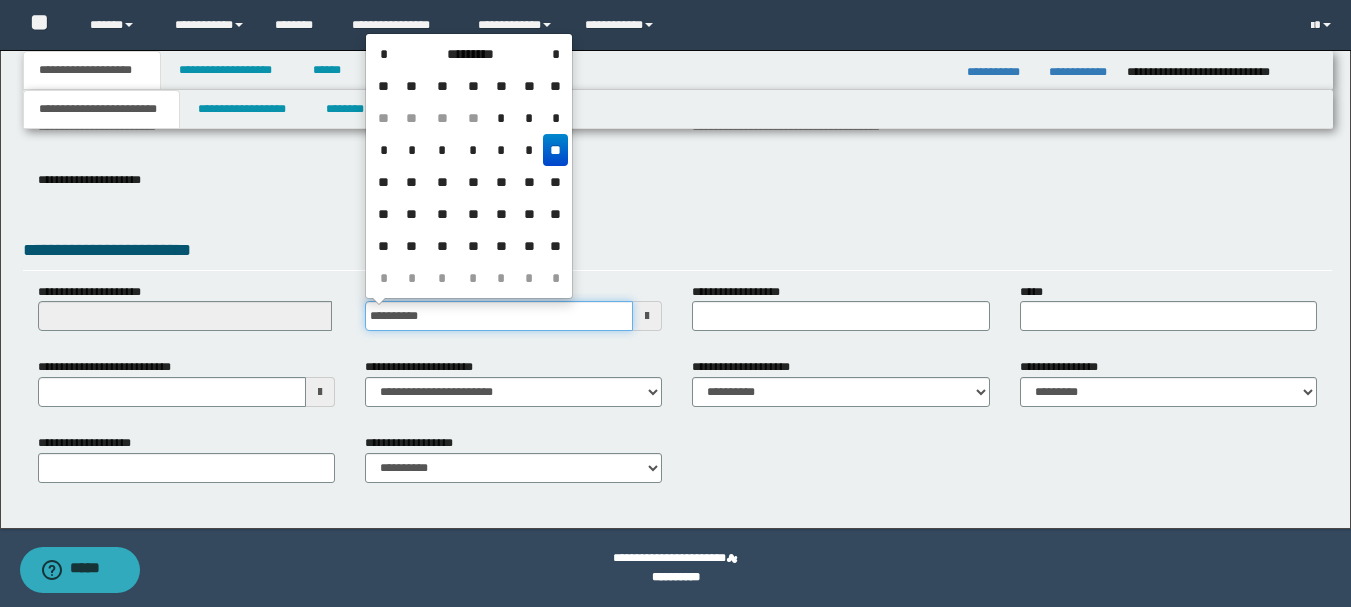 type on "**********" 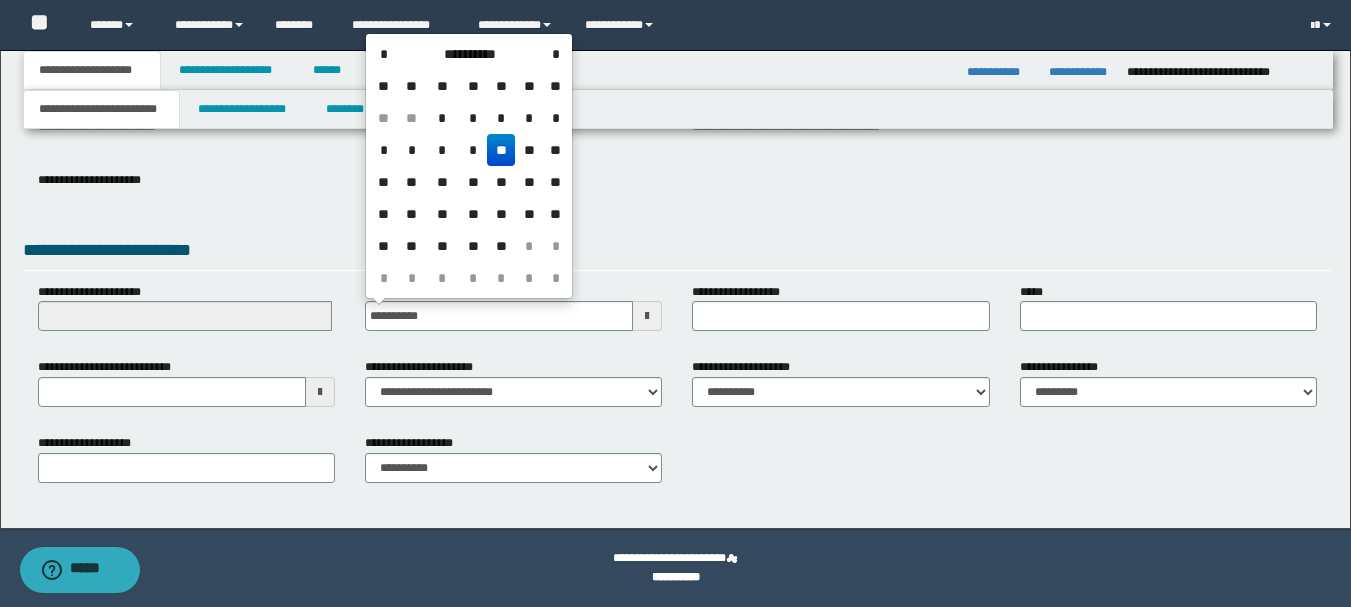 click on "**********" at bounding box center [677, 253] 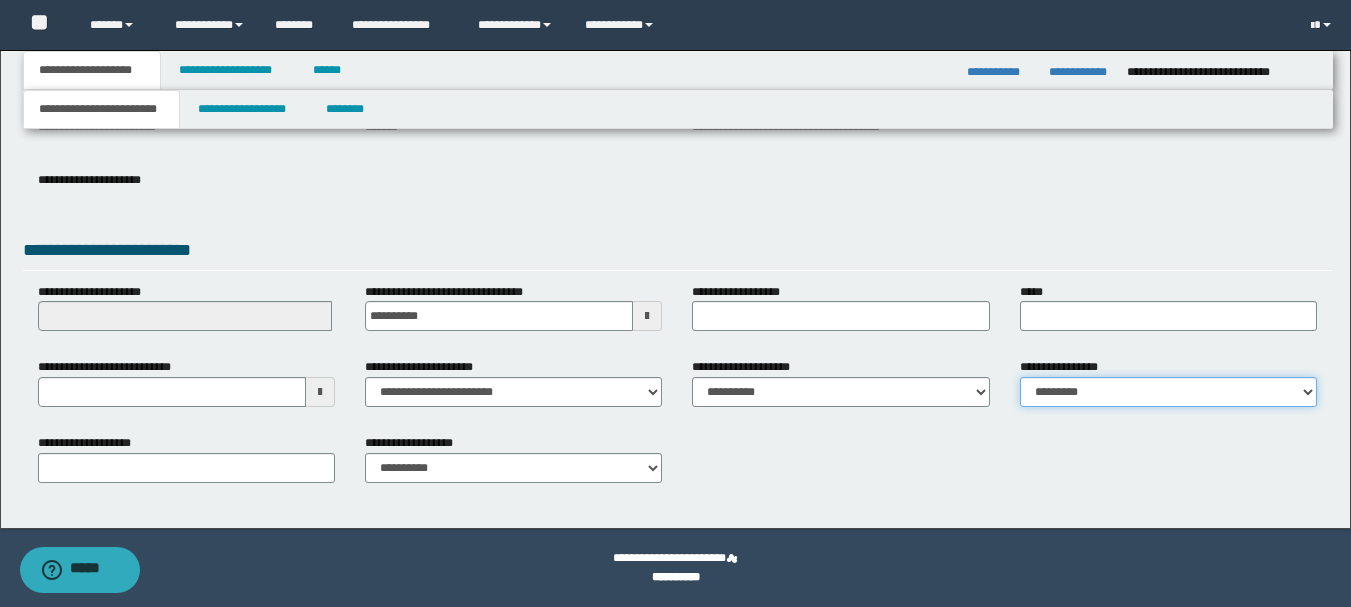 click on "**********" at bounding box center (1168, 392) 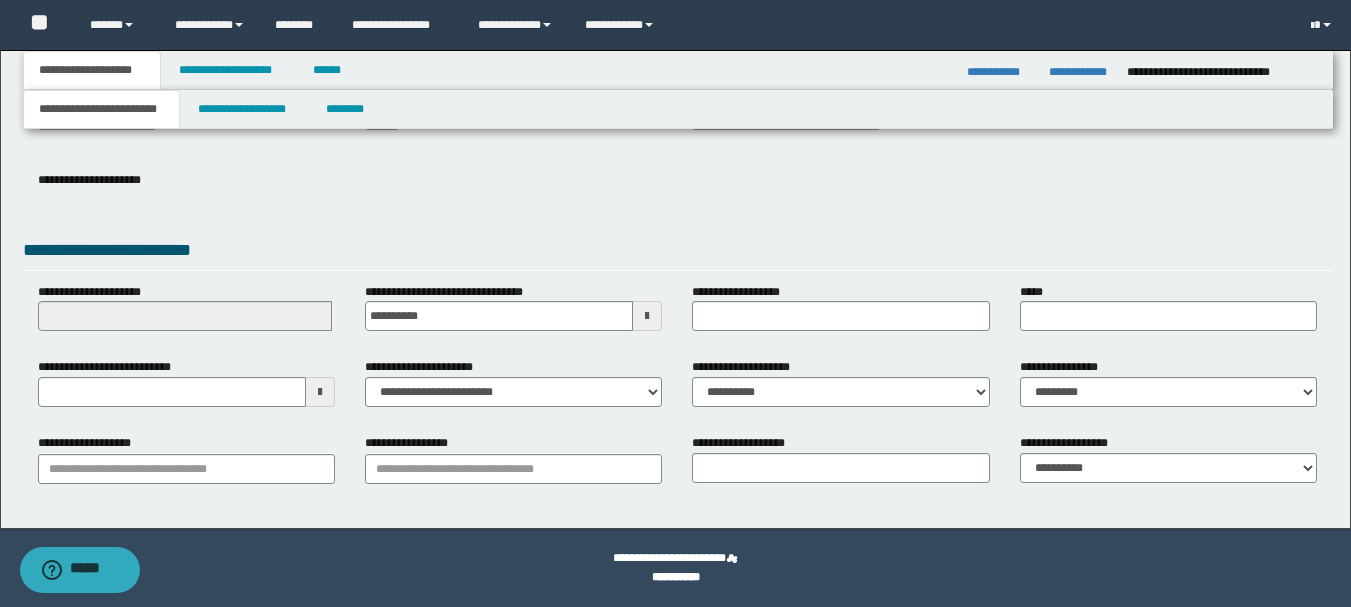 click on "**********" at bounding box center [677, 190] 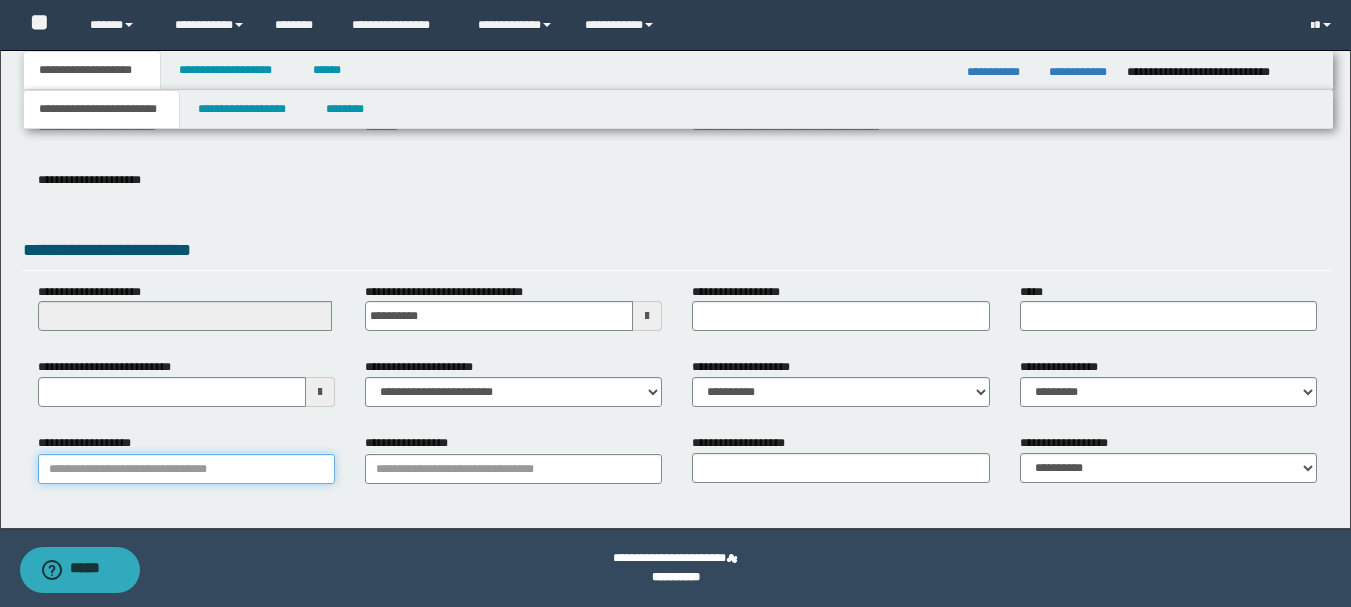 click on "**********" at bounding box center [186, 469] 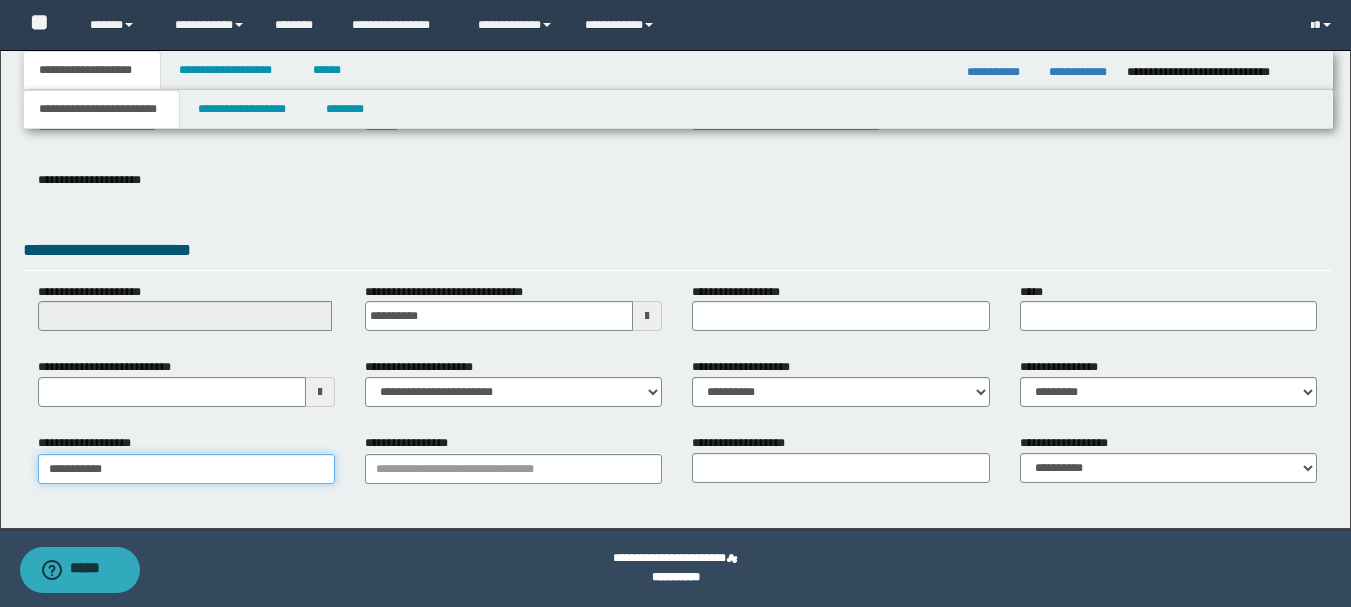 type on "**********" 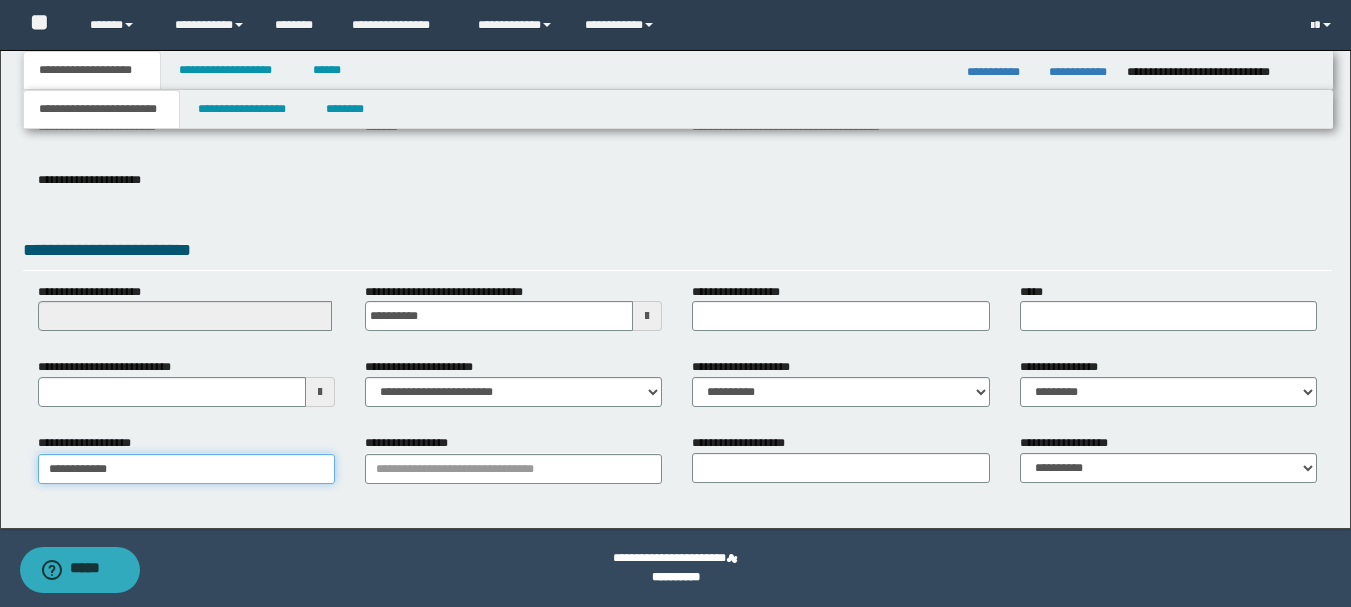 type on "**********" 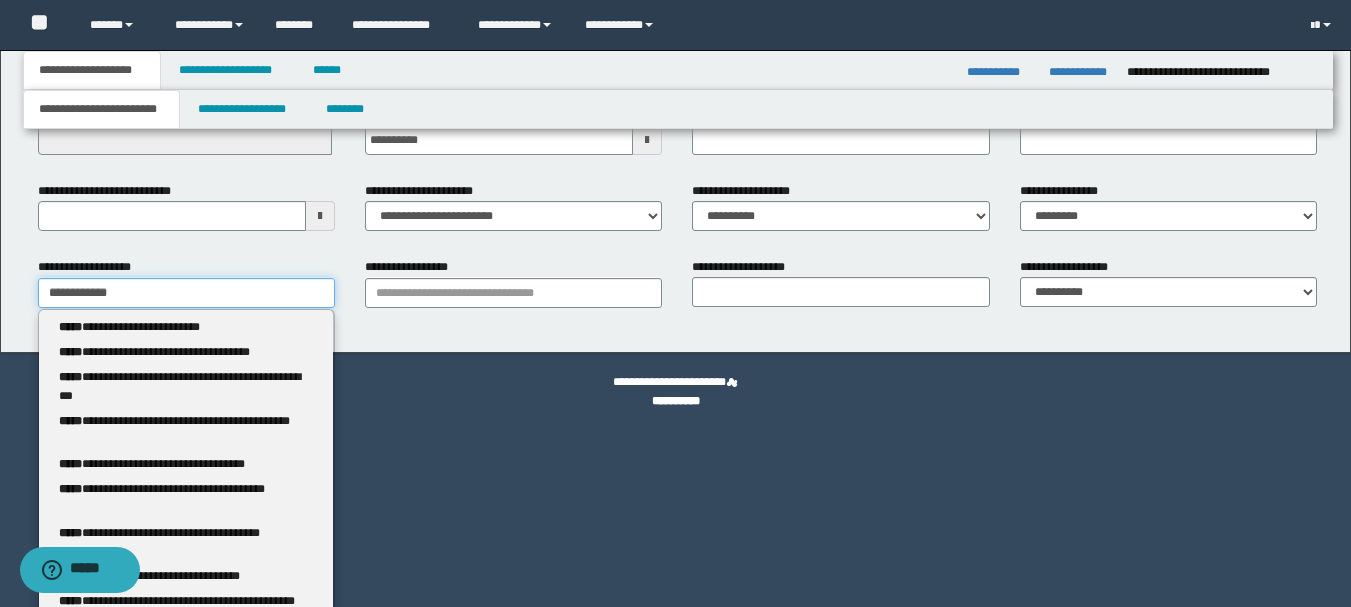 scroll, scrollTop: 253, scrollLeft: 0, axis: vertical 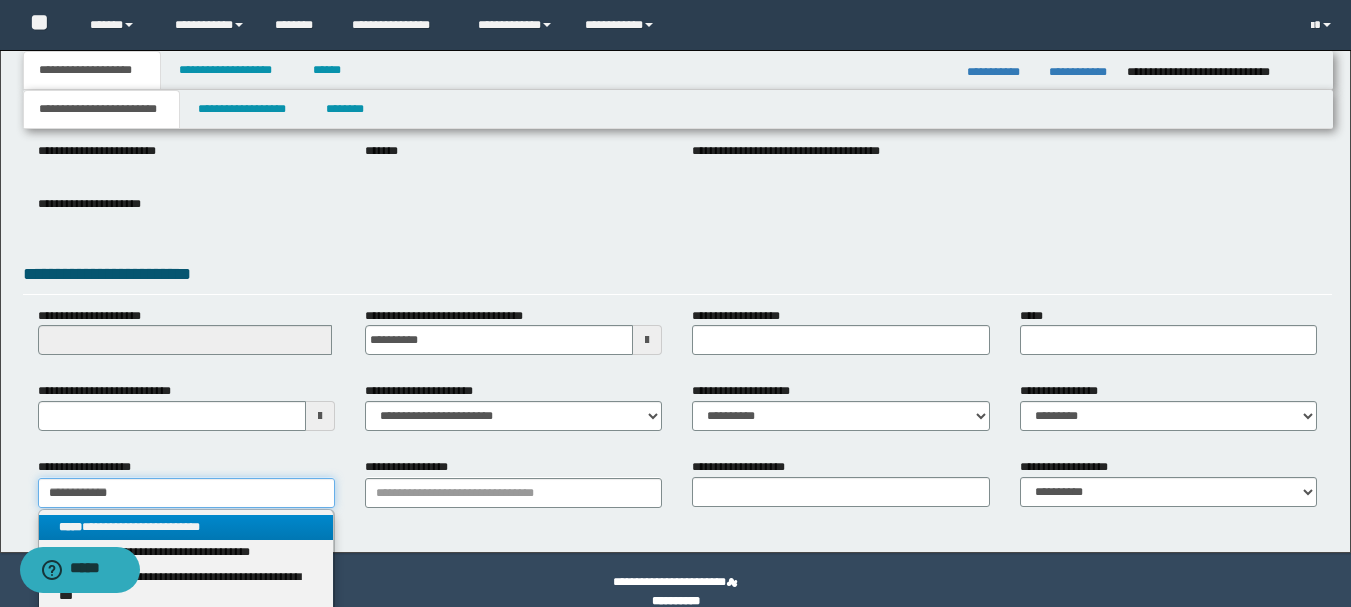 type on "**********" 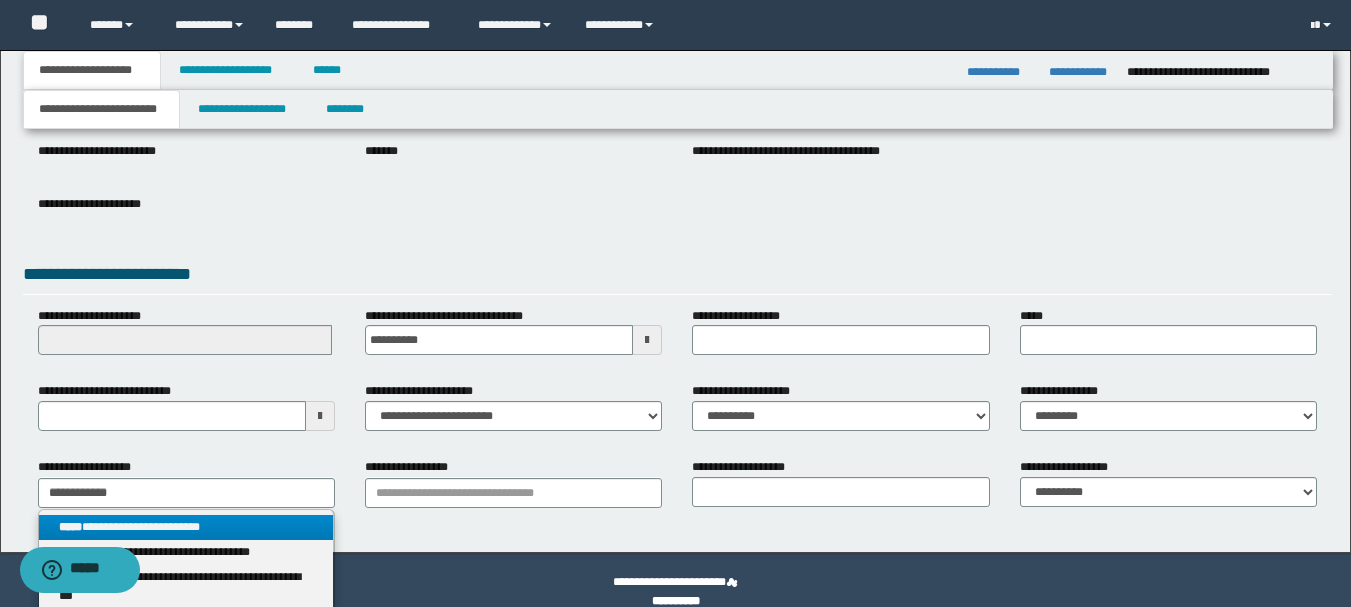 click on "**********" at bounding box center (186, 527) 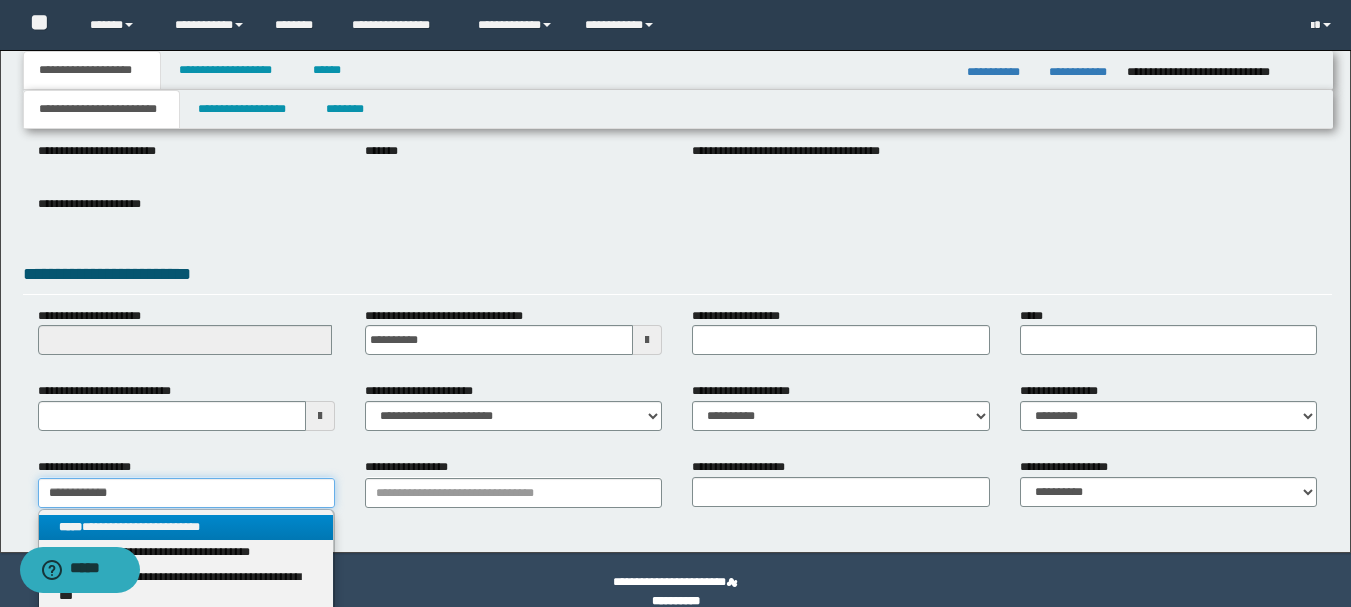 type 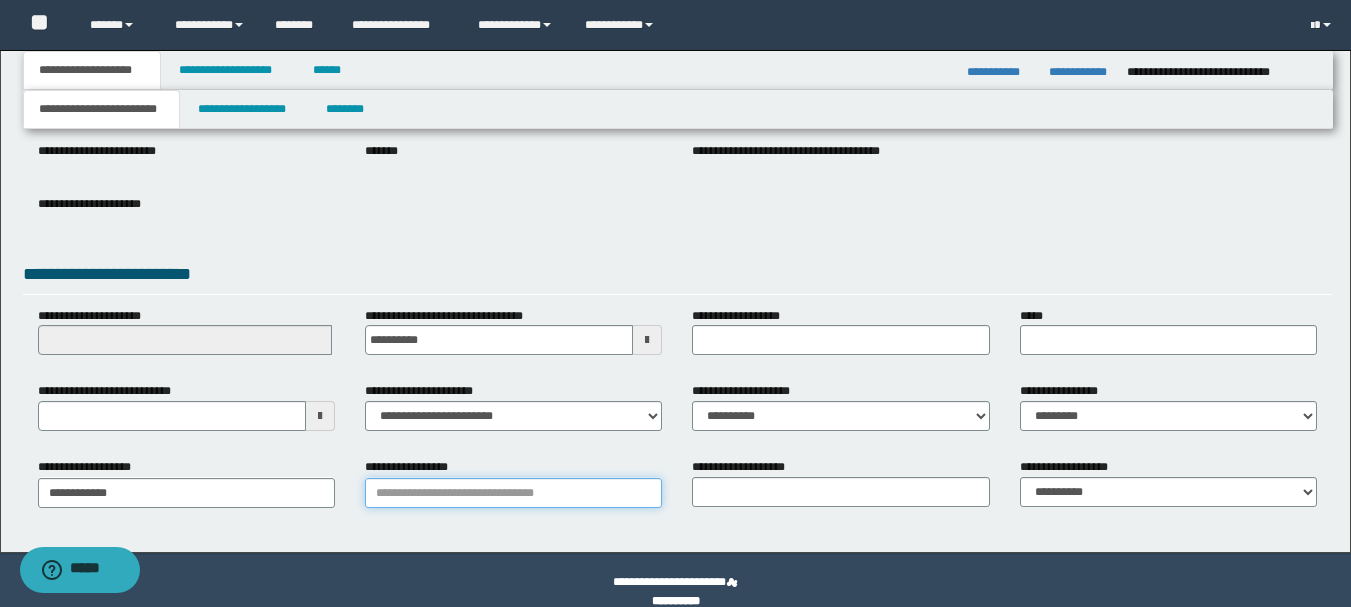 click on "**********" at bounding box center (513, 493) 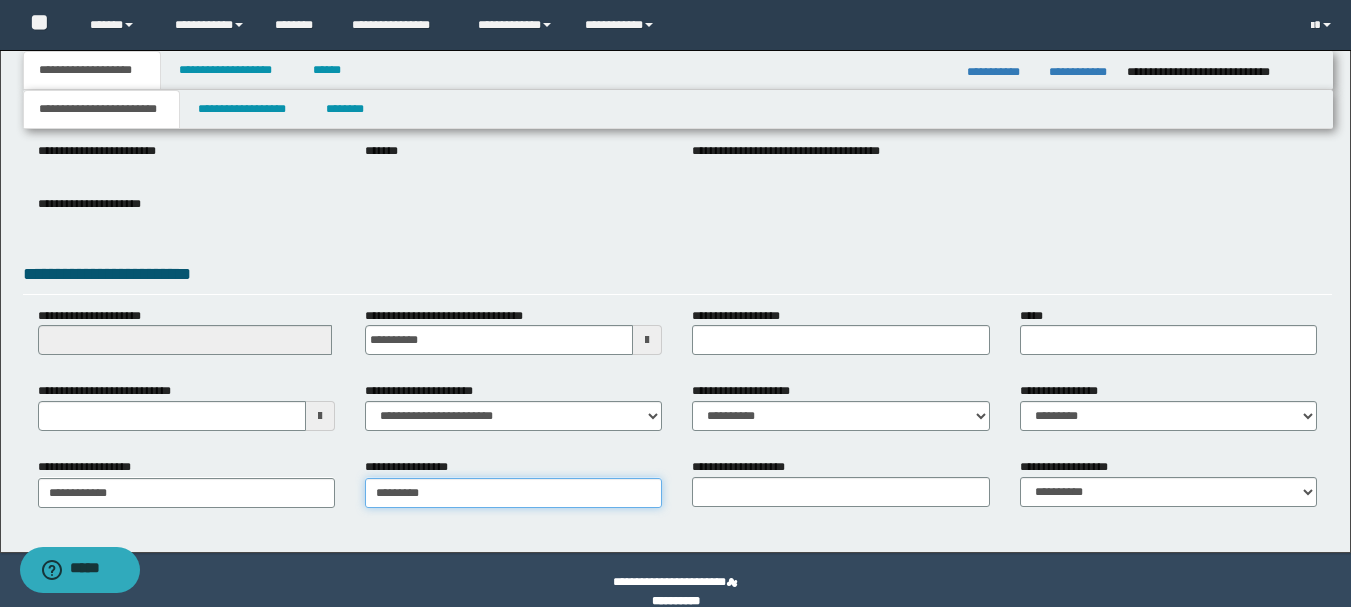 type on "**********" 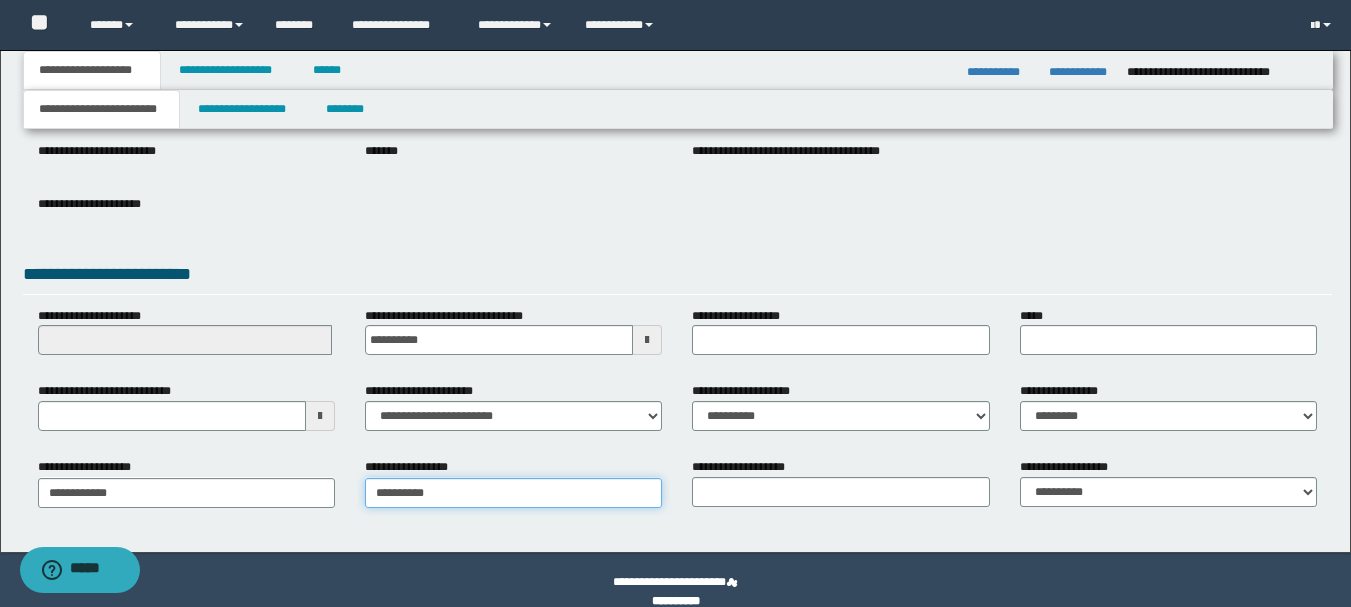 type on "**********" 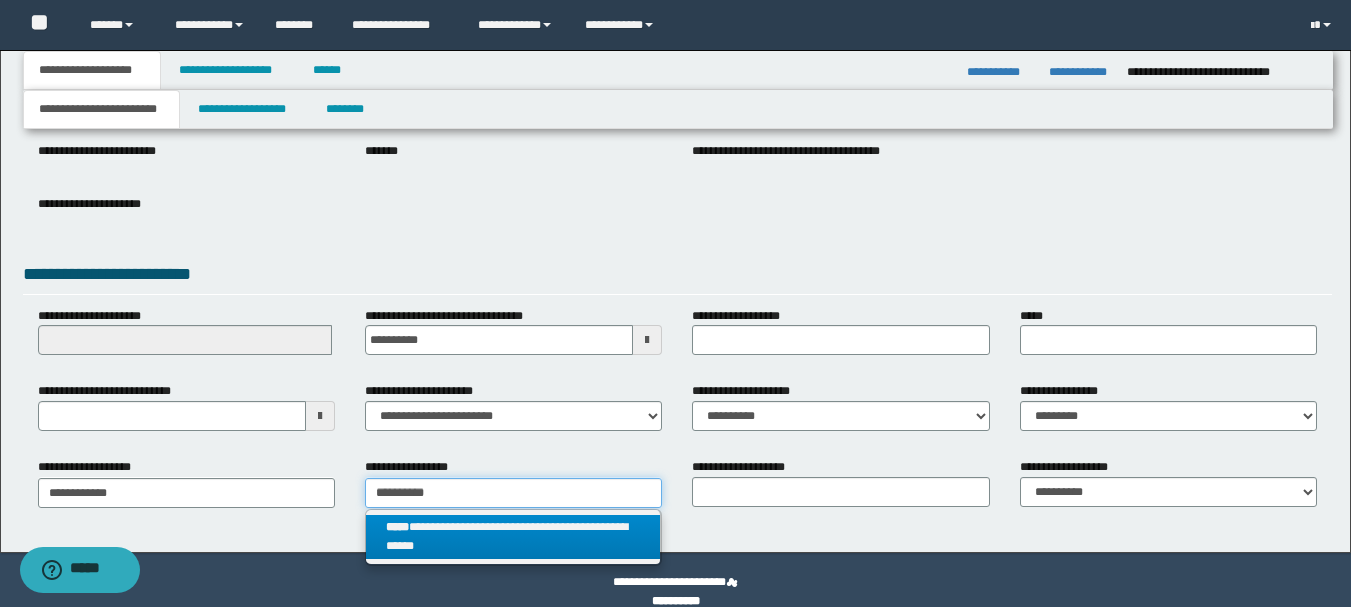 type on "**********" 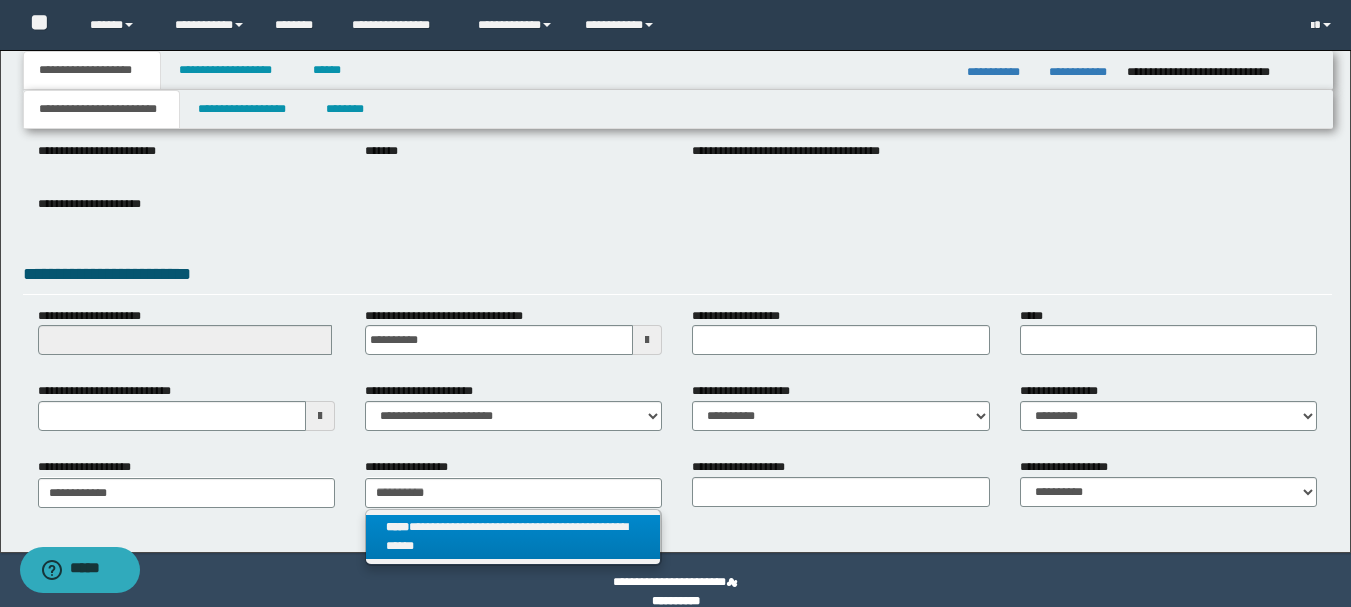 click on "**********" at bounding box center [513, 537] 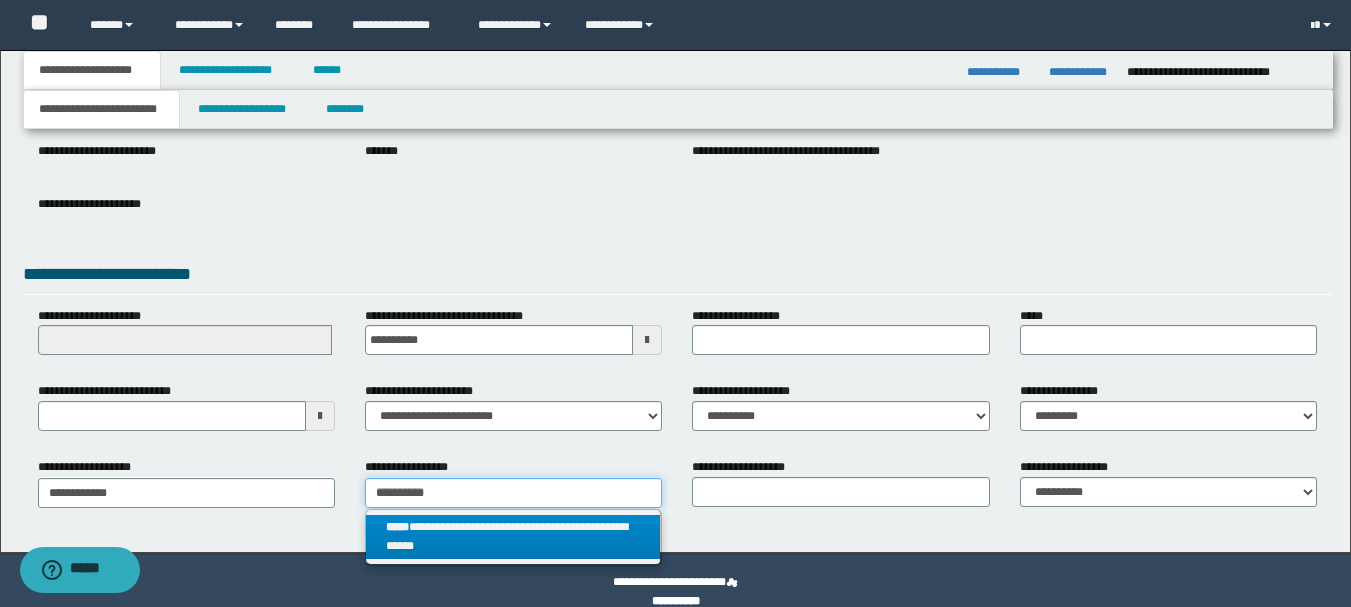 type 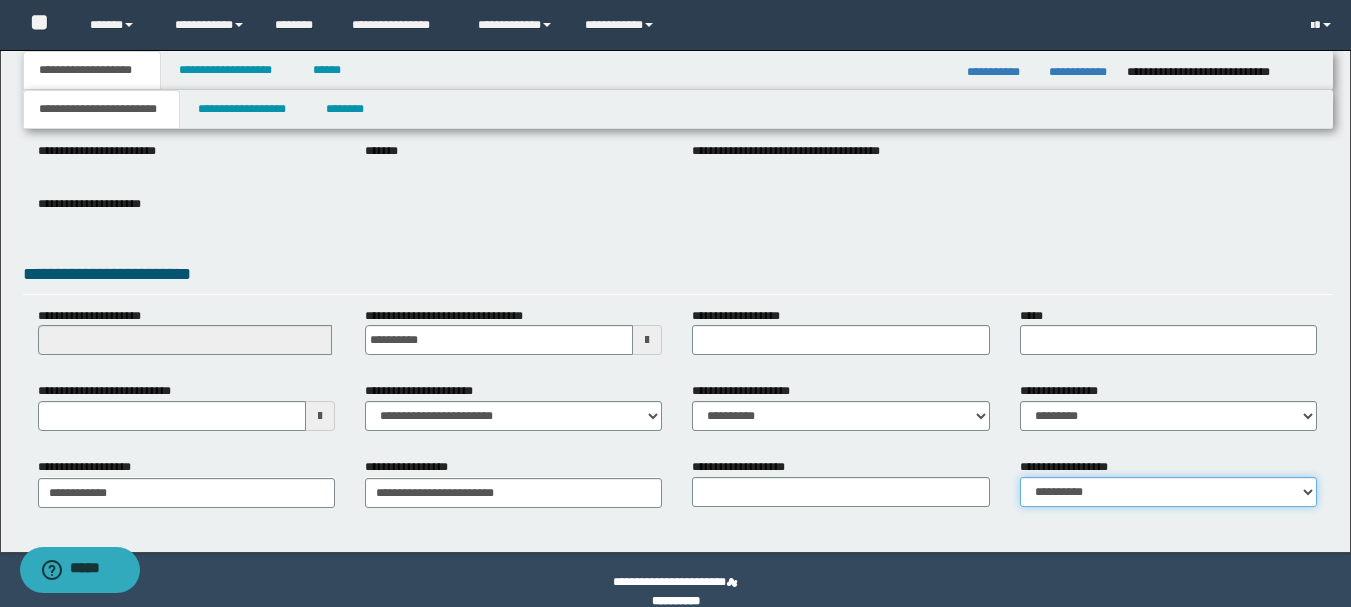 click on "**********" at bounding box center [1168, 492] 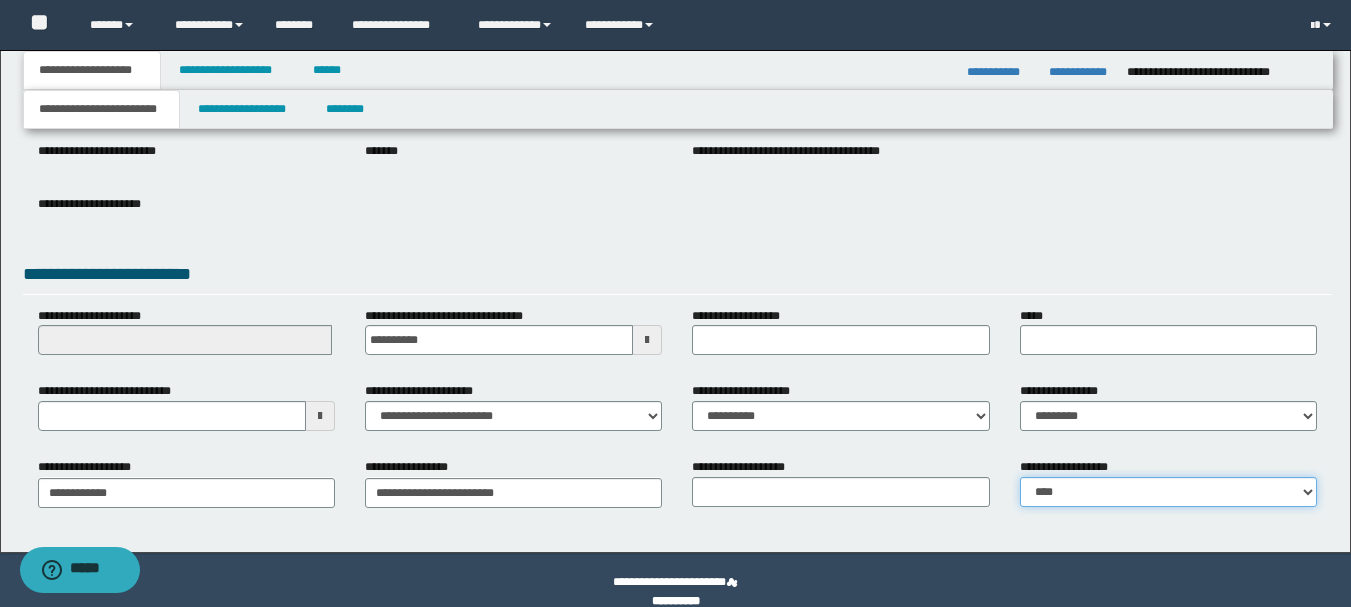 click on "**********" at bounding box center (1168, 492) 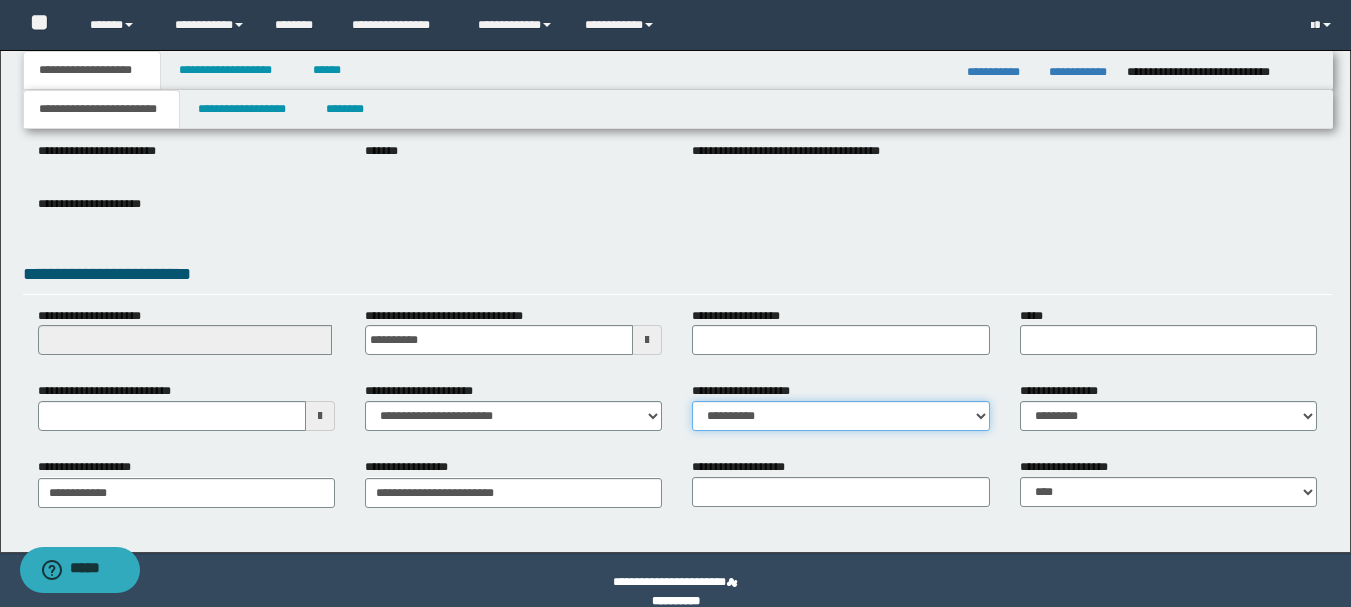 click on "**********" at bounding box center [840, 416] 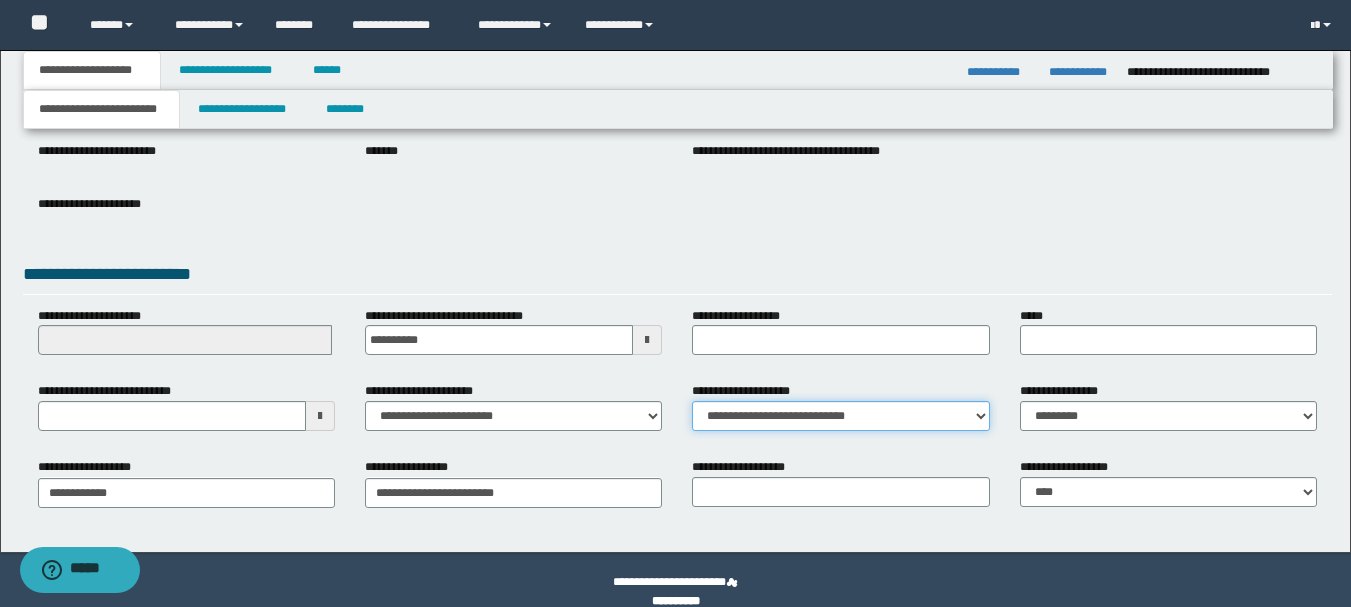 click on "**********" at bounding box center (840, 416) 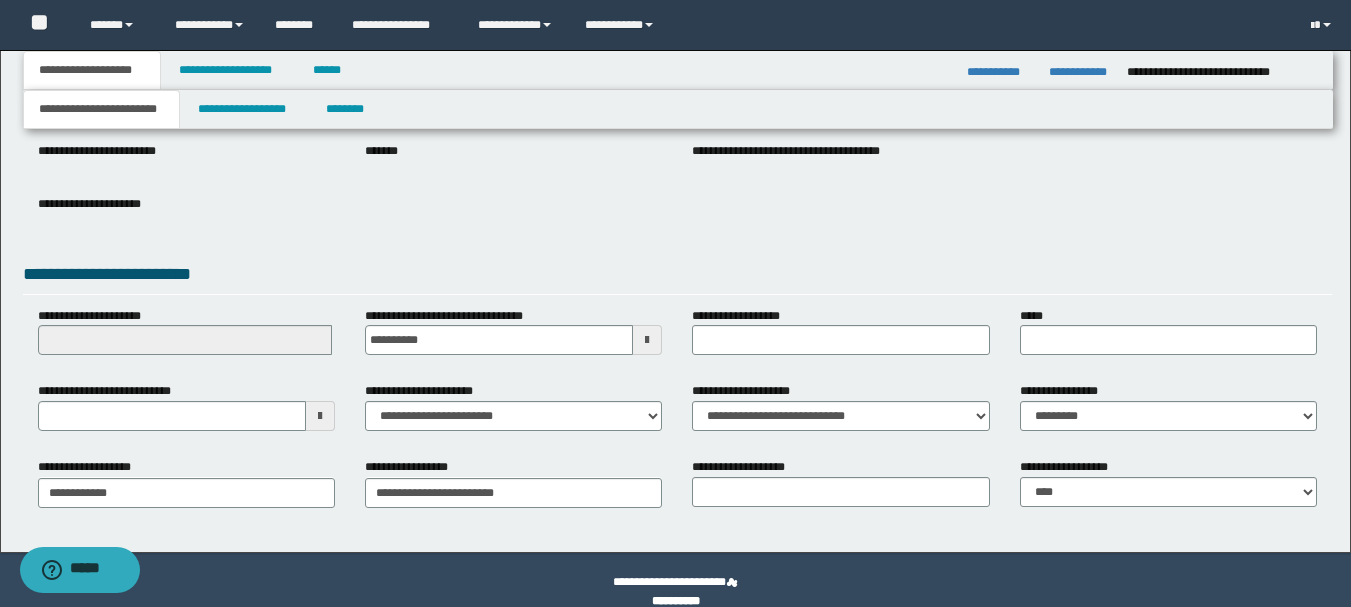 click at bounding box center [186, 220] 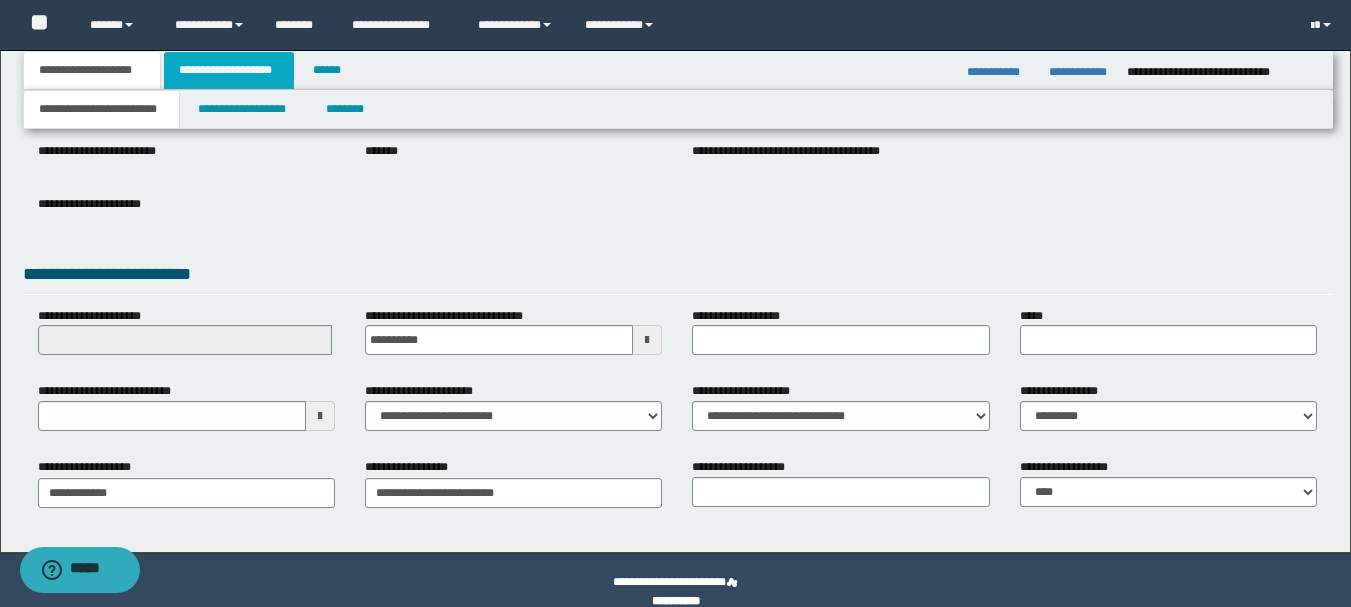 click on "**********" at bounding box center [229, 70] 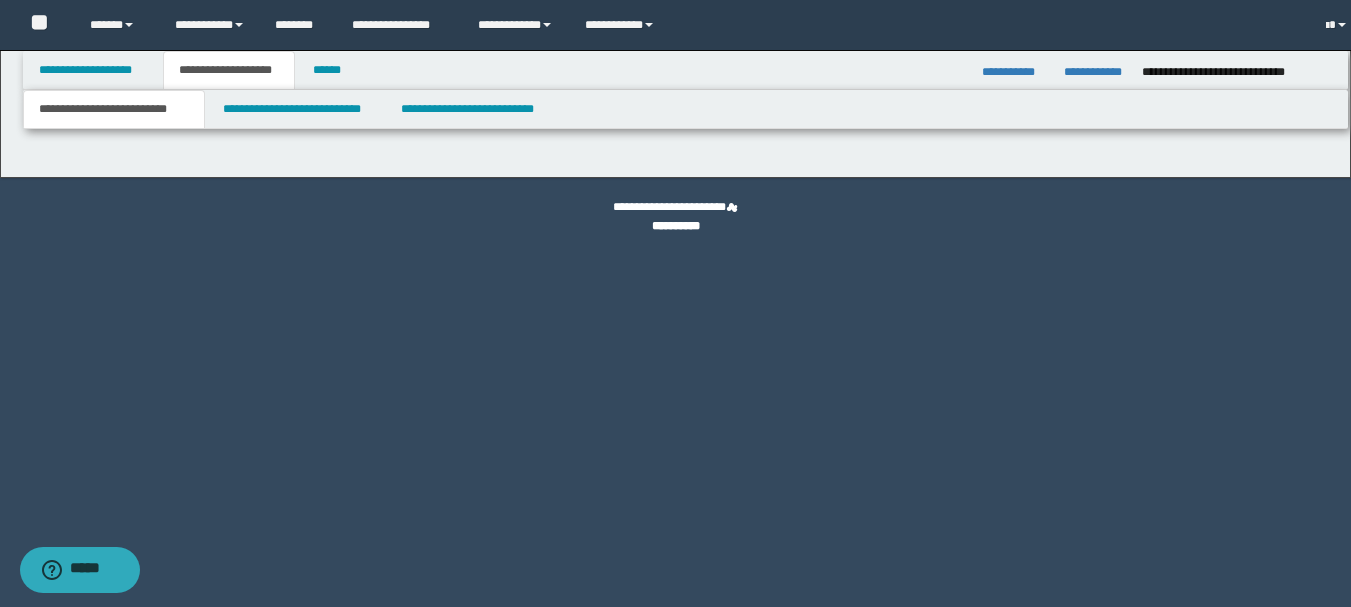 scroll, scrollTop: 0, scrollLeft: 0, axis: both 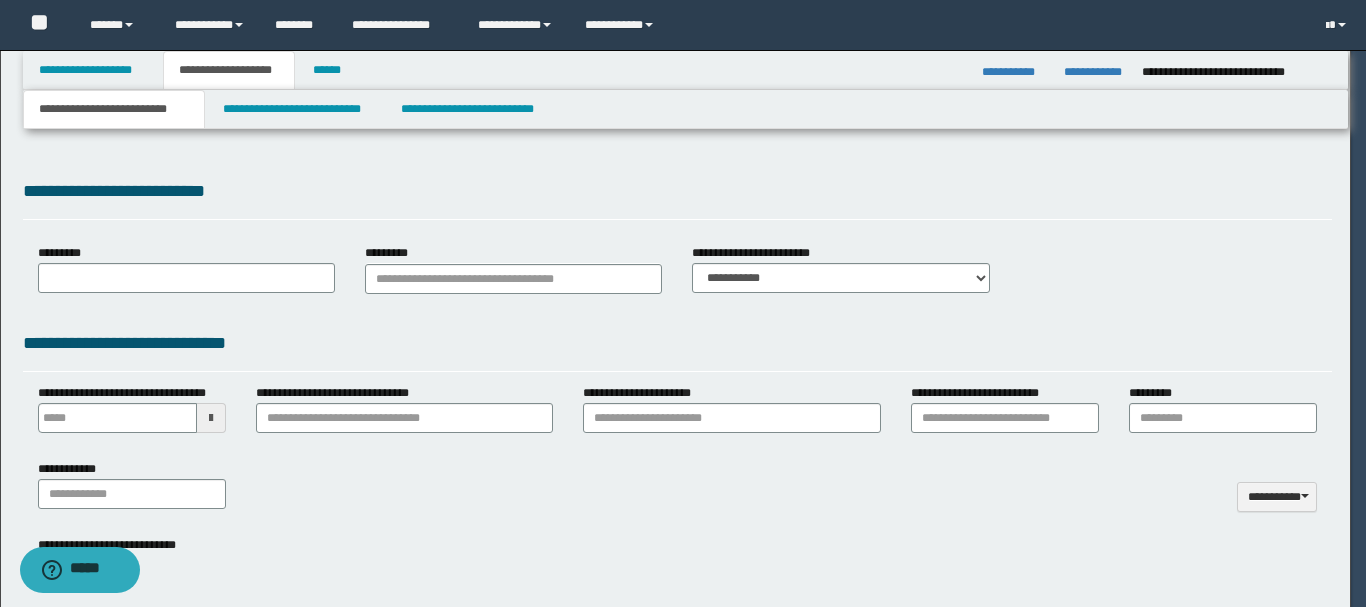 type 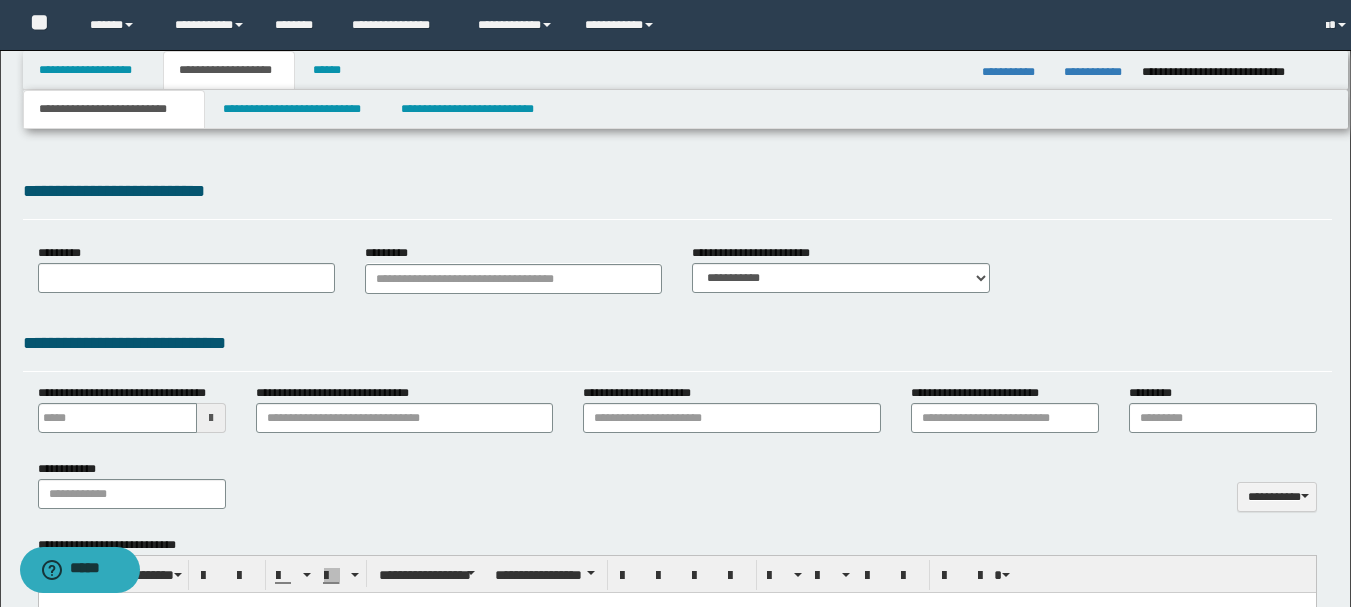 scroll, scrollTop: 0, scrollLeft: 0, axis: both 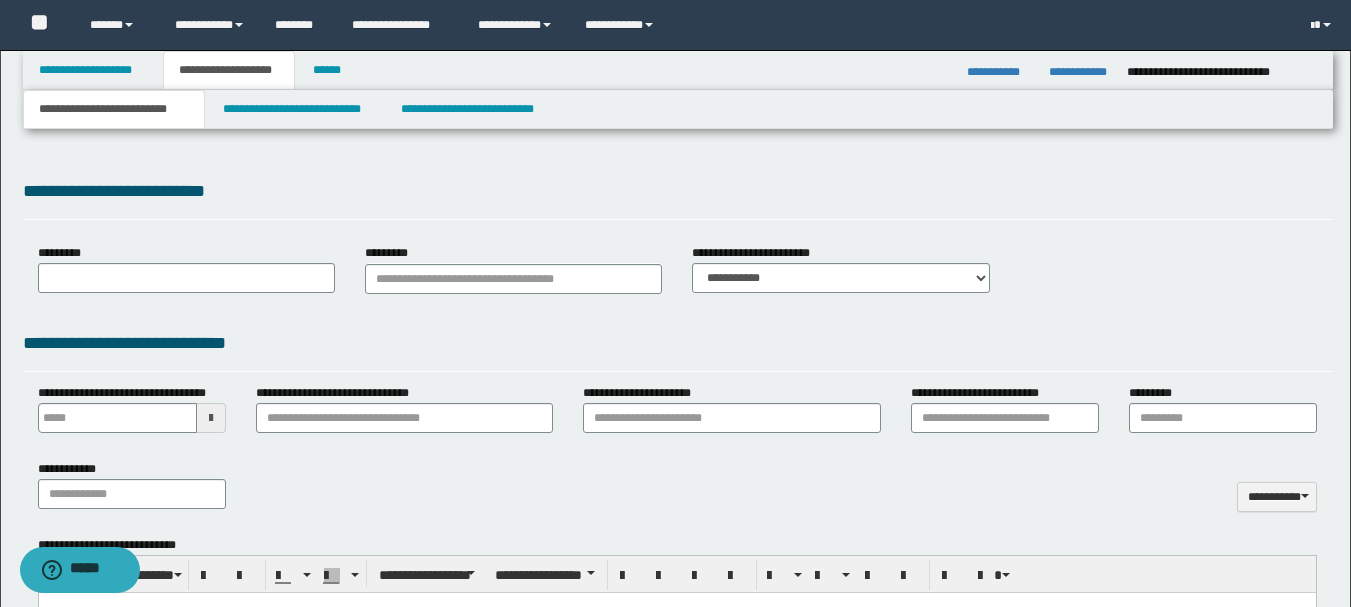 select on "*" 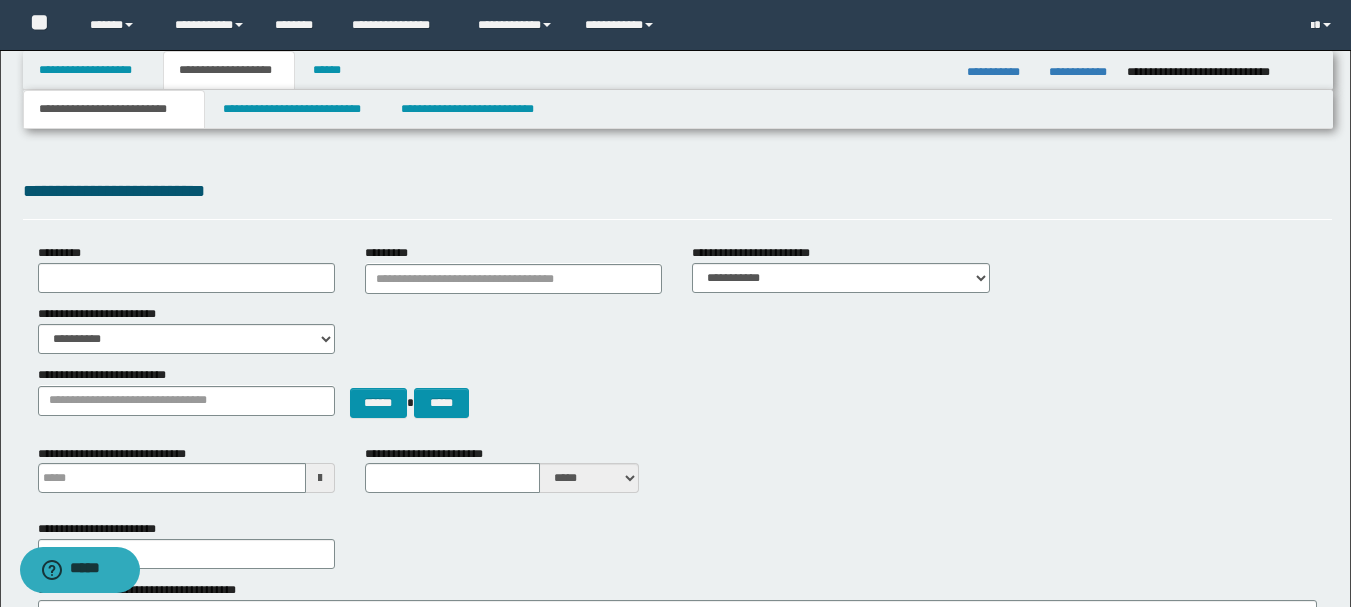 scroll, scrollTop: 100, scrollLeft: 0, axis: vertical 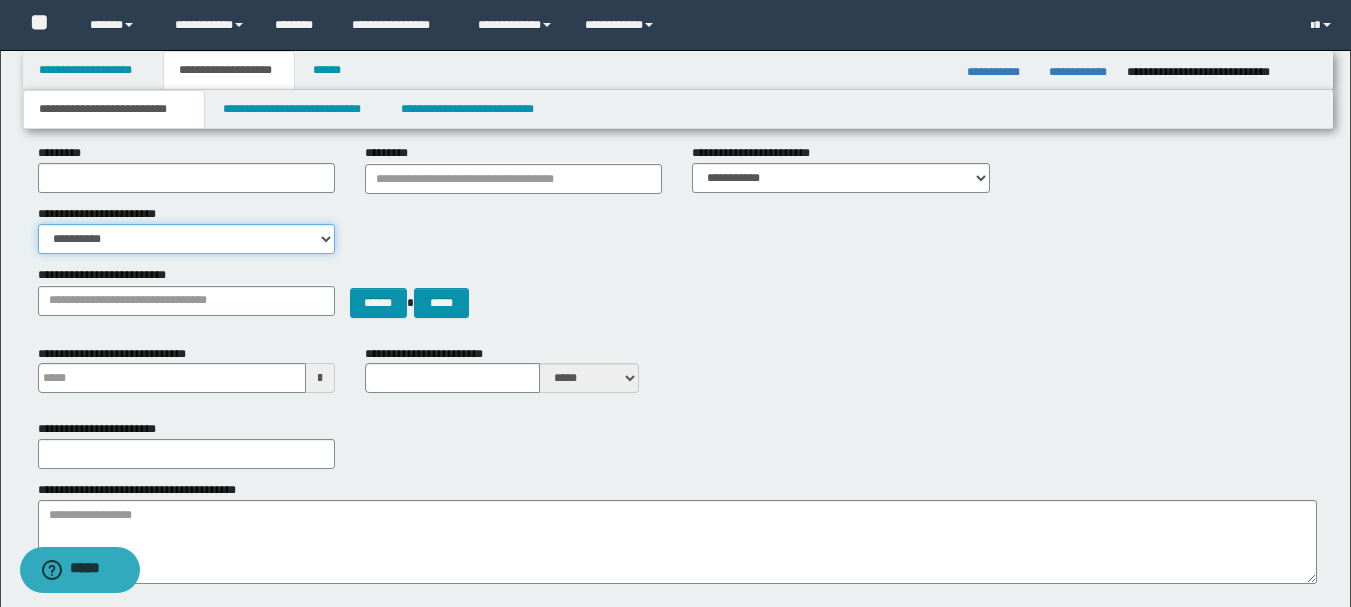 click on "**********" at bounding box center (186, 239) 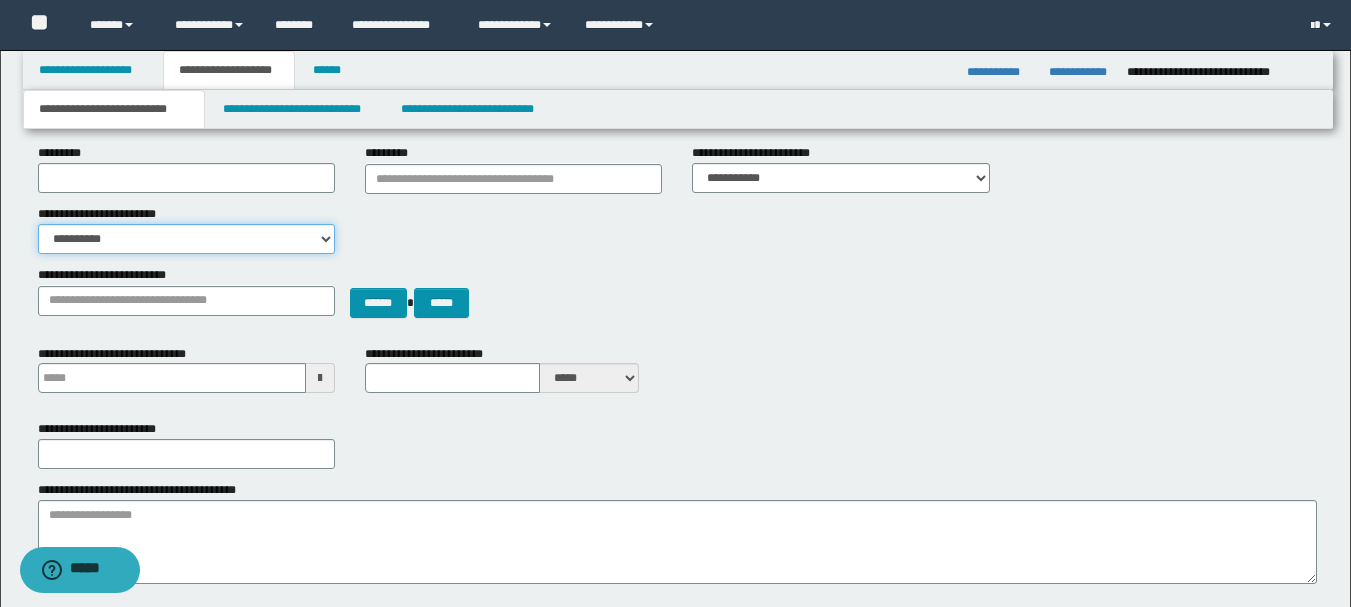 select on "*" 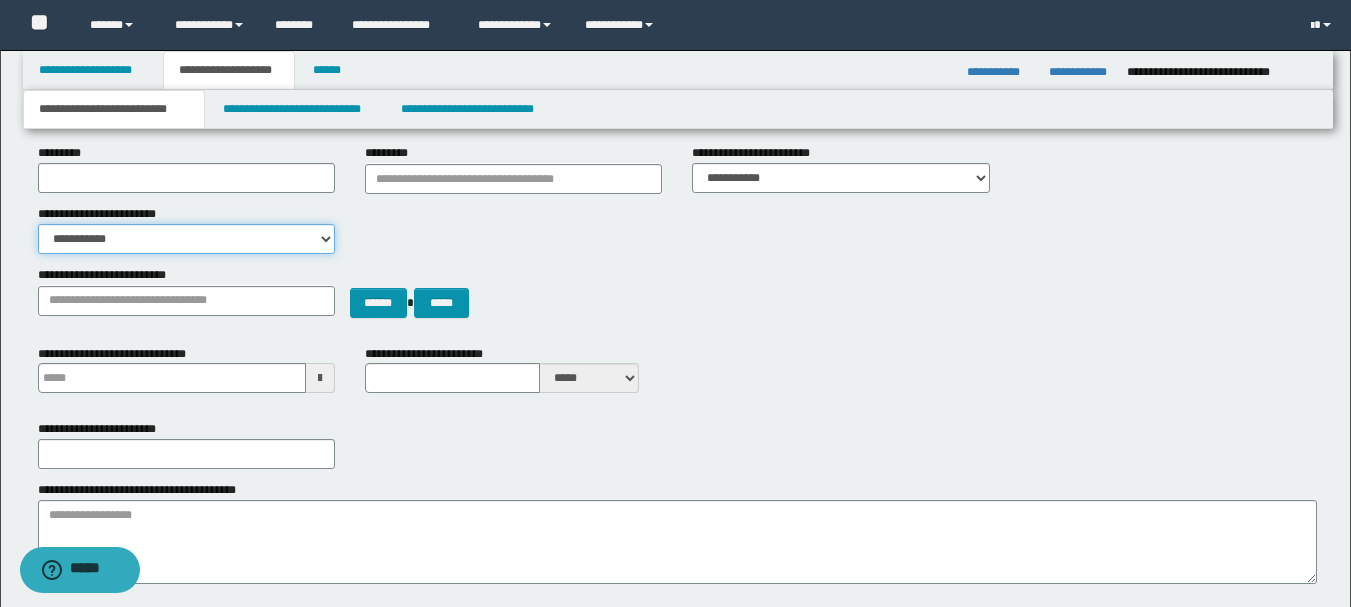 click on "**********" at bounding box center [186, 239] 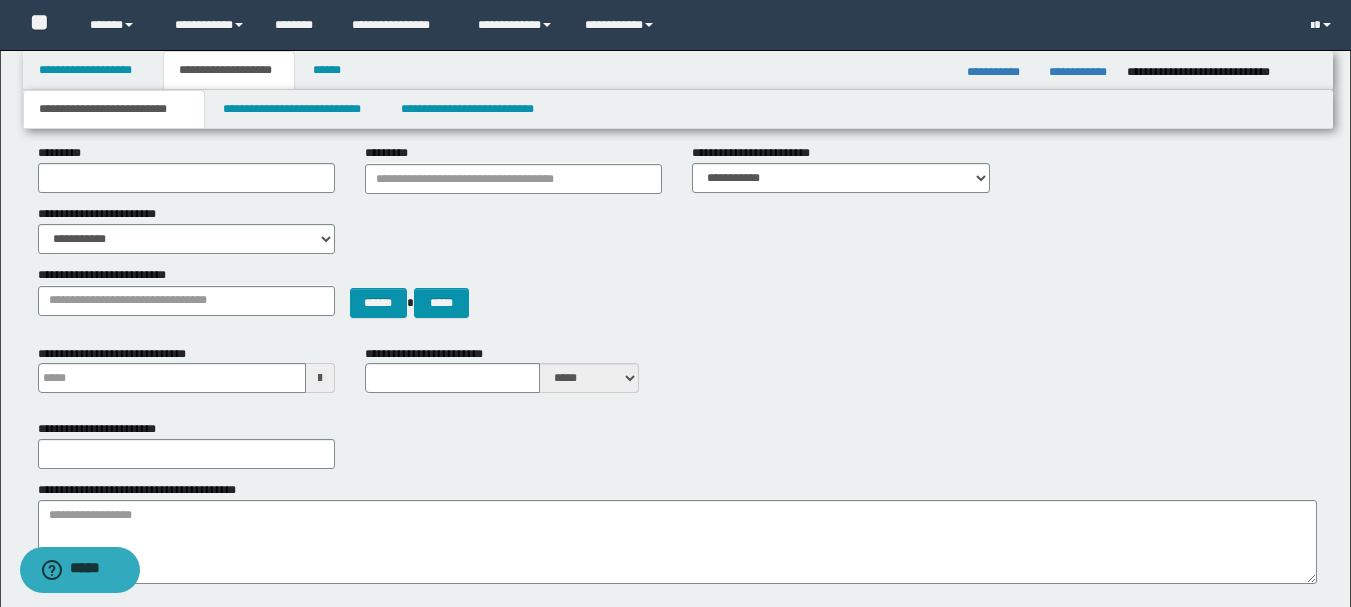 click on "**********" at bounding box center [677, 229] 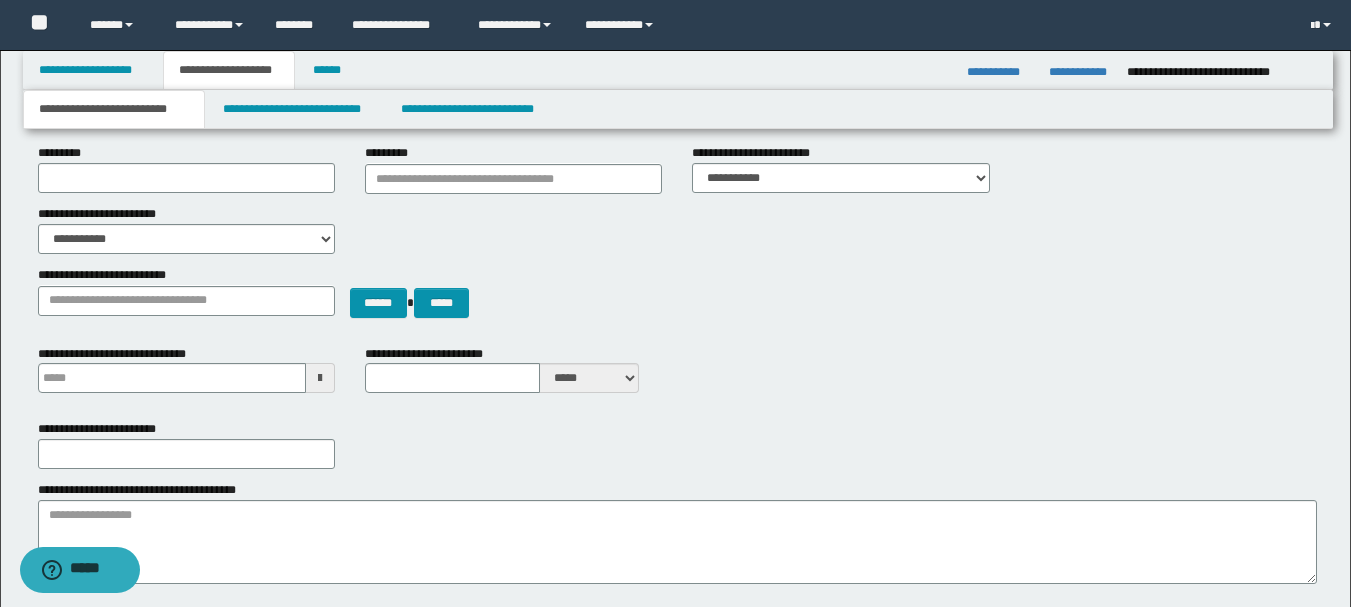 type 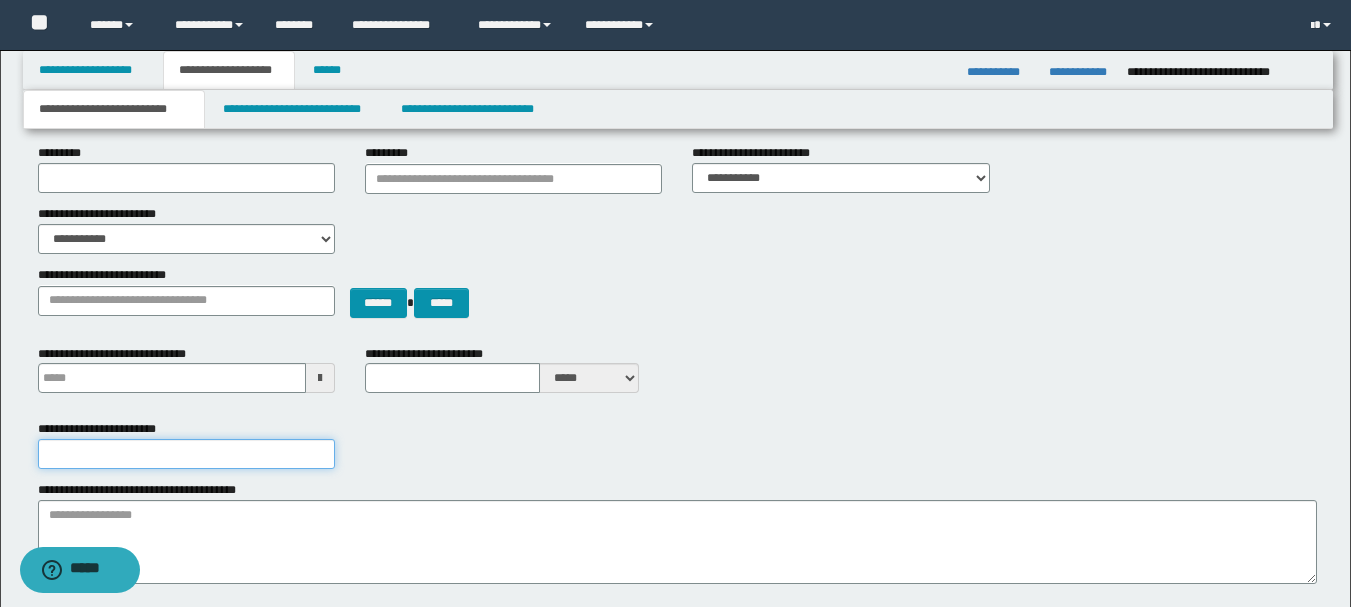 click on "**********" at bounding box center (186, 454) 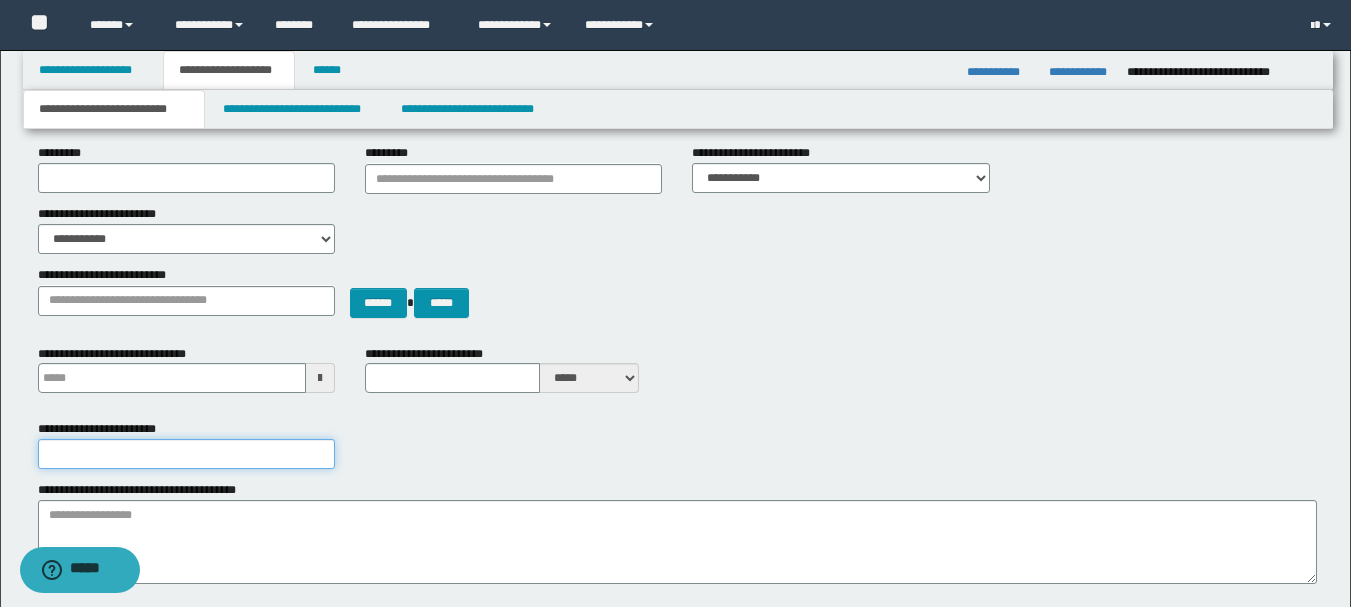 paste on "**********" 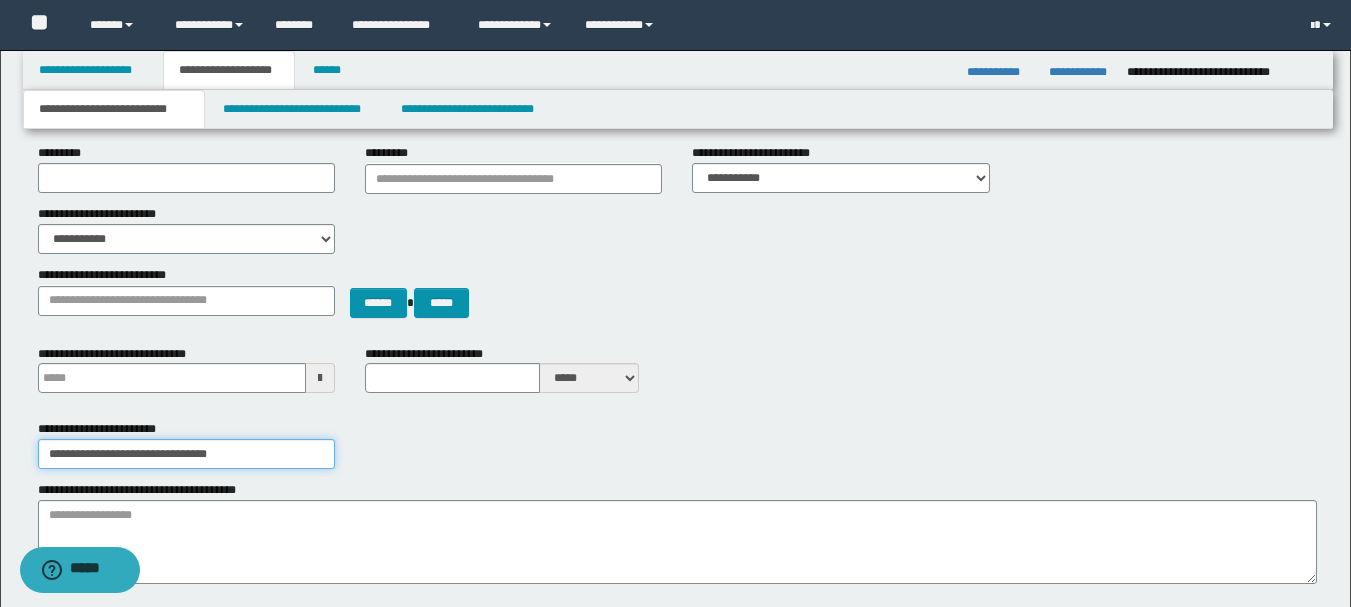 type on "**********" 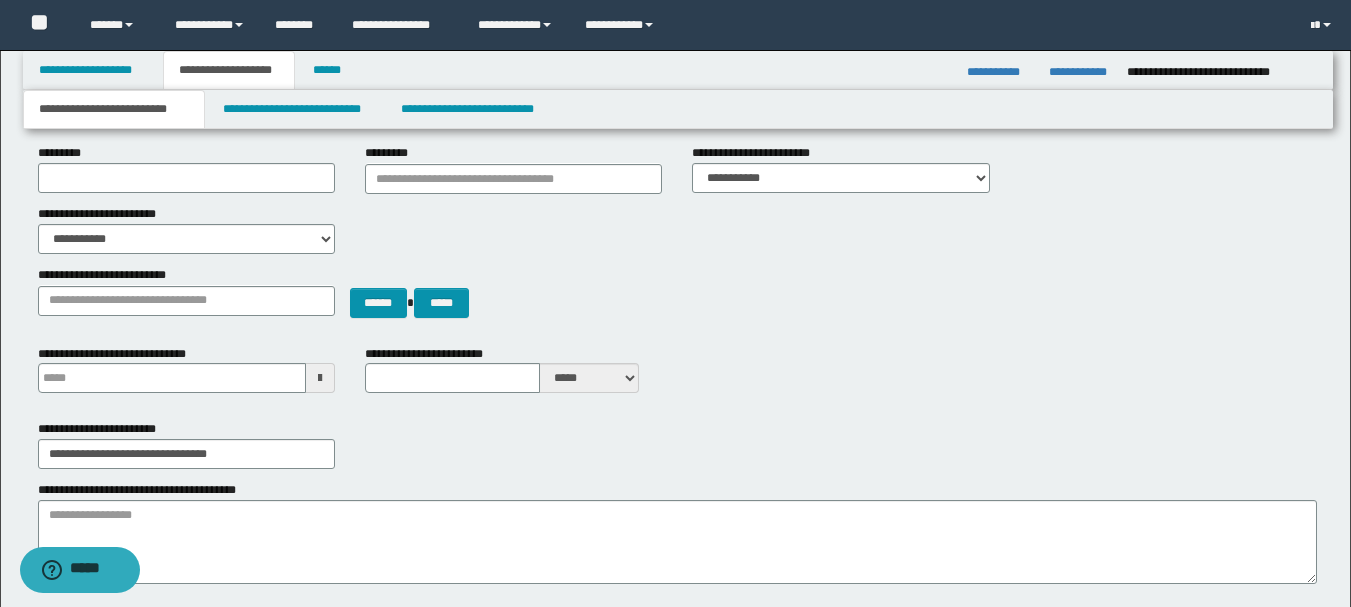 click on "**********" at bounding box center (677, 444) 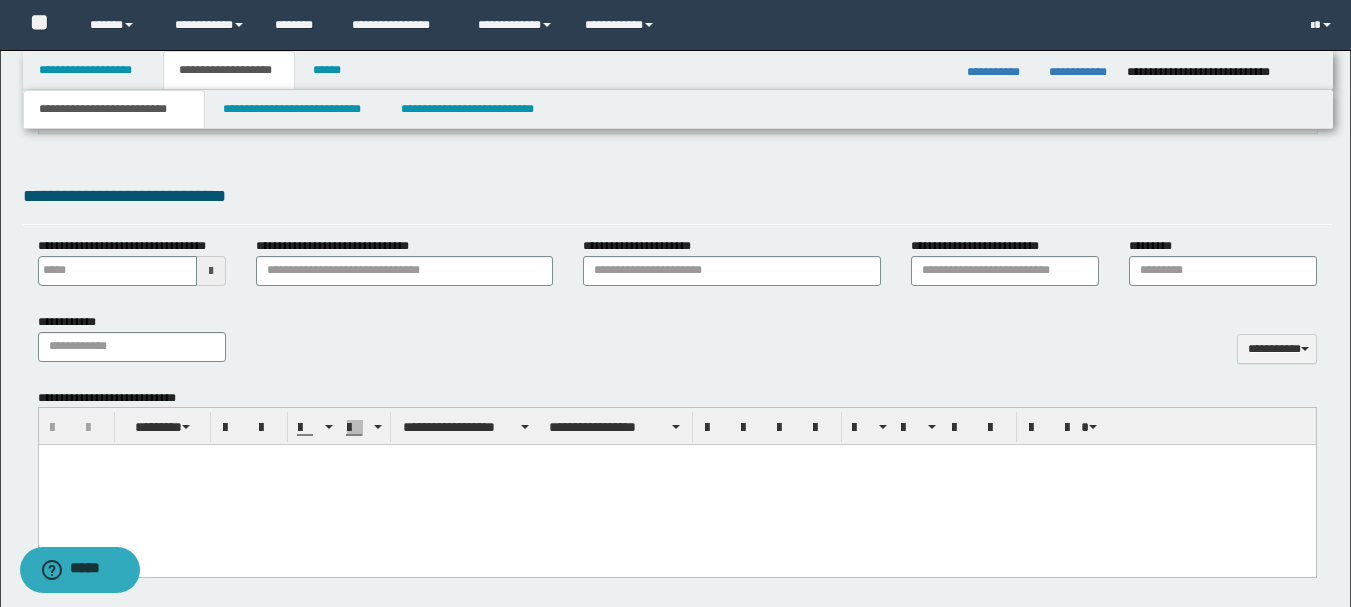 scroll, scrollTop: 900, scrollLeft: 0, axis: vertical 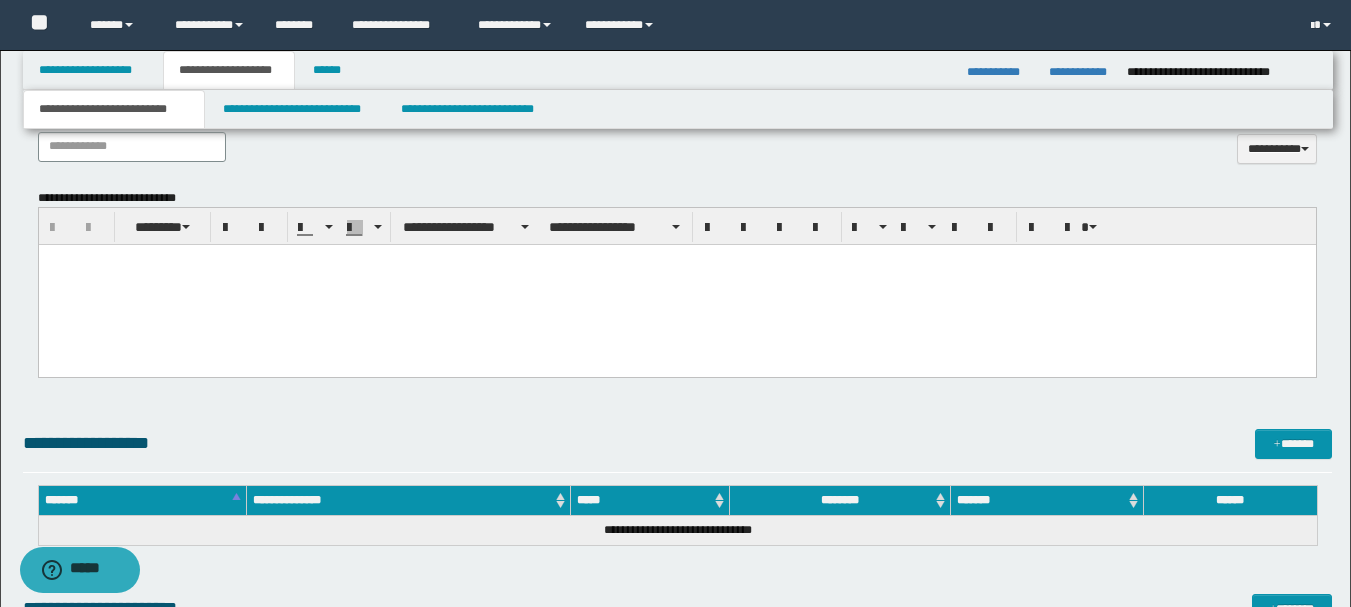 click at bounding box center (676, 285) 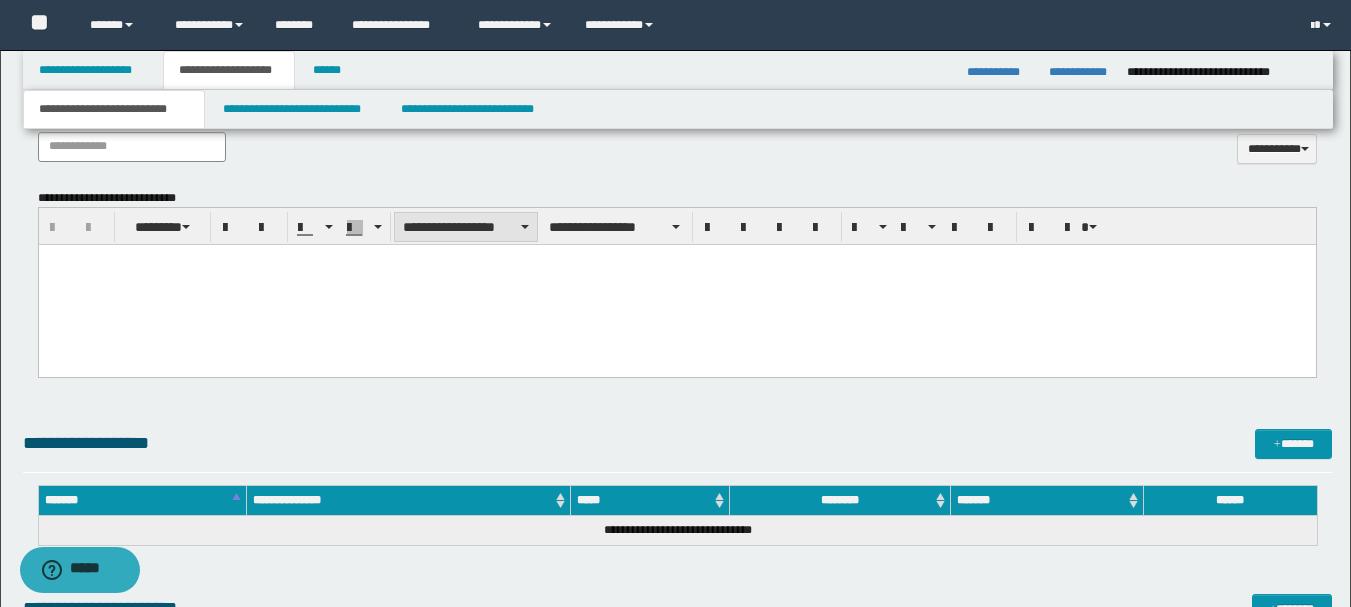 scroll, scrollTop: 800, scrollLeft: 0, axis: vertical 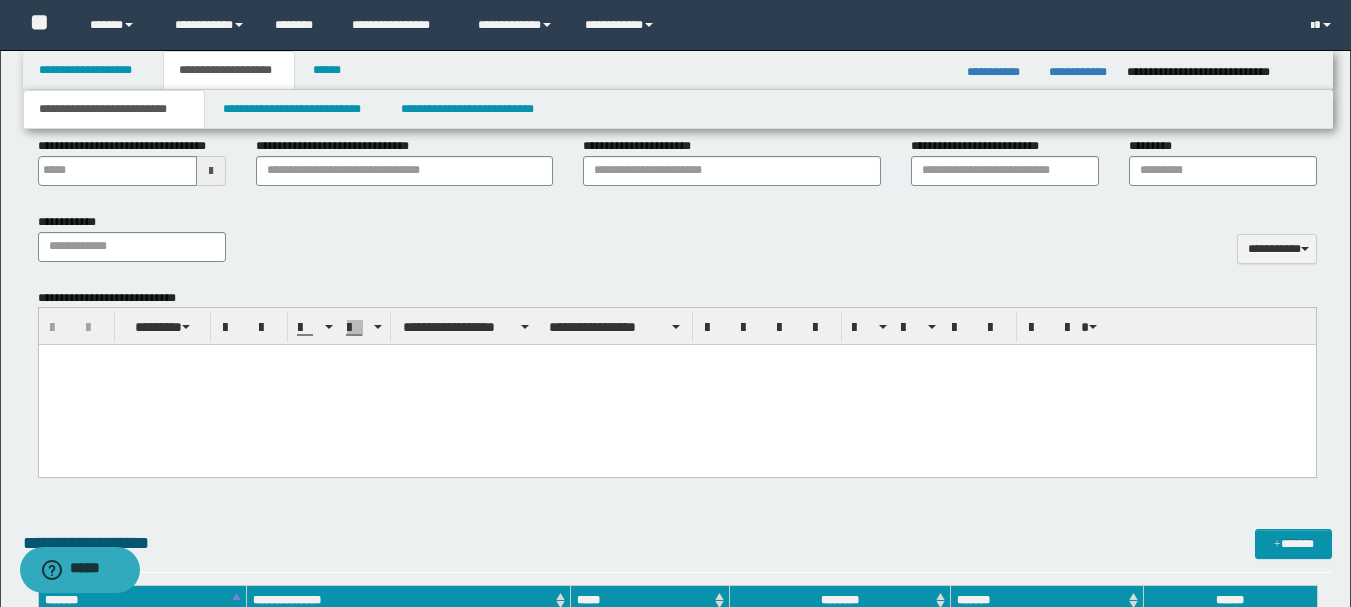 paste 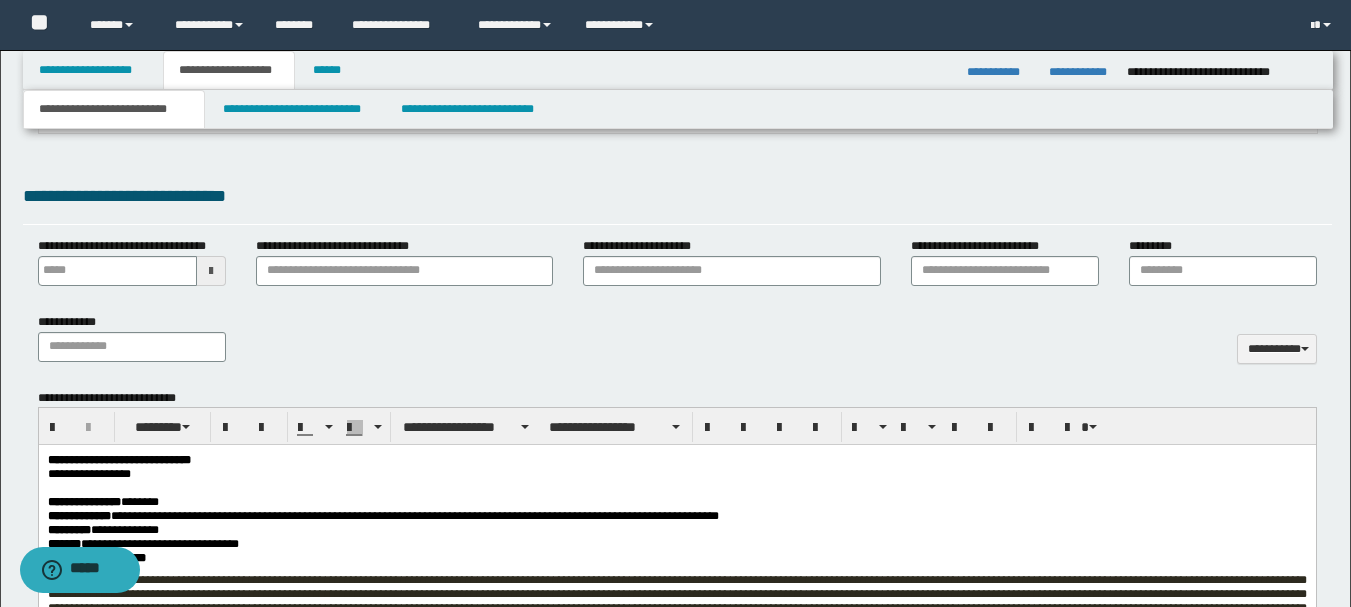 scroll, scrollTop: 900, scrollLeft: 0, axis: vertical 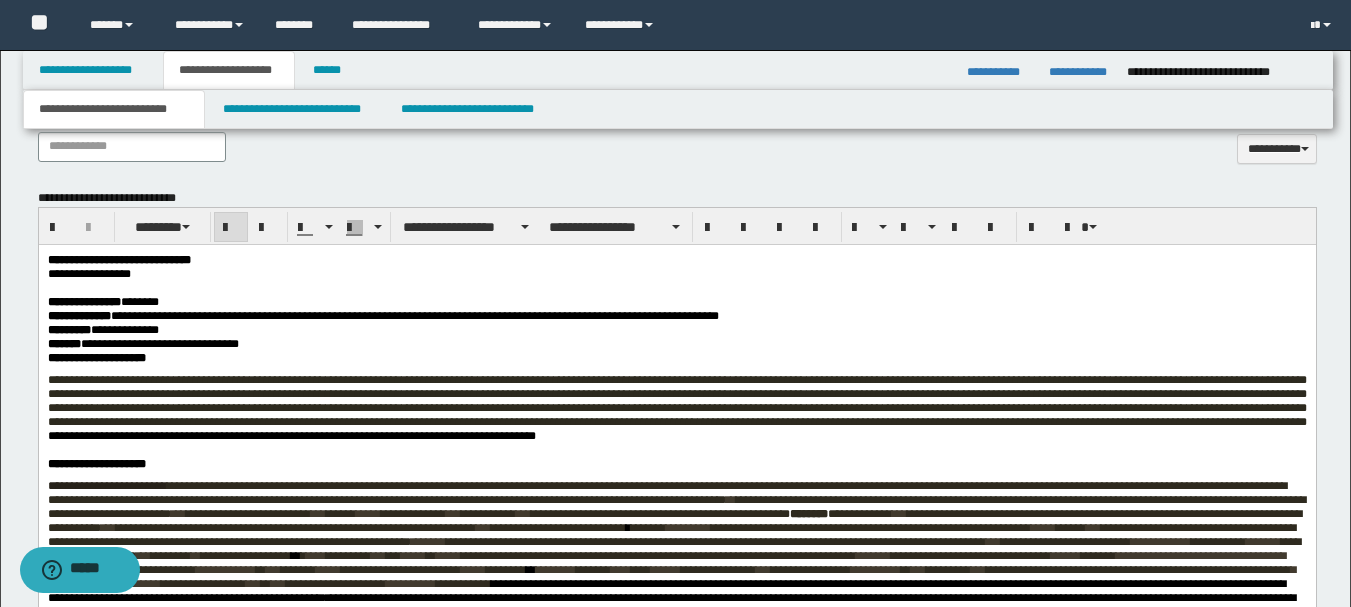 drag, startPoint x: 46, startPoint y: 258, endPoint x: 78, endPoint y: 257, distance: 32.01562 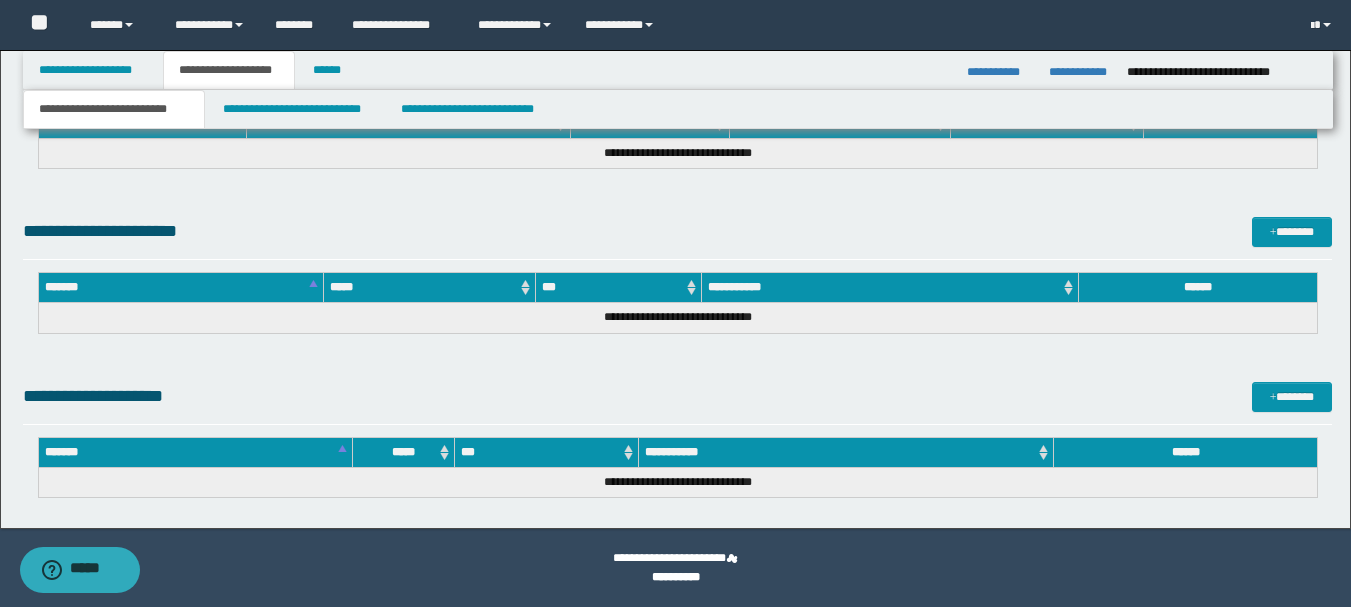 drag, startPoint x: 47, startPoint y: -1047, endPoint x: 861, endPoint y: 600, distance: 1837.1731 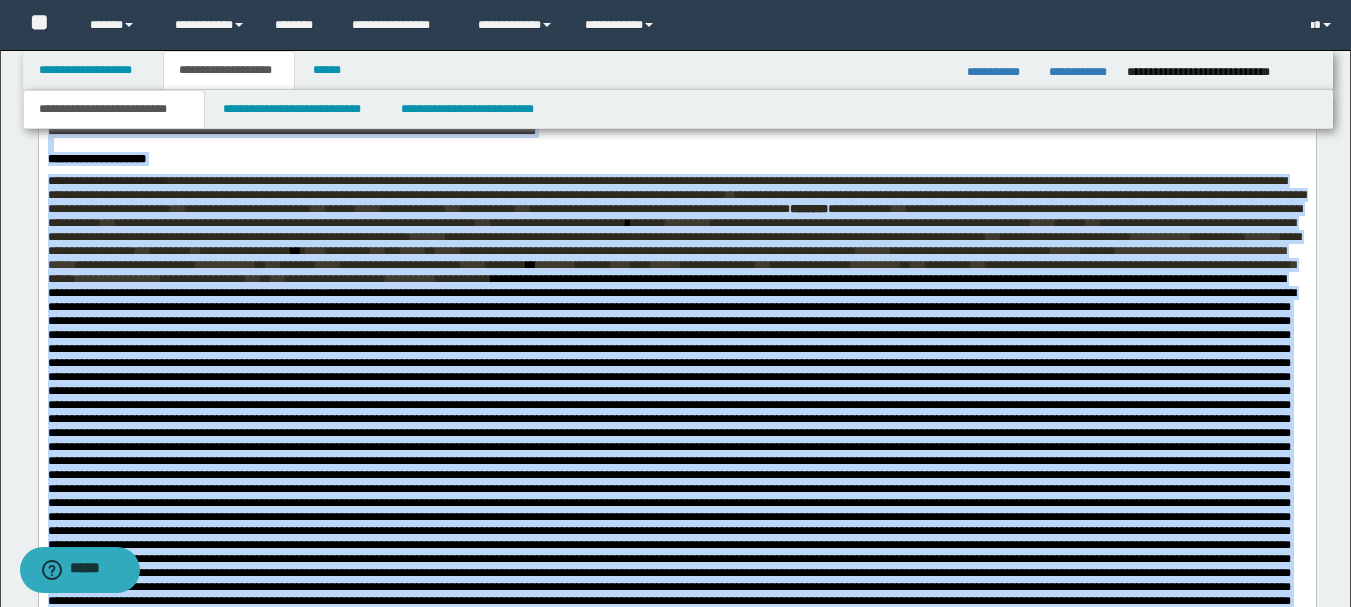 scroll, scrollTop: 805, scrollLeft: 0, axis: vertical 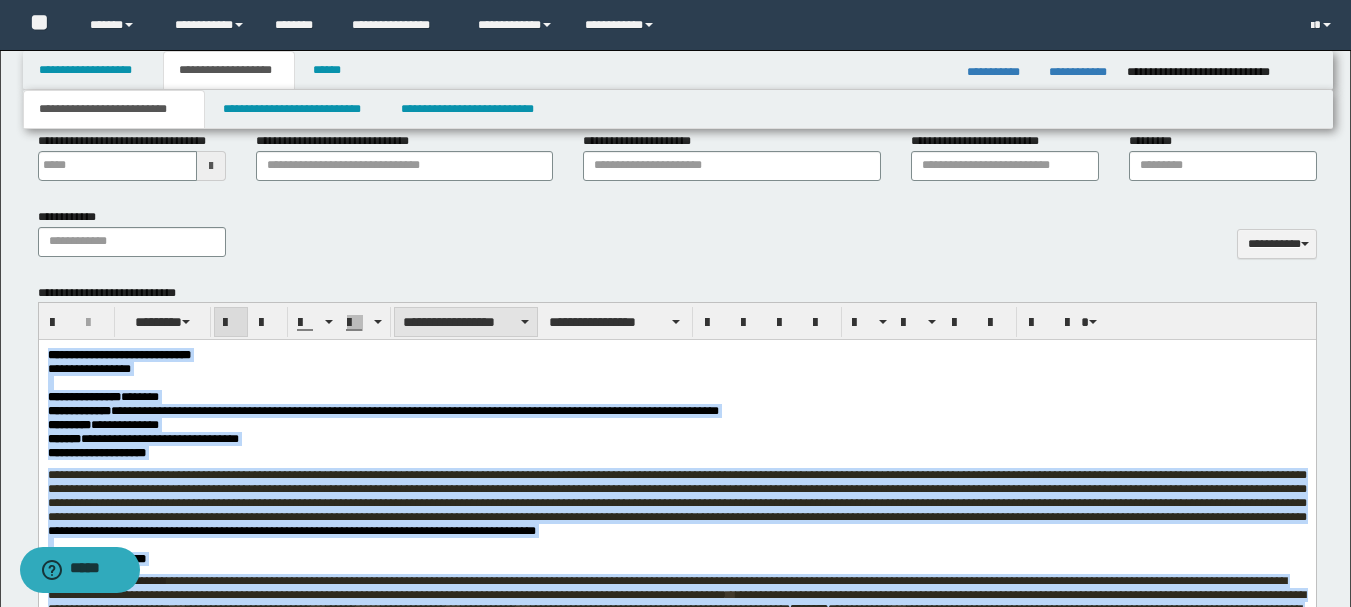 click on "**********" at bounding box center (466, 322) 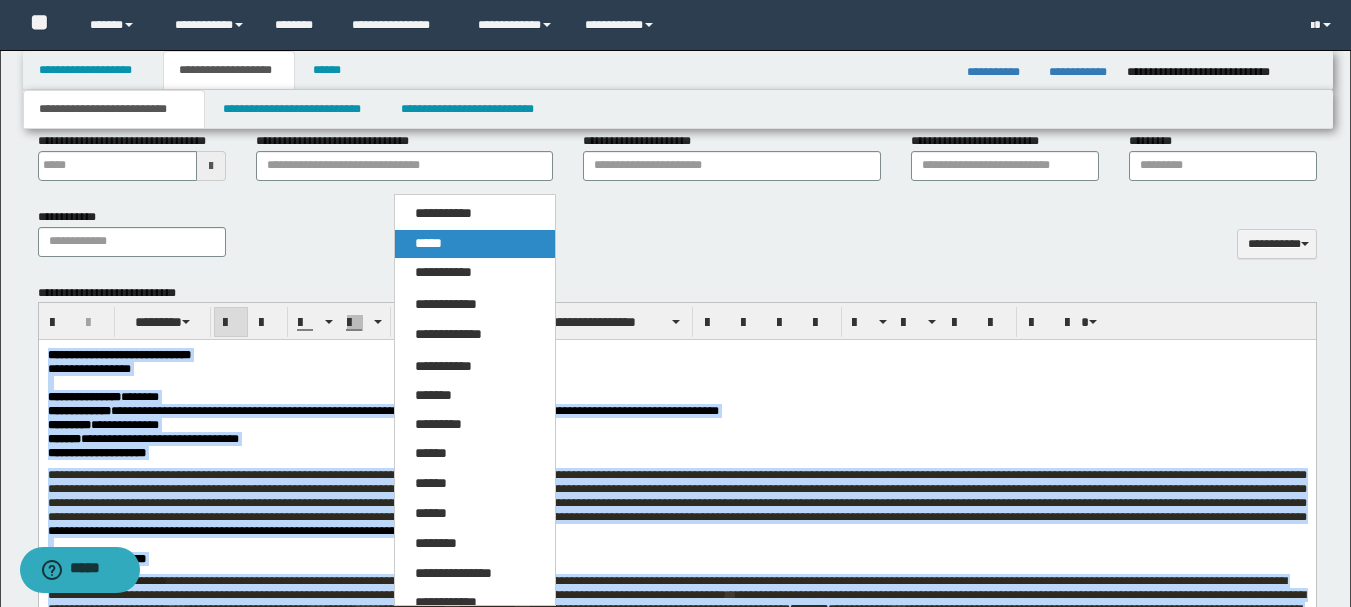click on "*****" at bounding box center [475, 244] 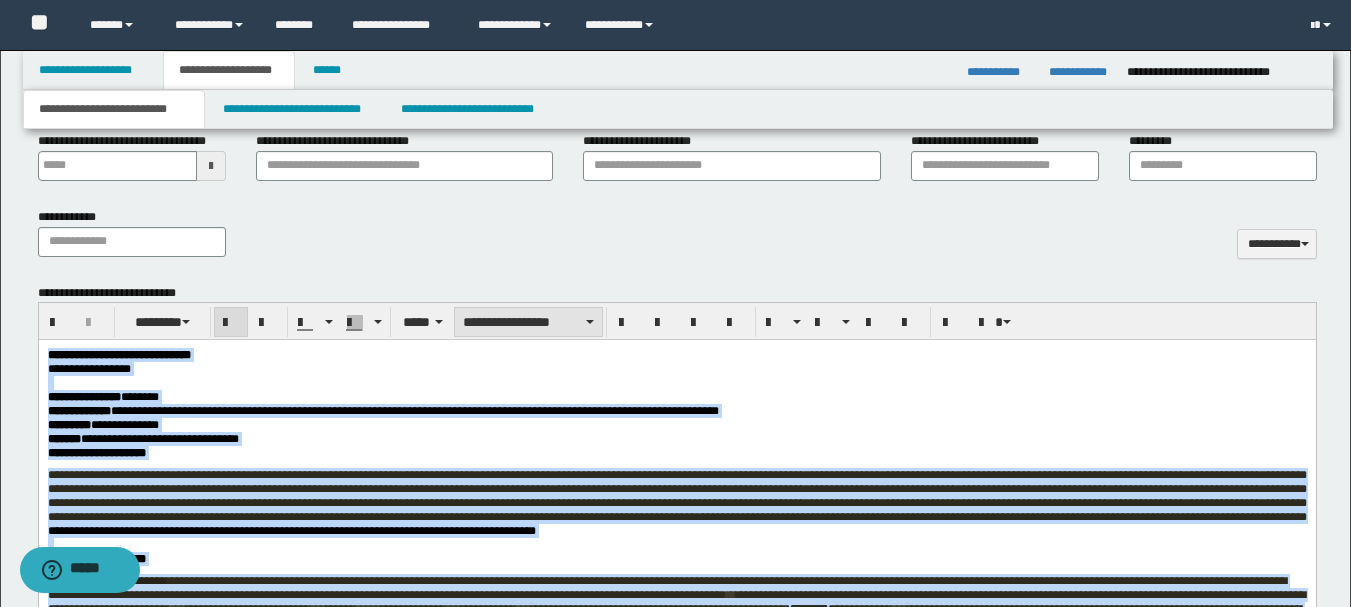 click on "**********" at bounding box center [528, 322] 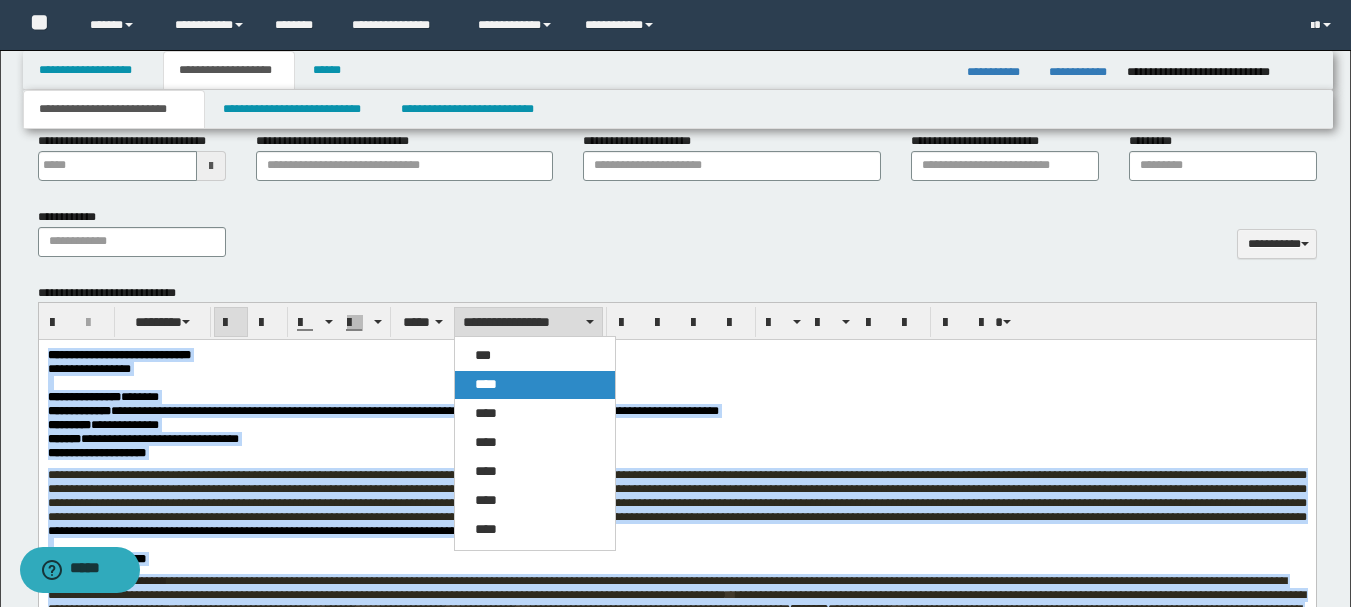 click on "****" at bounding box center (535, 385) 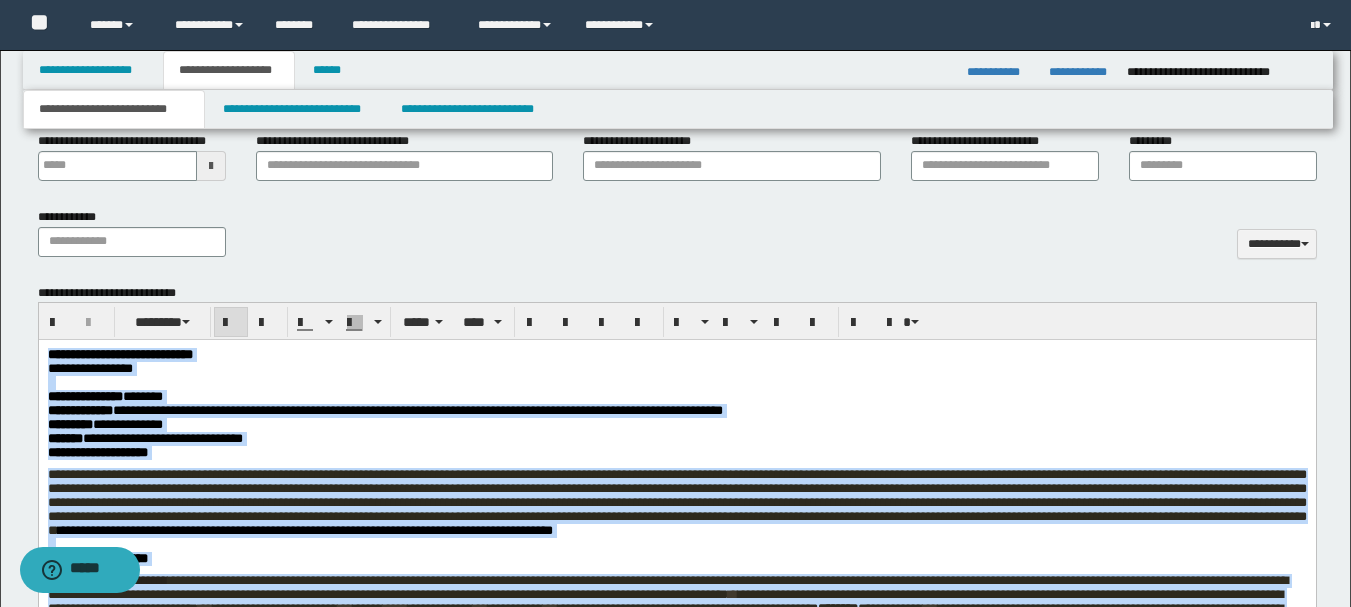 click on "**********" at bounding box center [676, 439] 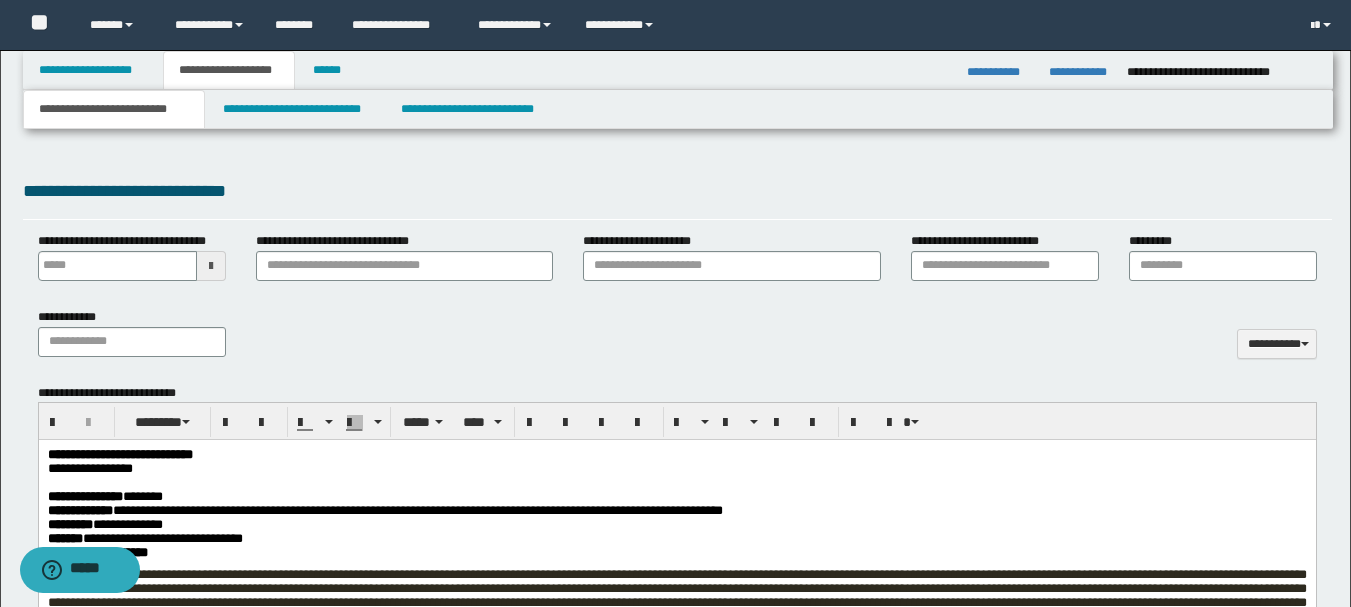 scroll, scrollTop: 905, scrollLeft: 0, axis: vertical 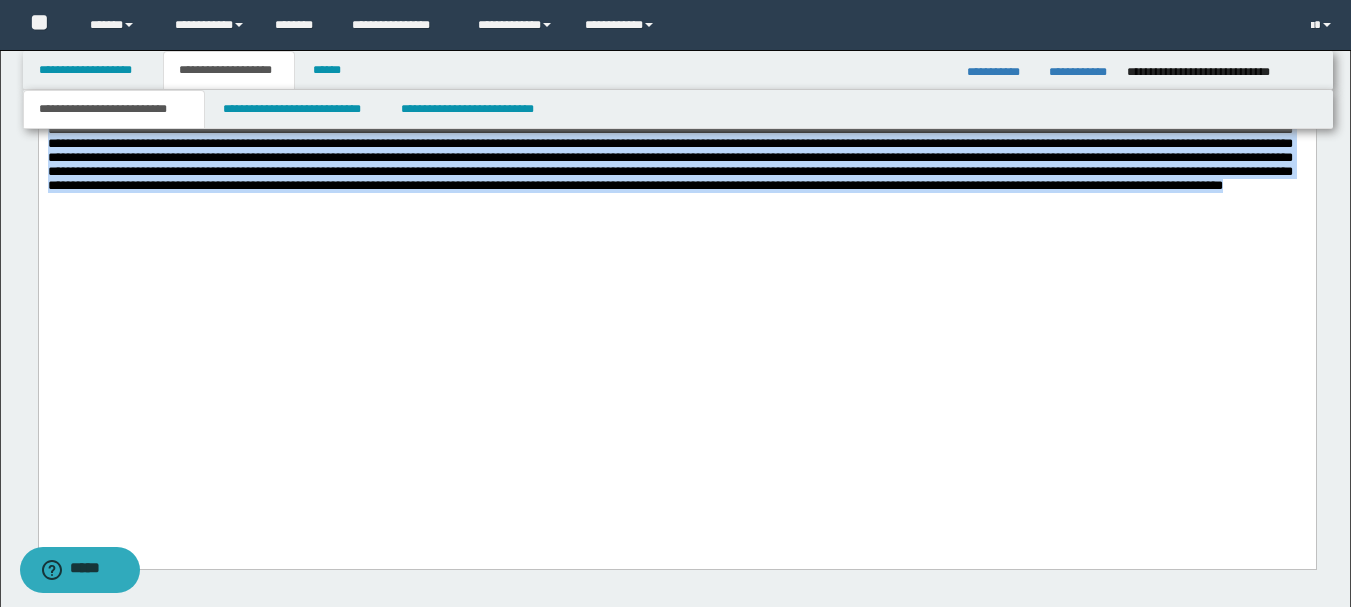 drag, startPoint x: 50, startPoint y: -573, endPoint x: 1135, endPoint y: 495, distance: 1522.4484 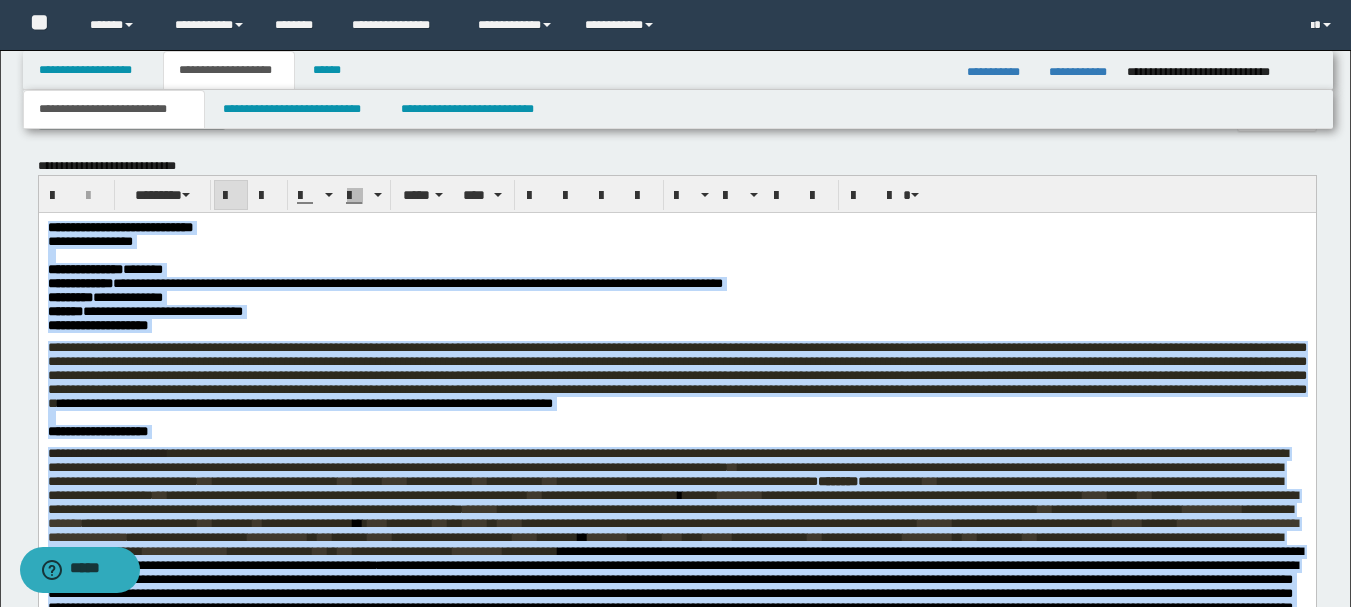 scroll, scrollTop: 832, scrollLeft: 0, axis: vertical 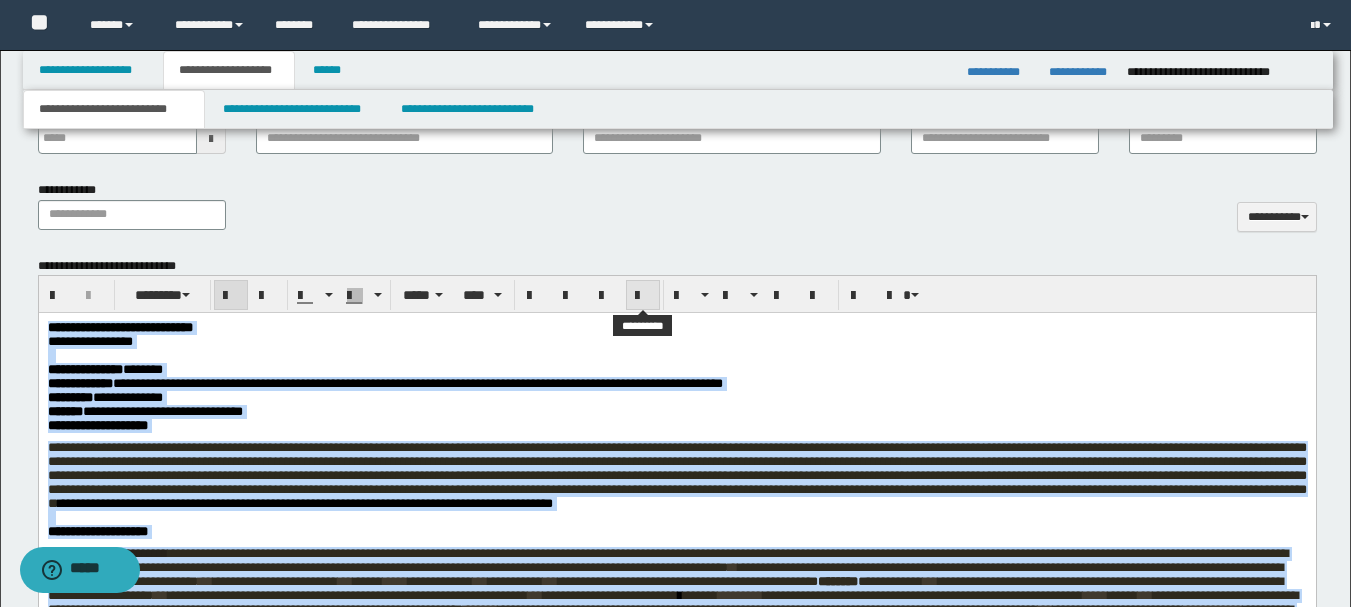 click at bounding box center [643, 295] 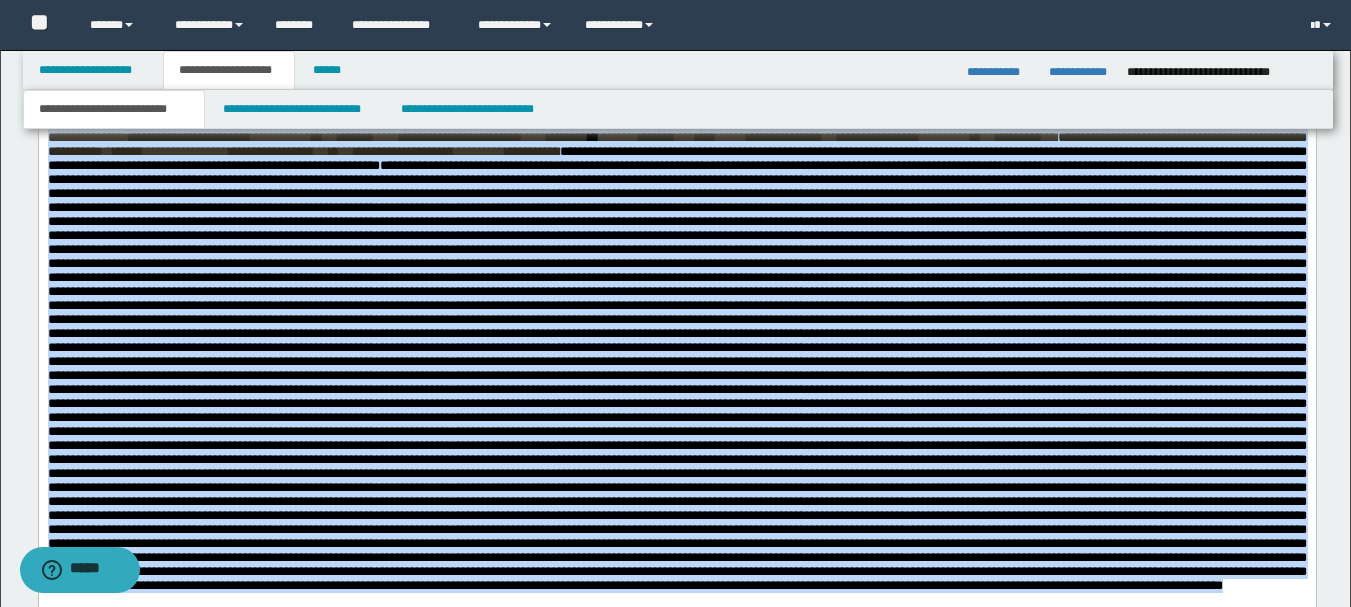 scroll, scrollTop: 1932, scrollLeft: 0, axis: vertical 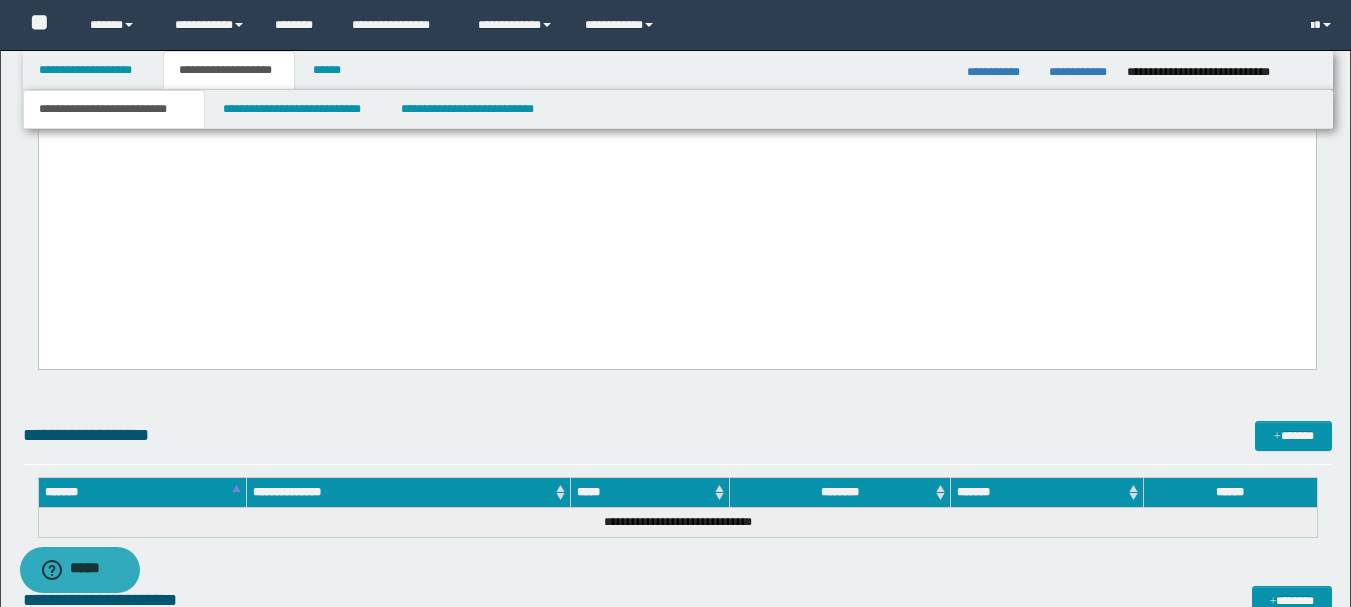 click on "**********" at bounding box center (676, -367) 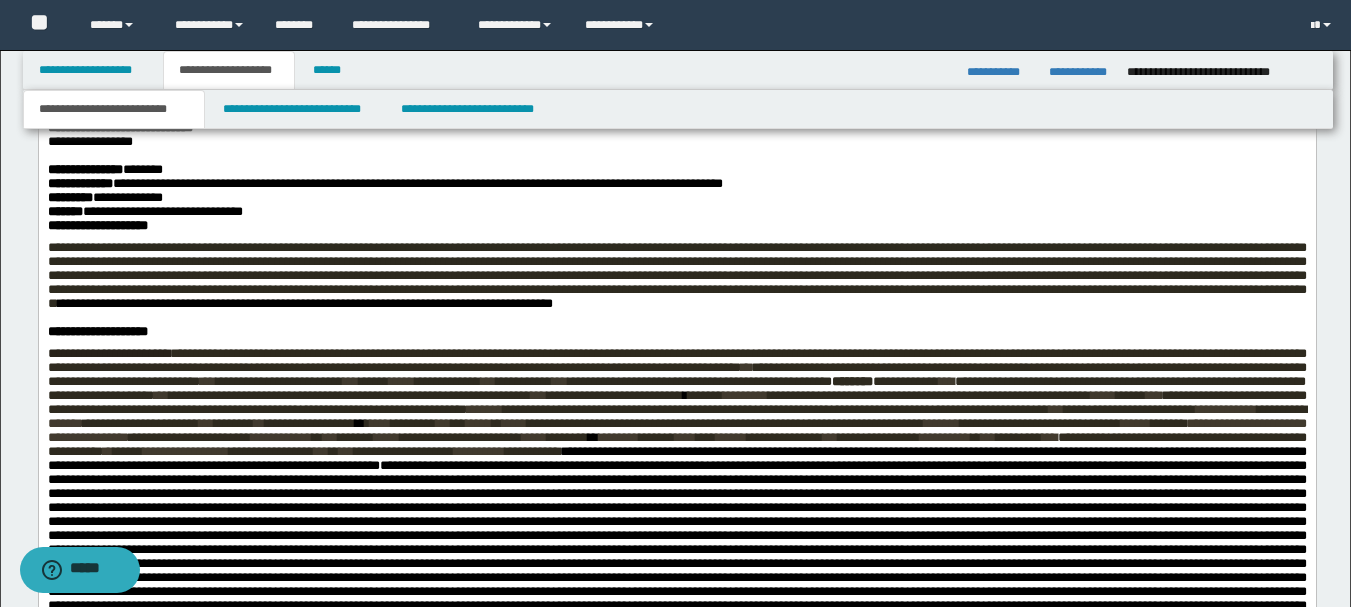 scroll, scrollTop: 832, scrollLeft: 0, axis: vertical 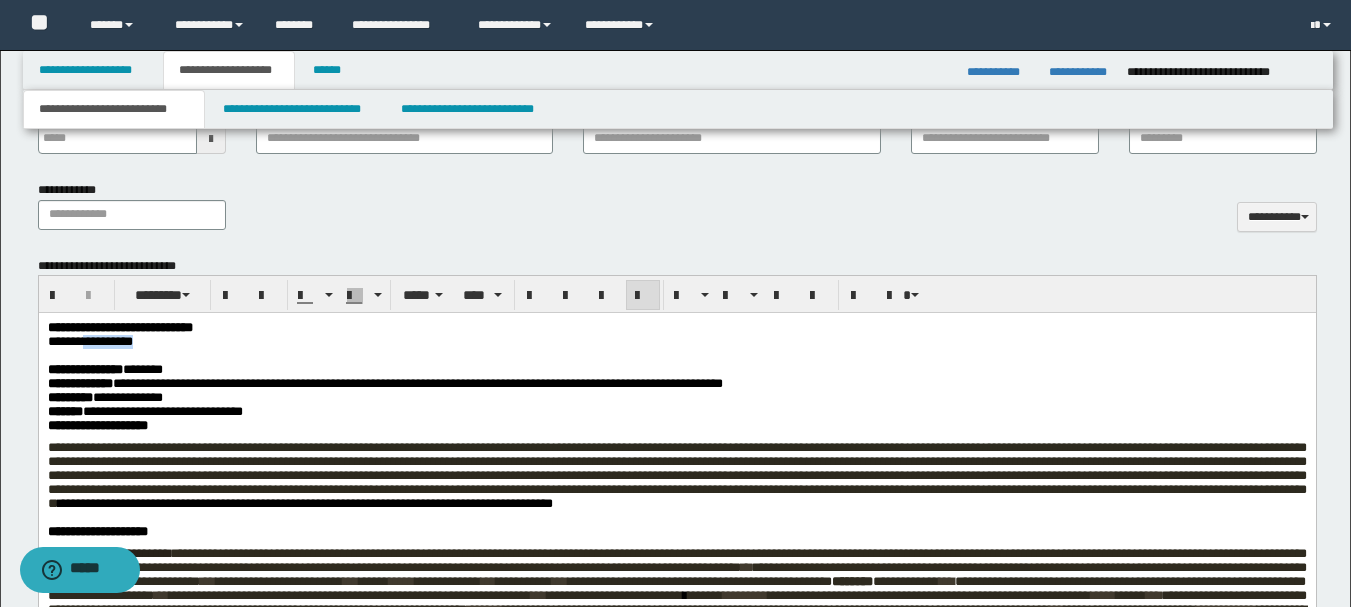 drag, startPoint x: 92, startPoint y: 344, endPoint x: 156, endPoint y: 347, distance: 64.070274 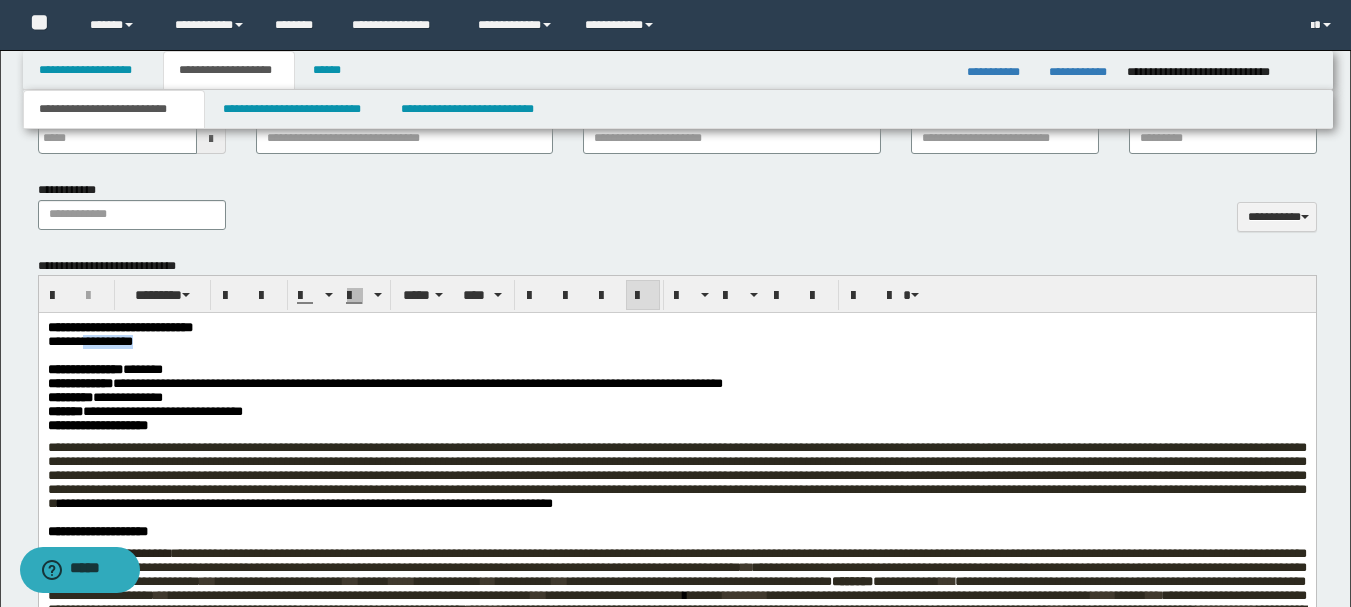 click on "**********" at bounding box center [89, 341] 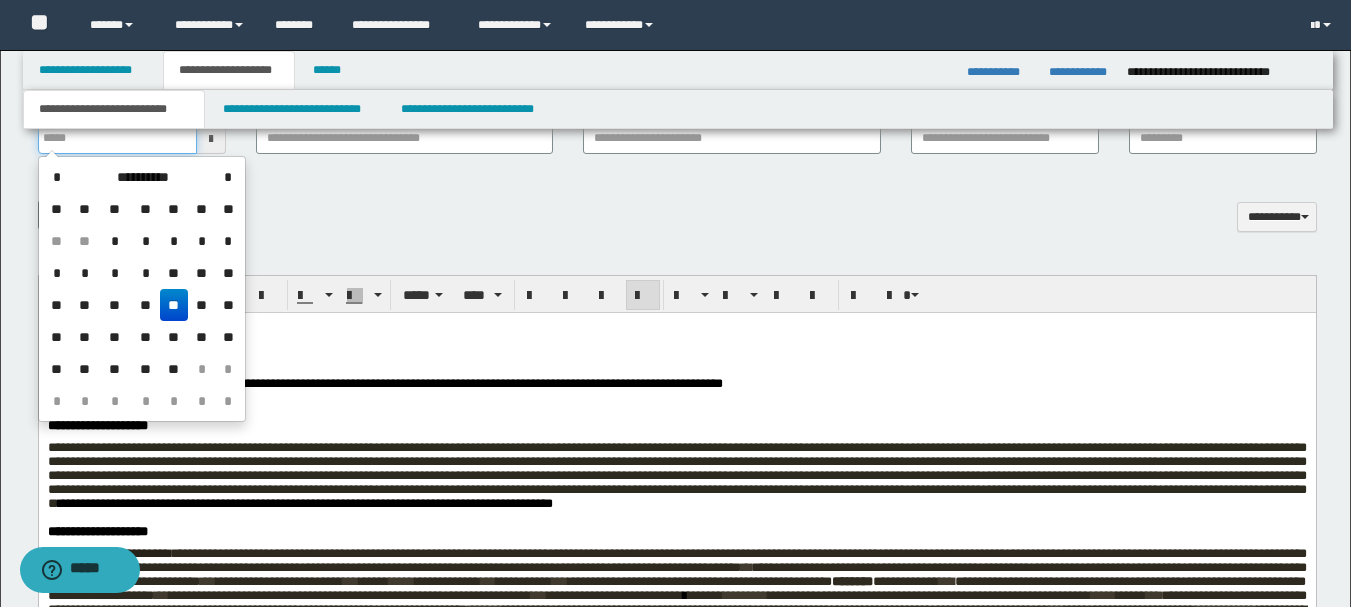 click on "**********" at bounding box center [117, 139] 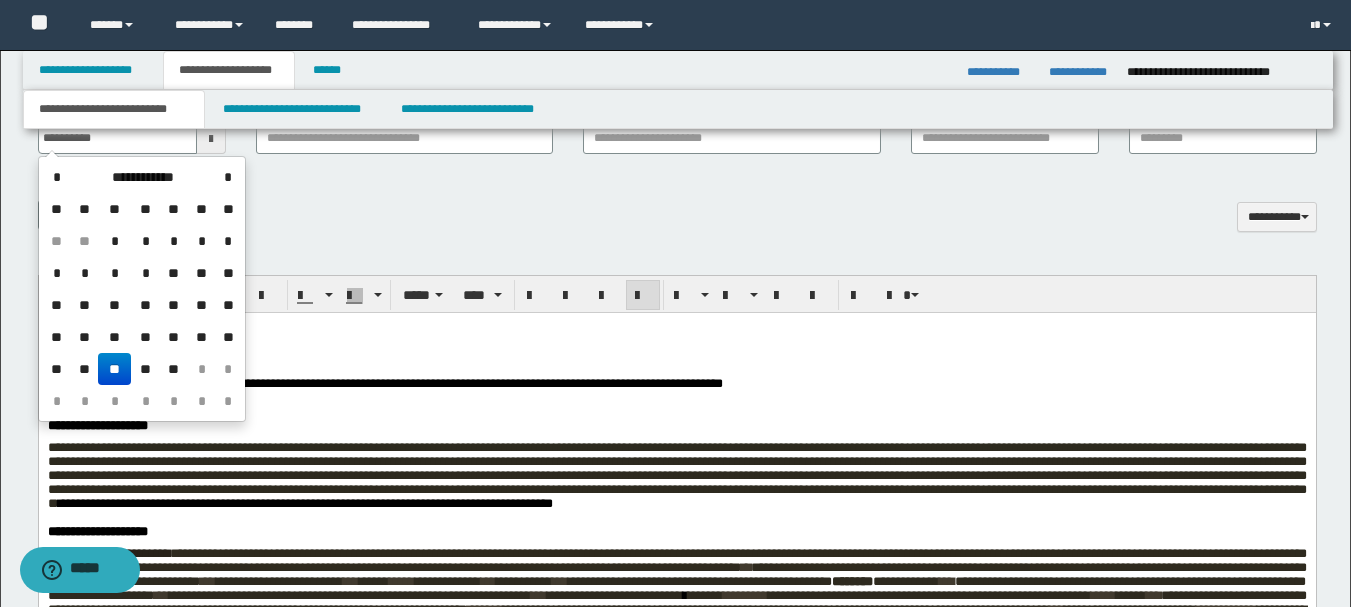 type on "**********" 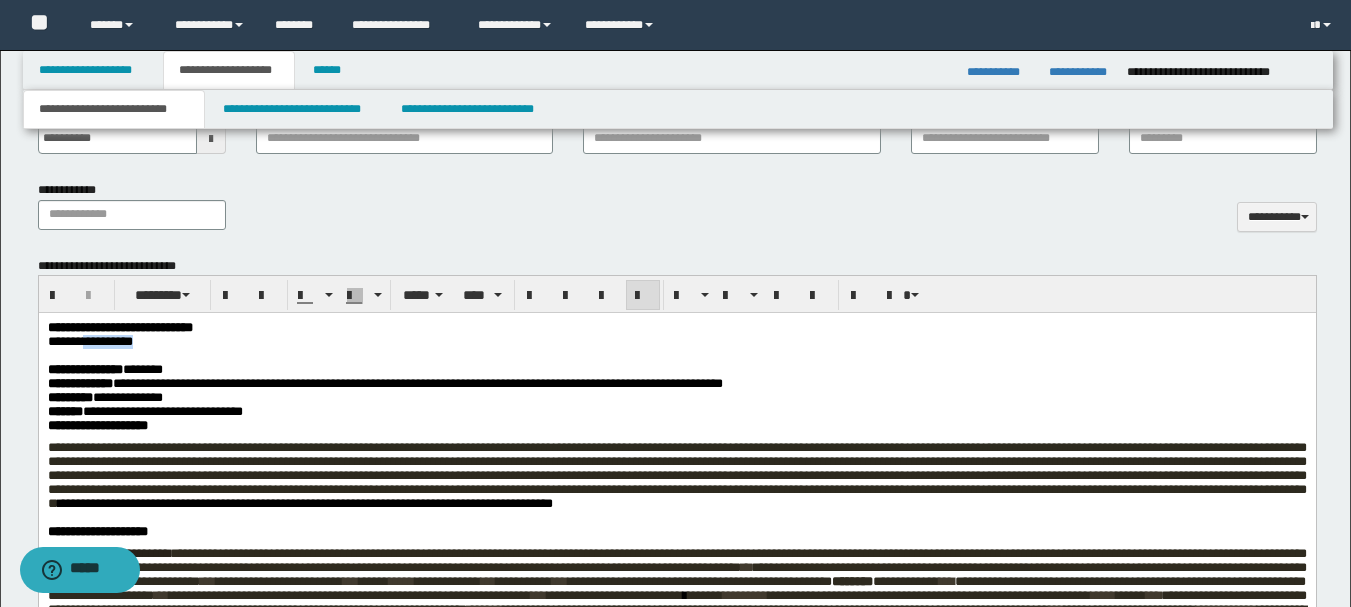 click on "**********" at bounding box center [676, 412] 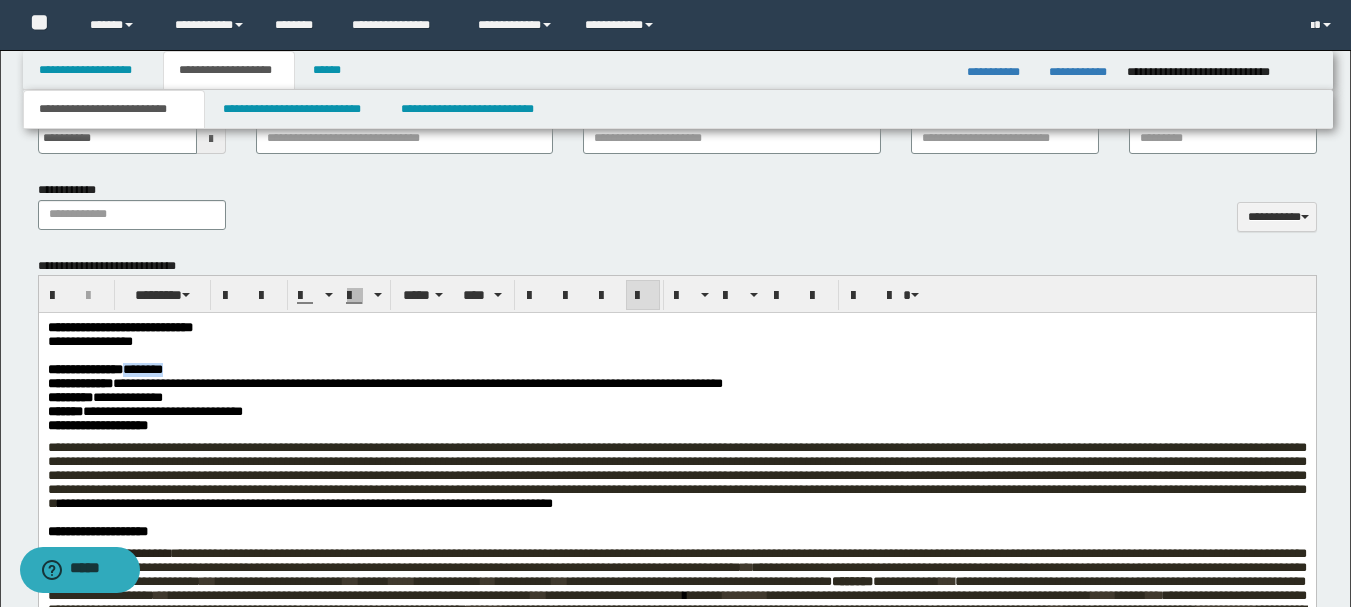drag, startPoint x: 169, startPoint y: 373, endPoint x: 238, endPoint y: 377, distance: 69.115845 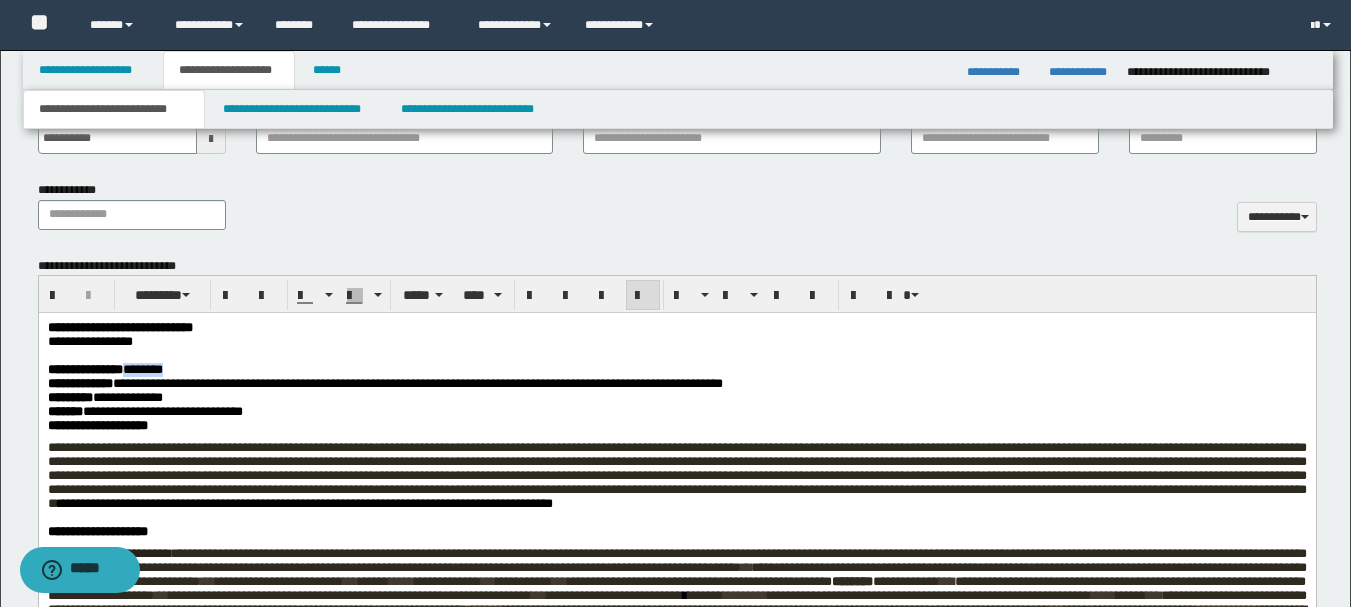 click on "**********" at bounding box center (104, 369) 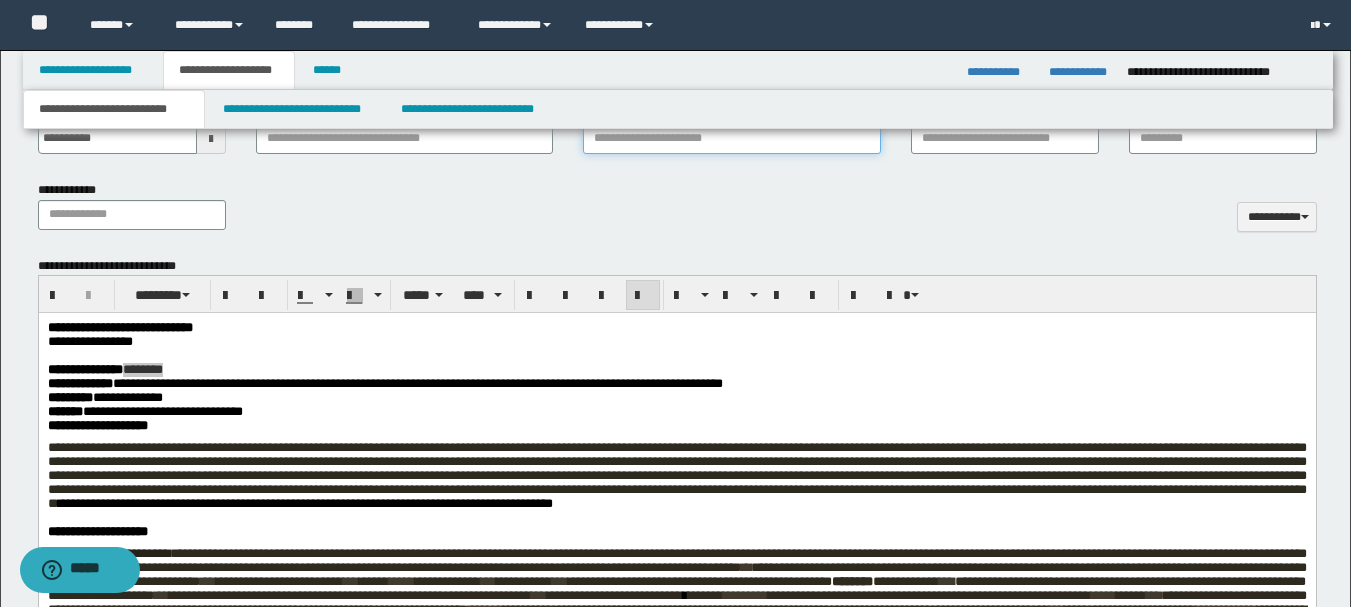 click on "**********" at bounding box center [731, 139] 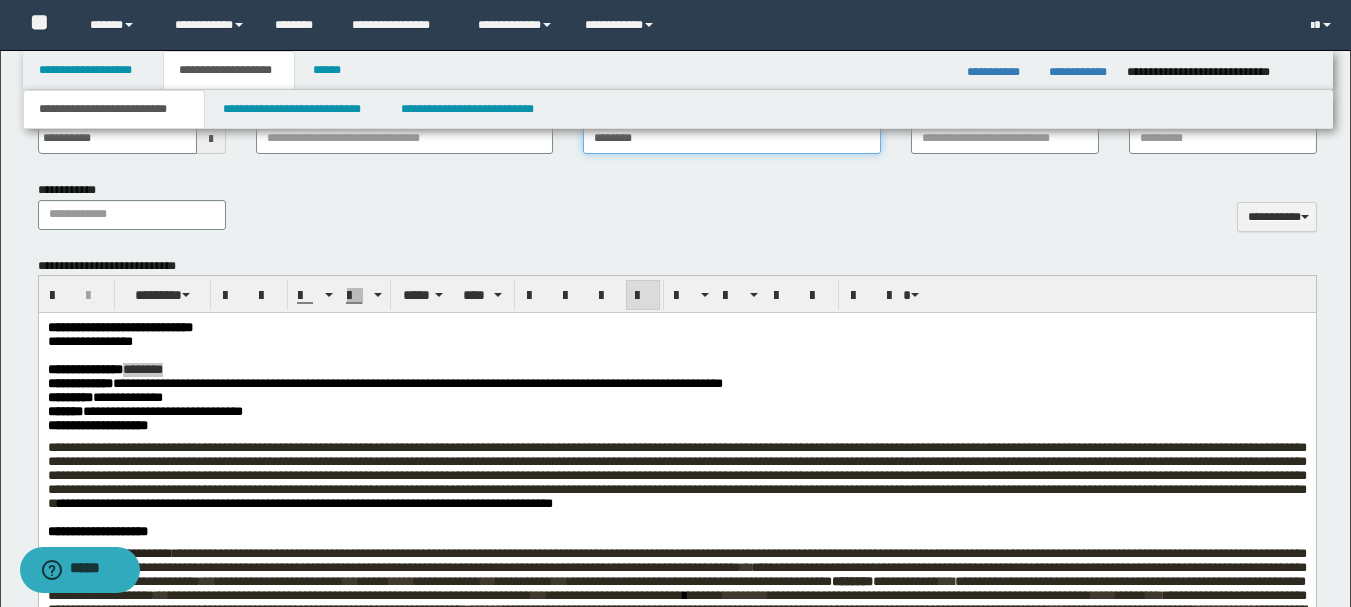 type on "********" 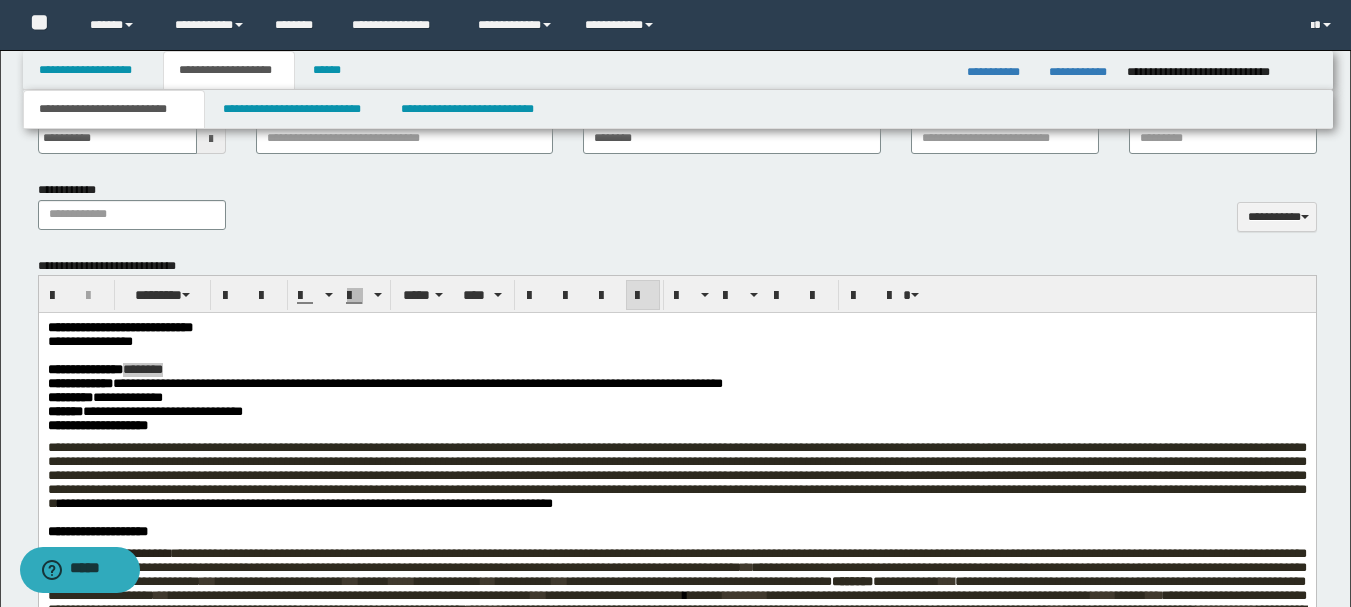 click on "**********" at bounding box center (677, 213) 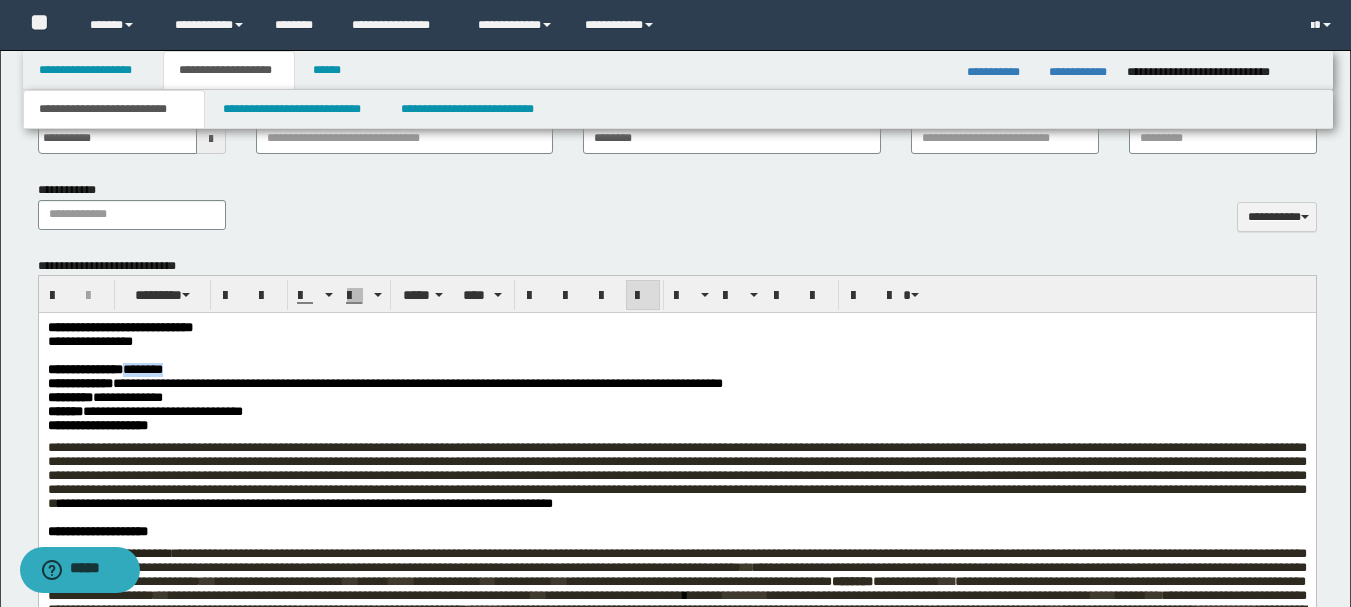 click on "**********" at bounding box center (104, 397) 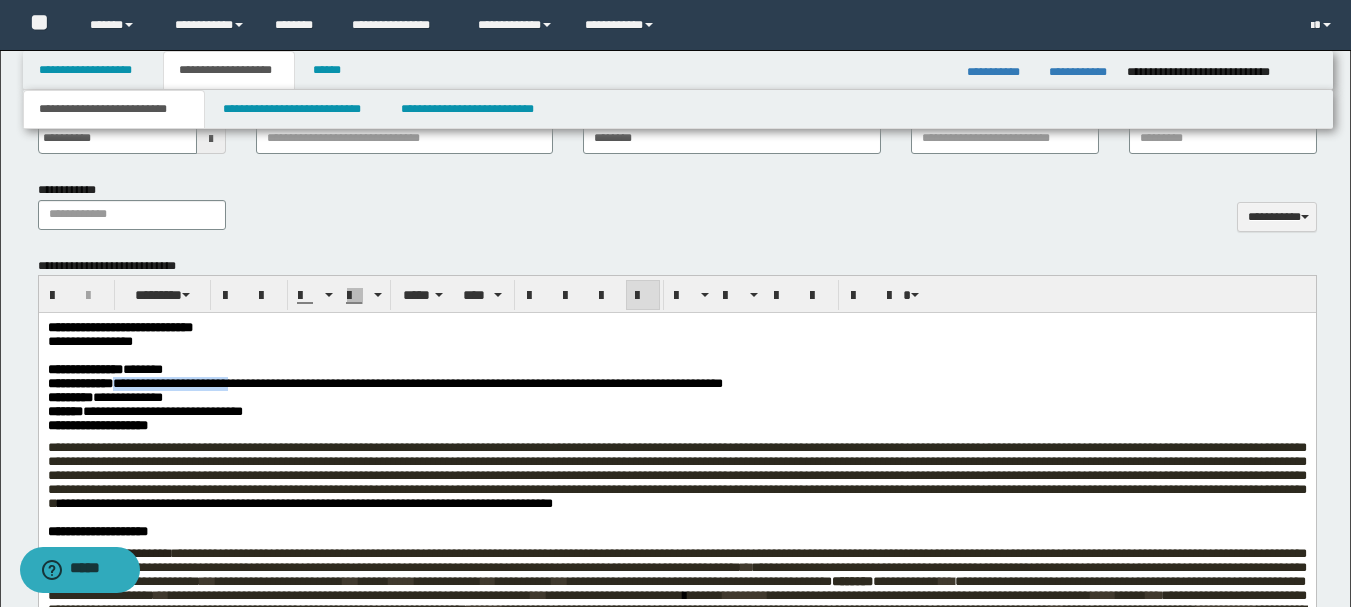 drag, startPoint x: 153, startPoint y: 391, endPoint x: 289, endPoint y: 392, distance: 136.00368 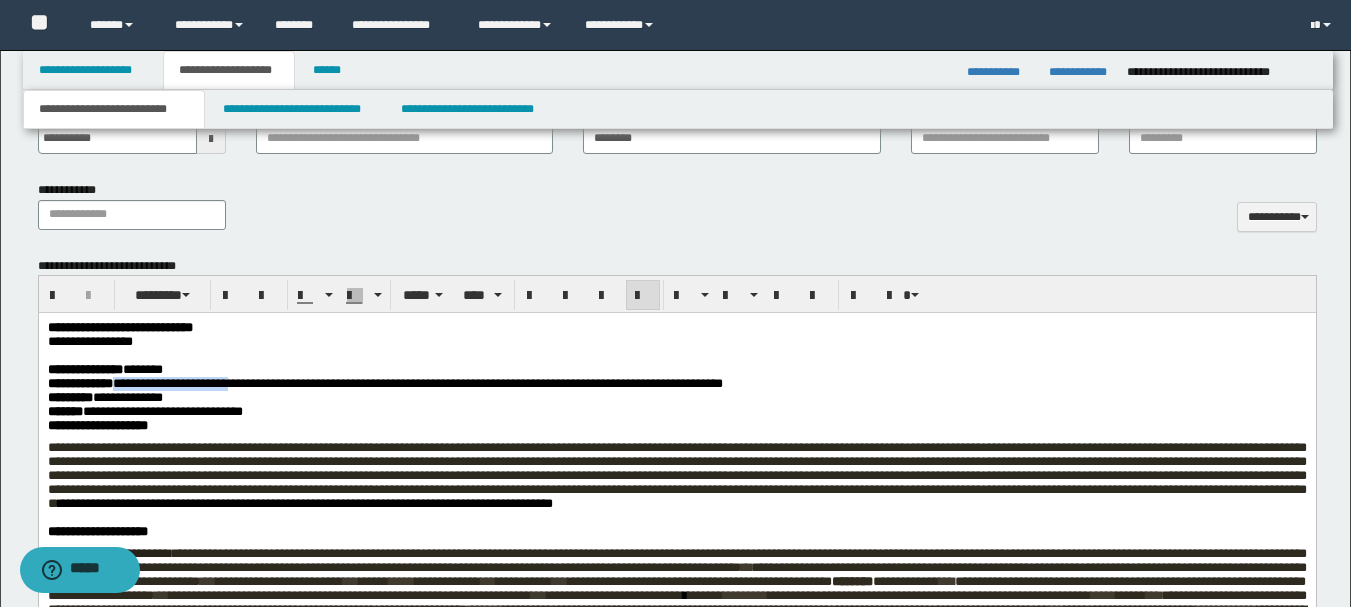 click on "**********" at bounding box center [384, 383] 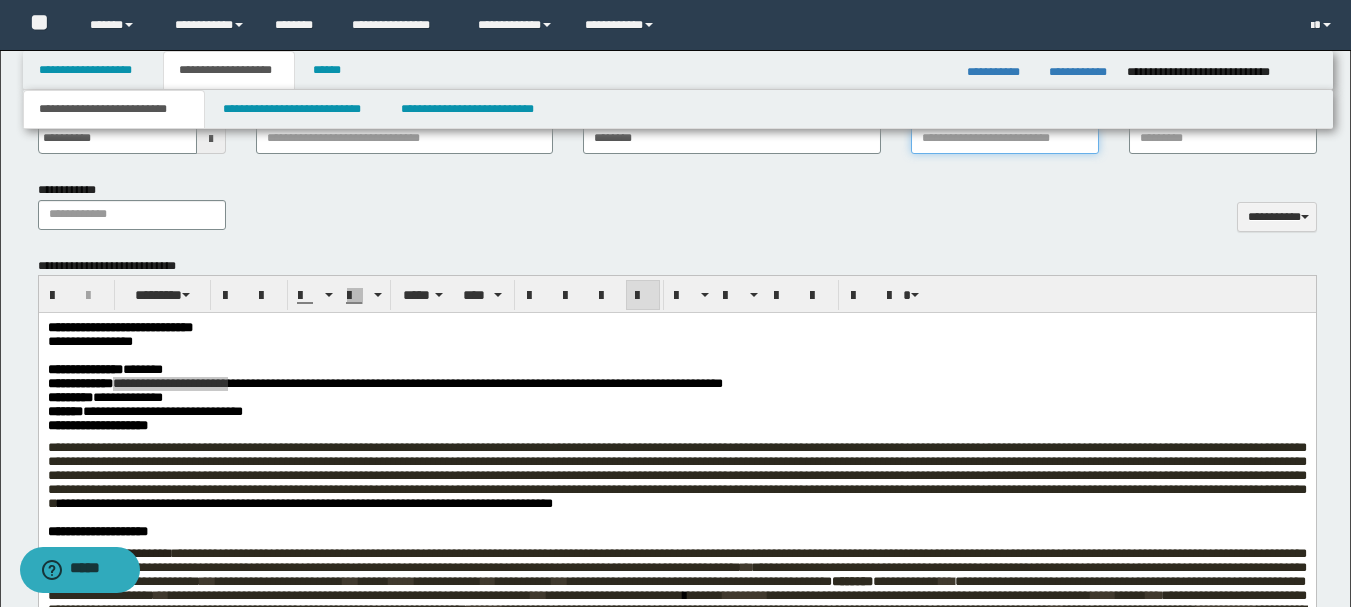 click on "**********" at bounding box center [1005, 139] 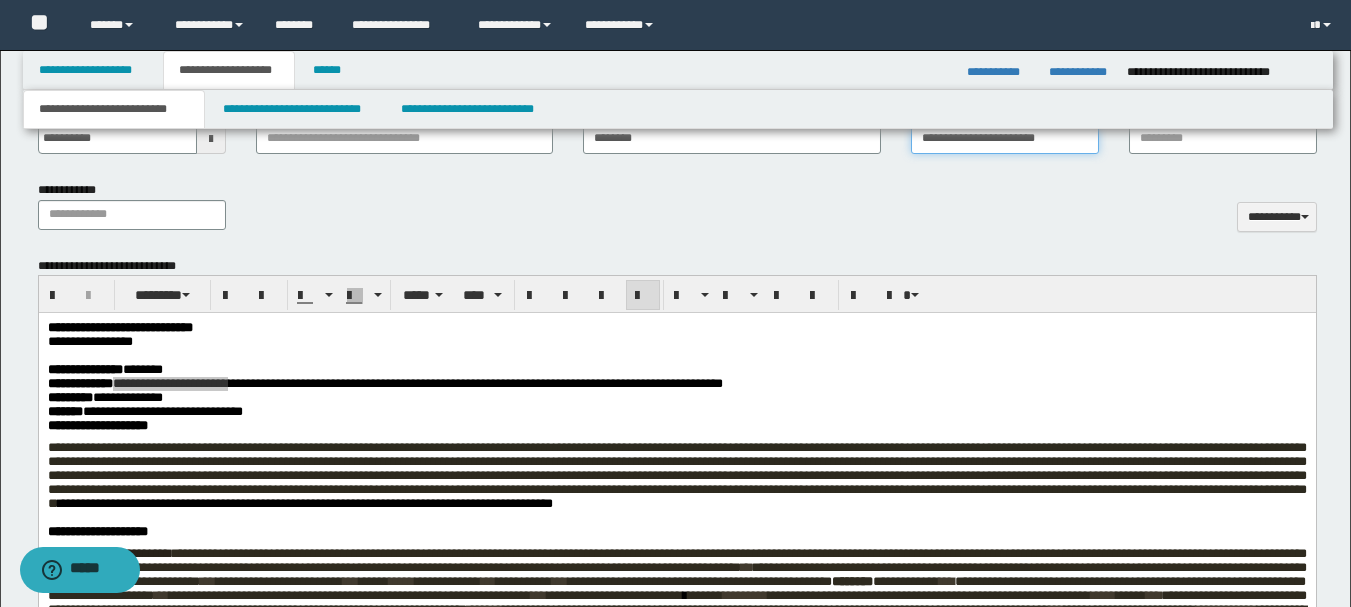type on "**********" 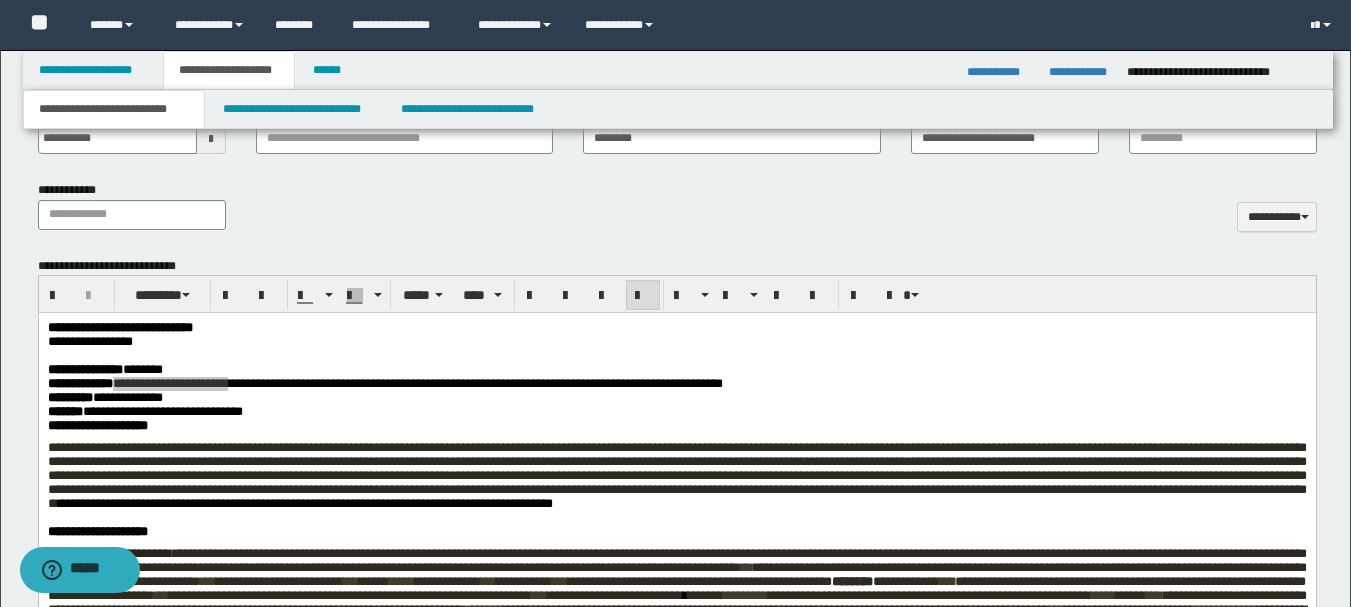 click on "**********" at bounding box center [677, 213] 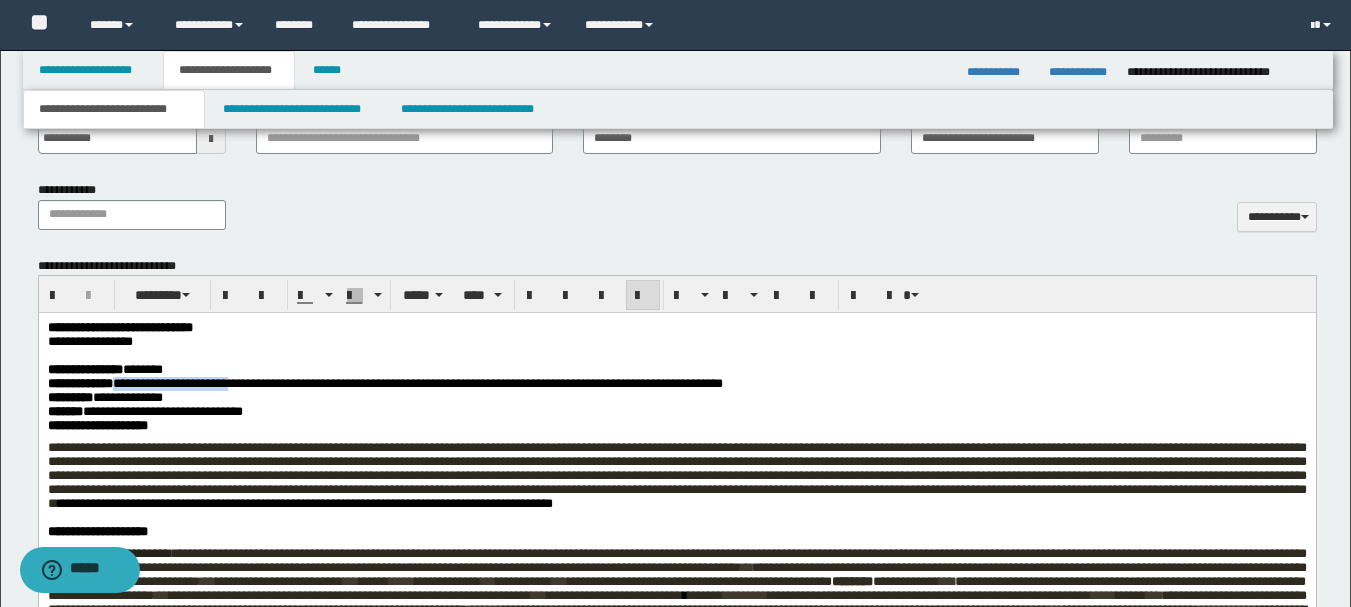 click on "**********" at bounding box center (676, 426) 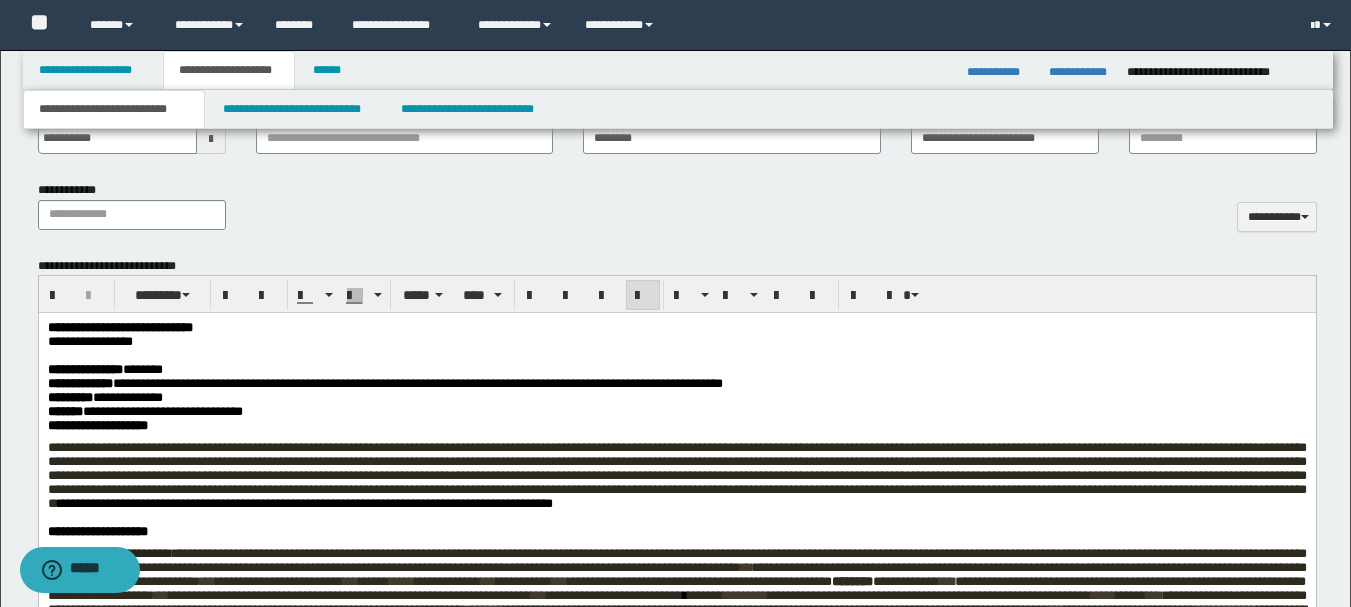 click on "**********" at bounding box center (384, 383) 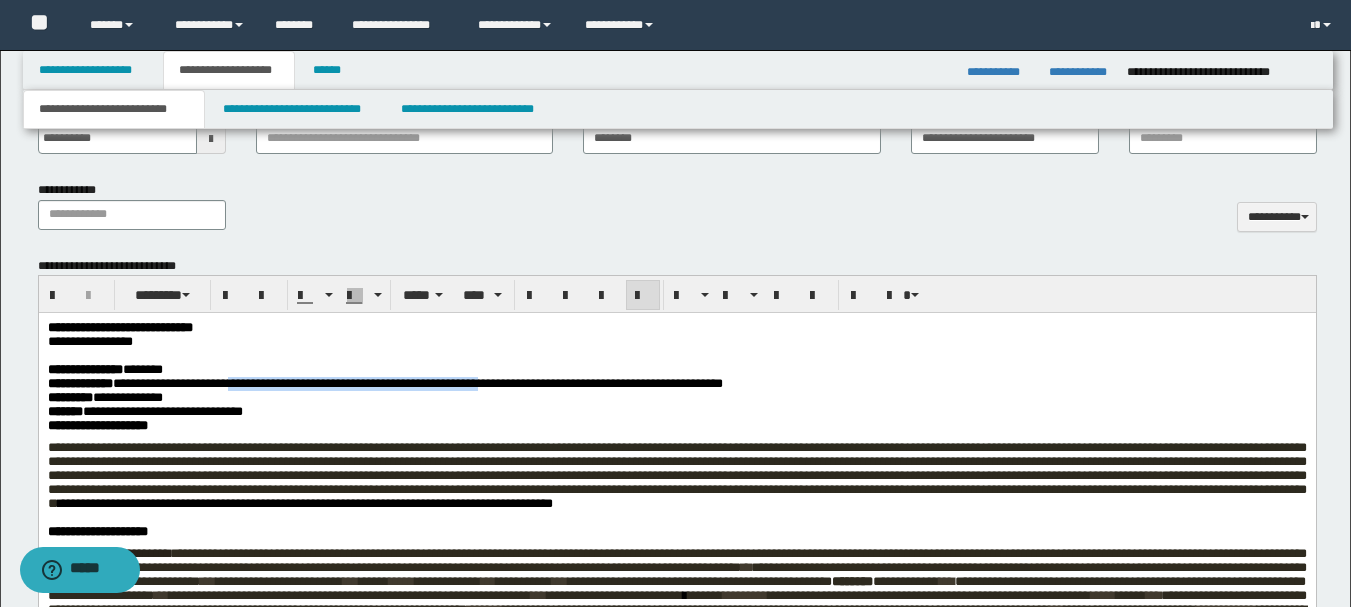 drag, startPoint x: 289, startPoint y: 390, endPoint x: 587, endPoint y: 397, distance: 298.0822 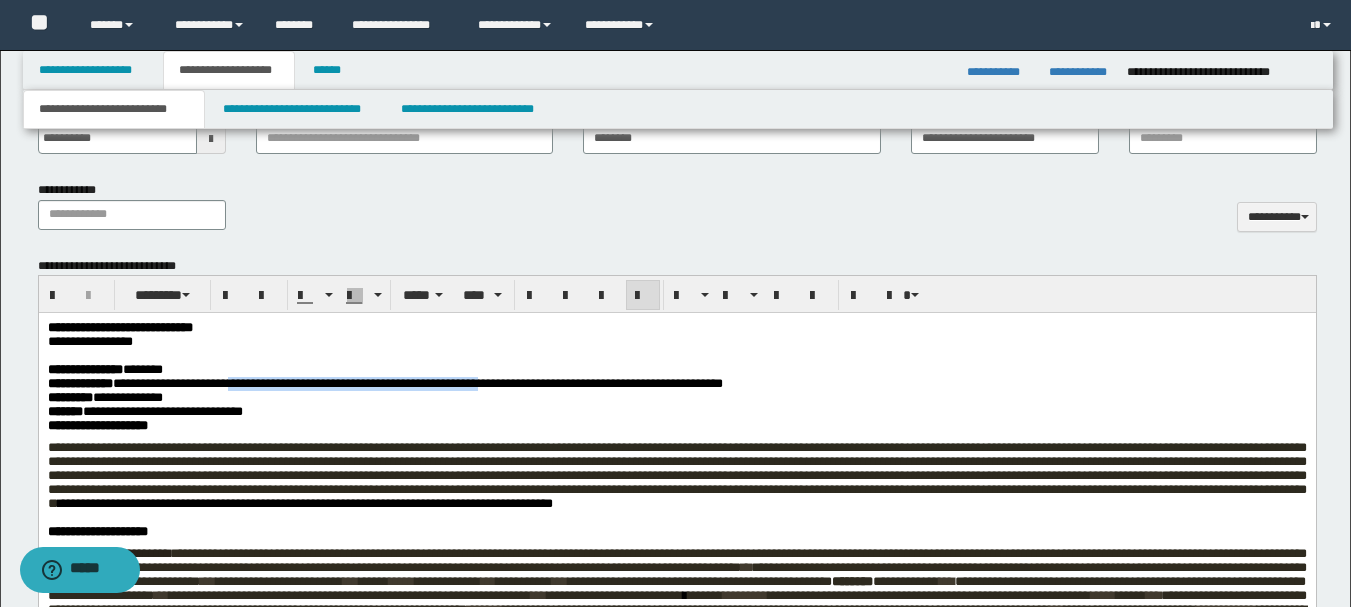 click on "**********" at bounding box center [384, 383] 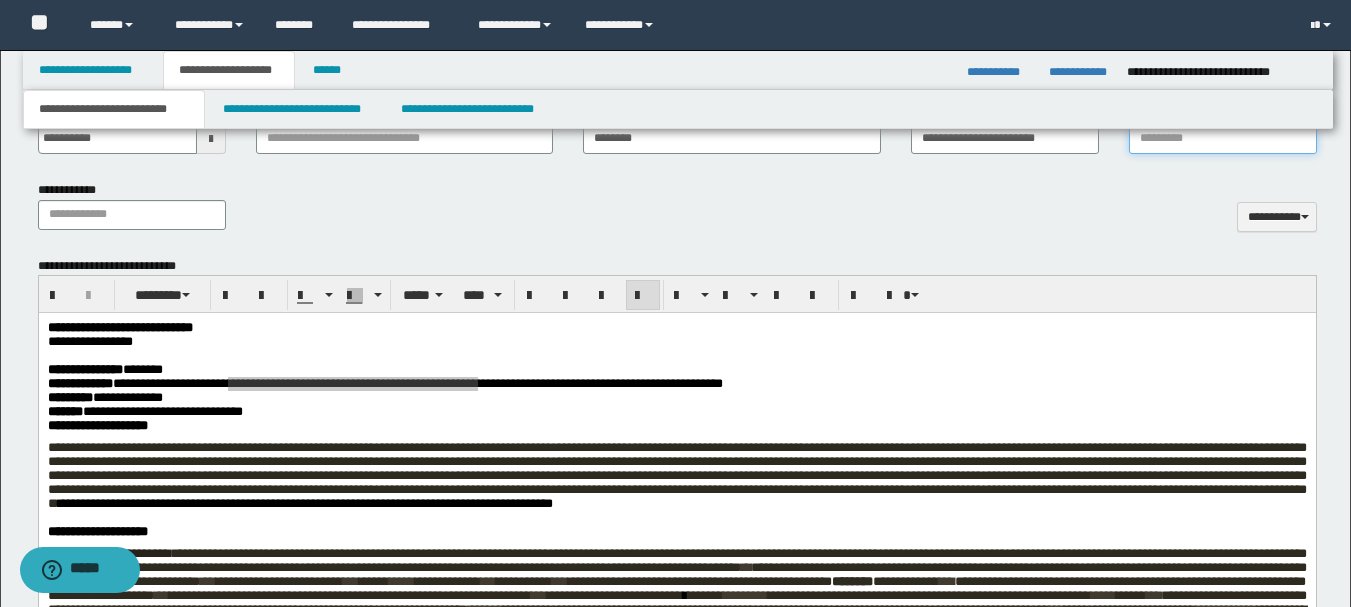click on "*********" at bounding box center (1223, 139) 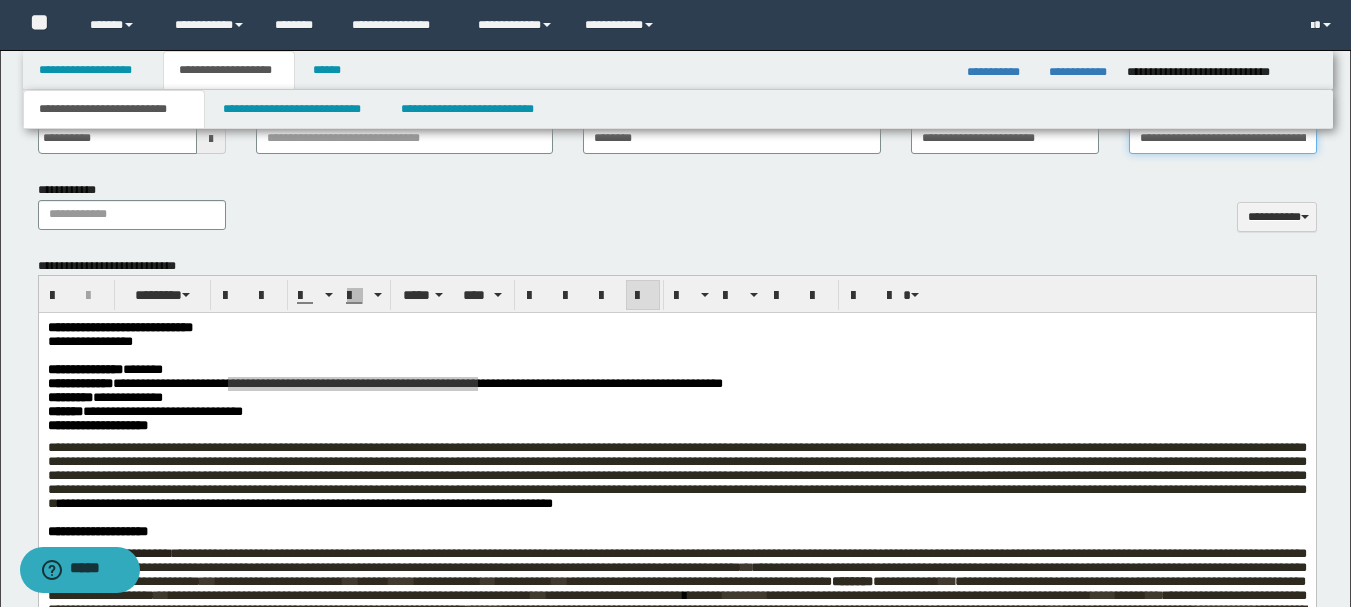 scroll, scrollTop: 0, scrollLeft: 98, axis: horizontal 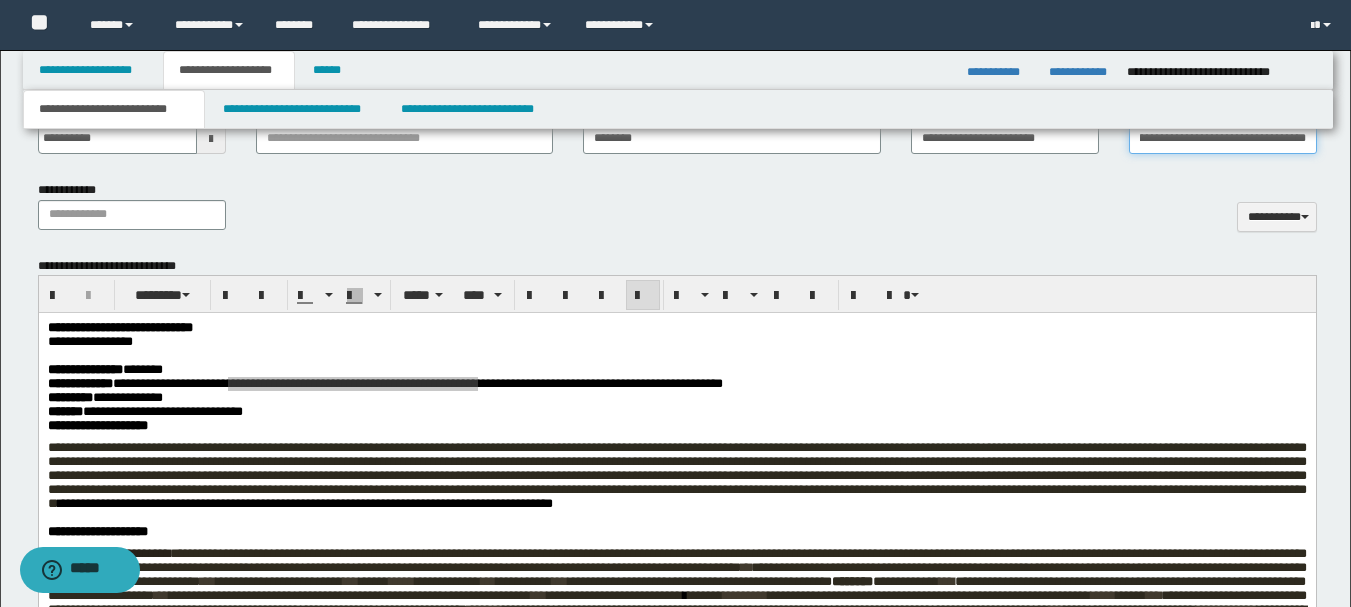 type on "**********" 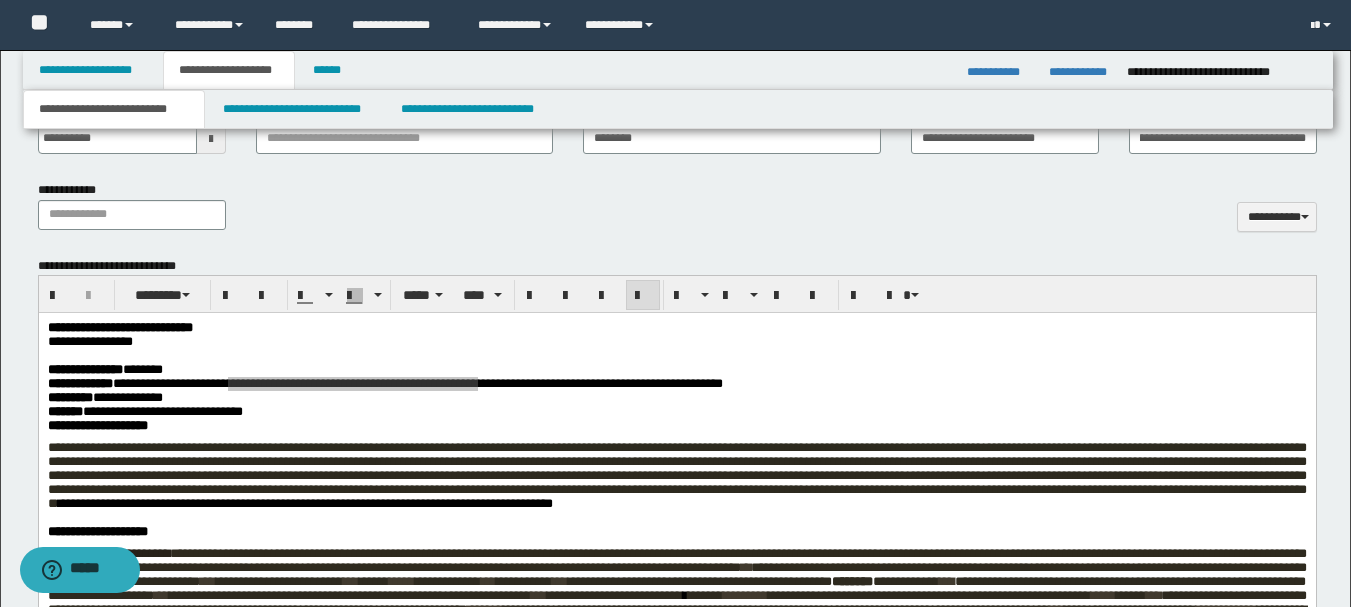 click on "**********" at bounding box center [677, 213] 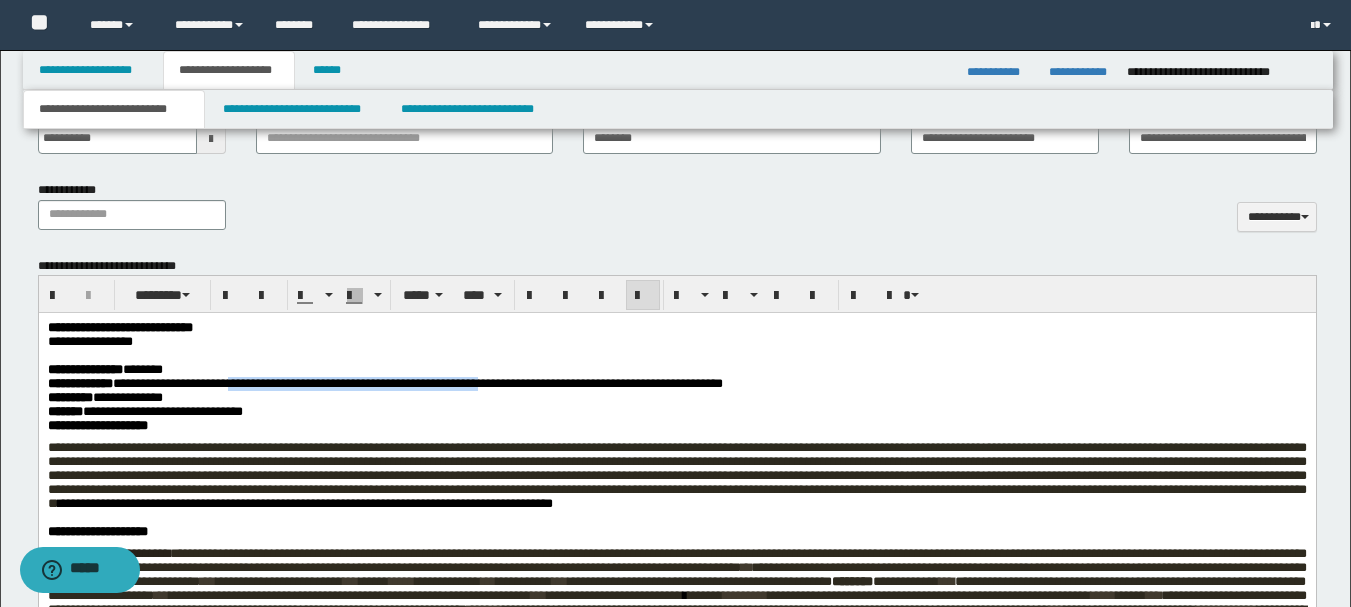 click on "**********" at bounding box center [676, 412] 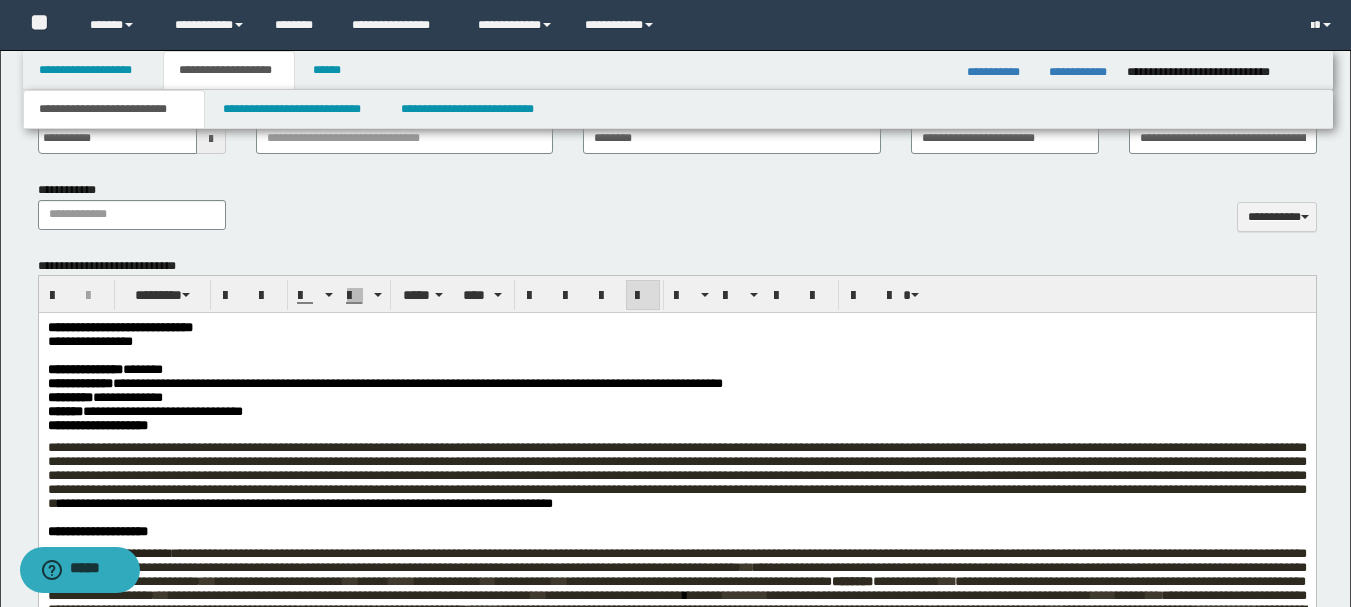 click on "**********" at bounding box center (384, 383) 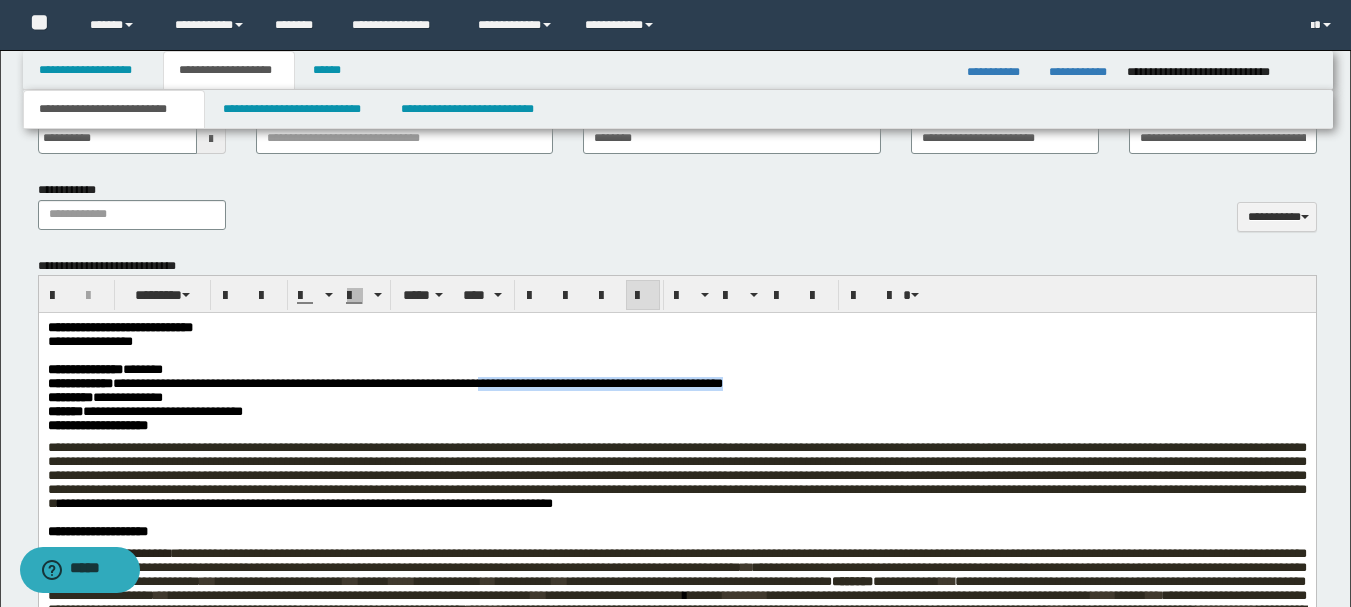 drag, startPoint x: 588, startPoint y: 394, endPoint x: 886, endPoint y: 392, distance: 298.0067 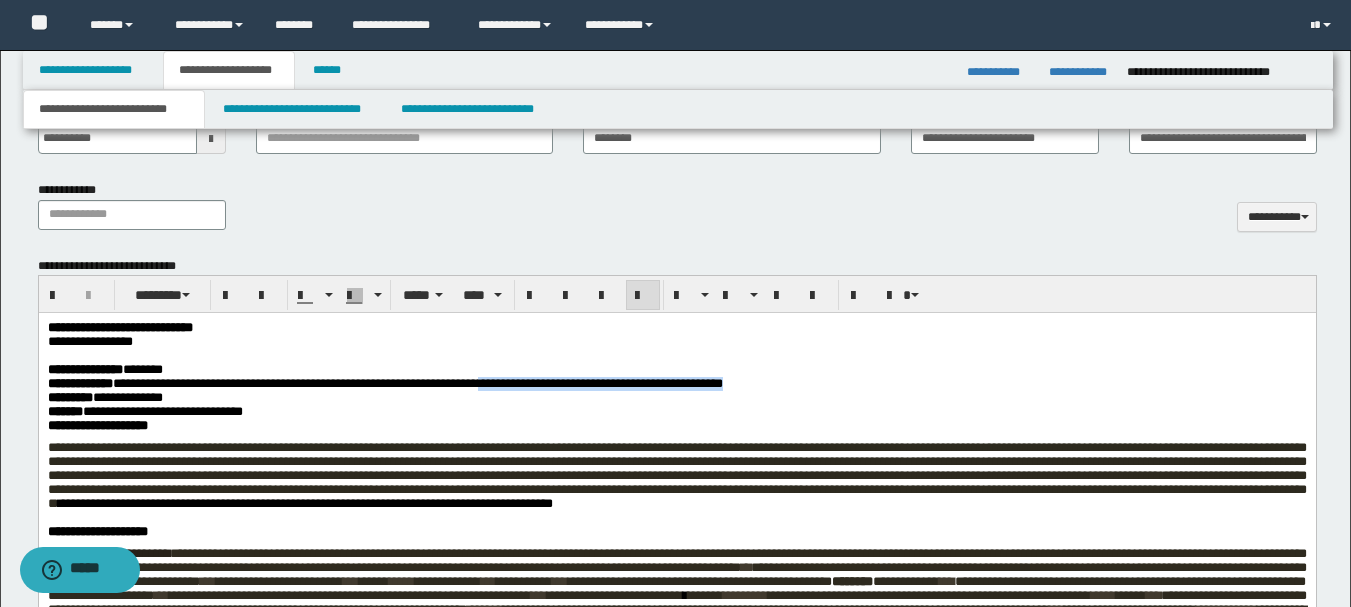 click on "**********" at bounding box center [676, 384] 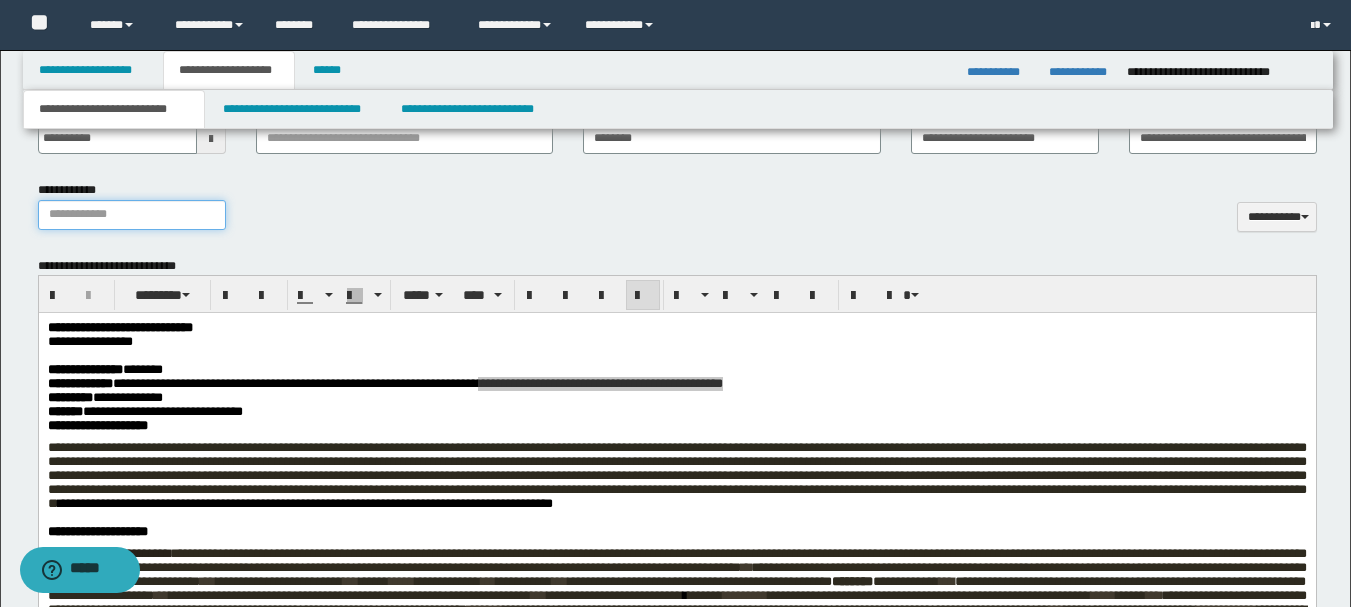 click on "**********" at bounding box center [132, 215] 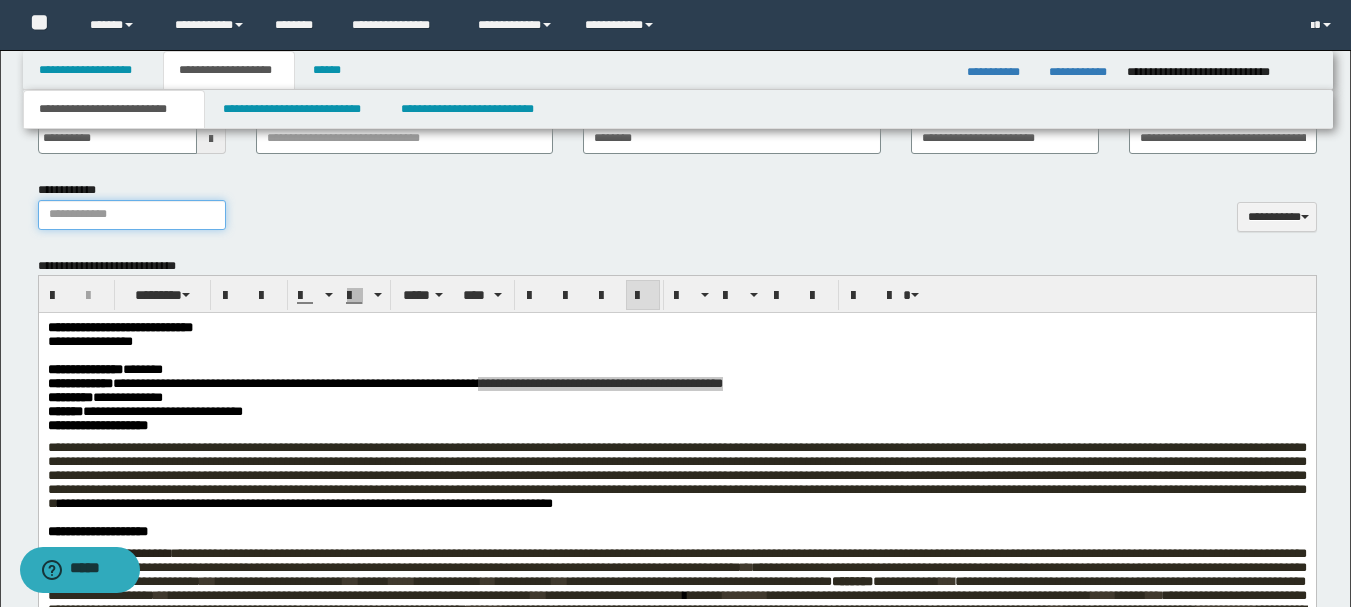 paste on "**********" 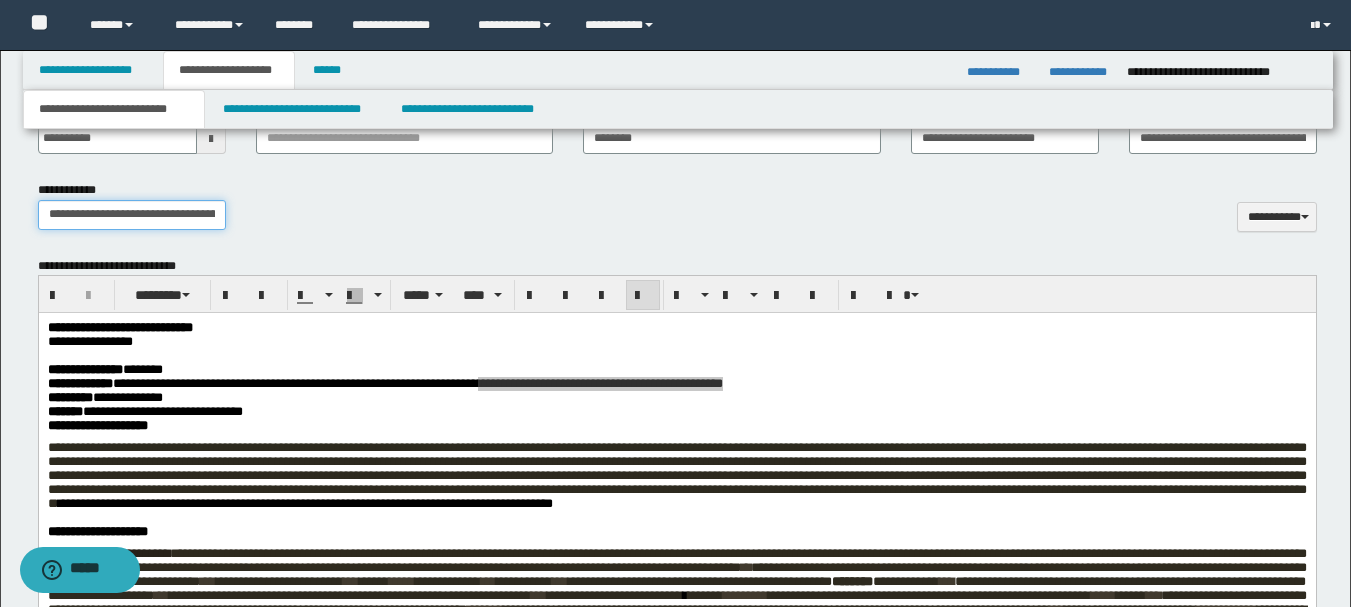 scroll, scrollTop: 0, scrollLeft: 94, axis: horizontal 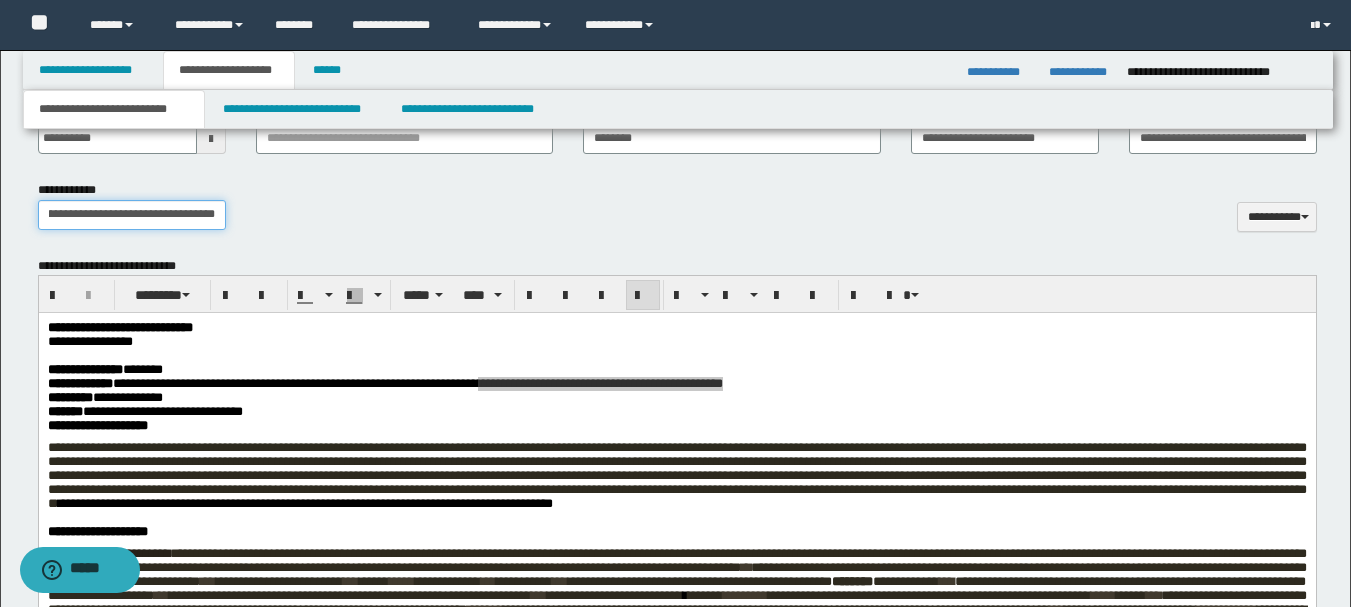 type on "**********" 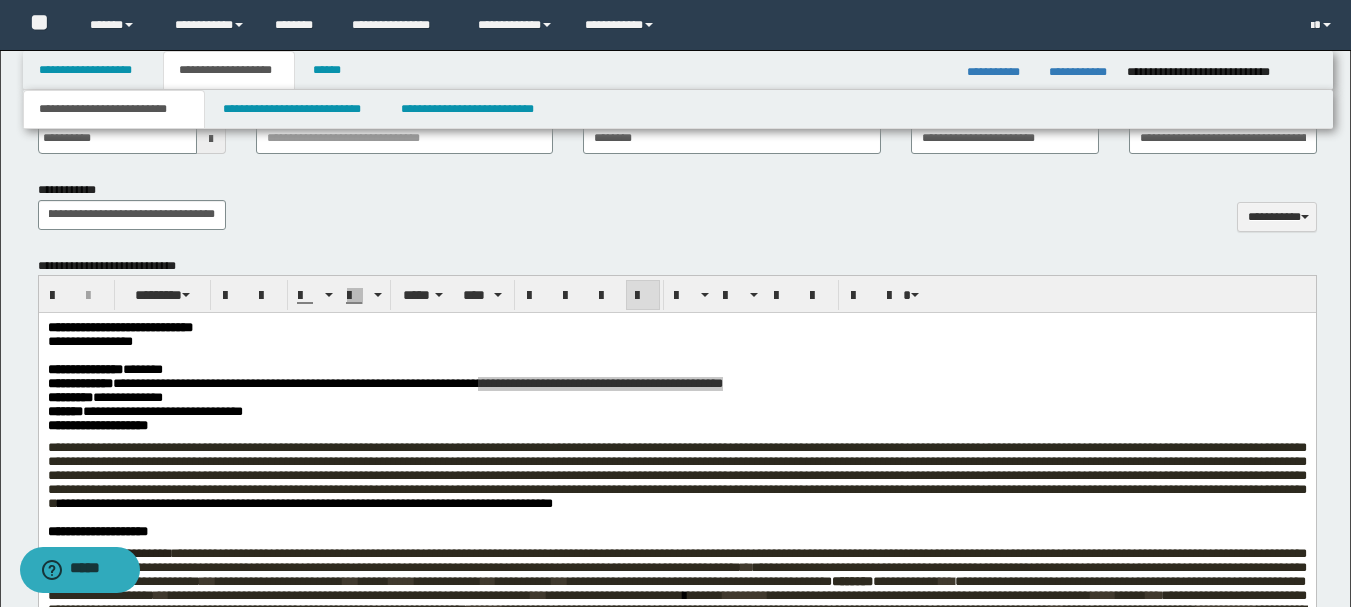 click on "**********" at bounding box center [677, 213] 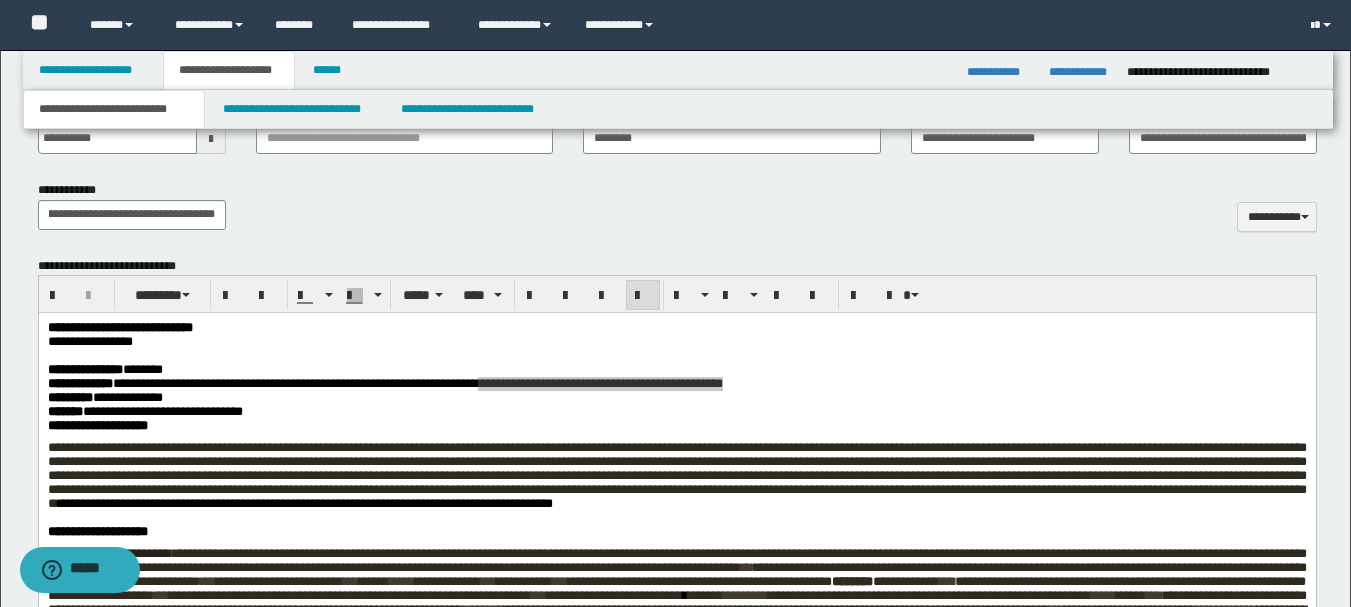 scroll, scrollTop: 0, scrollLeft: 0, axis: both 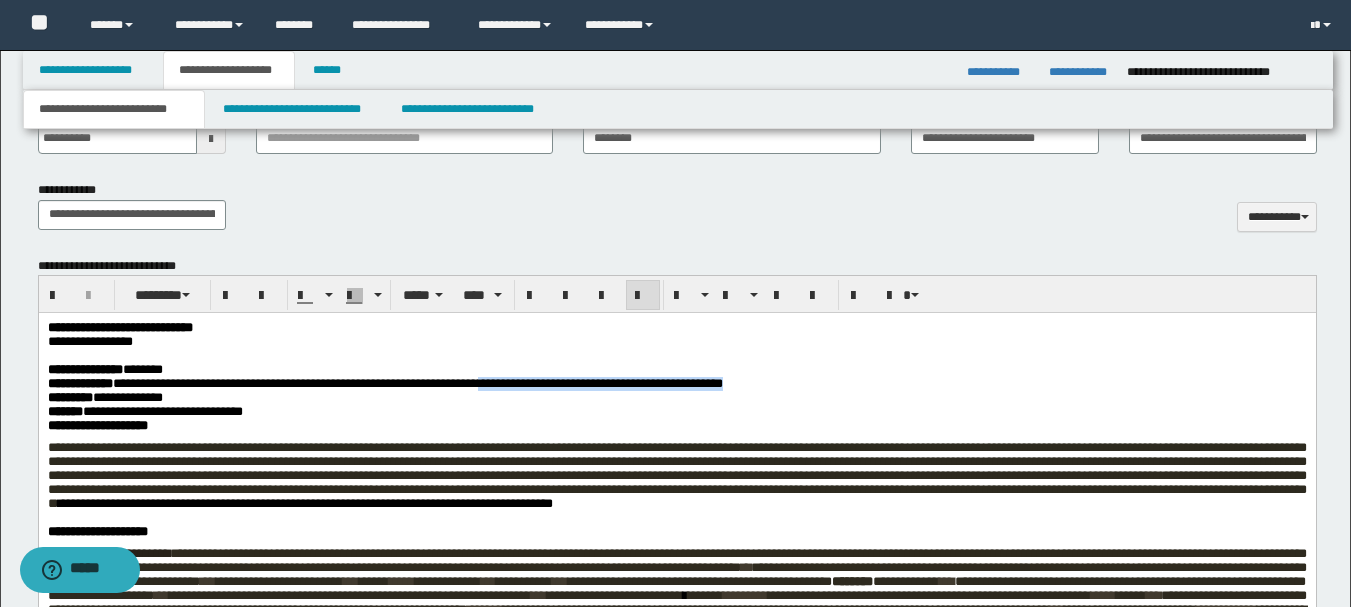 click on "**********" at bounding box center (676, 475) 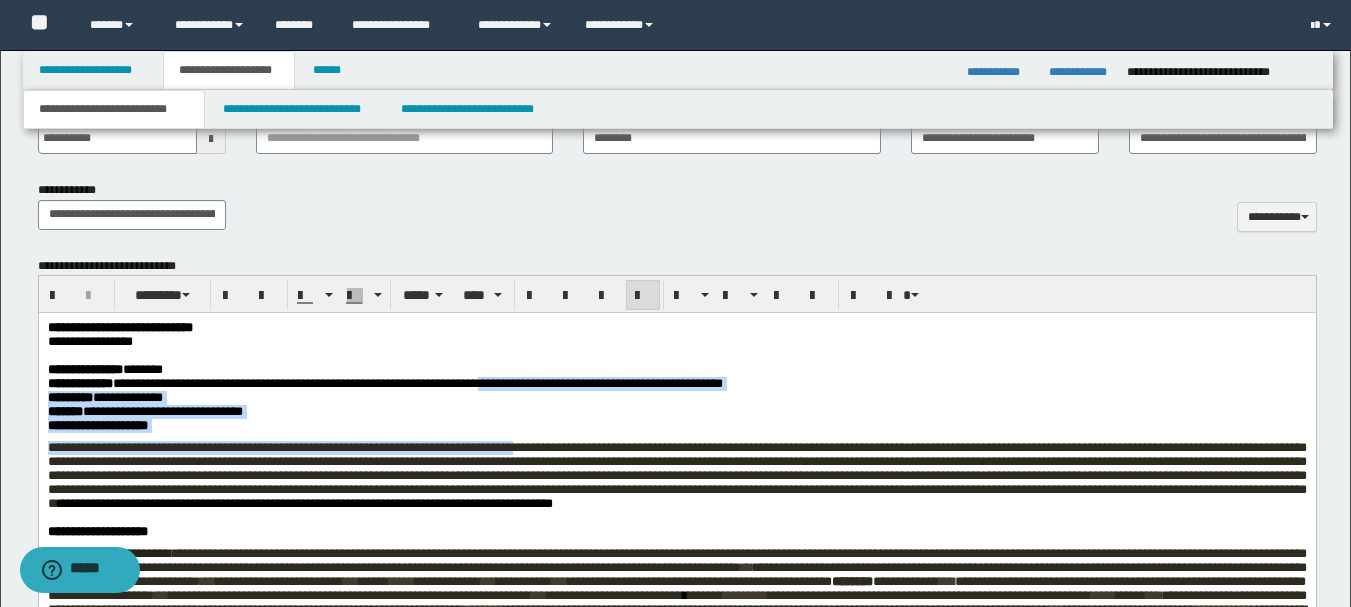 click on "**********" at bounding box center [676, 475] 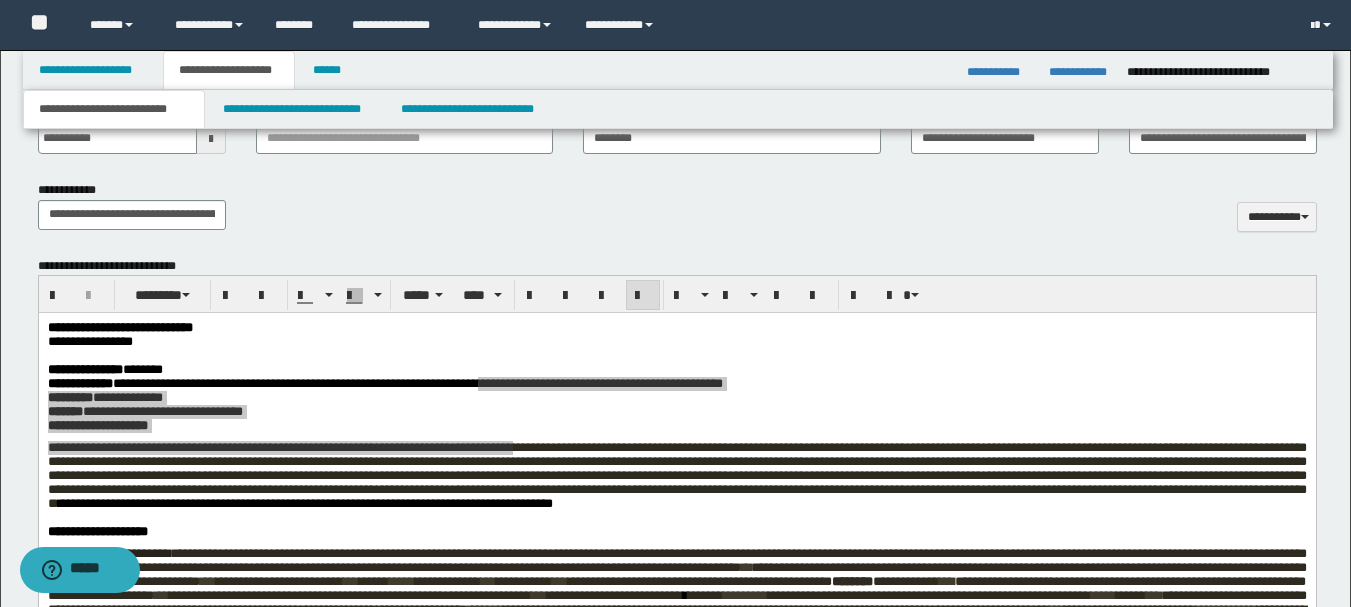 click on "**********" at bounding box center [677, 213] 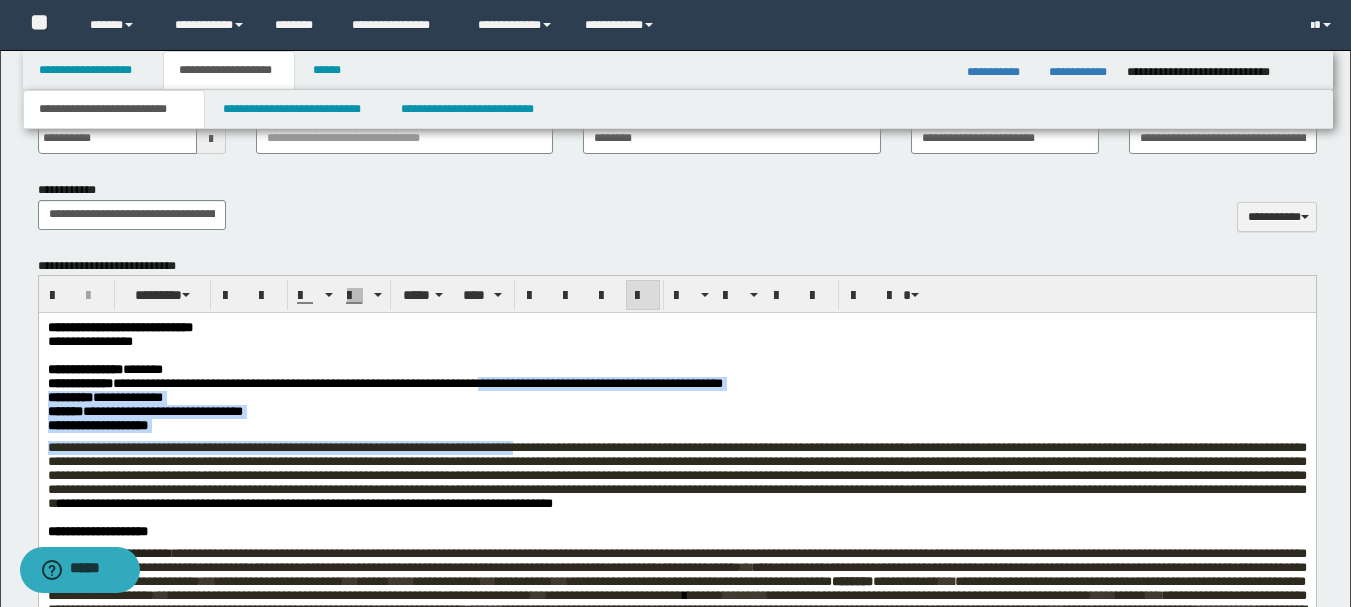 click at bounding box center (676, 356) 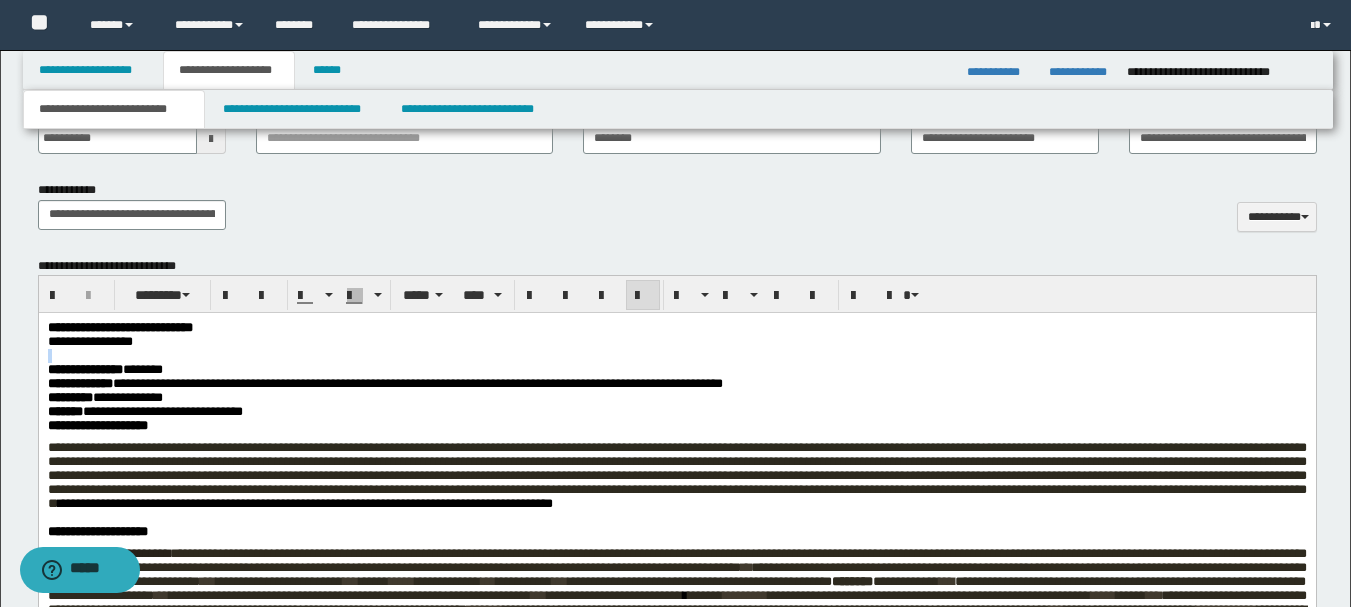click at bounding box center (676, 356) 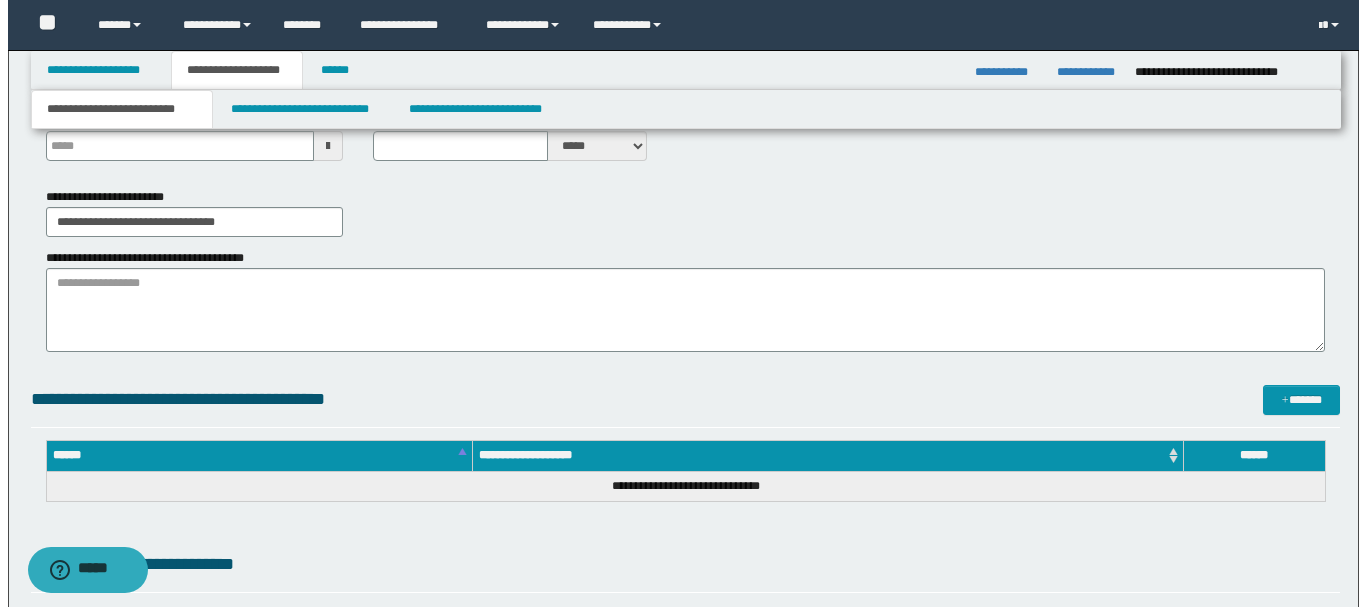 scroll, scrollTop: 0, scrollLeft: 0, axis: both 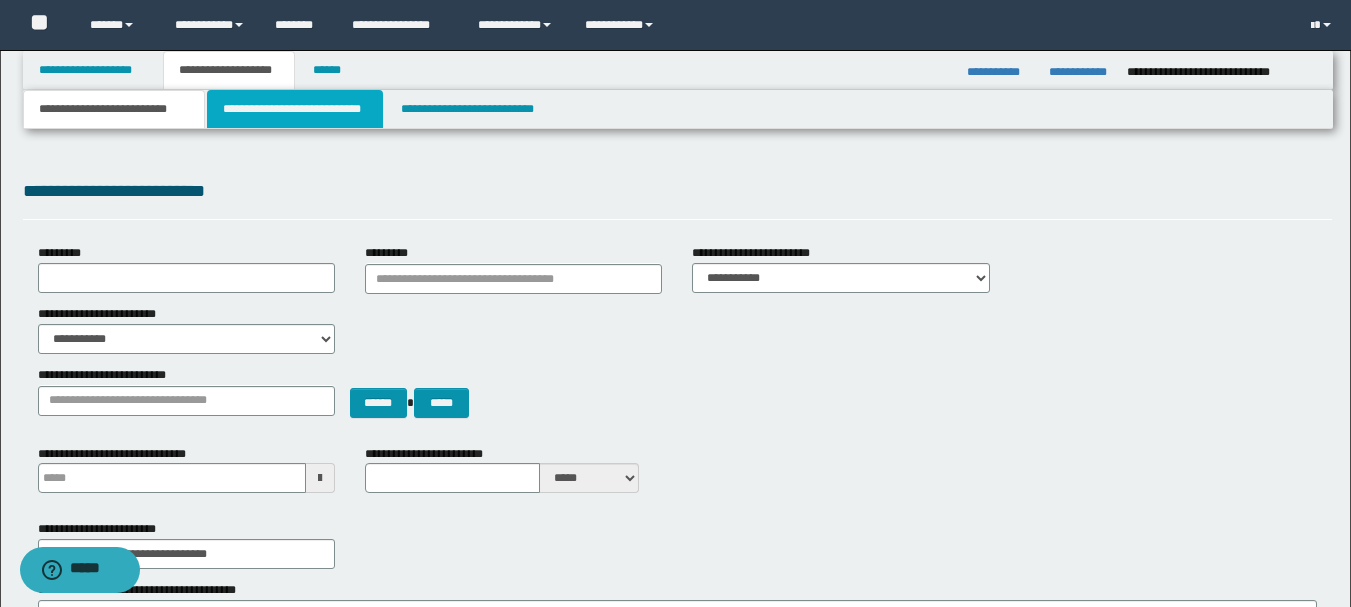 click on "**********" at bounding box center (295, 109) 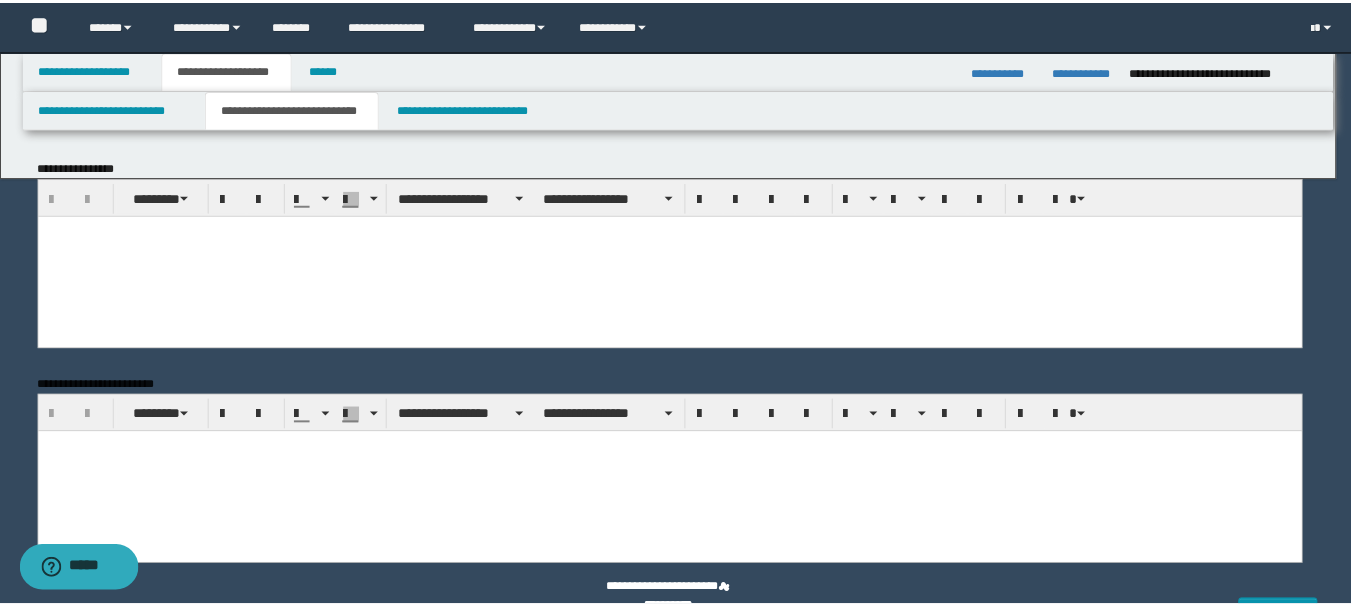 scroll, scrollTop: 0, scrollLeft: 0, axis: both 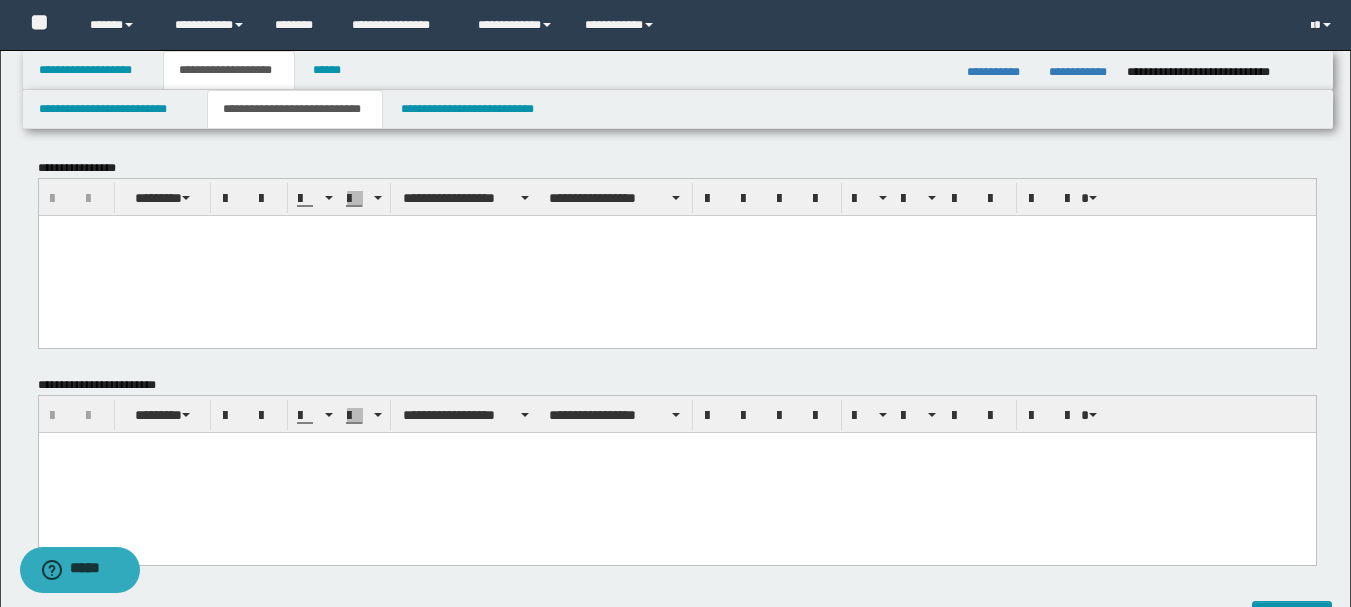 click at bounding box center (676, 255) 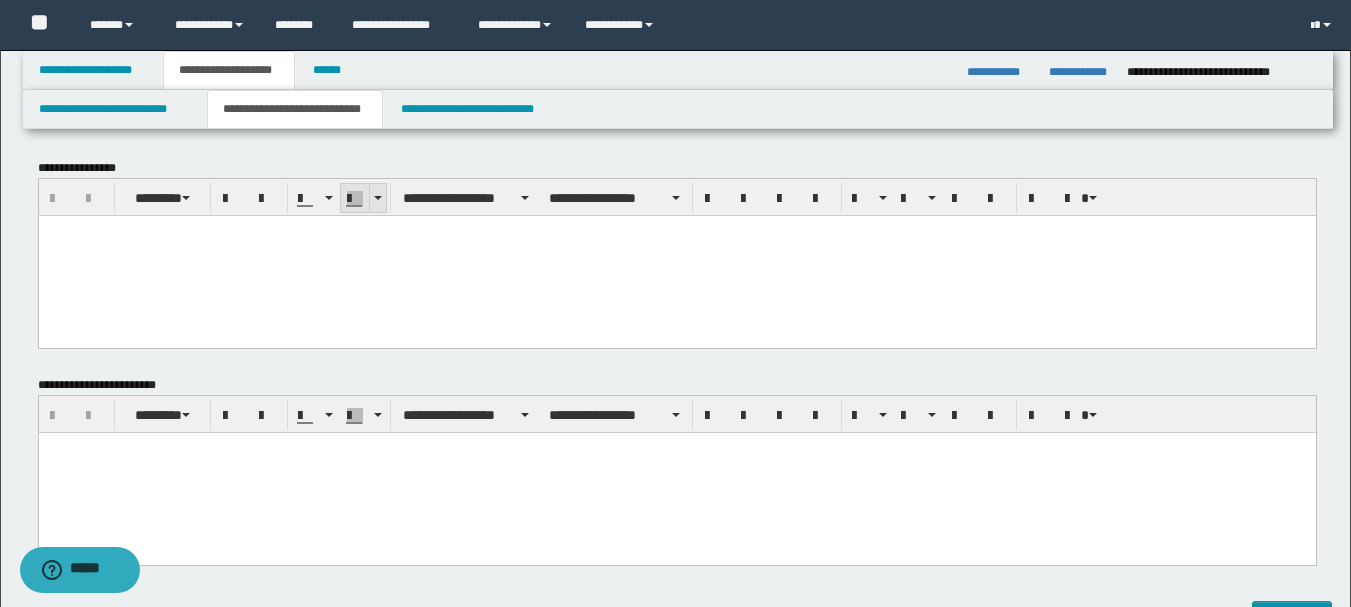 type 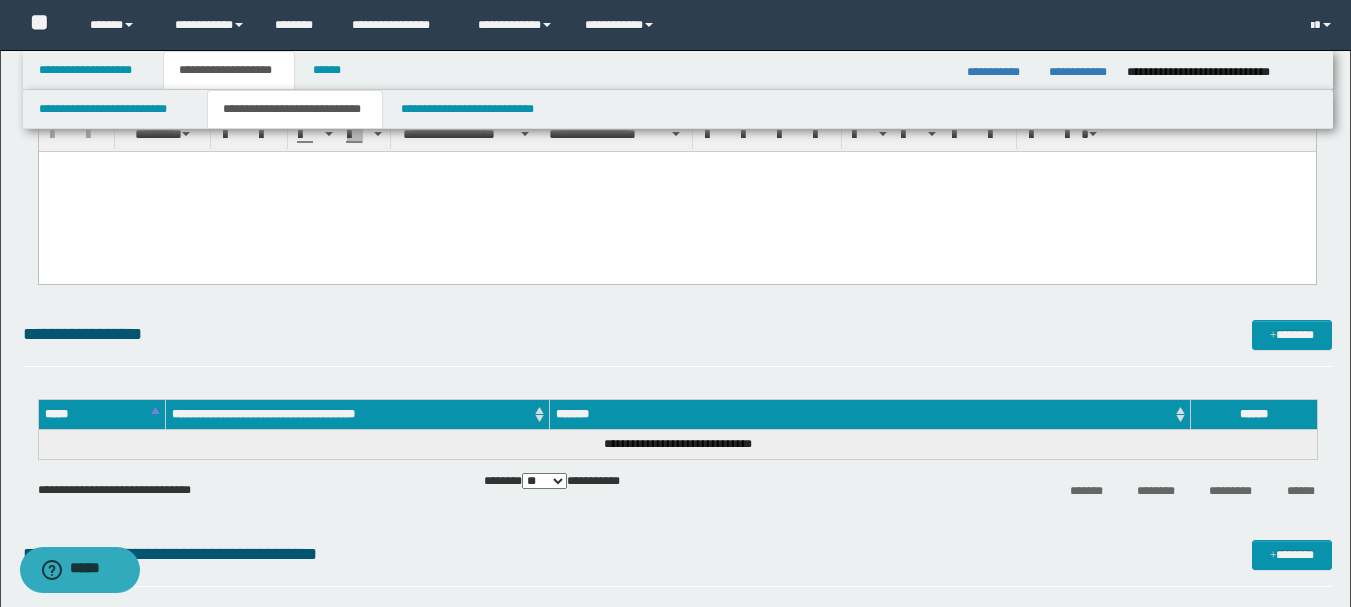 scroll, scrollTop: 1381, scrollLeft: 0, axis: vertical 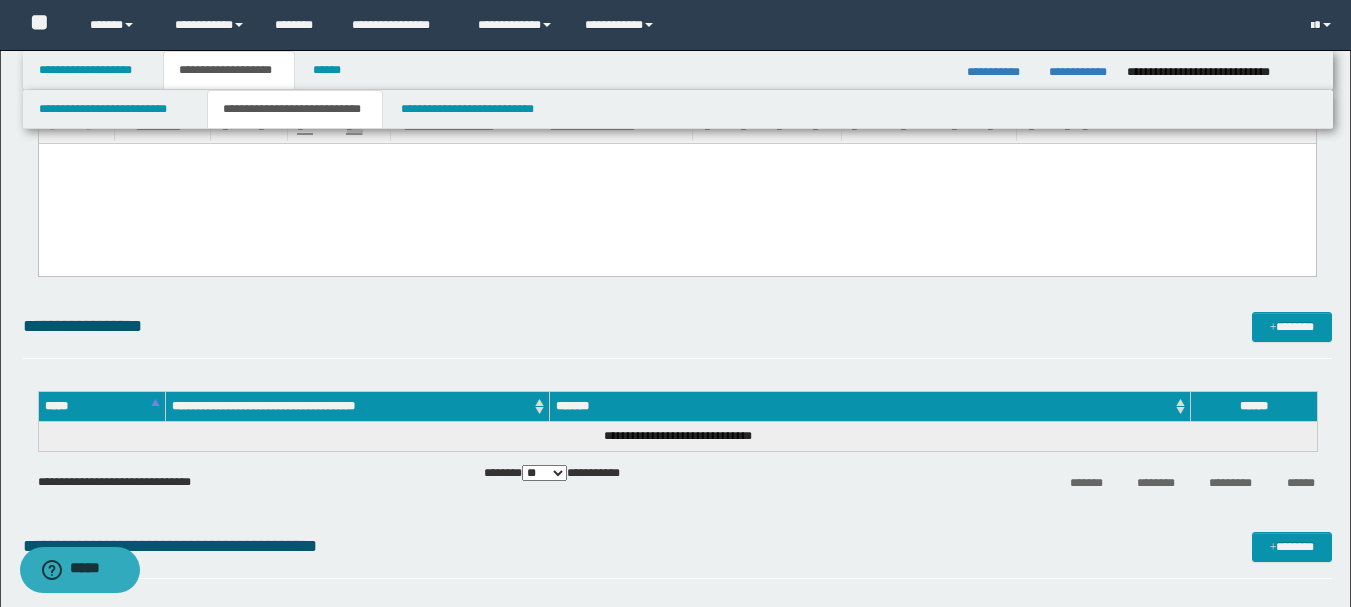 drag, startPoint x: 47, startPoint y: -1149, endPoint x: 1364, endPoint y: 337, distance: 1985.6195 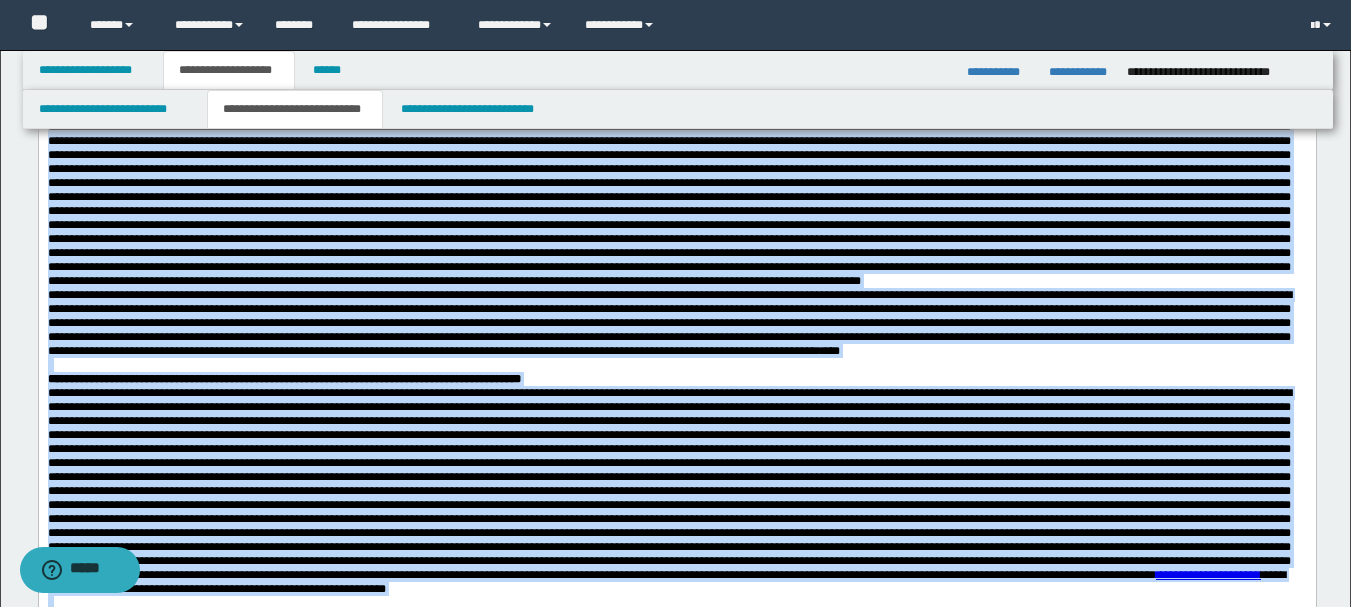 scroll, scrollTop: 0, scrollLeft: 0, axis: both 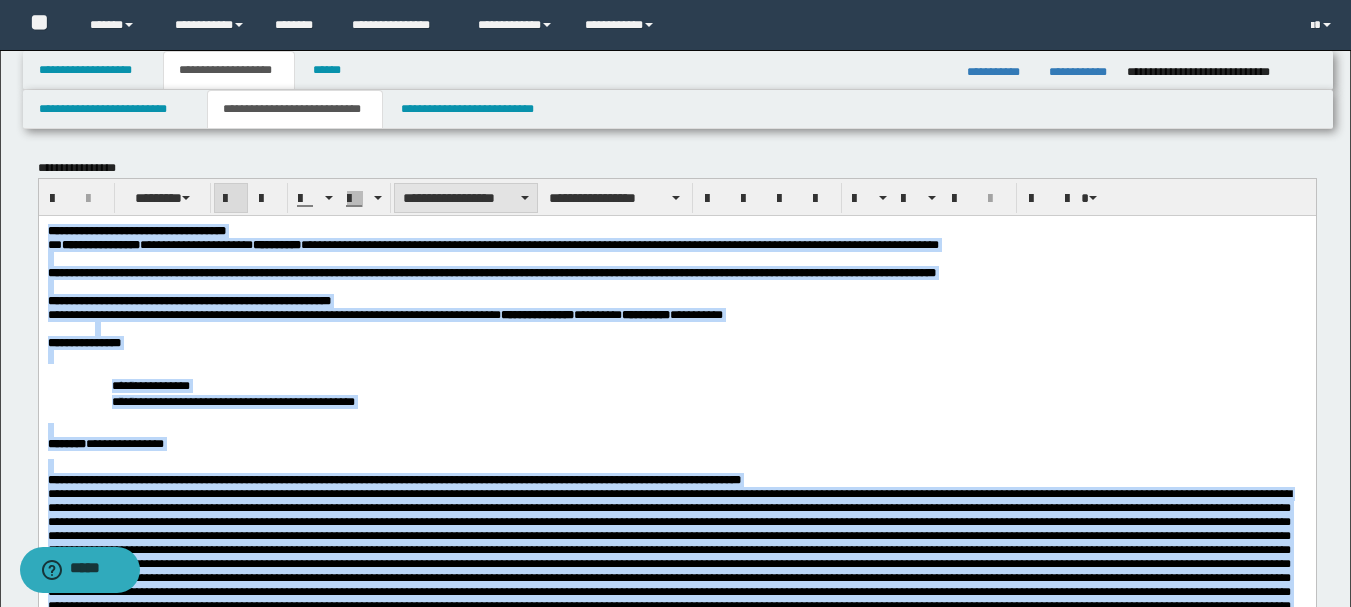 click on "**********" at bounding box center (466, 198) 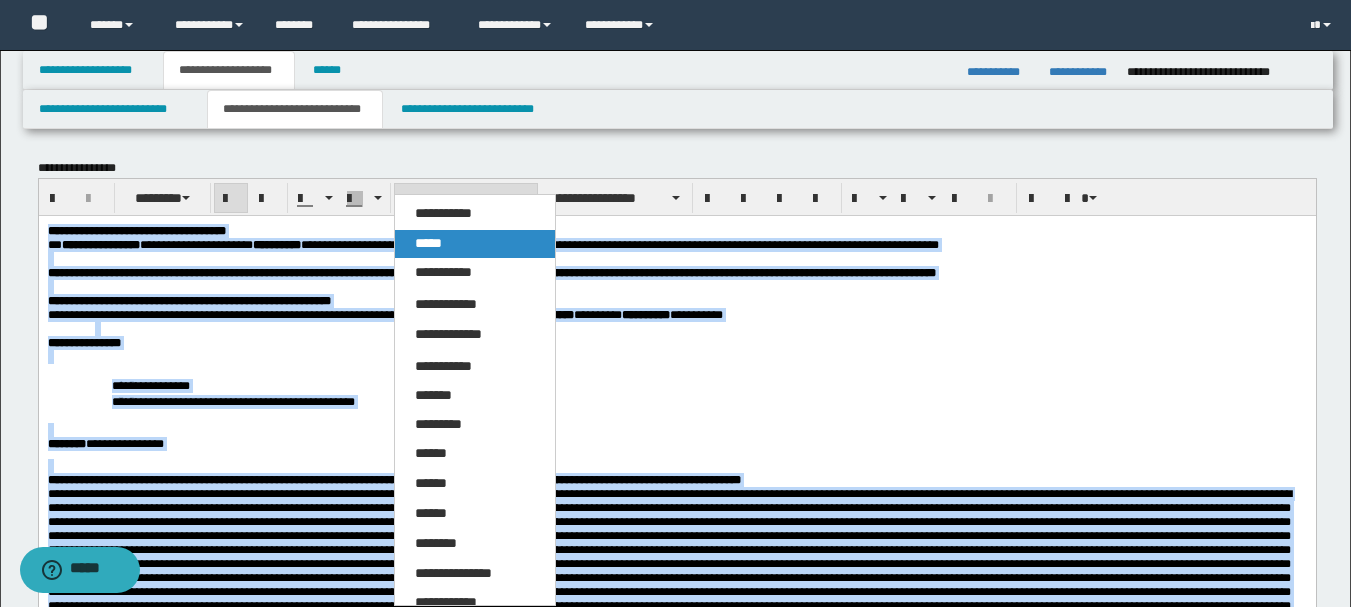 click on "*****" at bounding box center [475, 244] 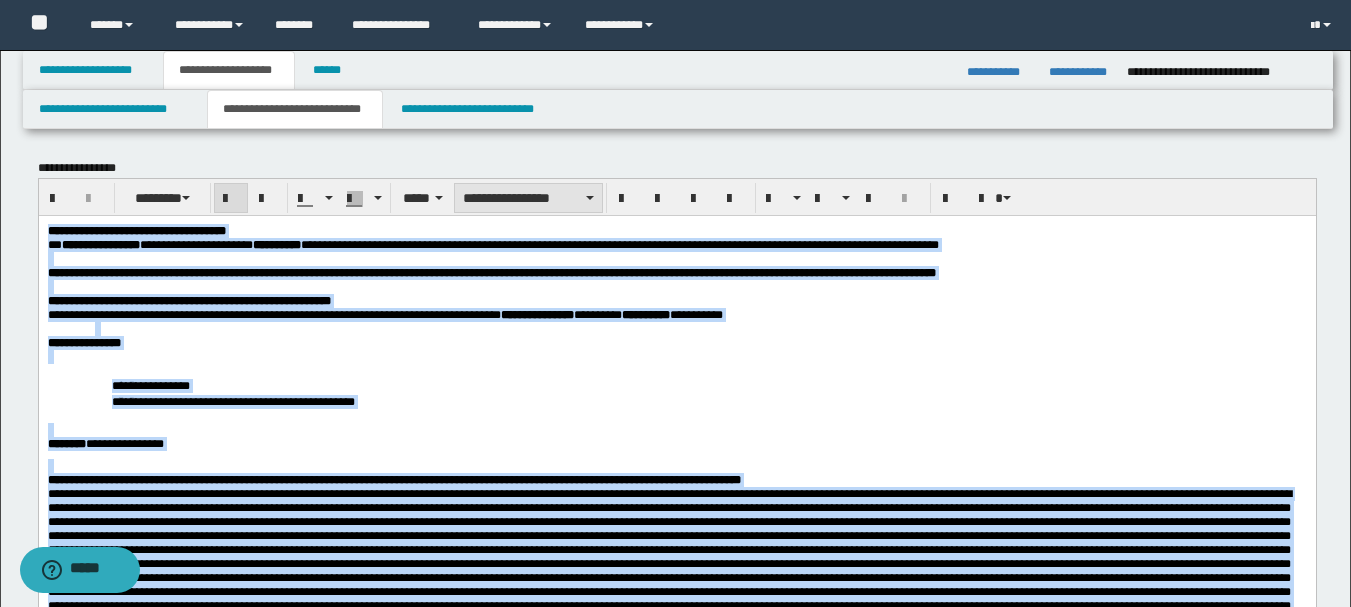 click on "**********" at bounding box center (528, 198) 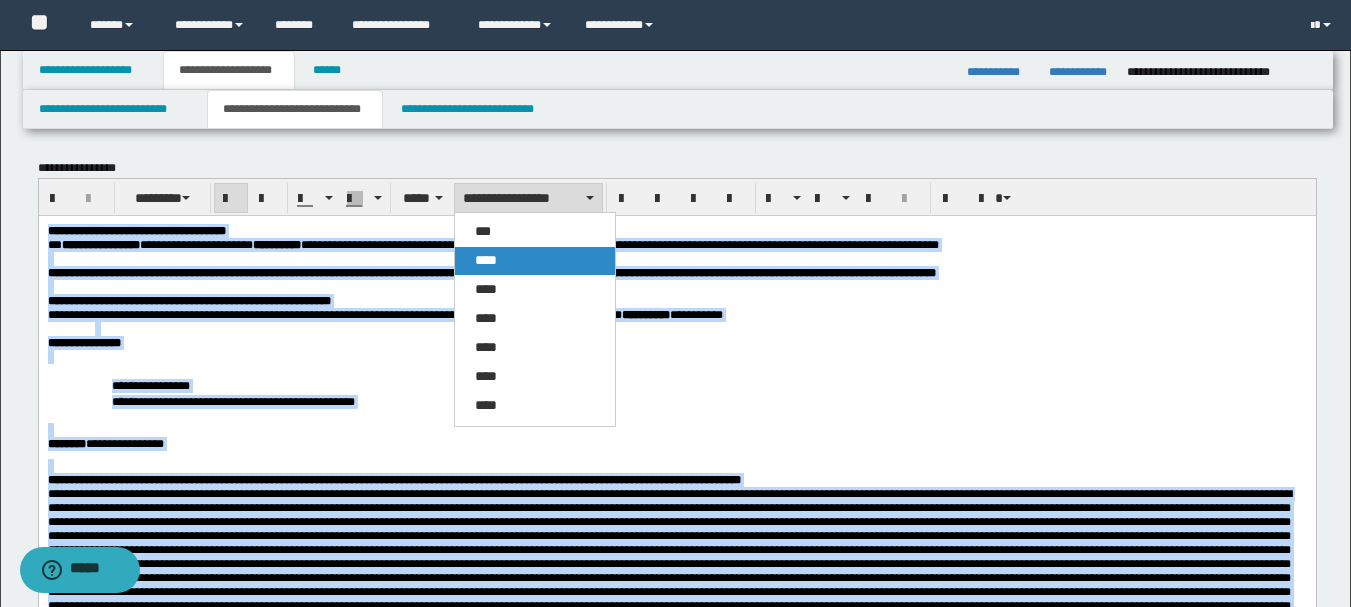 click on "****" at bounding box center [486, 260] 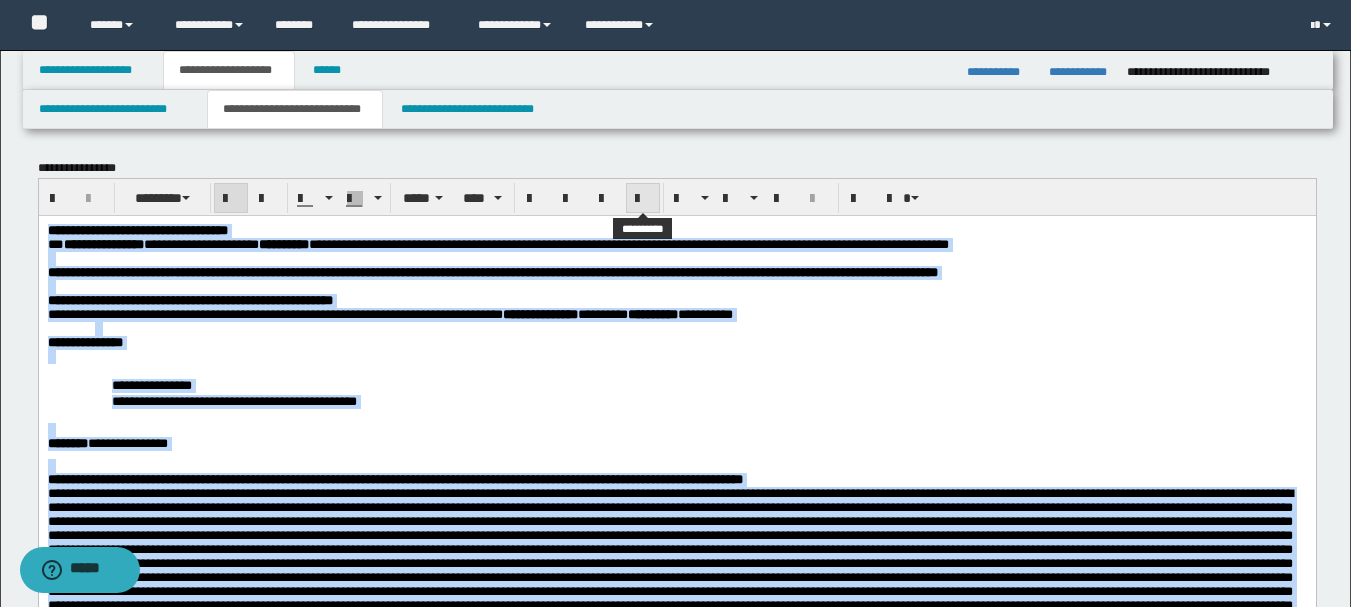 click at bounding box center (643, 199) 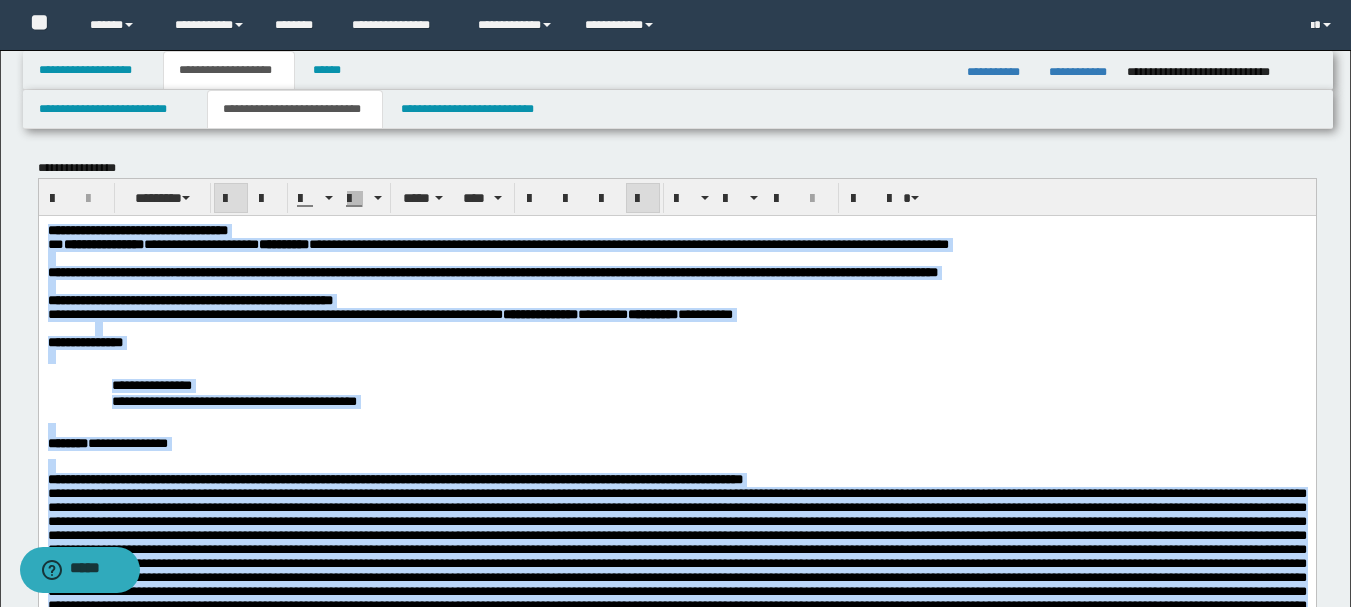 click at bounding box center [676, 356] 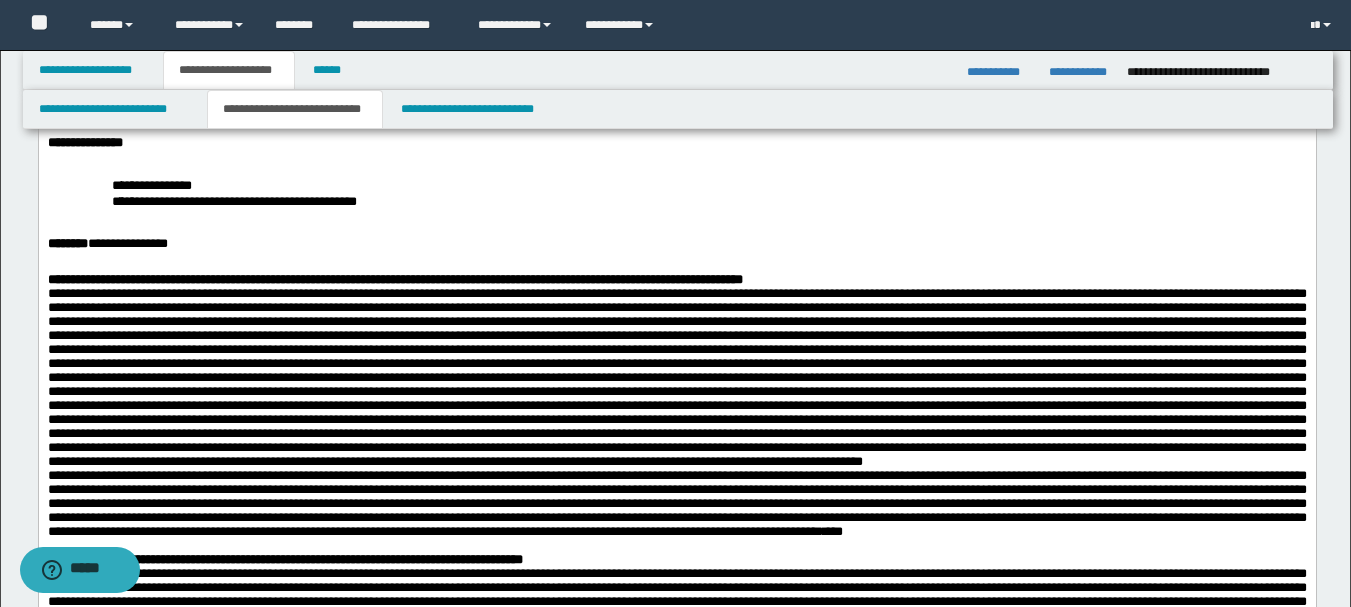 scroll, scrollTop: 500, scrollLeft: 0, axis: vertical 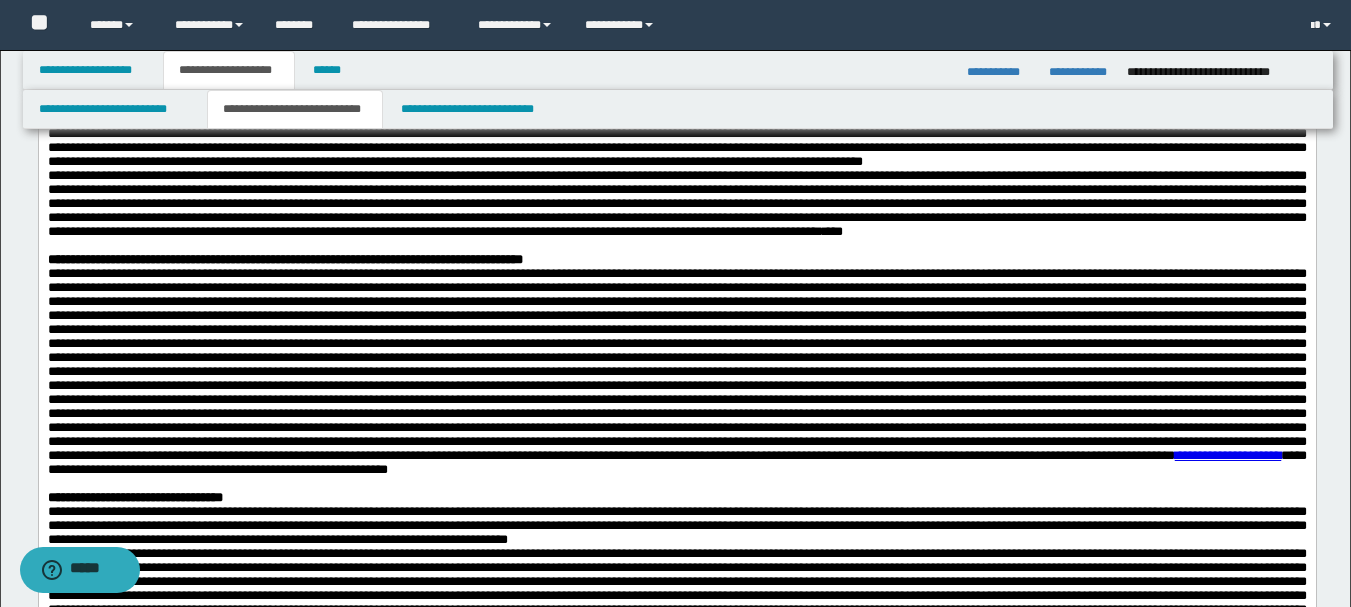 click at bounding box center (676, 78) 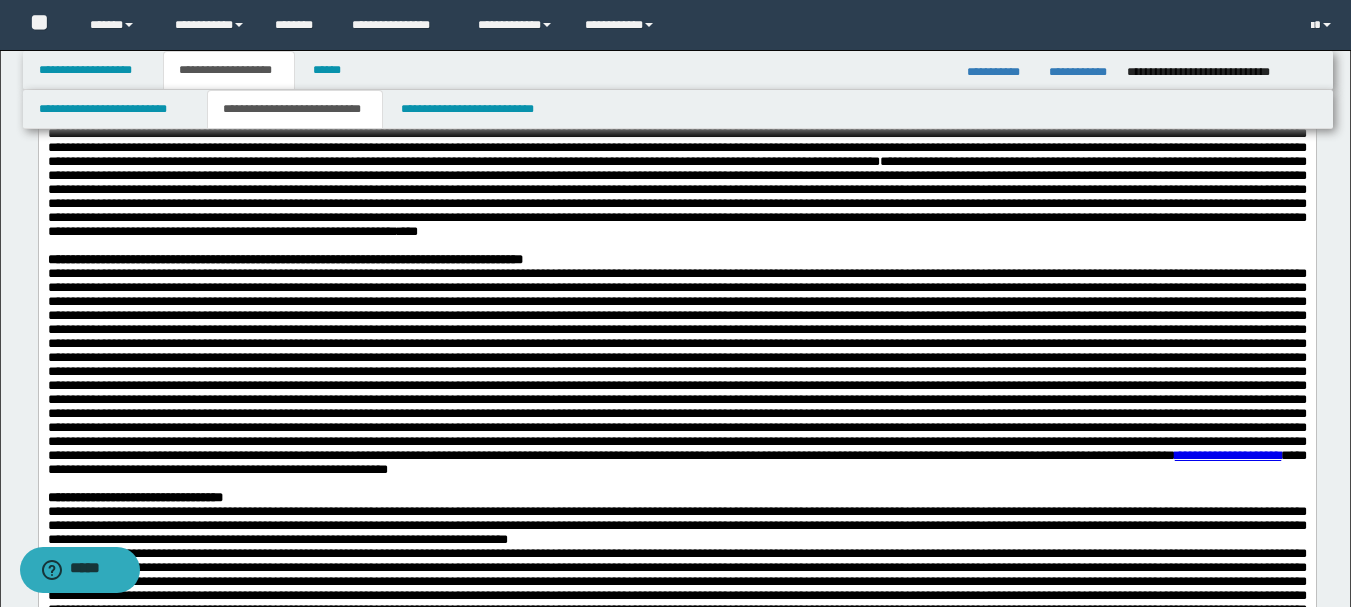 click on "**********" at bounding box center (676, 260) 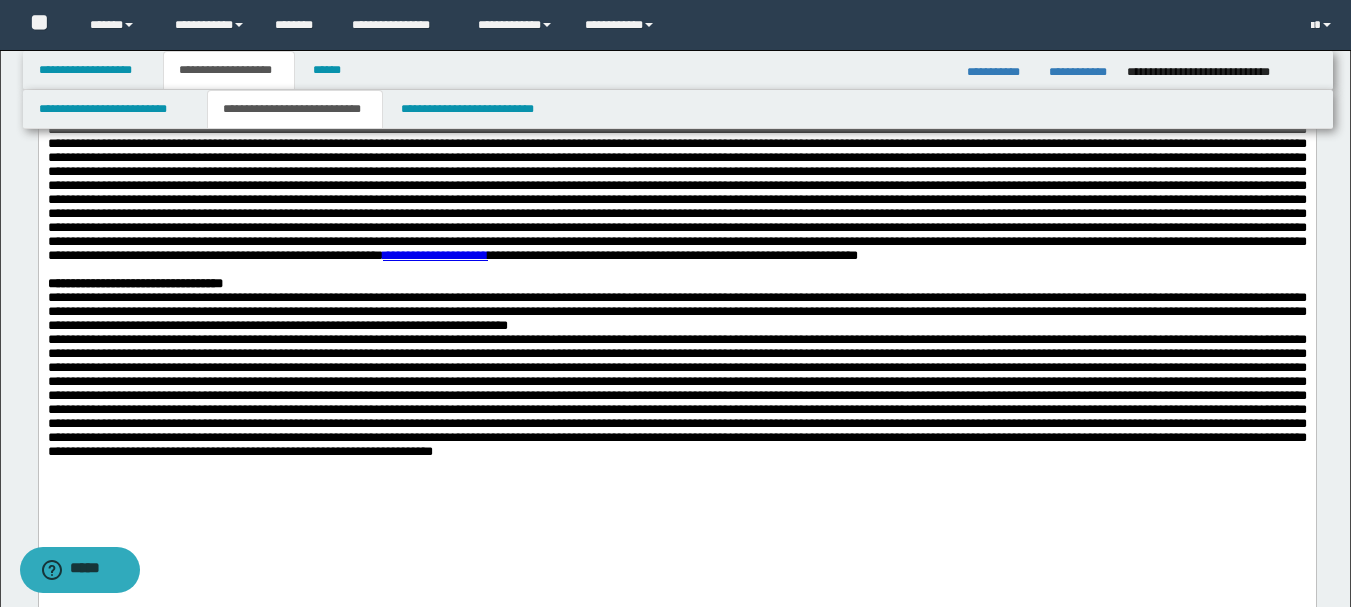 scroll, scrollTop: 900, scrollLeft: 0, axis: vertical 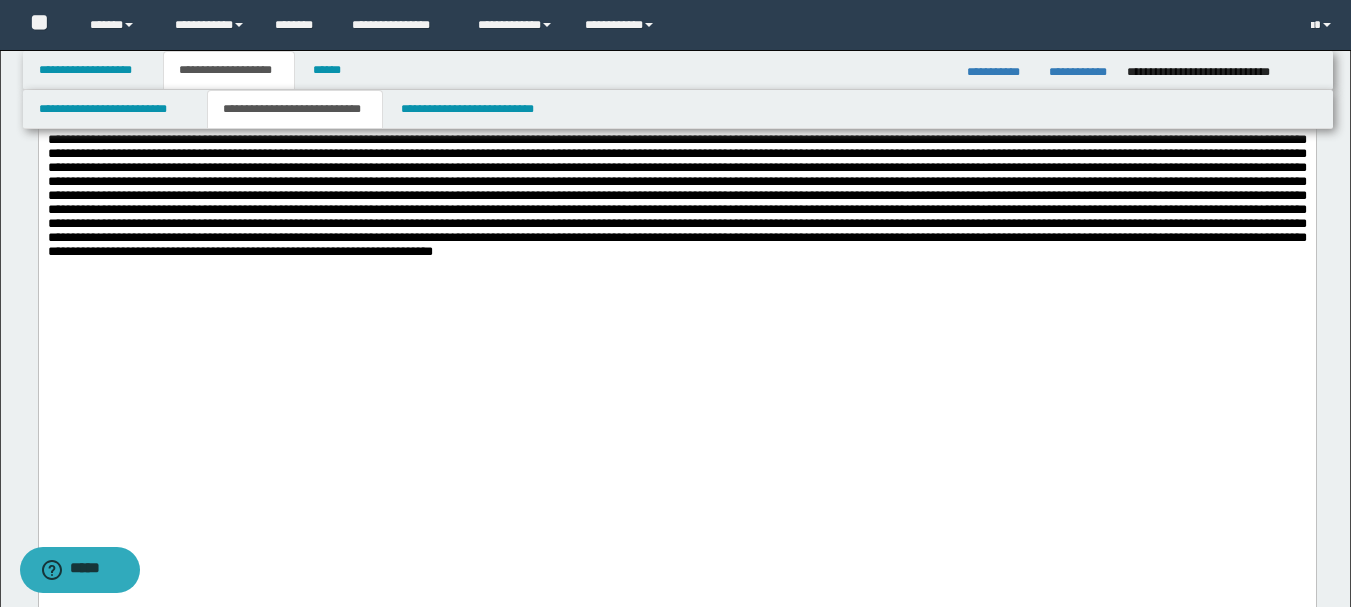 click on "**********" at bounding box center [676, 84] 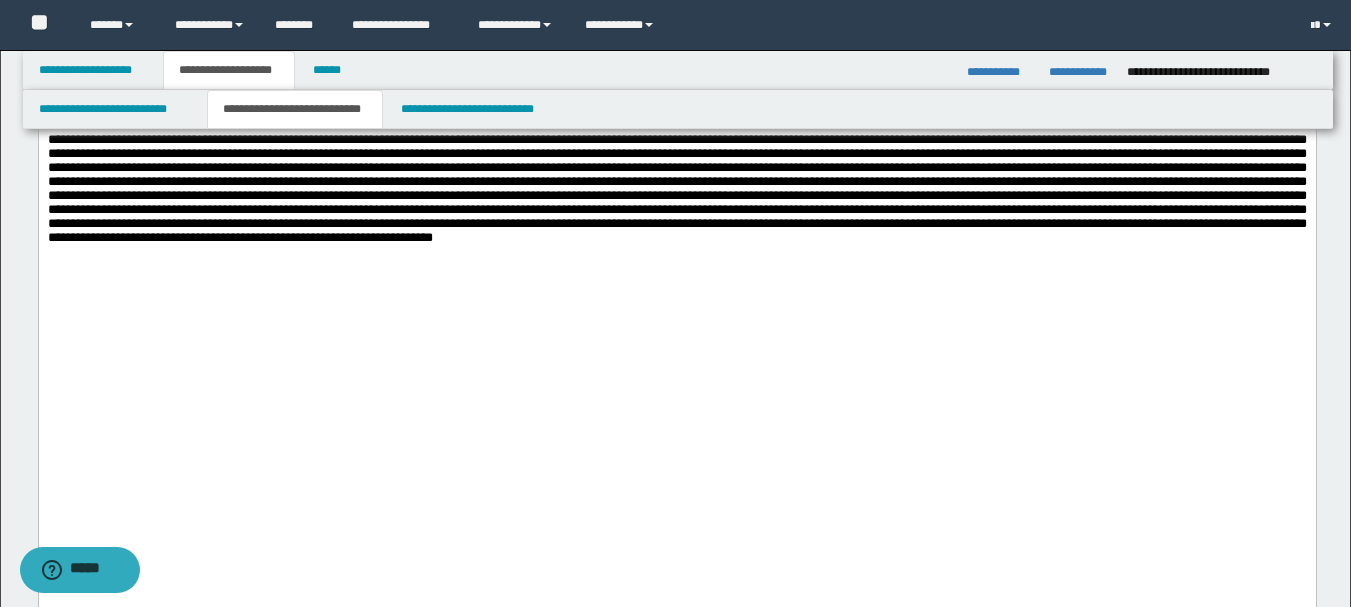 click on "**********" at bounding box center (676, 98) 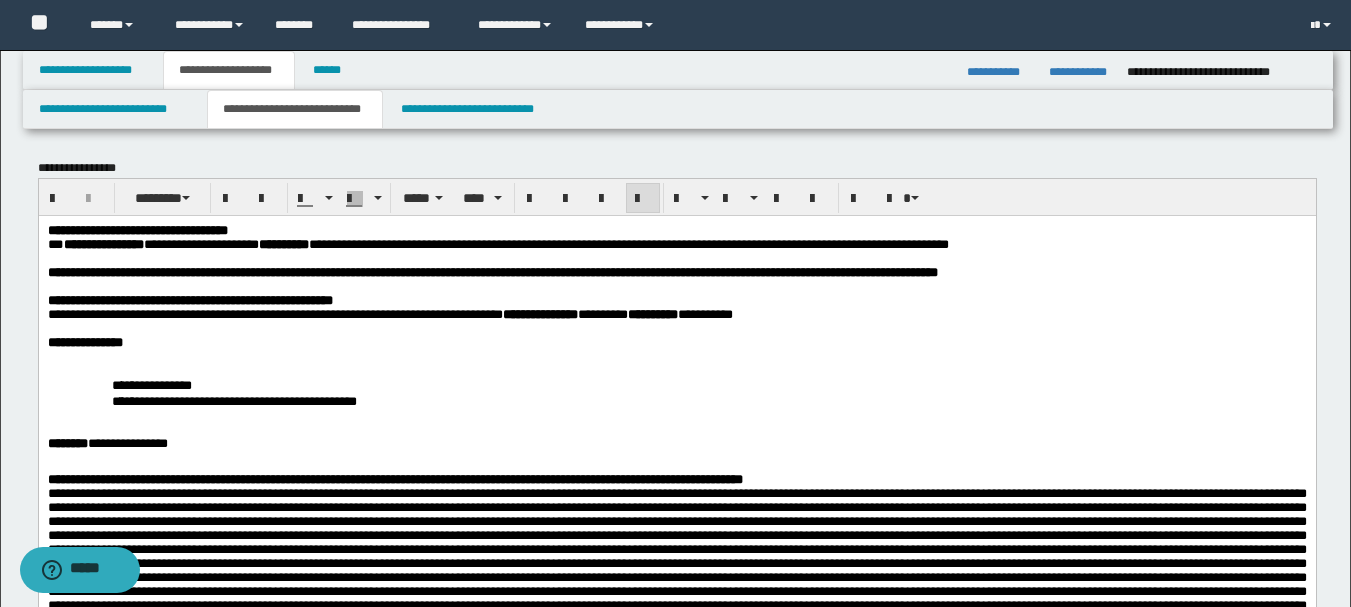 scroll, scrollTop: 200, scrollLeft: 0, axis: vertical 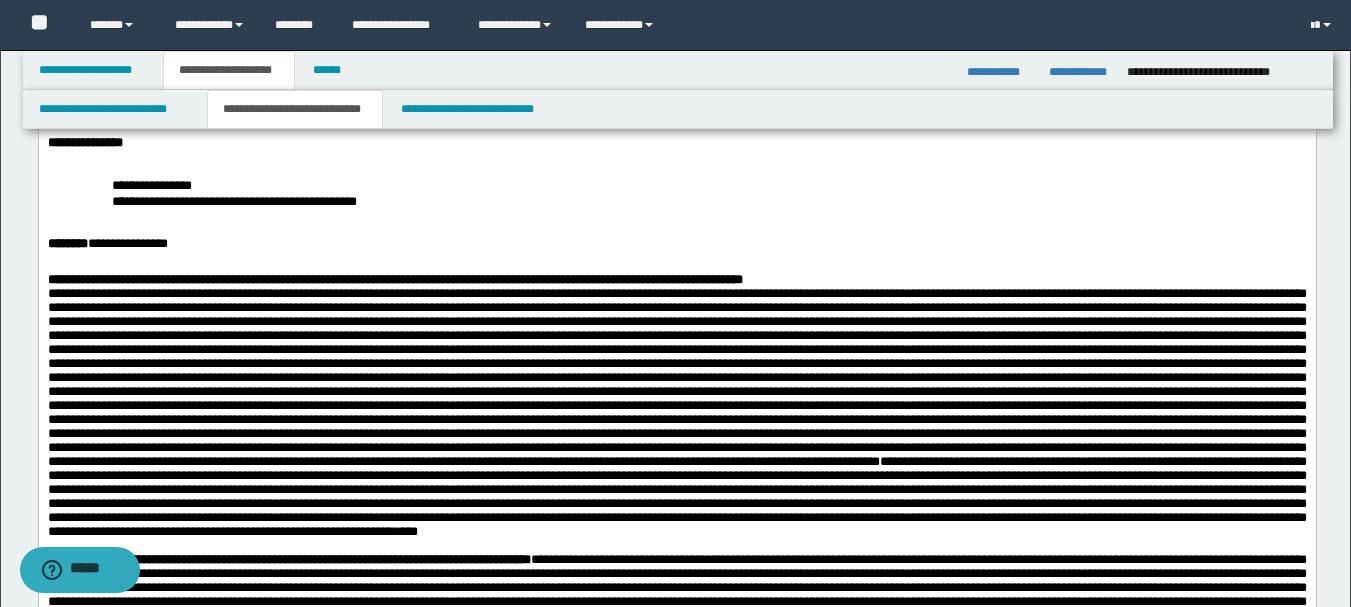 click on "**********" at bounding box center [676, 279] 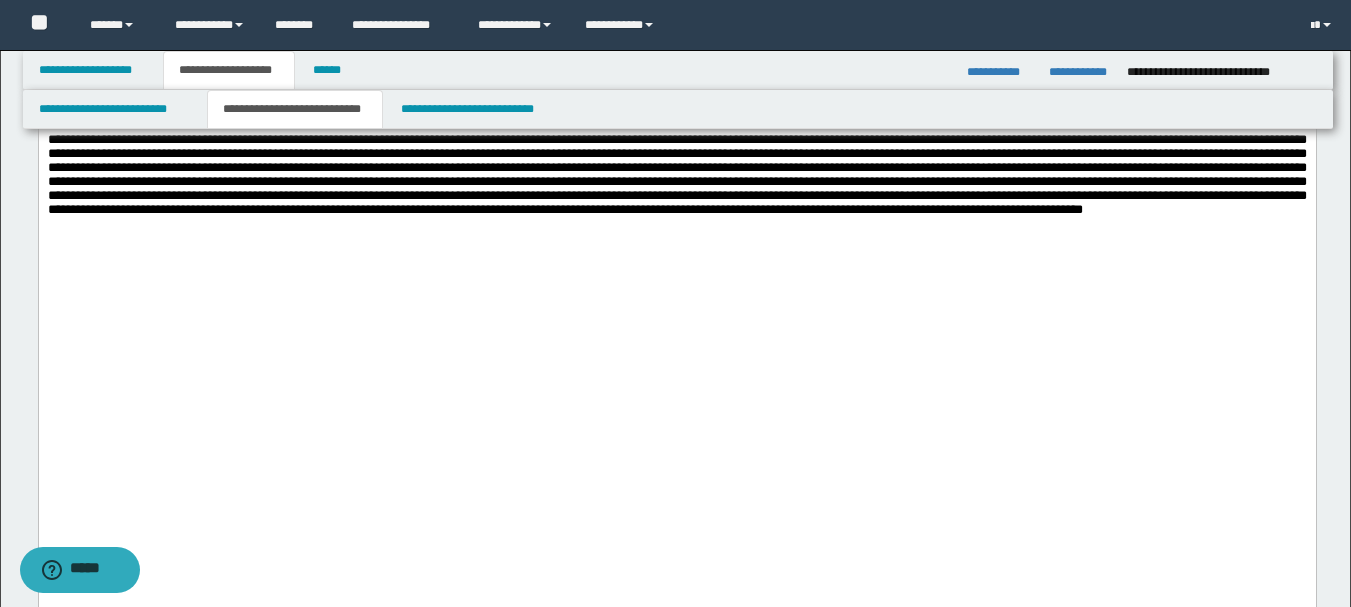 scroll, scrollTop: 1300, scrollLeft: 0, axis: vertical 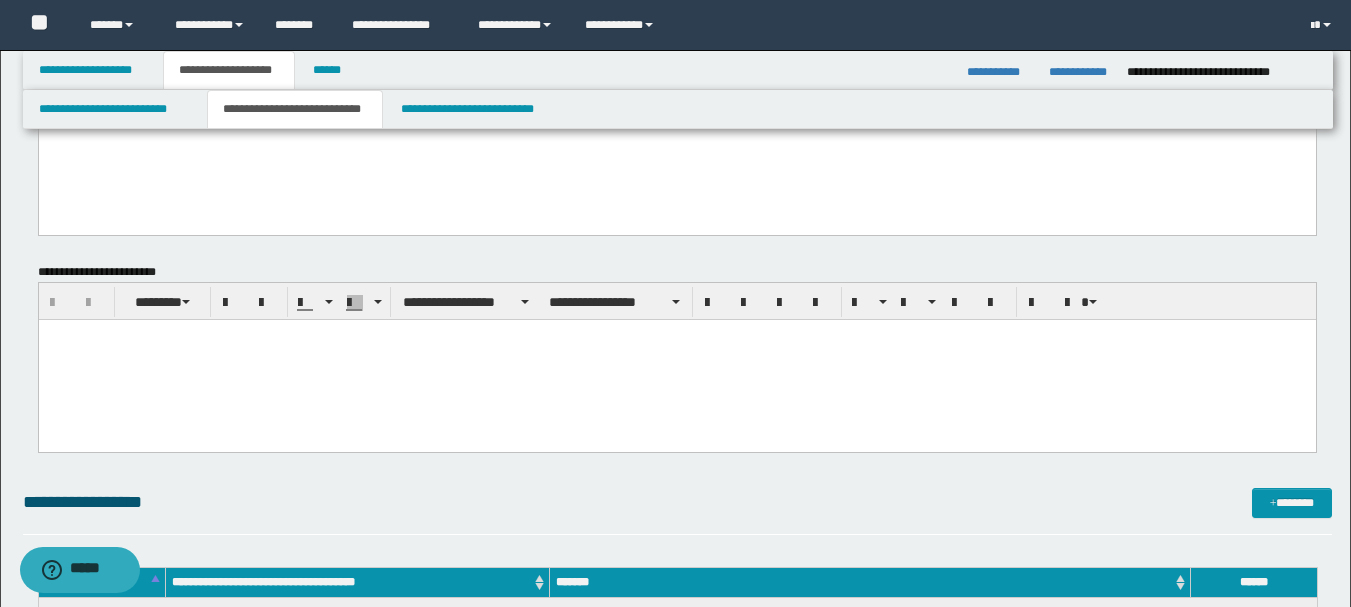 click at bounding box center [676, 359] 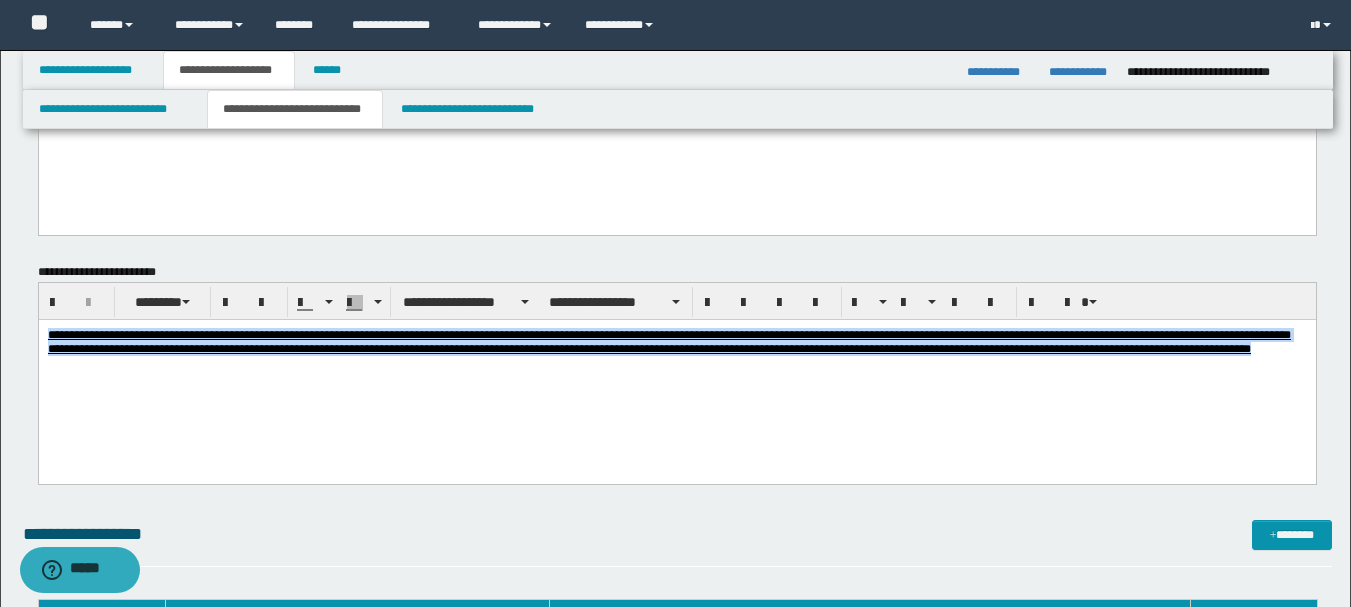drag, startPoint x: 194, startPoint y: 375, endPoint x: 60, endPoint y: 600, distance: 261.87973 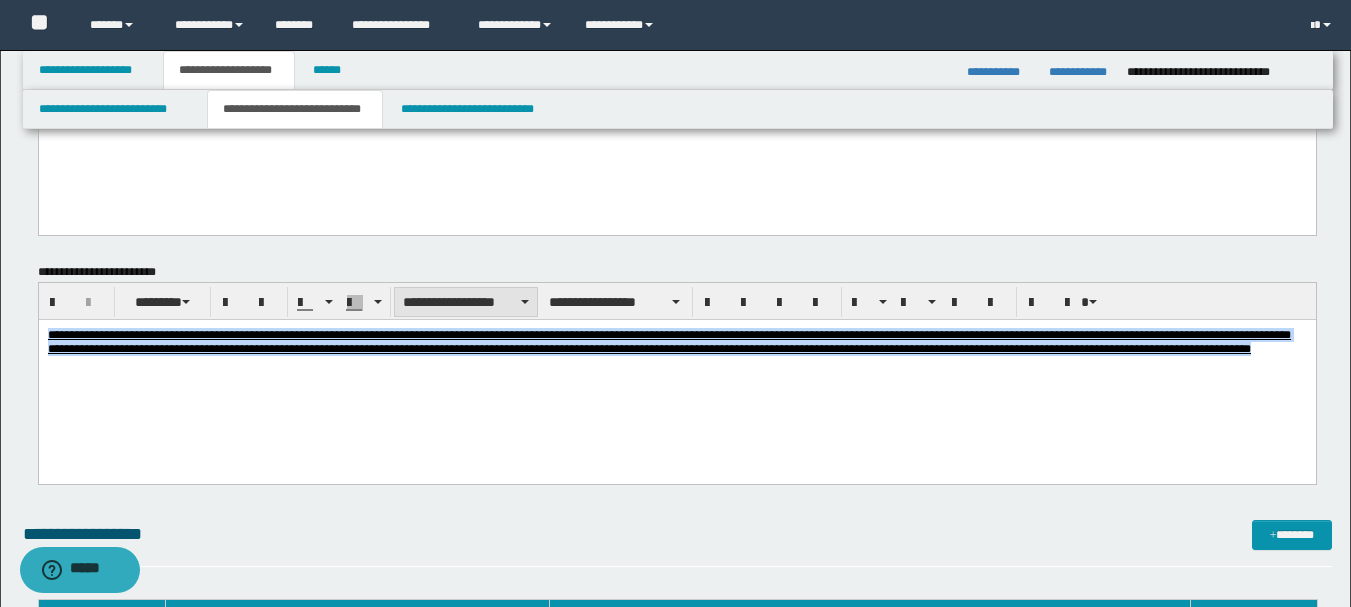 click on "**********" at bounding box center (466, 302) 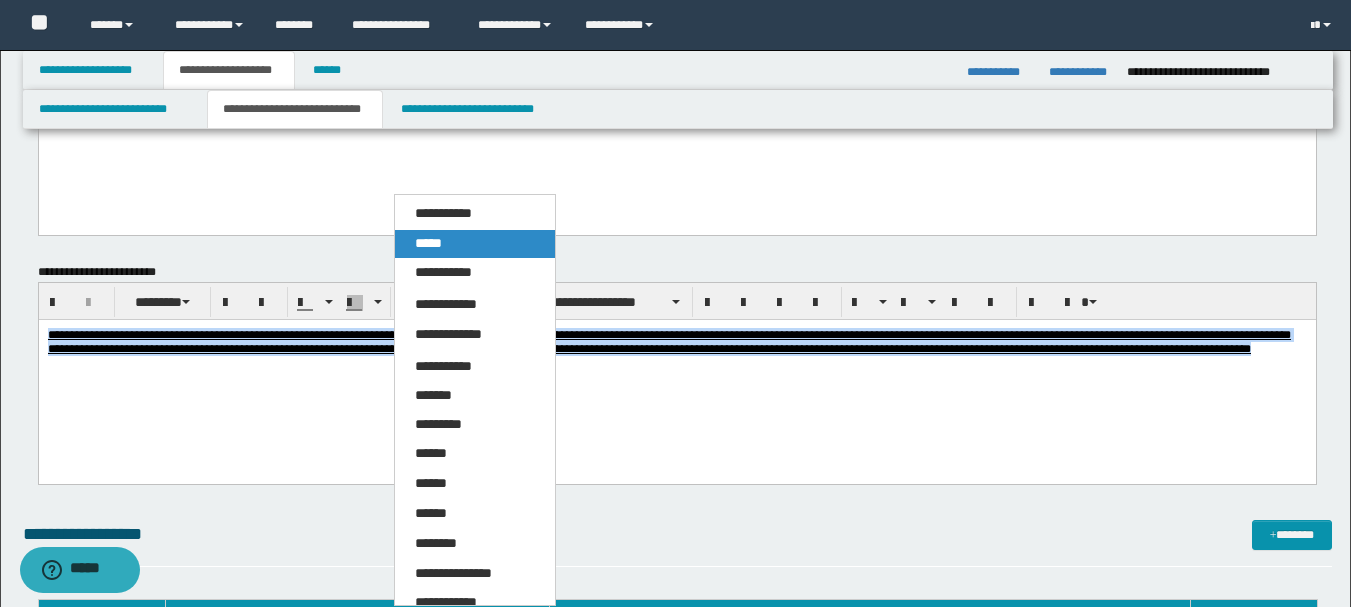 click on "*****" at bounding box center [475, 244] 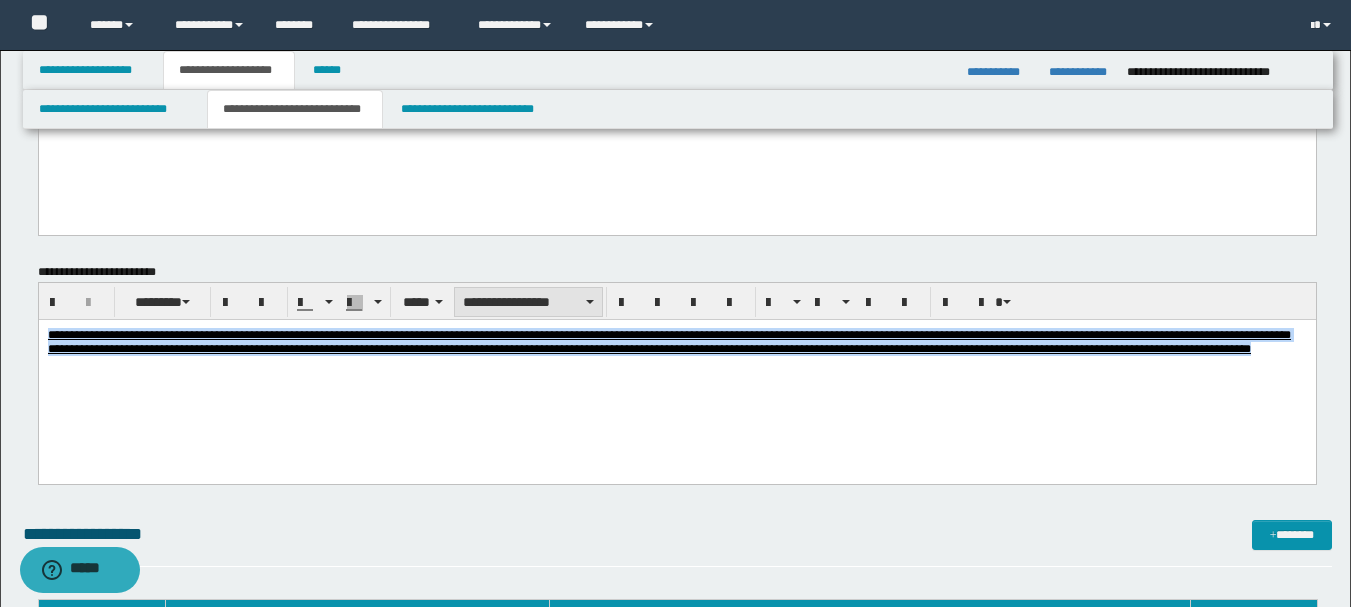 click on "**********" at bounding box center (528, 302) 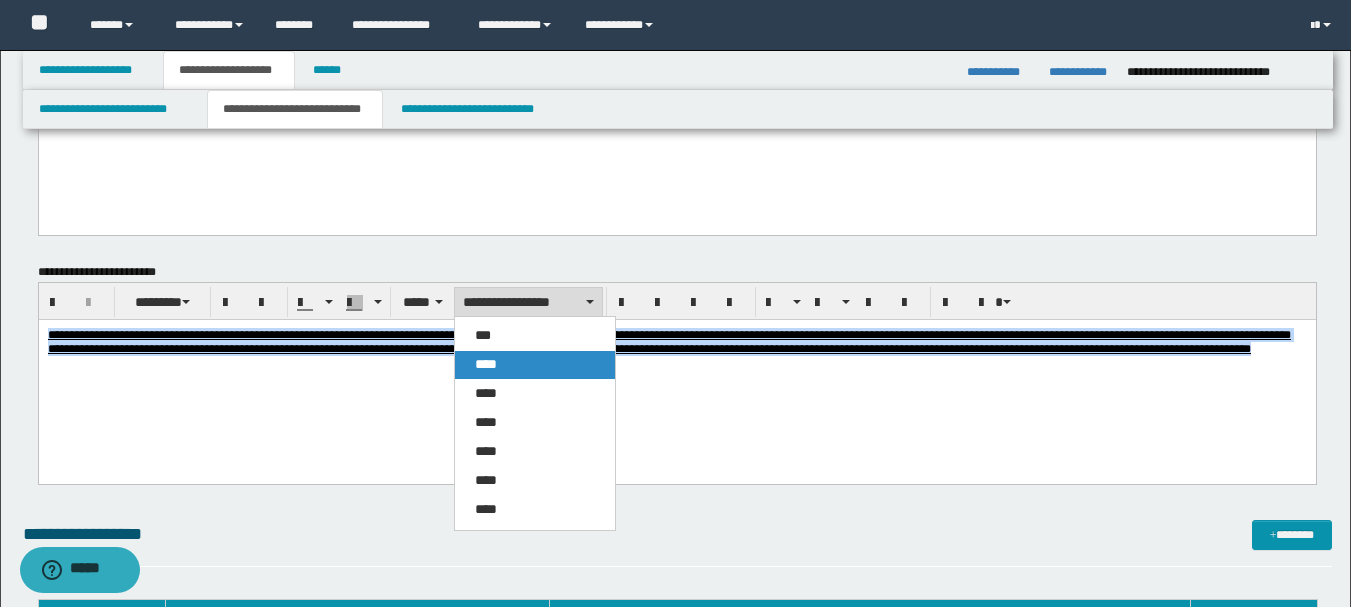 drag, startPoint x: 483, startPoint y: 360, endPoint x: 491, endPoint y: 29, distance: 331.09665 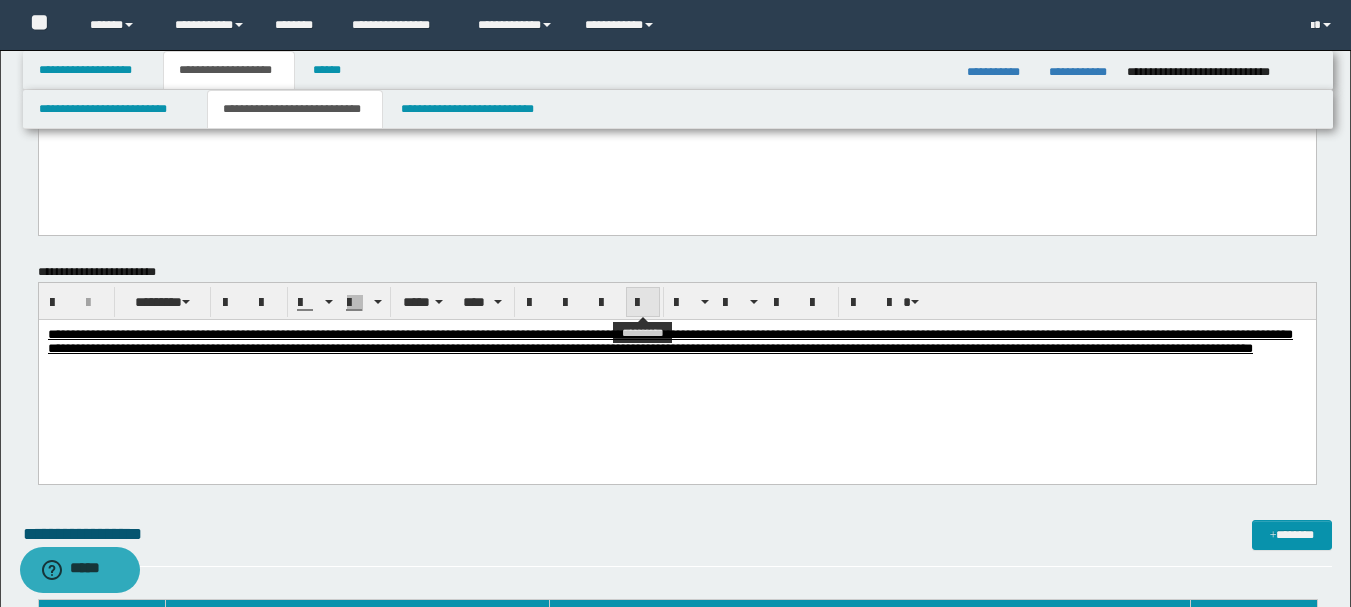 click at bounding box center (643, 303) 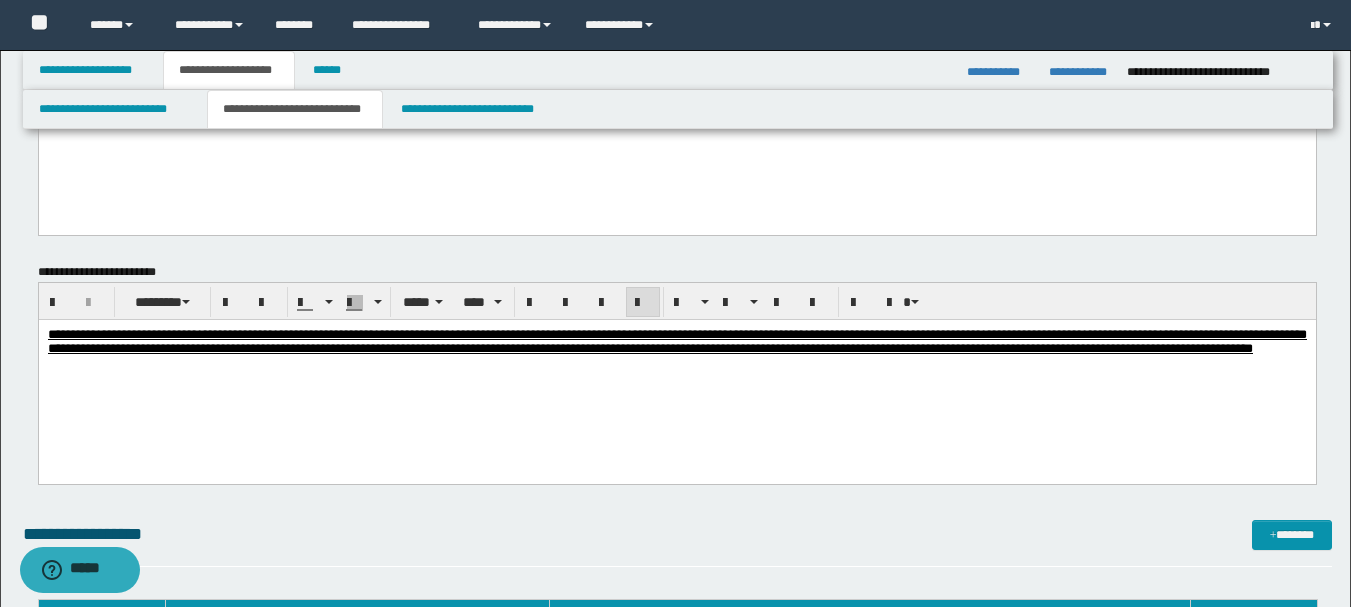 click on "**********" at bounding box center (676, 366) 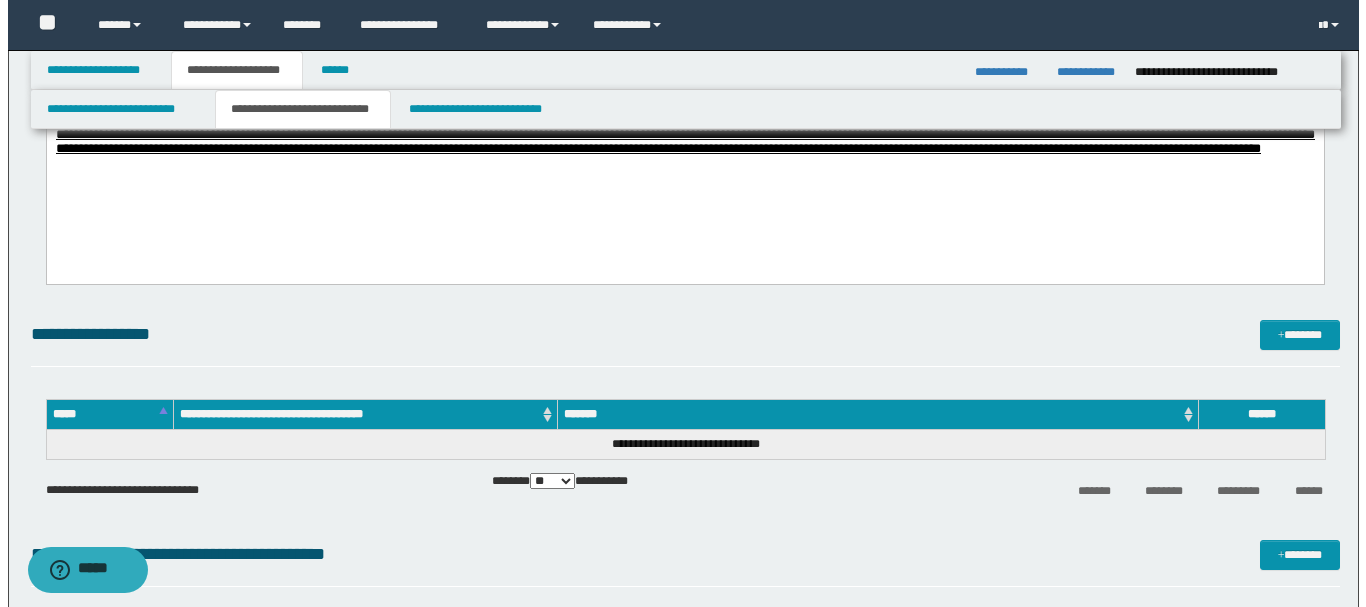 scroll, scrollTop: 1600, scrollLeft: 0, axis: vertical 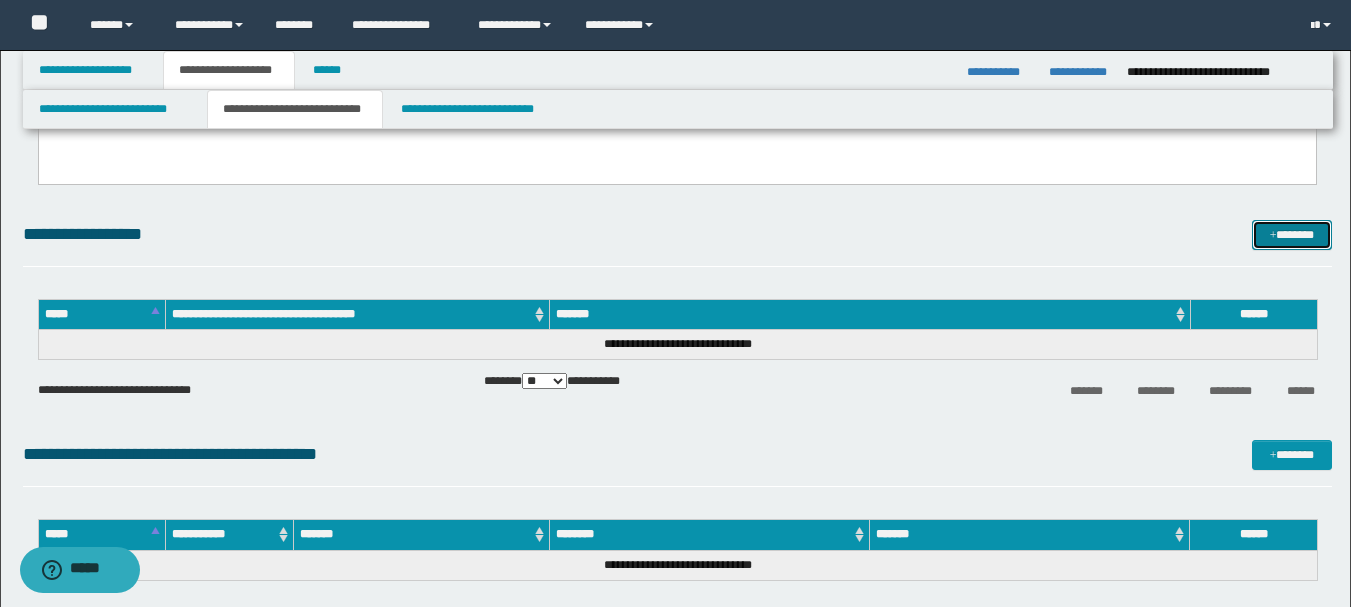 click on "*******" at bounding box center (1292, 235) 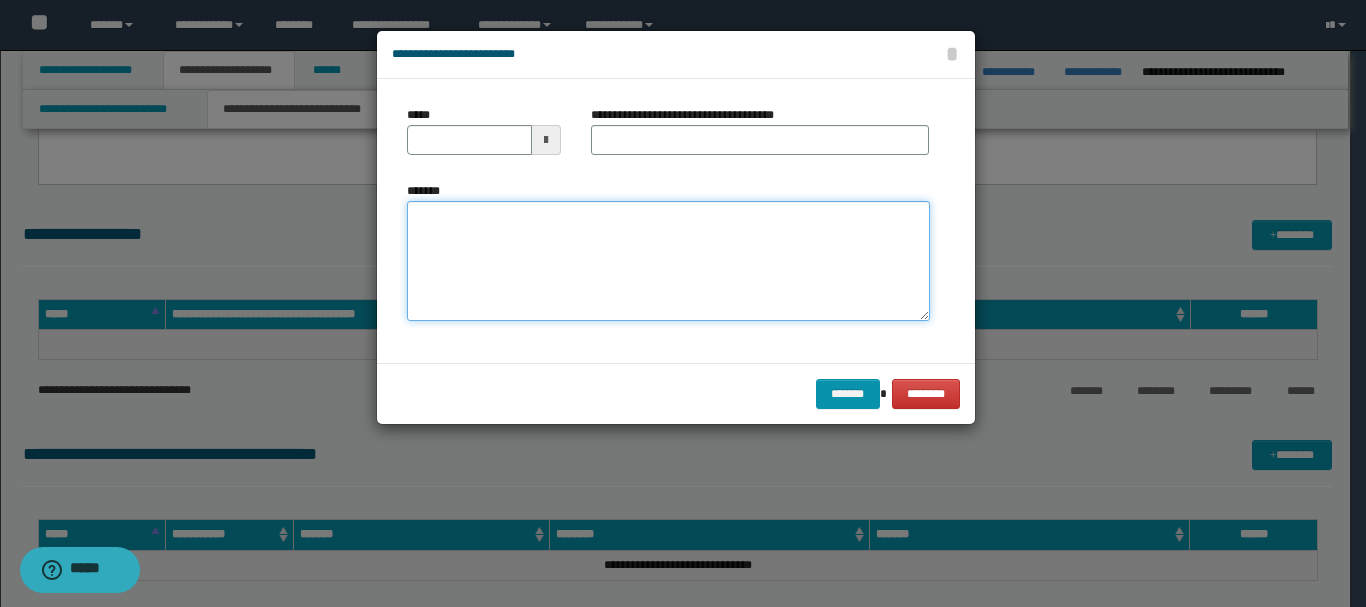 click on "*******" at bounding box center (668, 261) 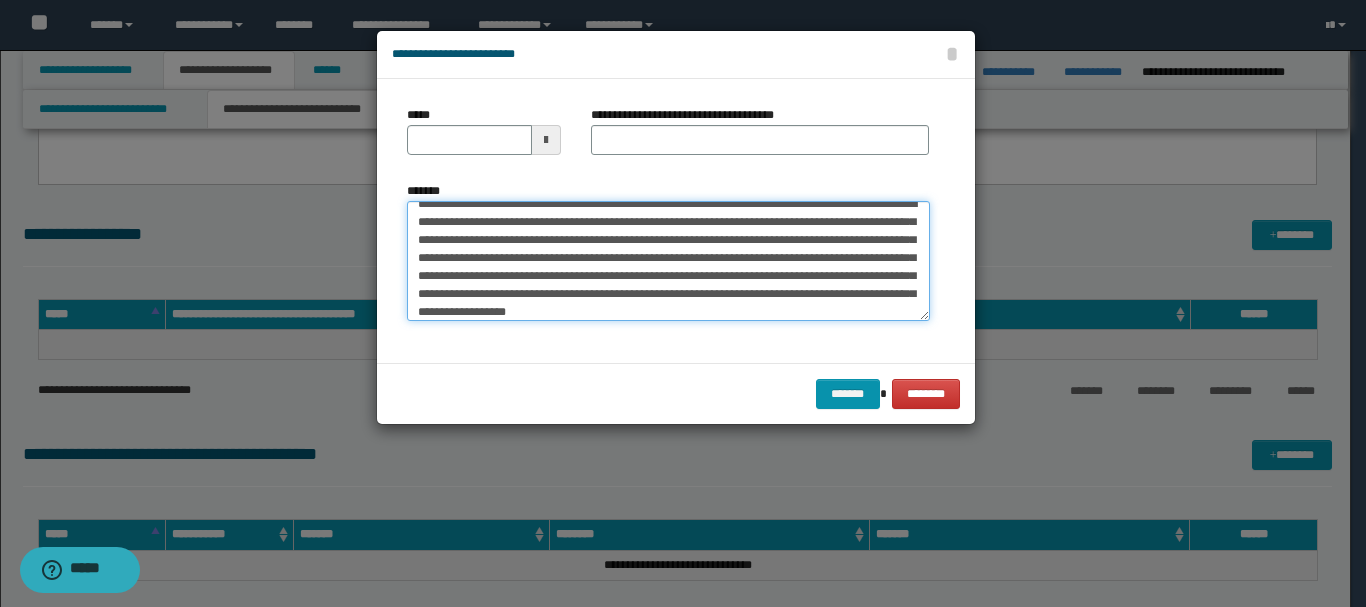 scroll, scrollTop: 0, scrollLeft: 0, axis: both 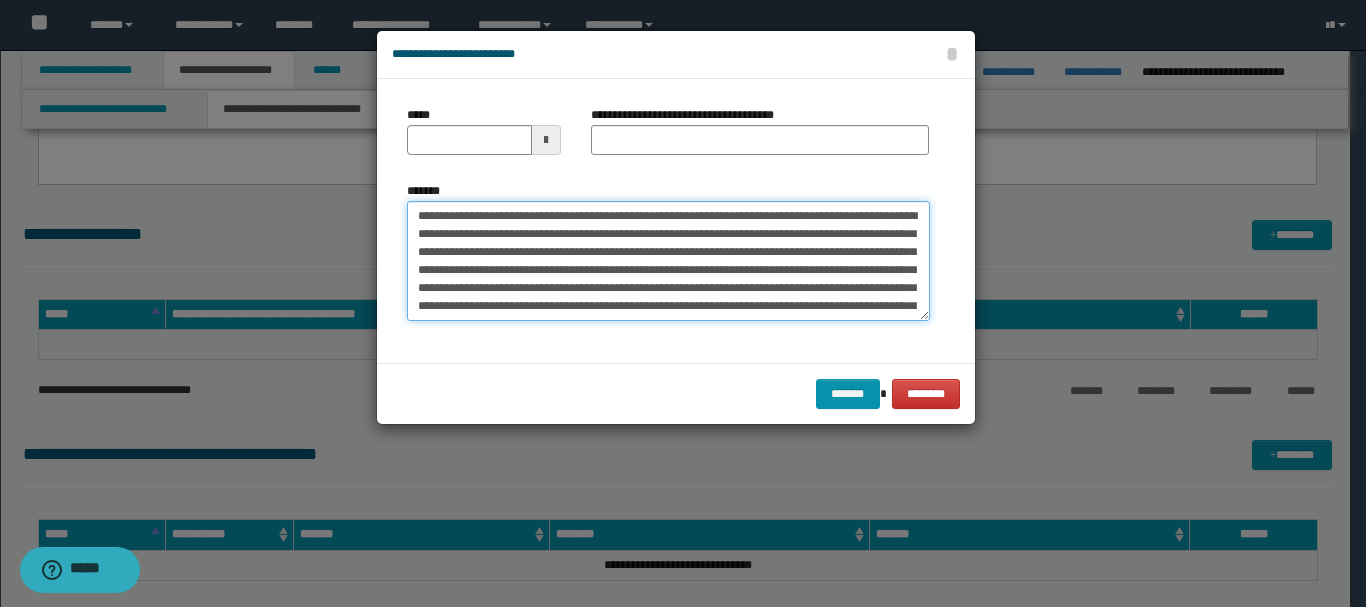 drag, startPoint x: 456, startPoint y: 213, endPoint x: 513, endPoint y: 215, distance: 57.035076 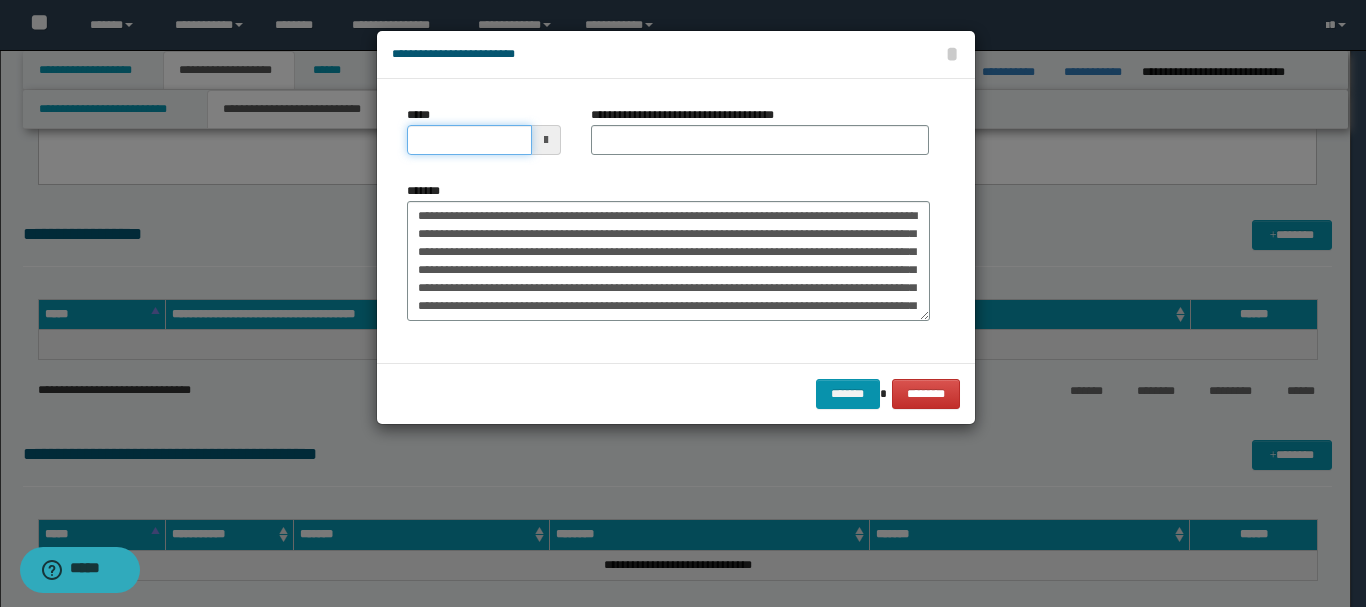 click on "*****" at bounding box center (469, 140) 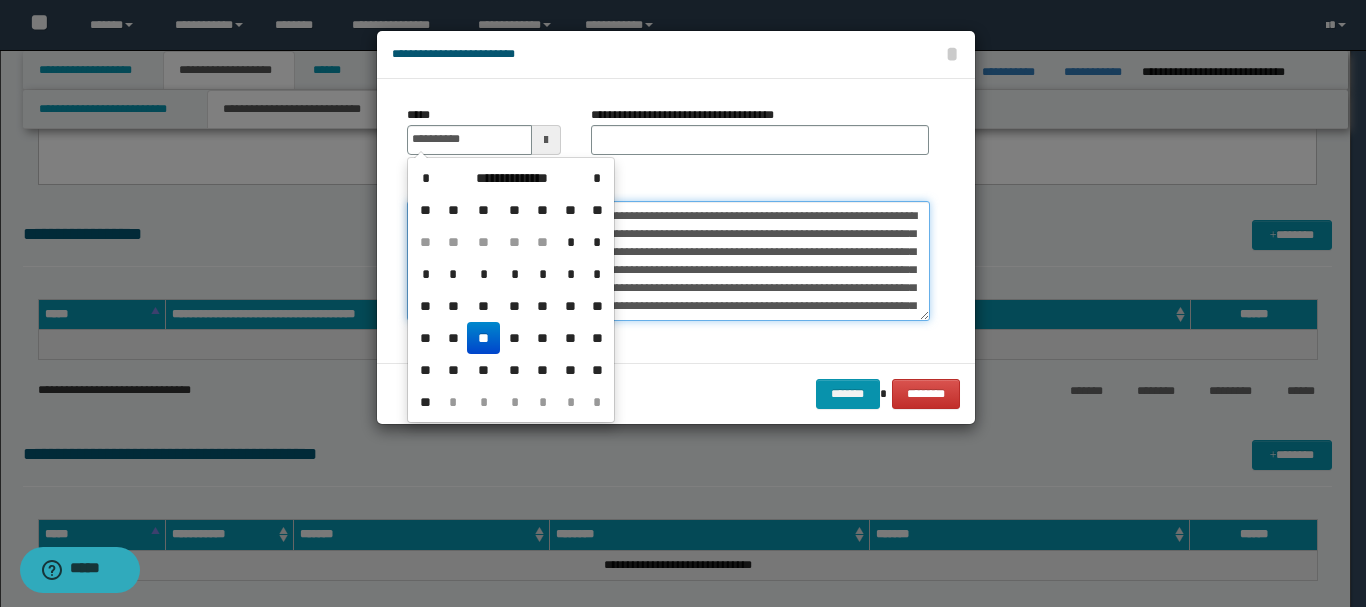 type on "**********" 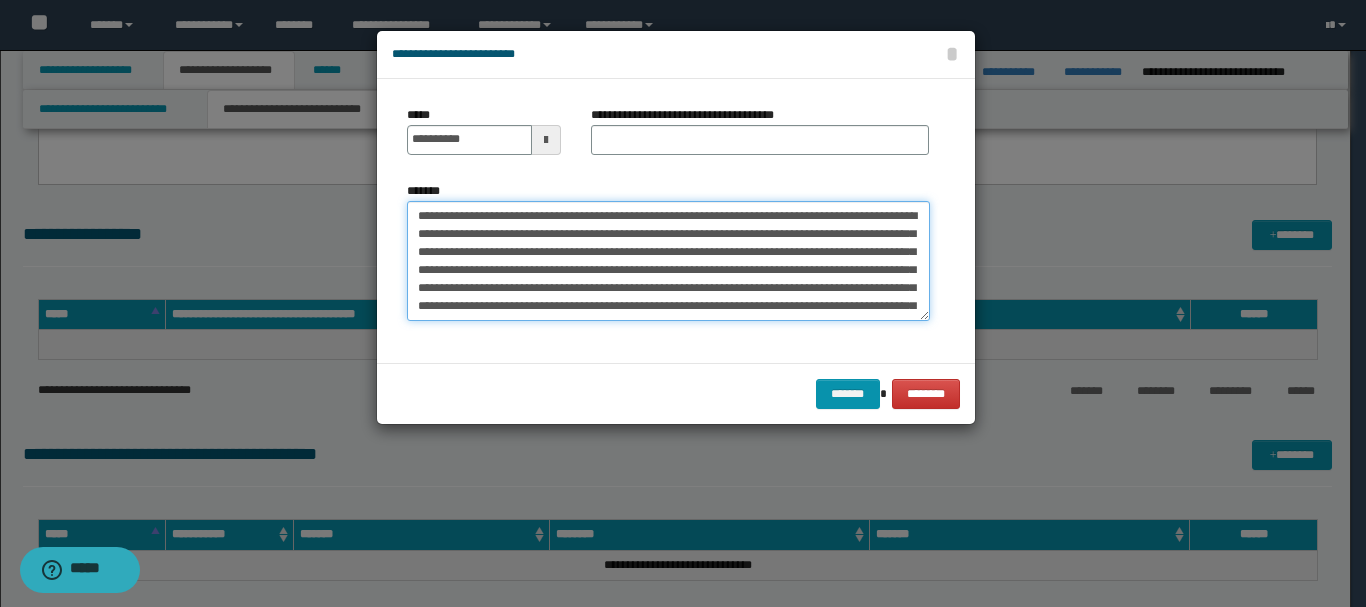 drag, startPoint x: 519, startPoint y: 219, endPoint x: 573, endPoint y: 215, distance: 54.147945 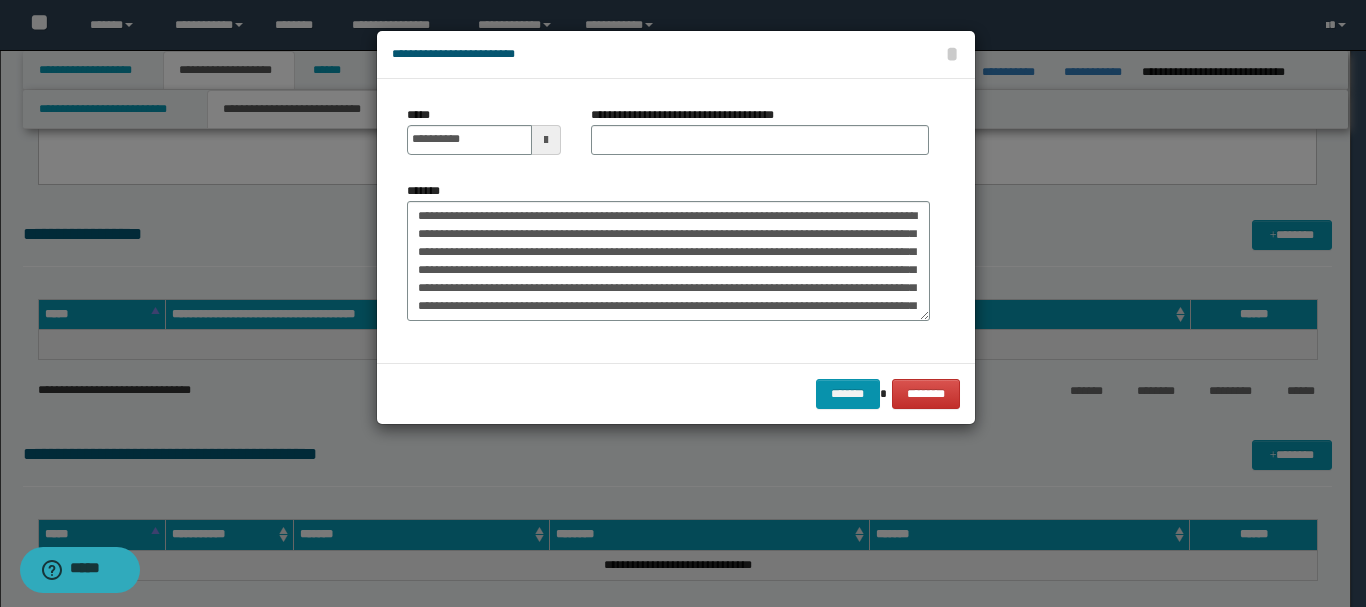 click on "**********" at bounding box center [668, 221] 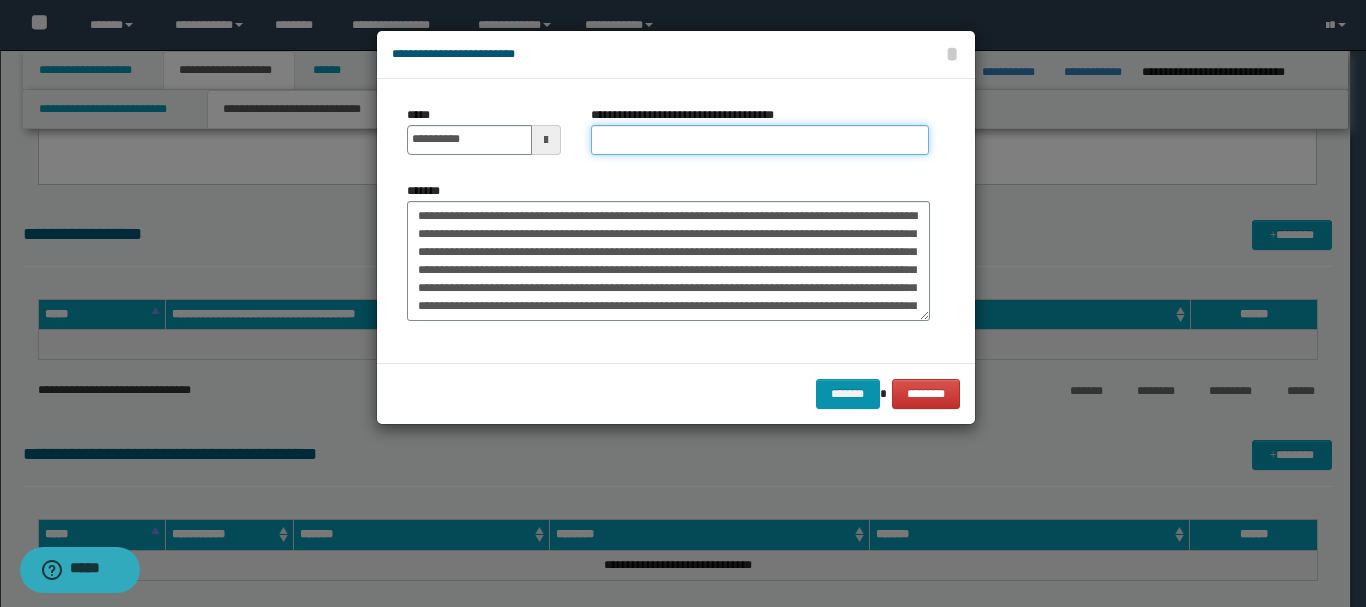 click on "**********" at bounding box center (760, 140) 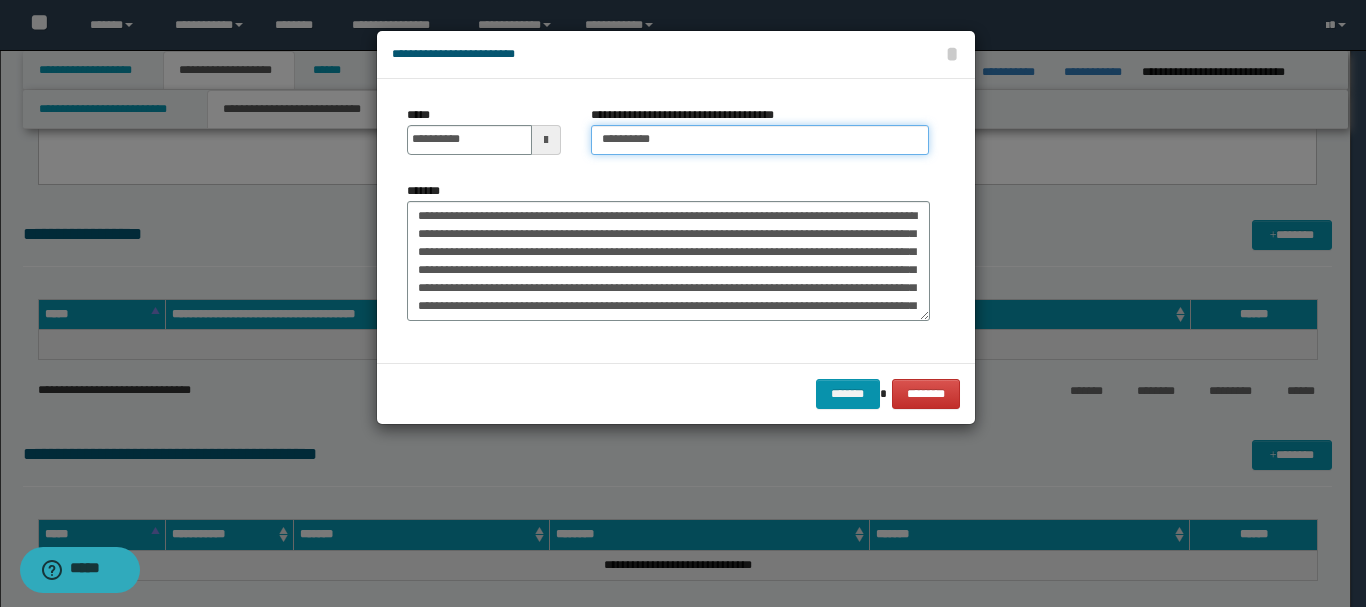type on "*********" 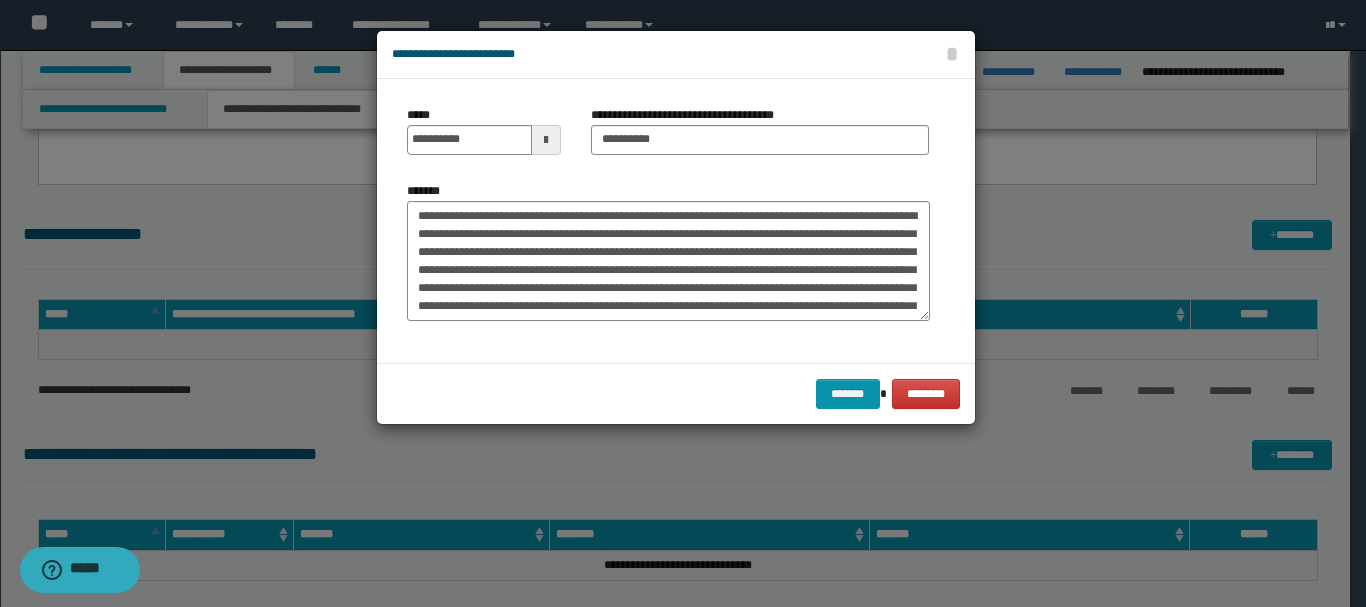 click on "*******
********" at bounding box center (676, 393) 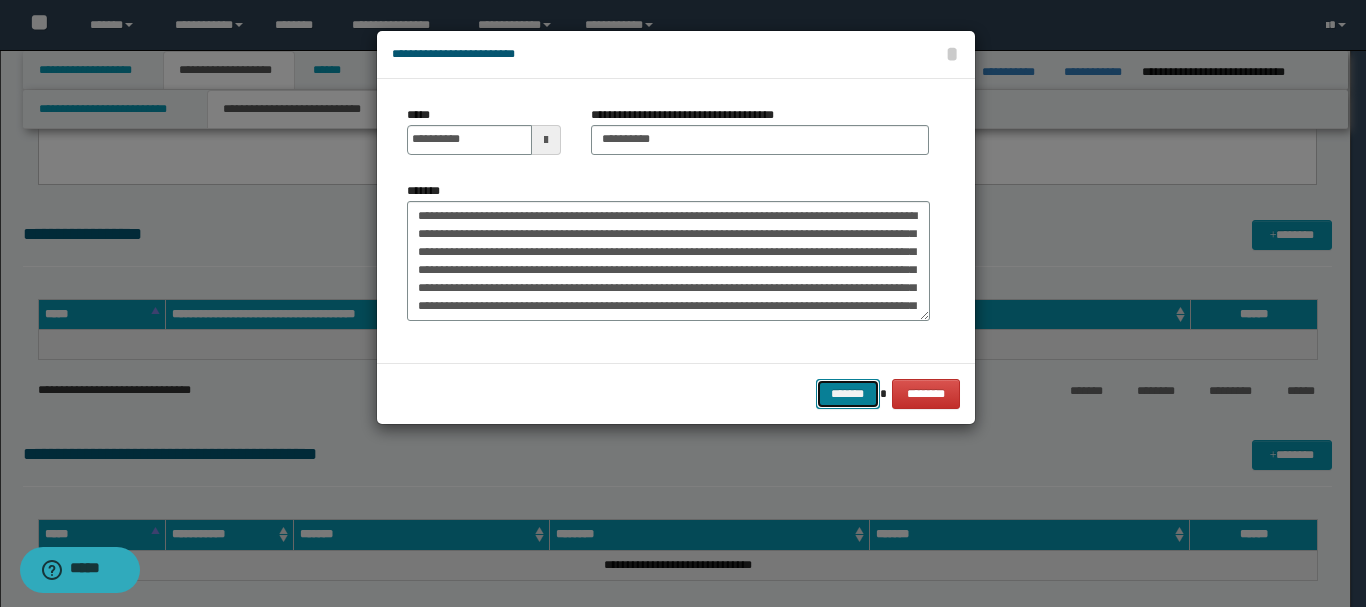click on "*******" at bounding box center (848, 394) 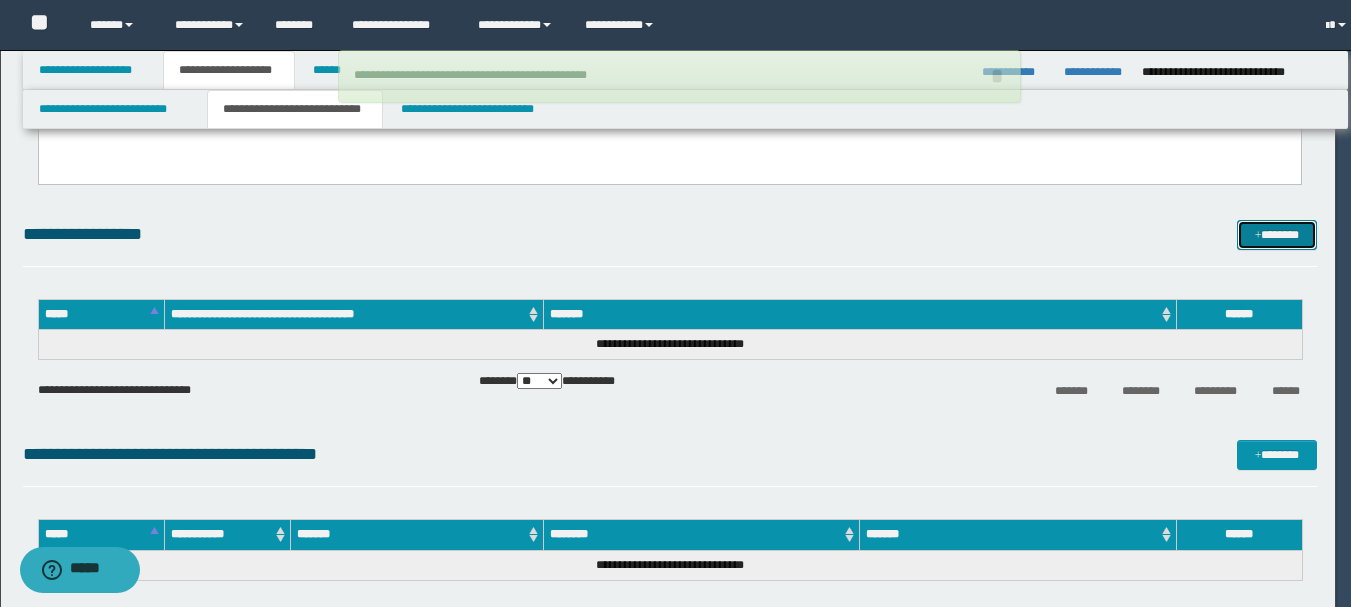 type 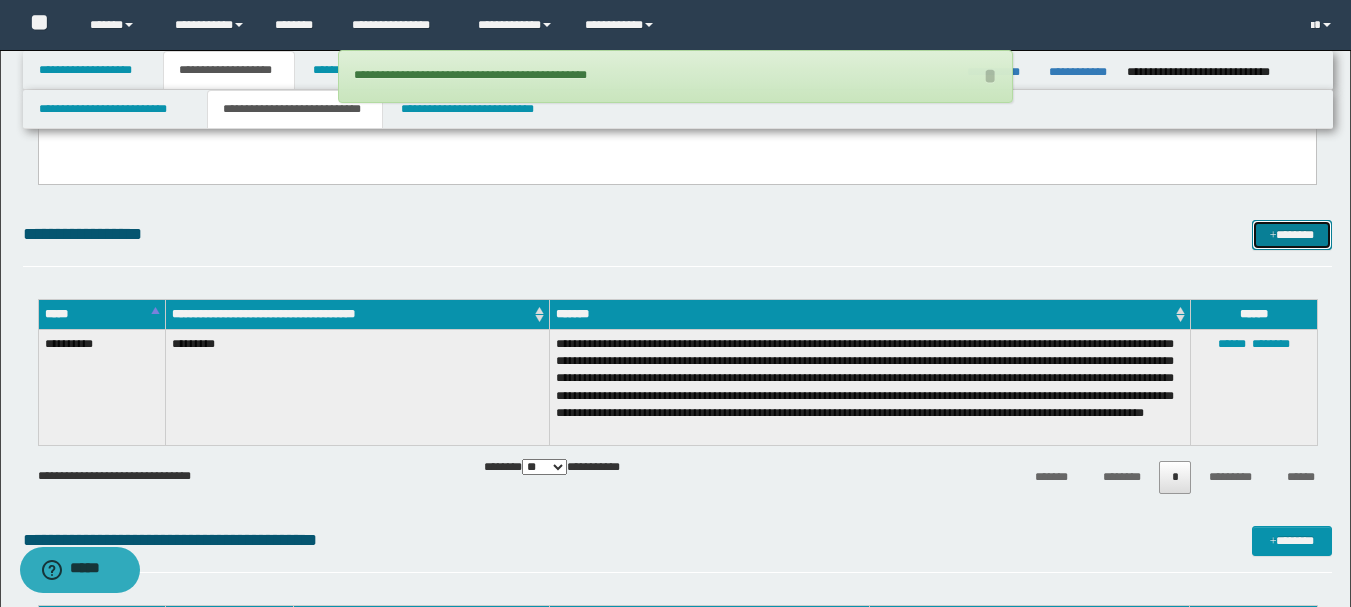 click on "*******" at bounding box center [1292, 235] 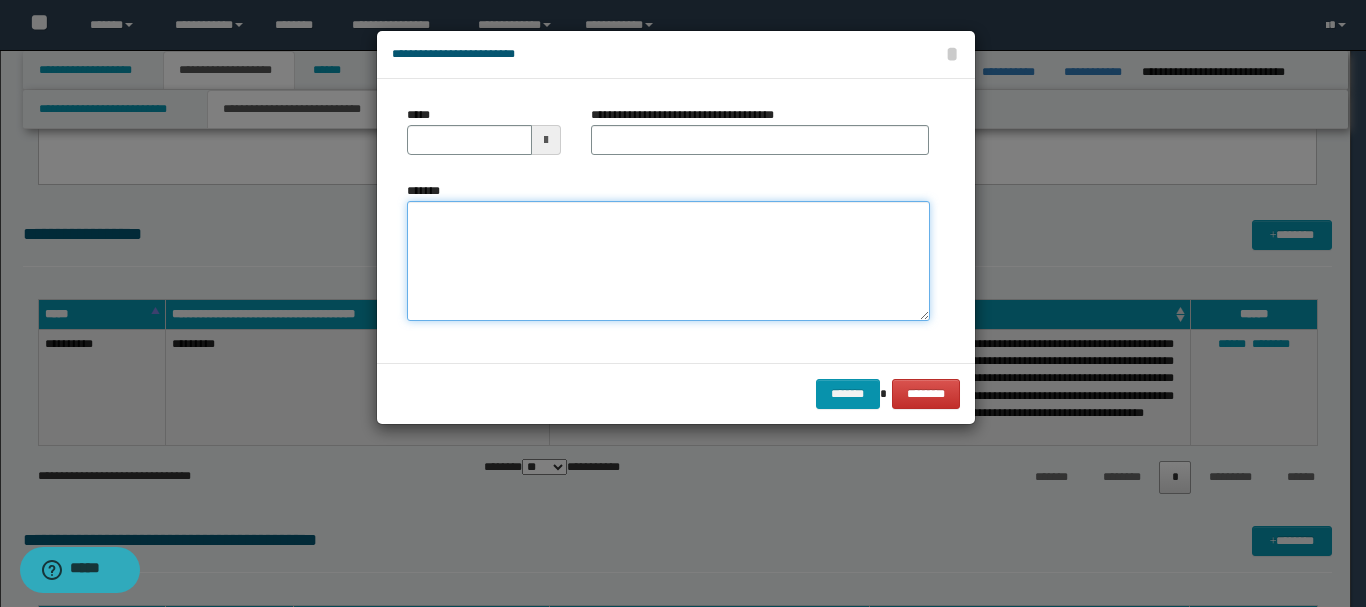 click on "*******" at bounding box center (668, 261) 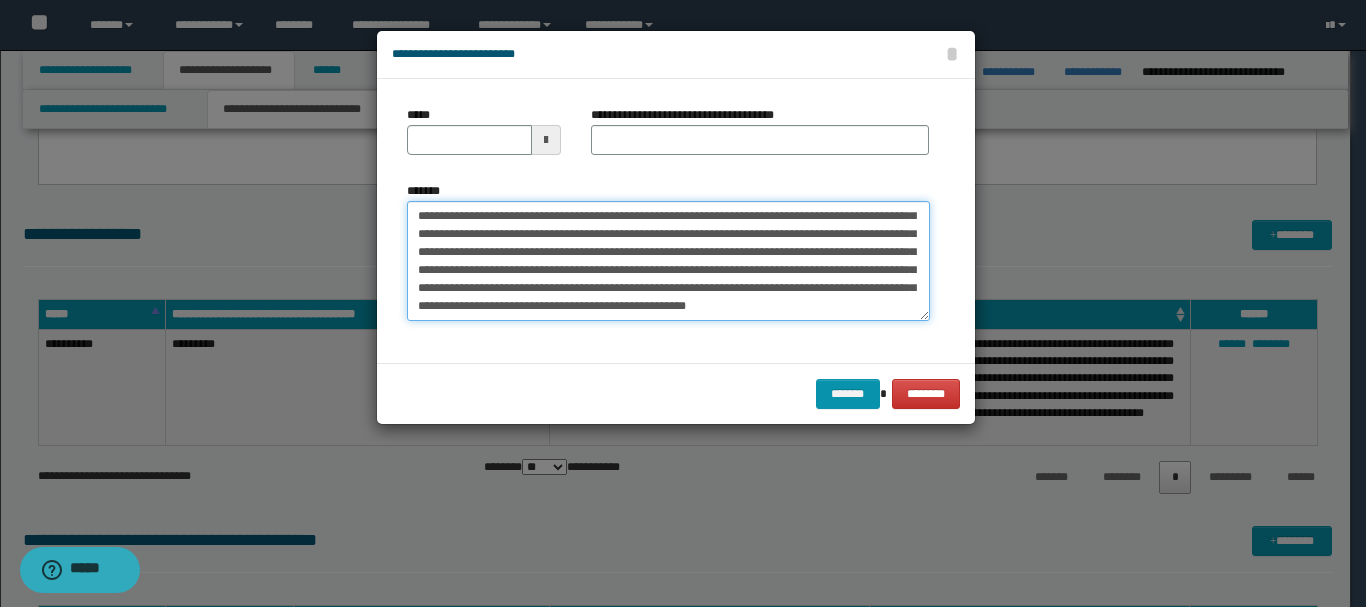 scroll, scrollTop: 0, scrollLeft: 0, axis: both 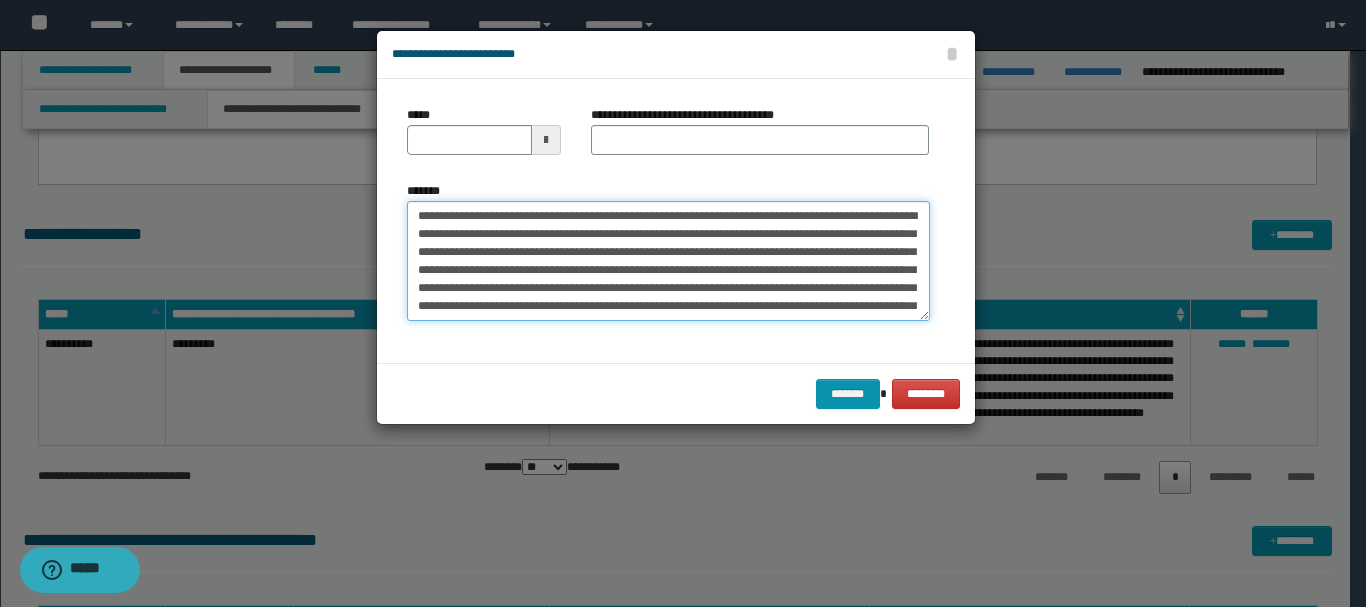 drag, startPoint x: 457, startPoint y: 216, endPoint x: 515, endPoint y: 215, distance: 58.00862 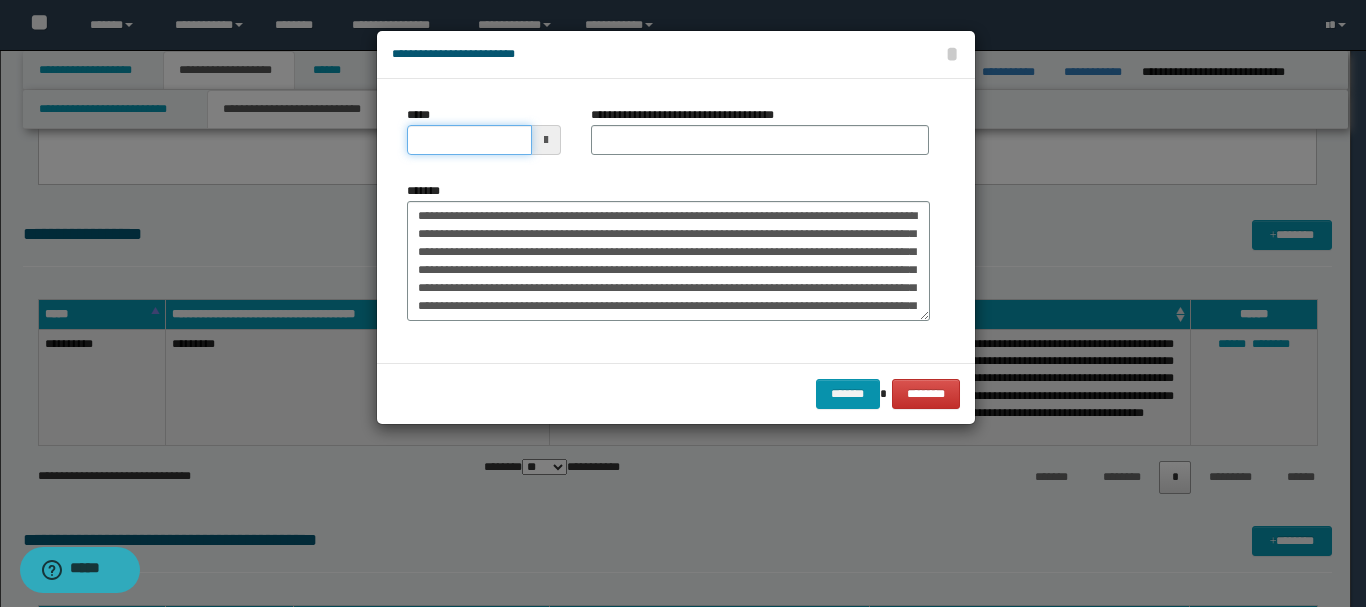 click on "*****" at bounding box center [469, 140] 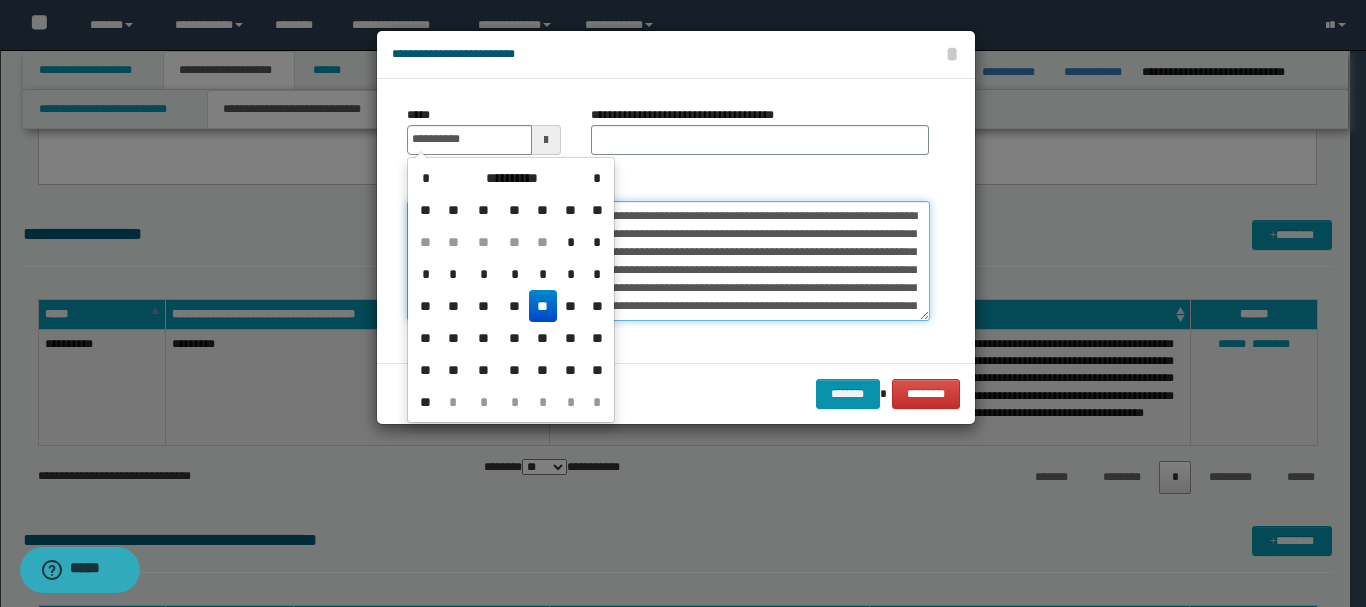 type on "**********" 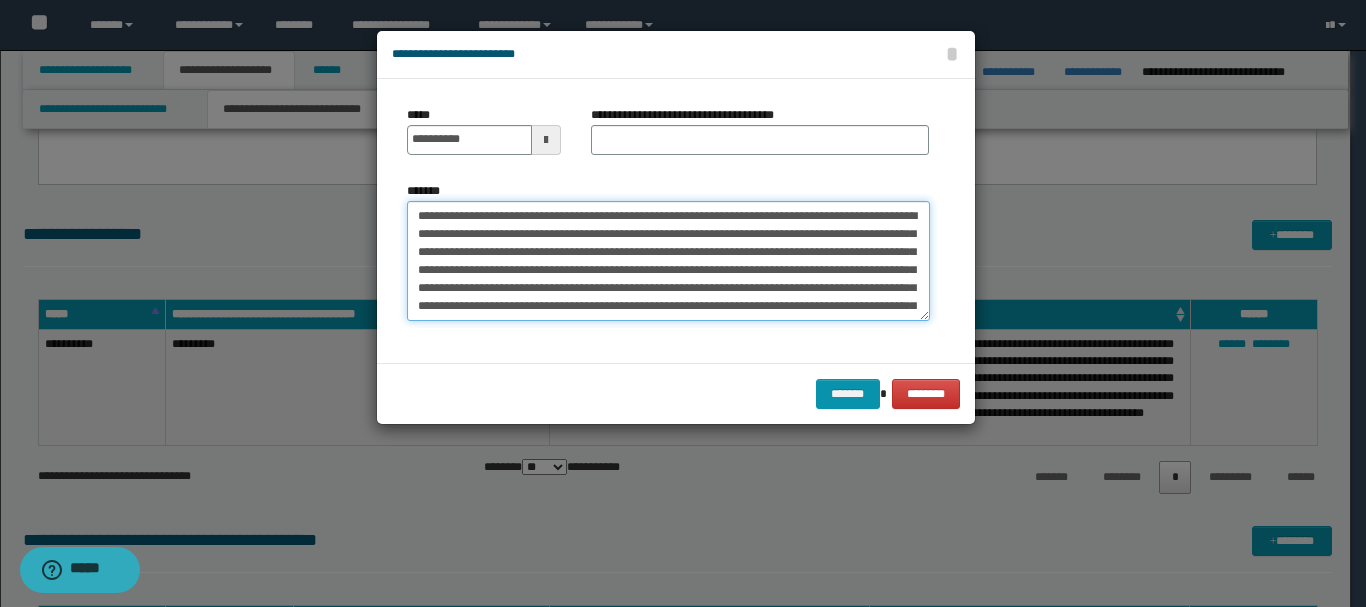 click on "*******" at bounding box center (668, 261) 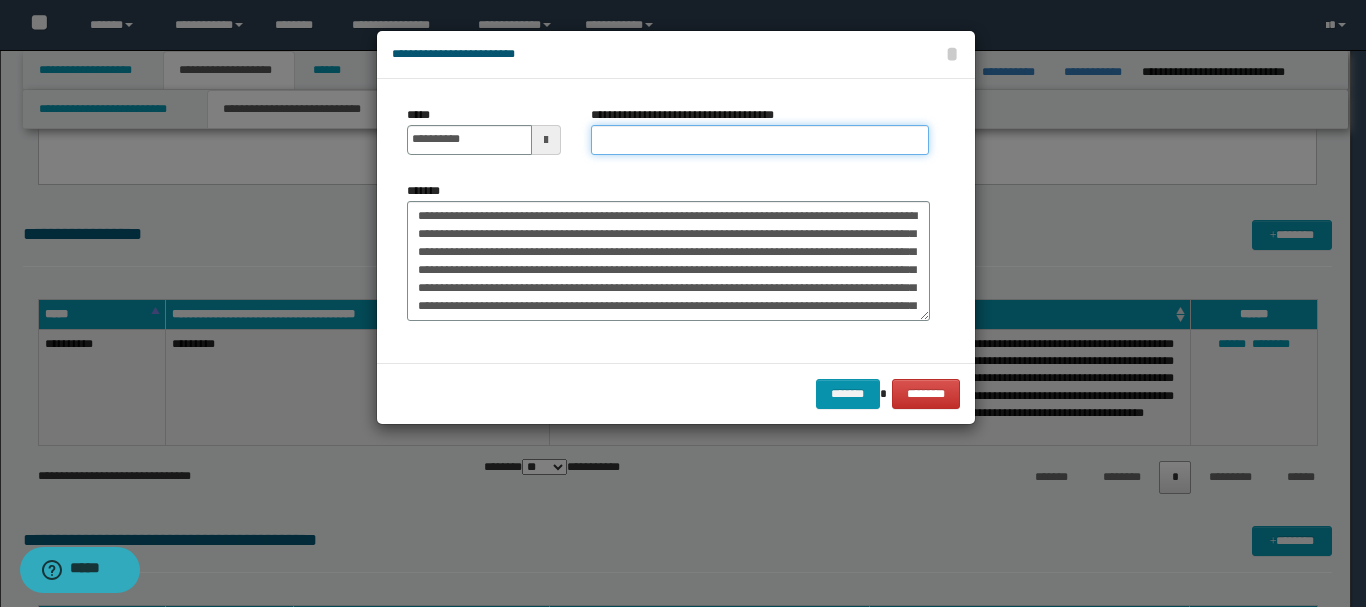 click on "**********" at bounding box center (760, 140) 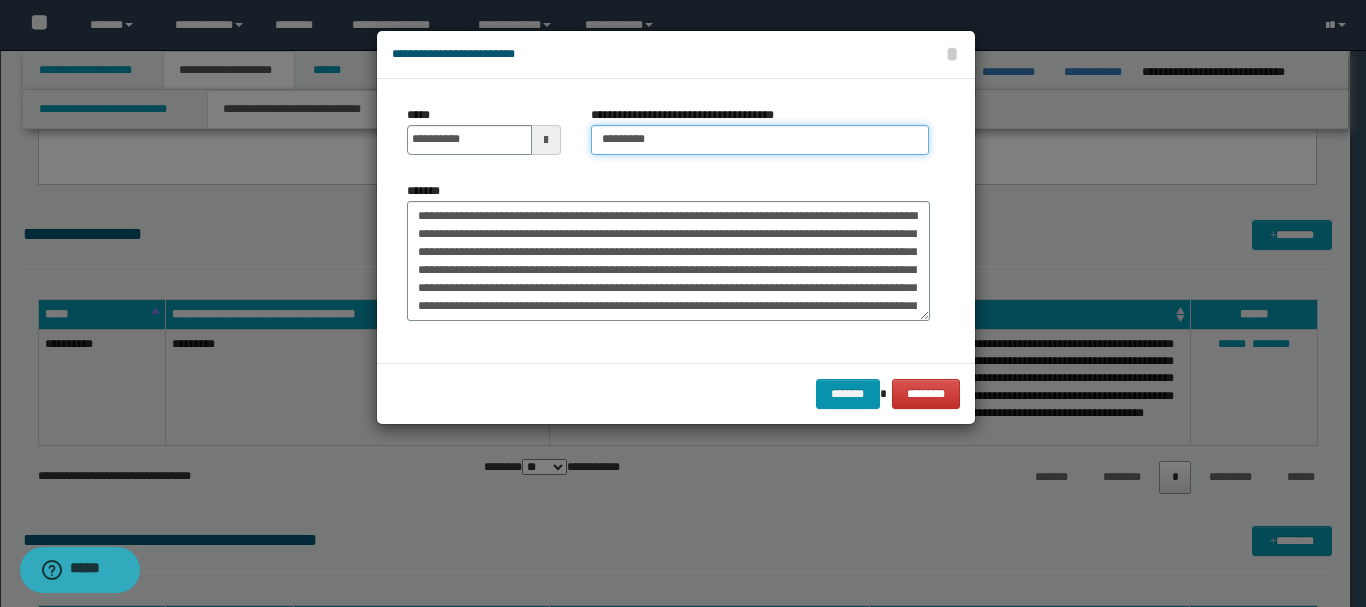 type on "*********" 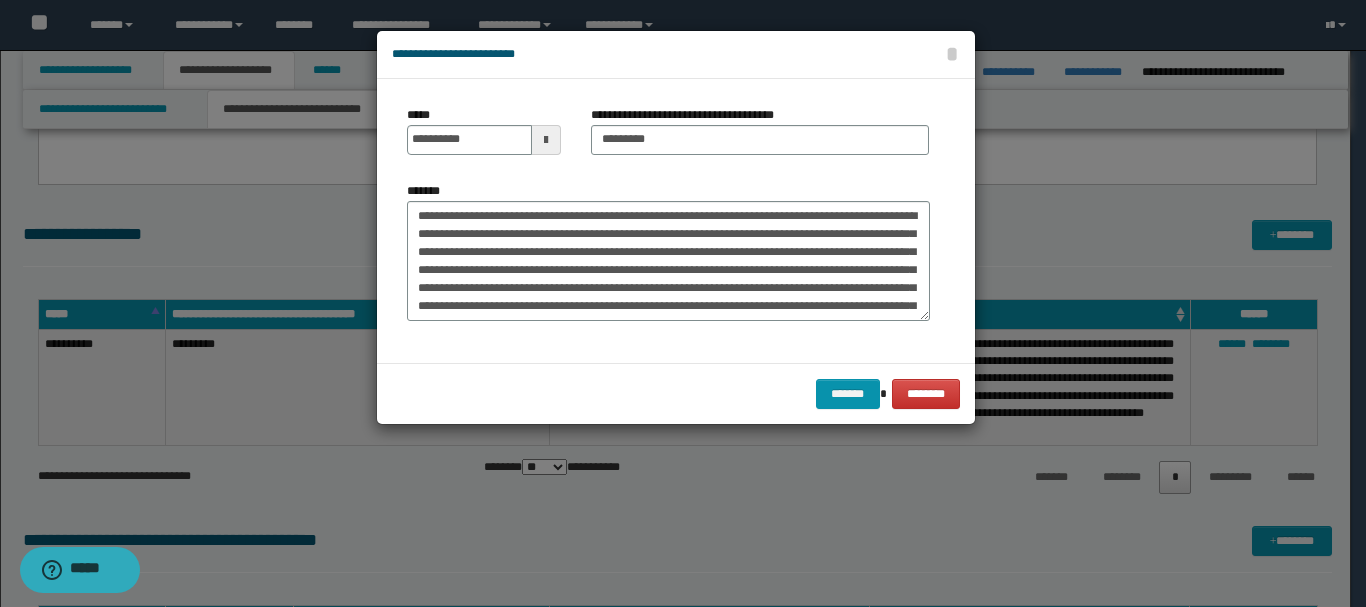 click on "*******
********" at bounding box center [676, 393] 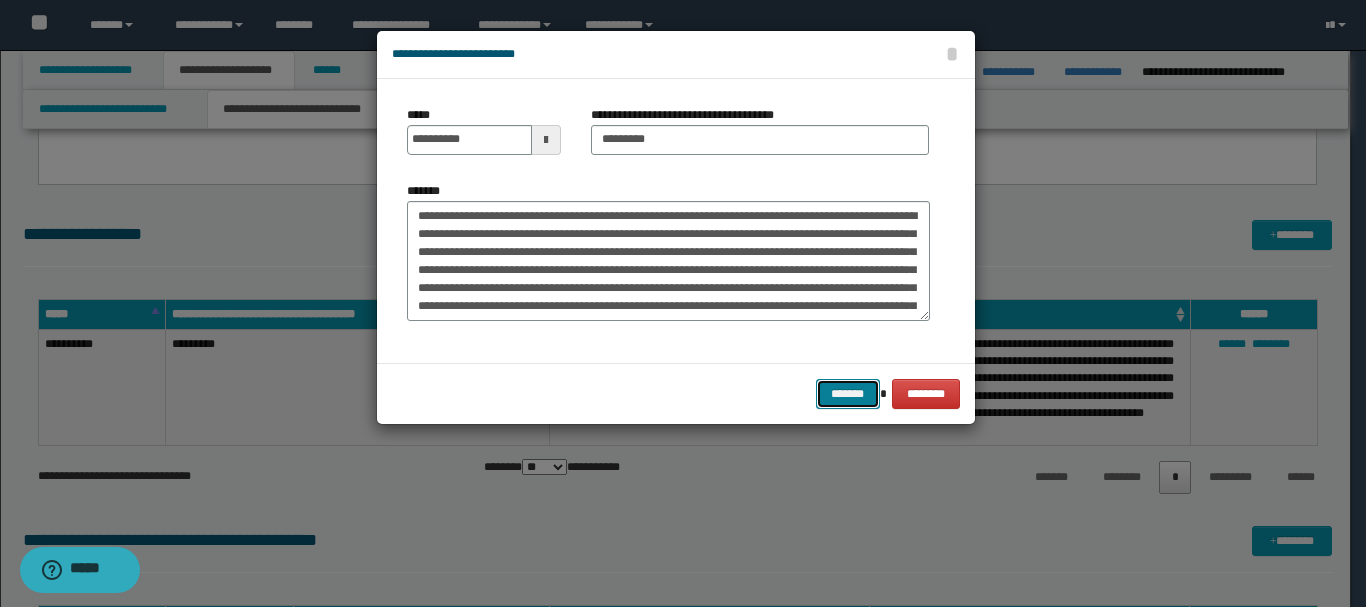 click on "*******" at bounding box center [848, 394] 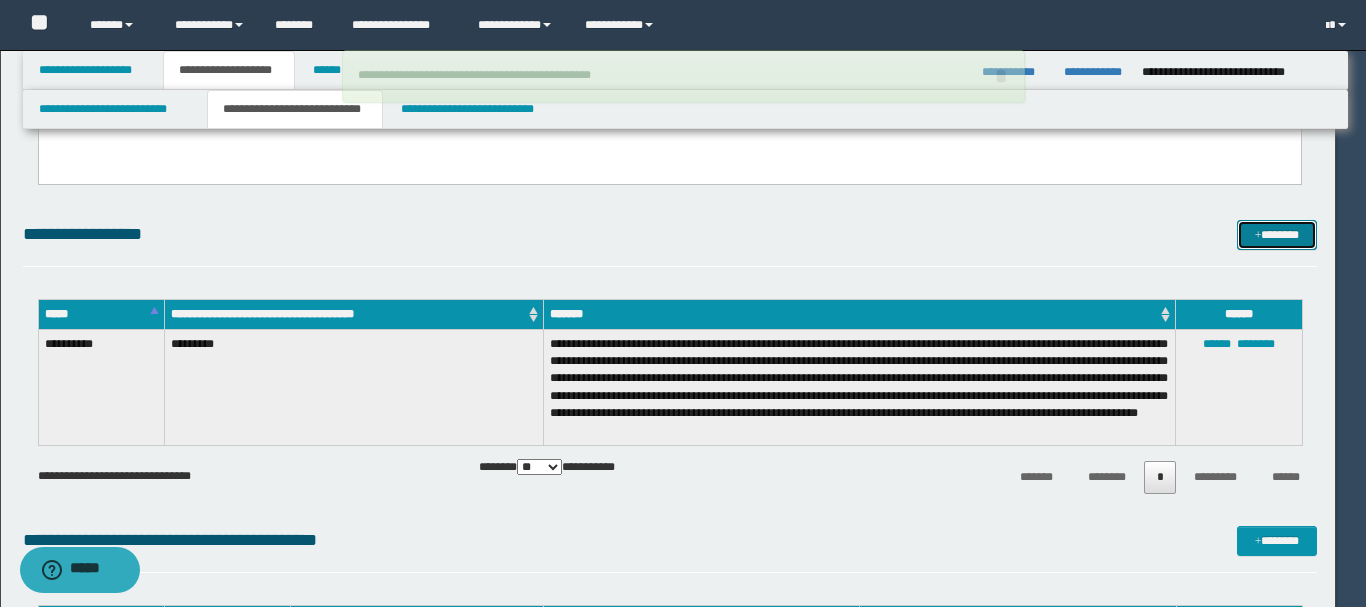 type 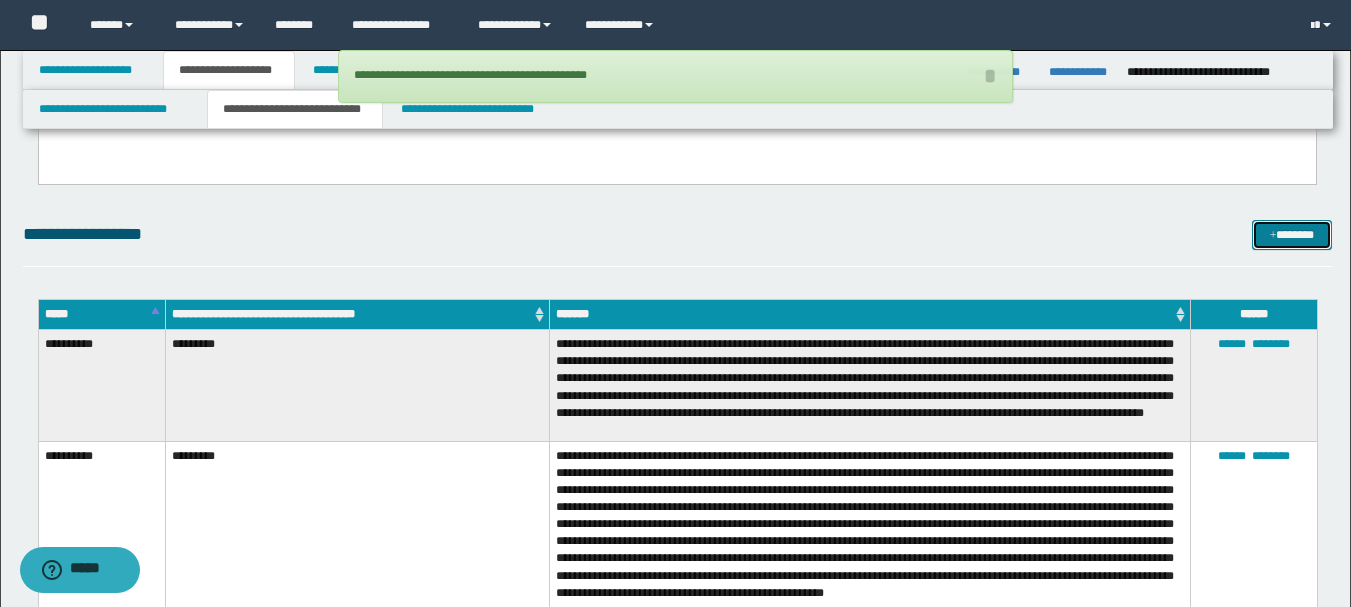 click at bounding box center [1273, 236] 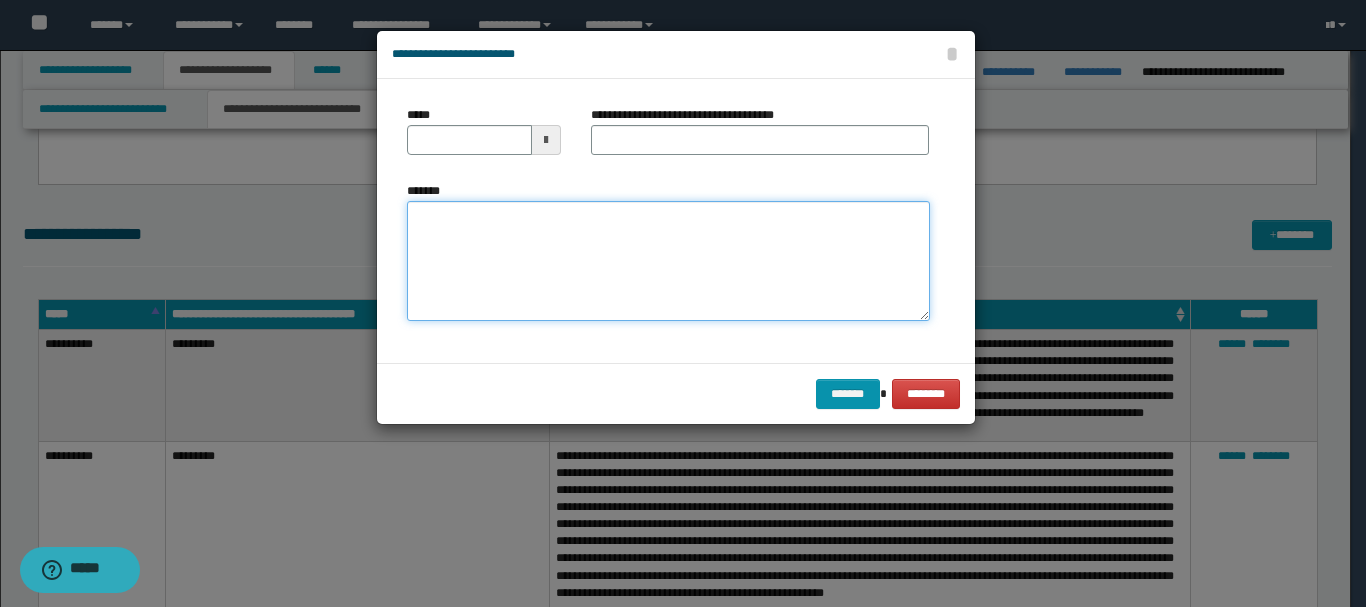 click on "*******" at bounding box center [668, 261] 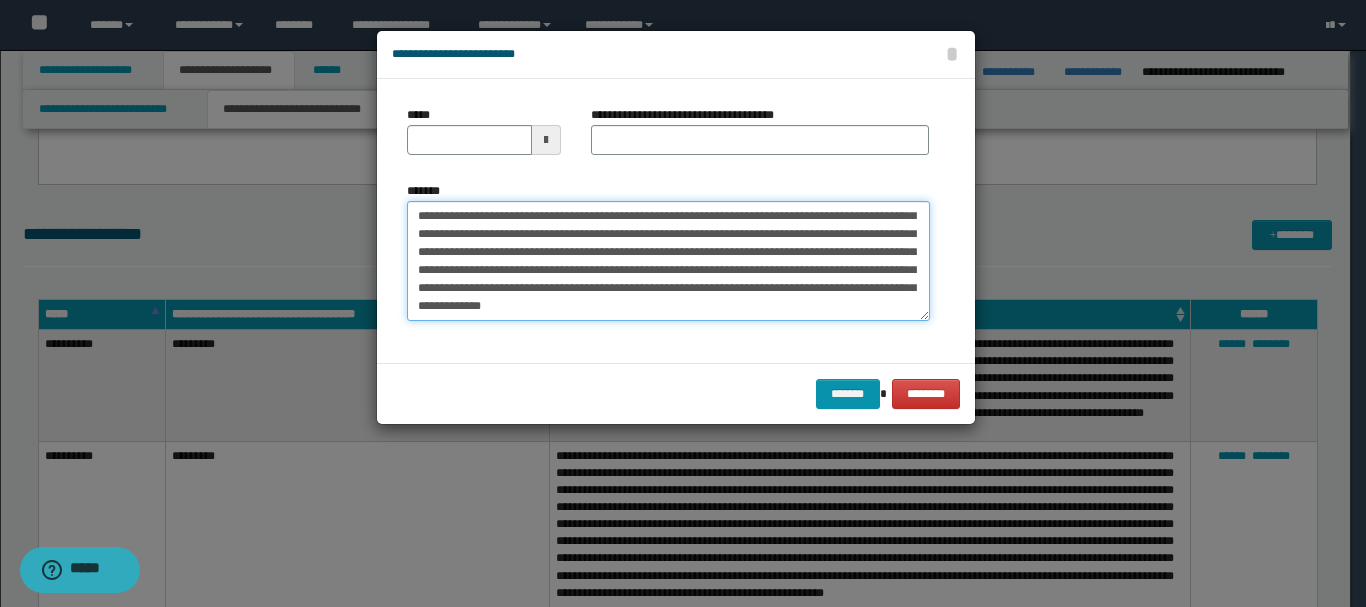 scroll, scrollTop: 0, scrollLeft: 0, axis: both 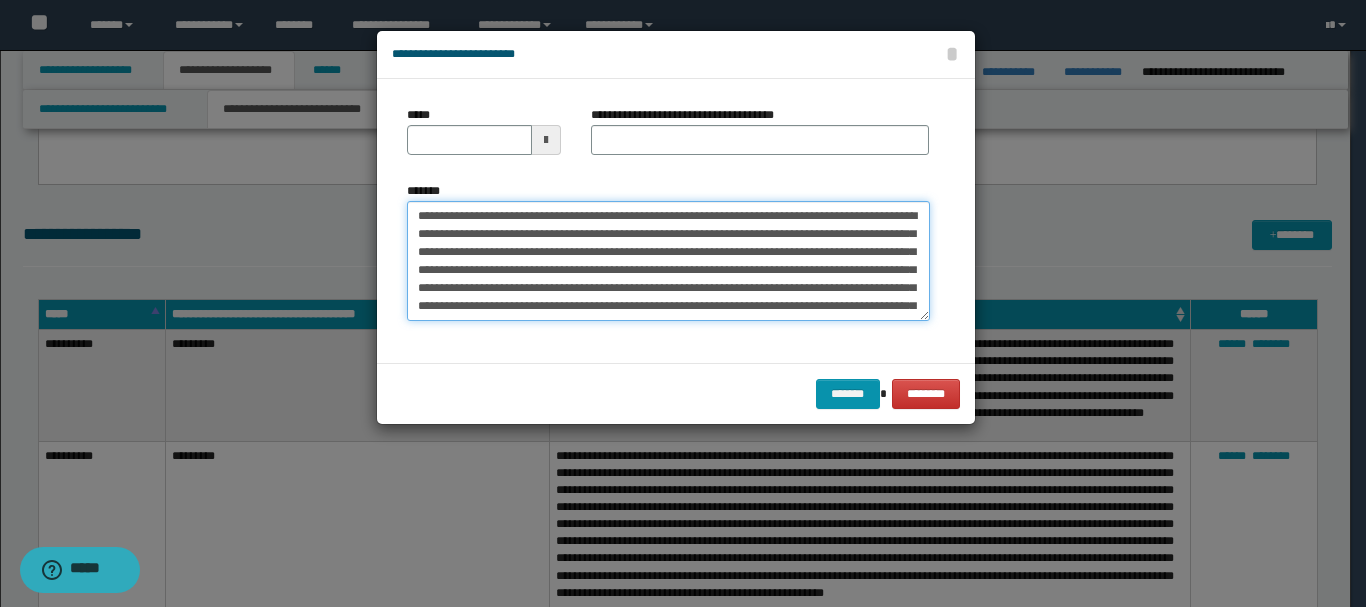 drag, startPoint x: 456, startPoint y: 213, endPoint x: 513, endPoint y: 215, distance: 57.035076 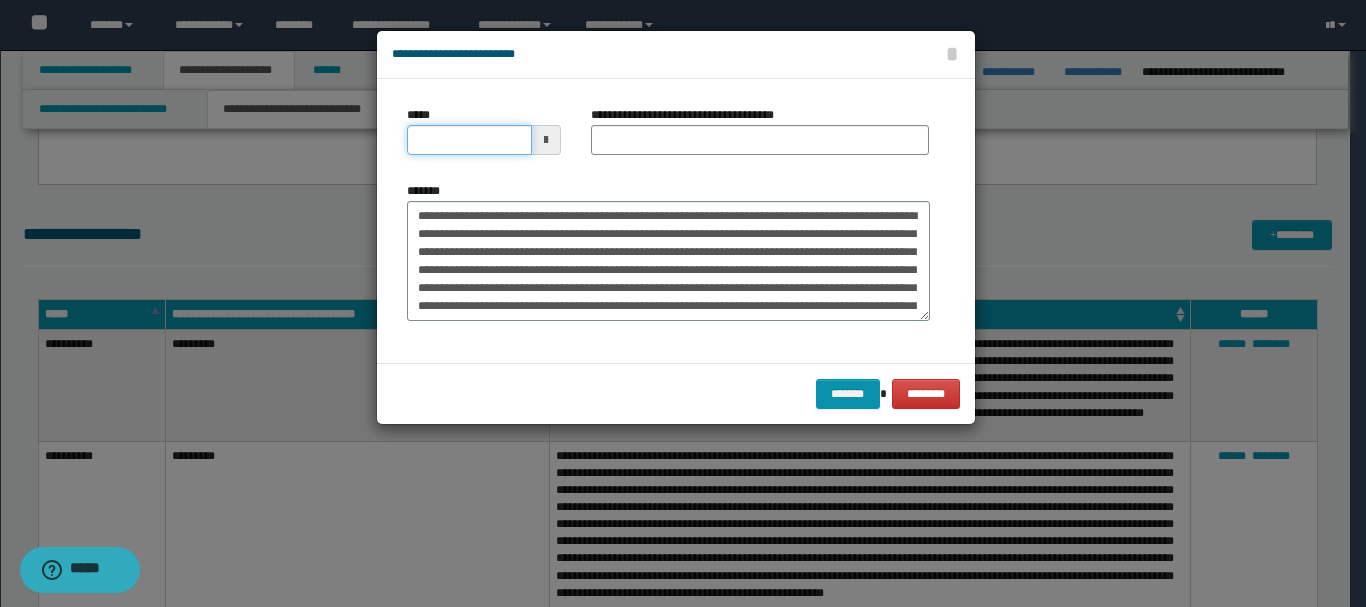 click on "*****" at bounding box center [469, 140] 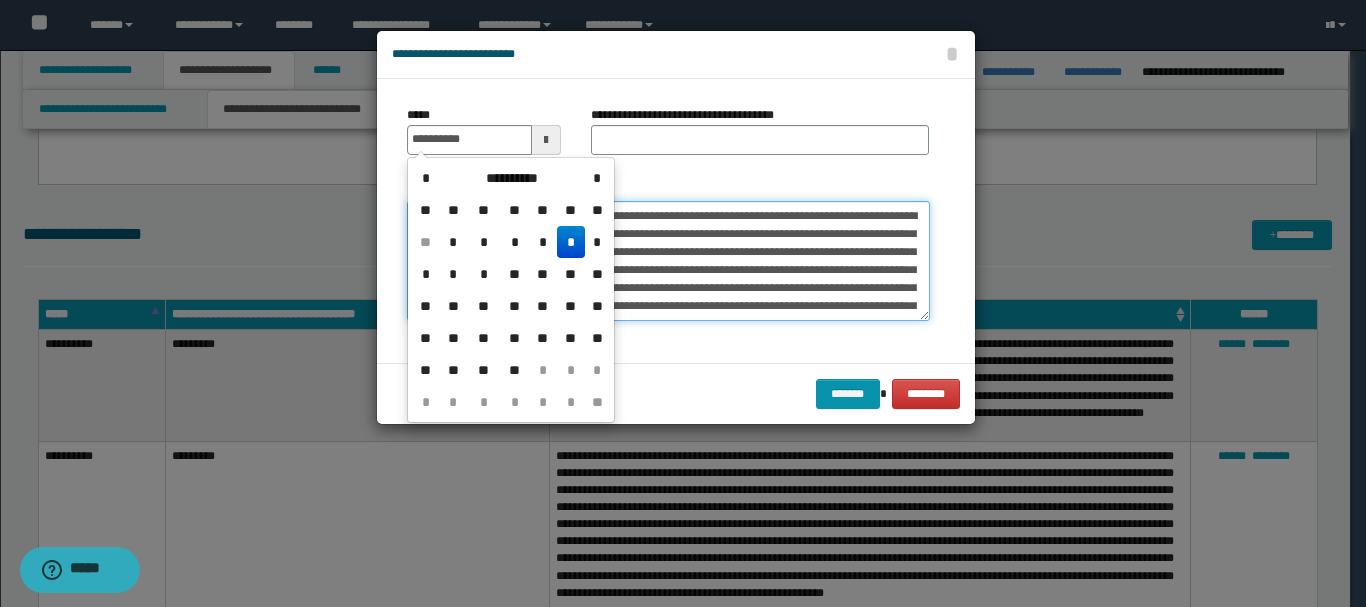 type on "**********" 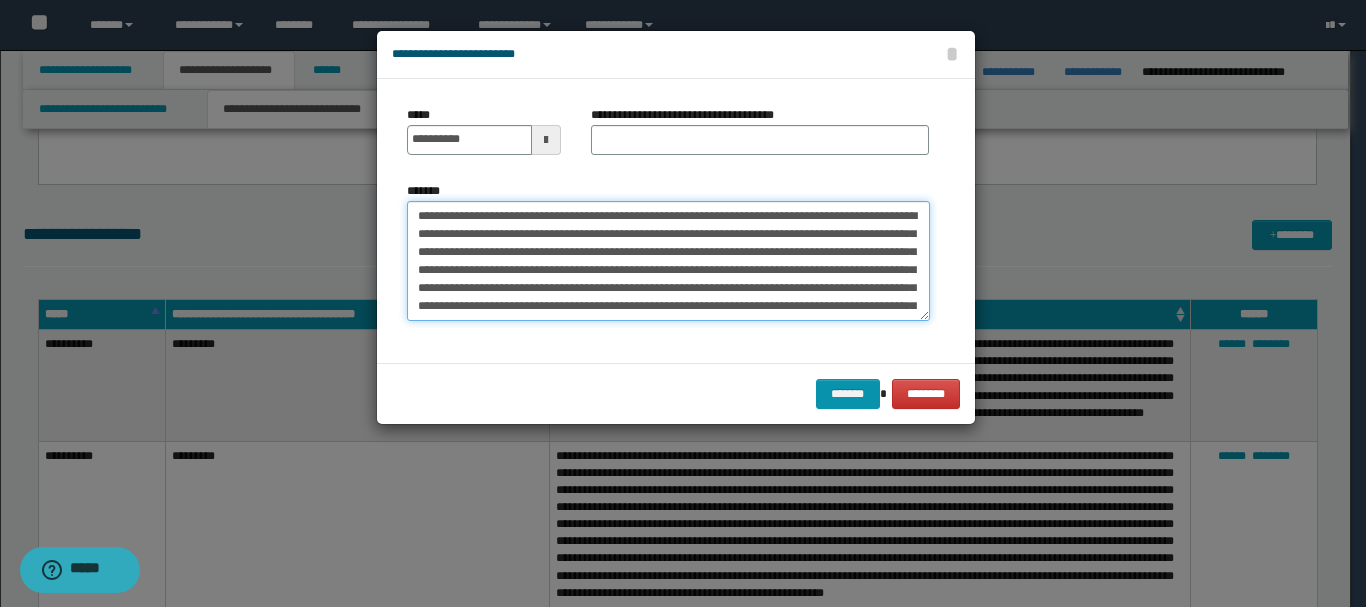 click on "**********" at bounding box center (668, 261) 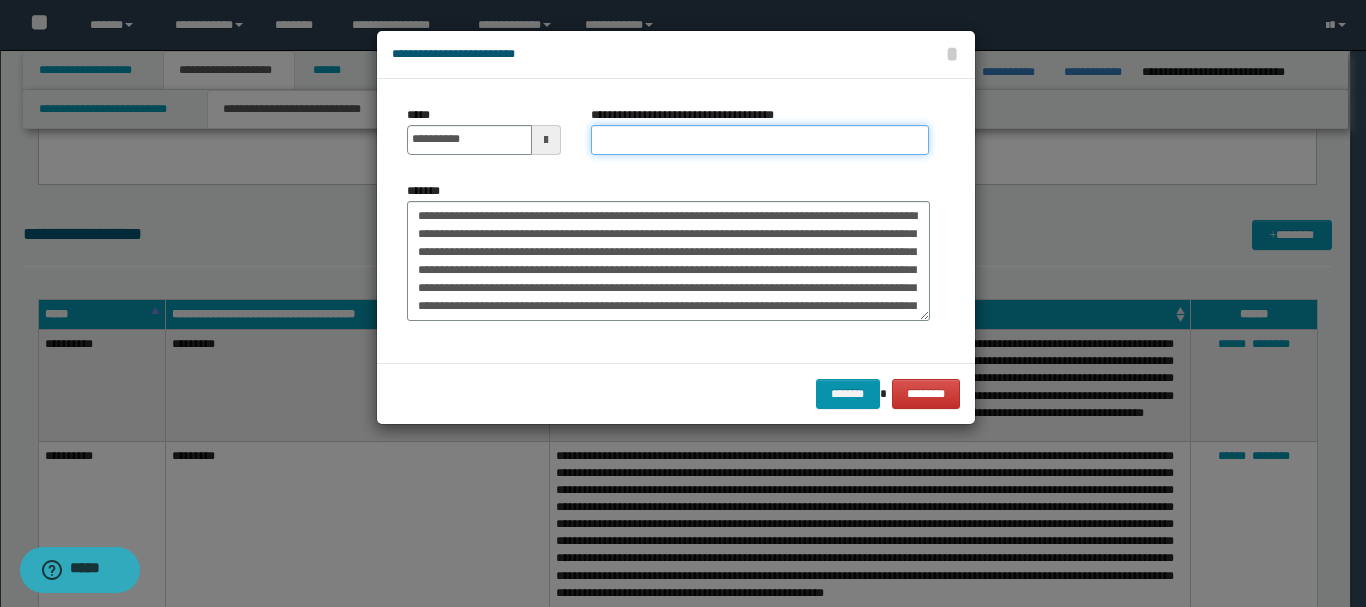 click on "**********" at bounding box center [760, 140] 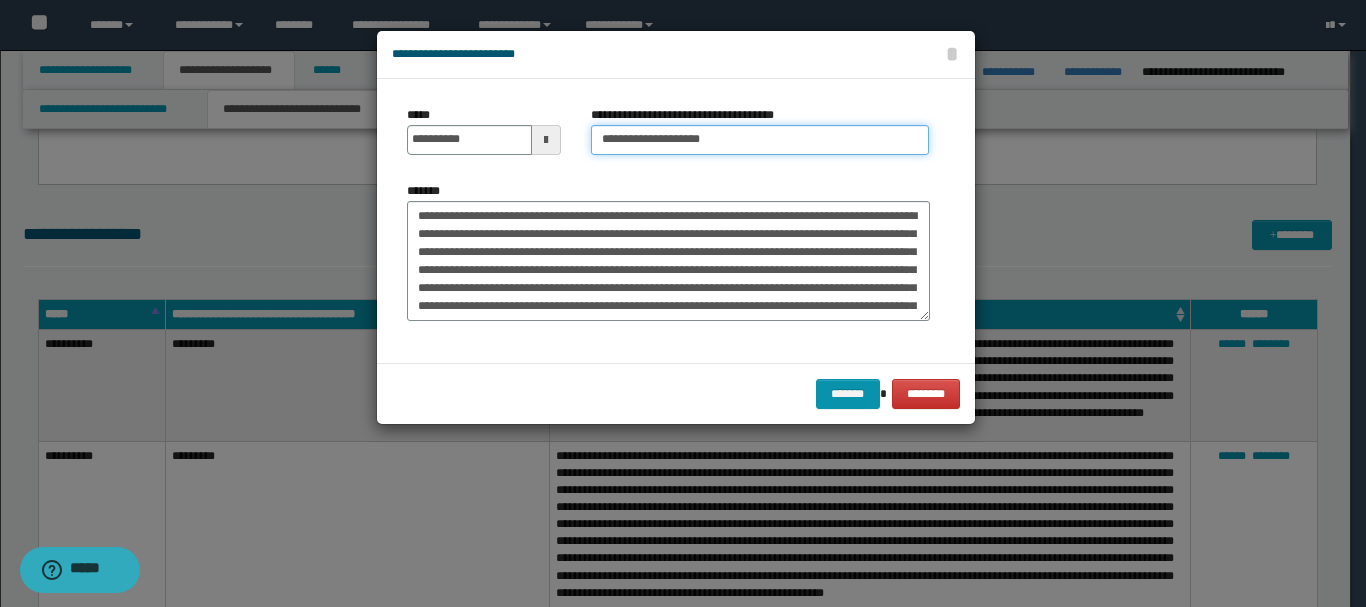 type on "**********" 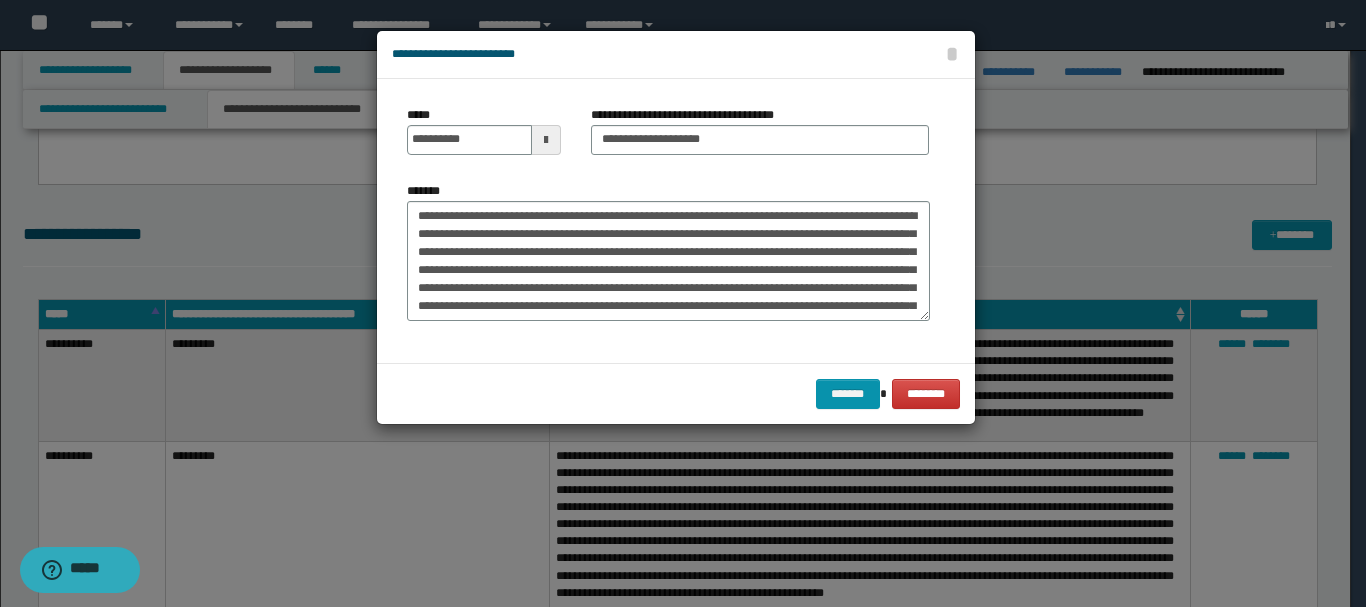 click on "*******
********" at bounding box center (676, 393) 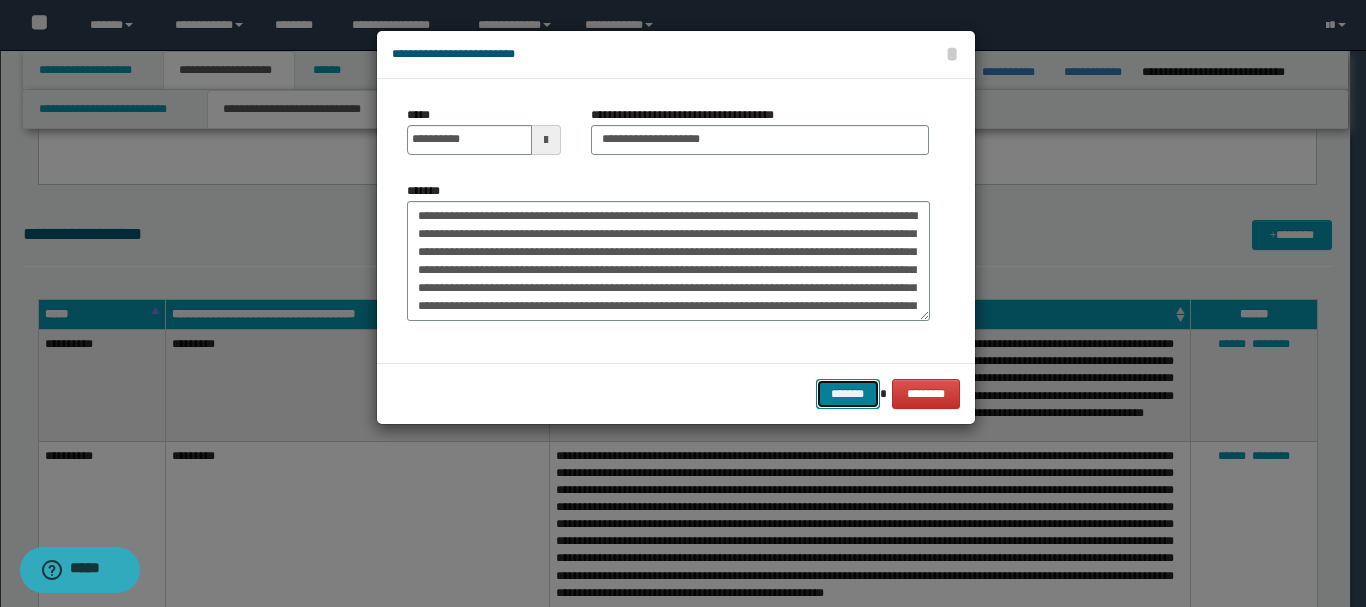 click on "*******" at bounding box center [848, 394] 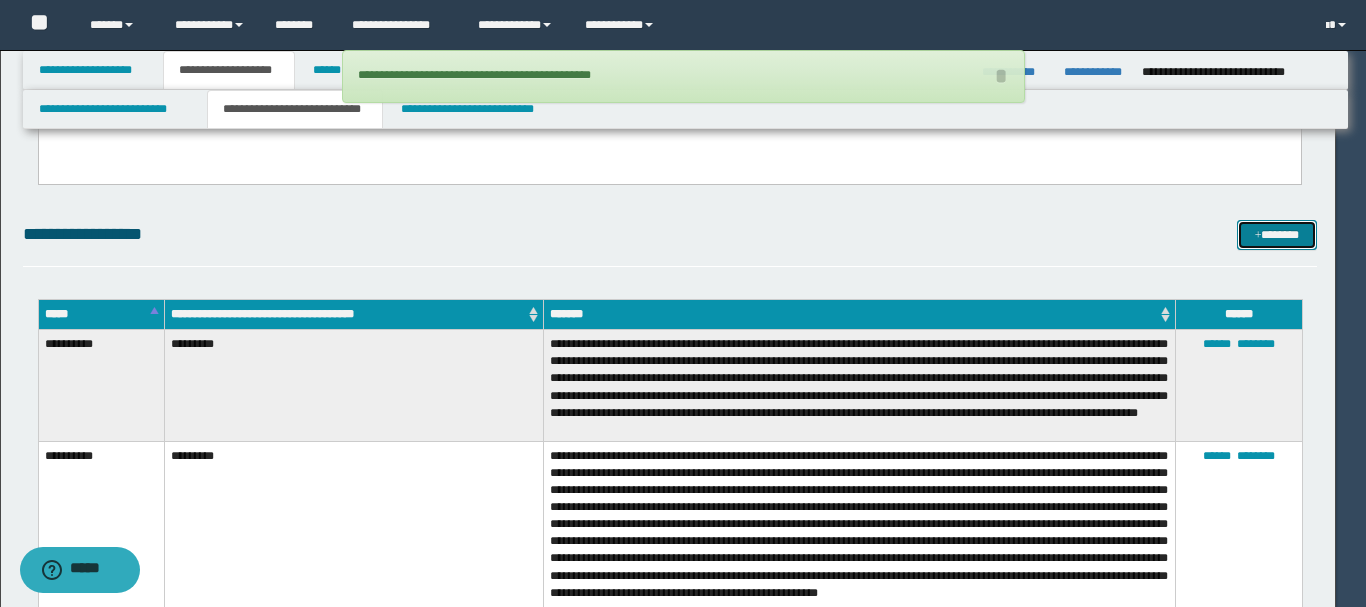 type 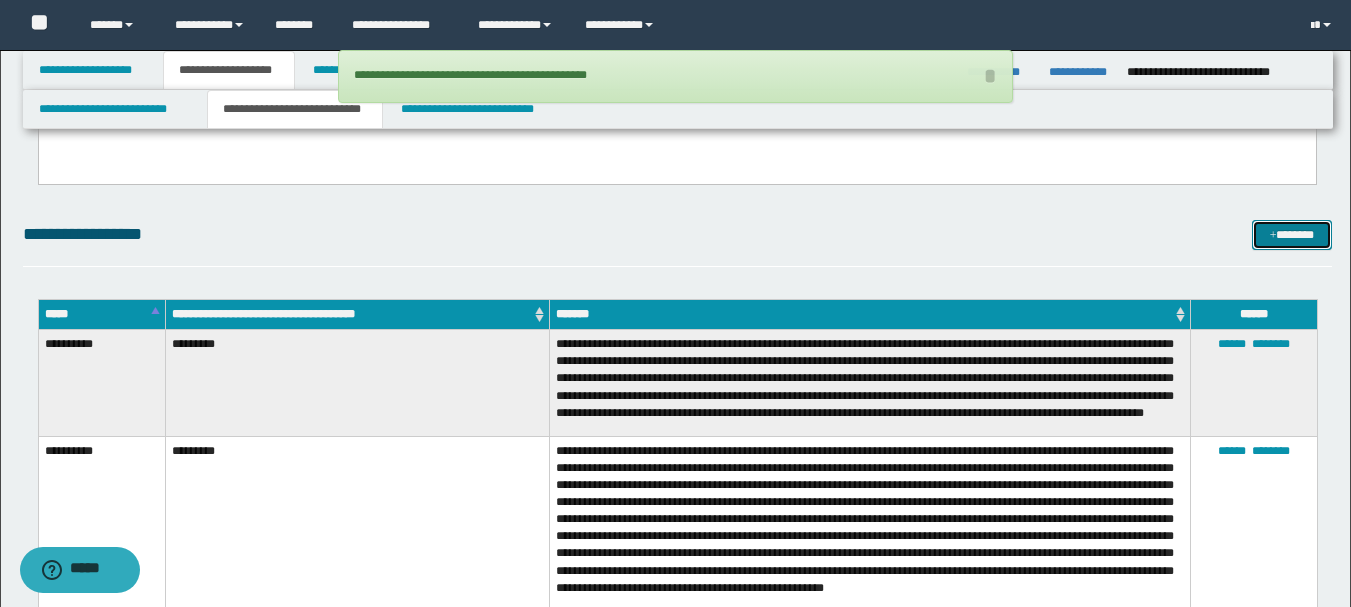 click on "*******" at bounding box center (1292, 235) 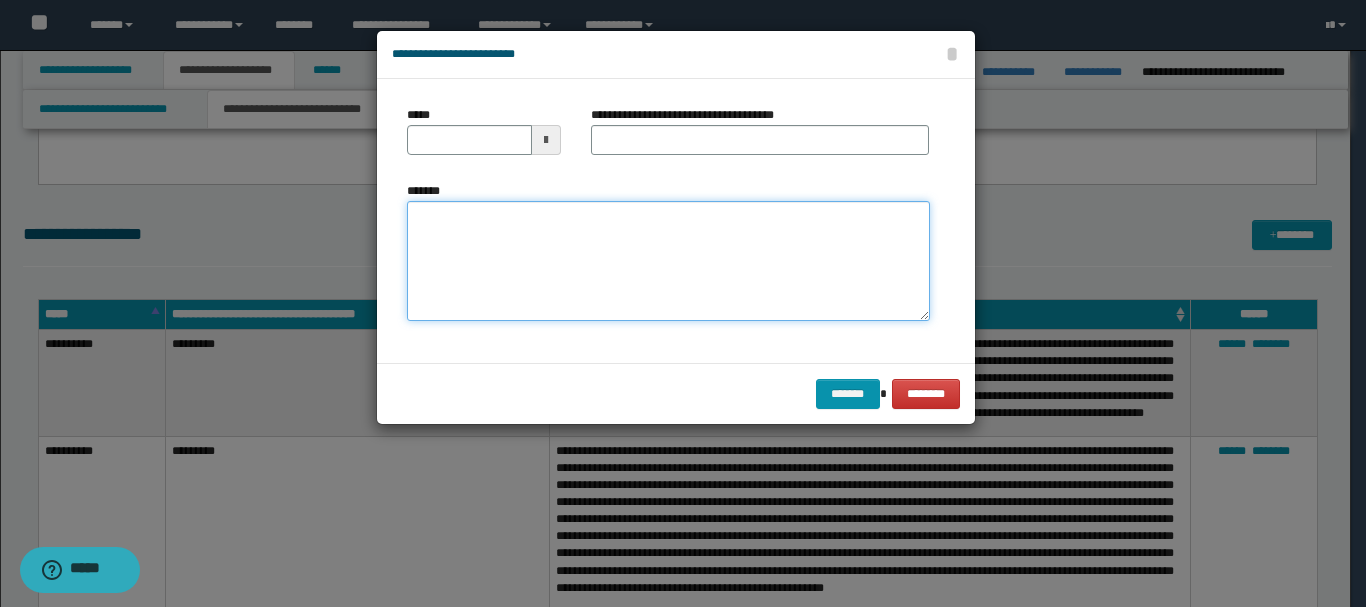 click on "*******" at bounding box center (668, 261) 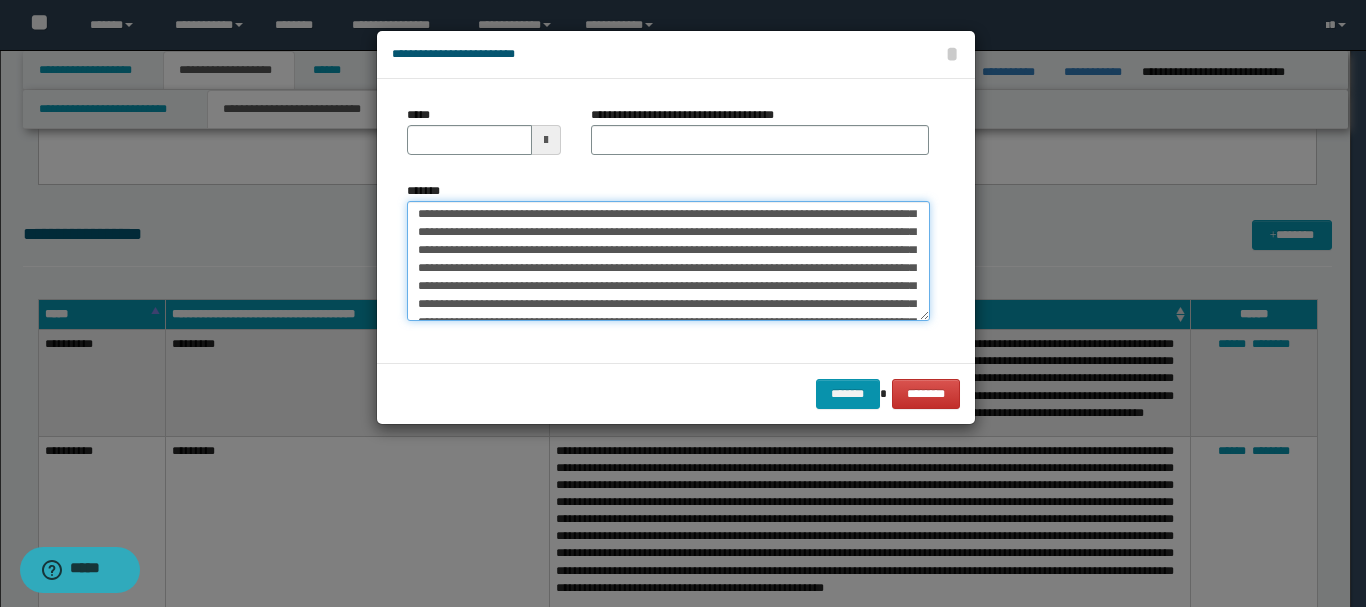 scroll, scrollTop: 0, scrollLeft: 0, axis: both 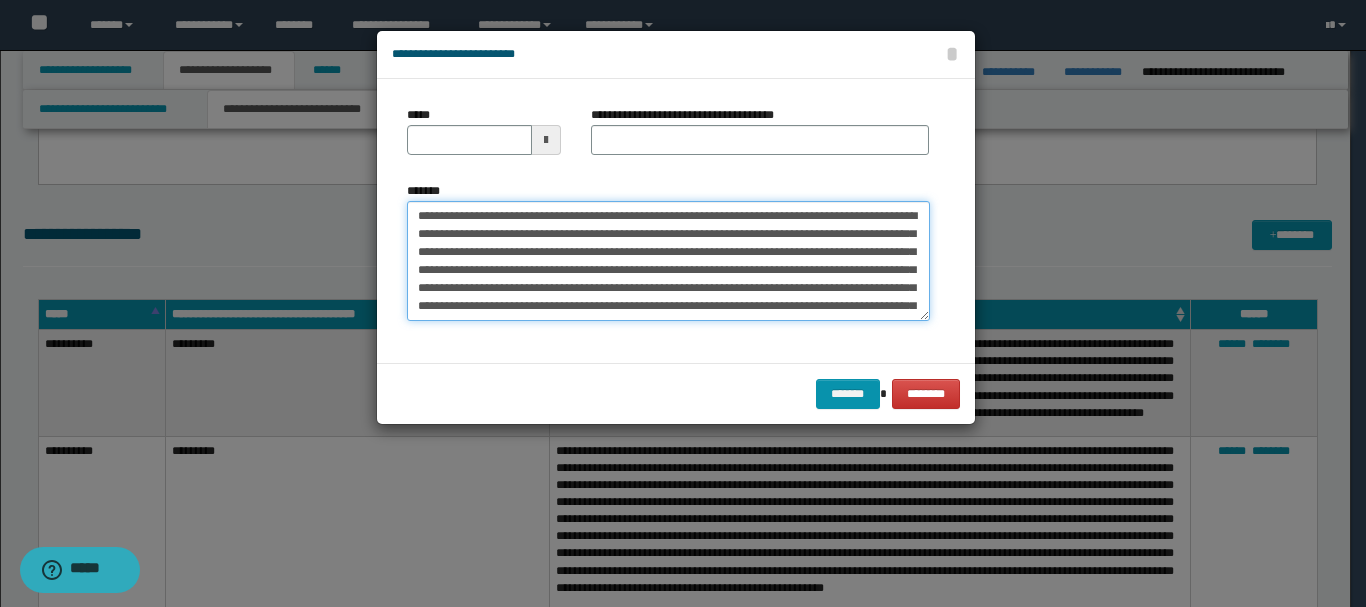 drag, startPoint x: 456, startPoint y: 216, endPoint x: 514, endPoint y: 219, distance: 58.077534 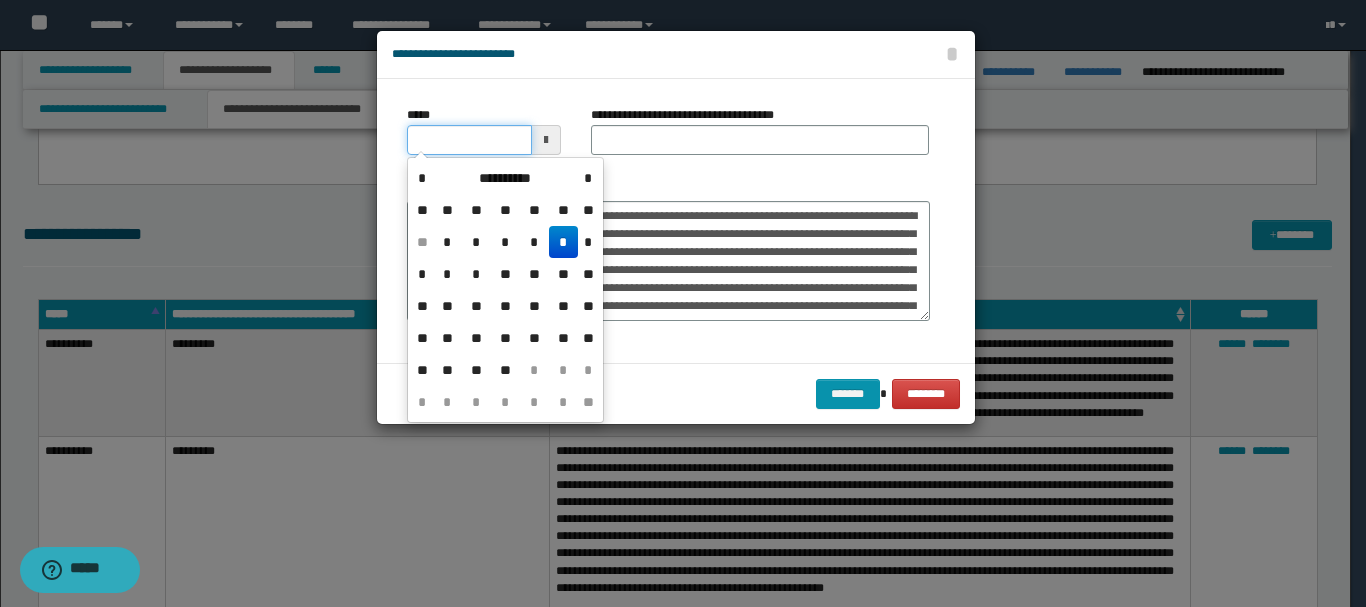 click on "*****" at bounding box center [469, 140] 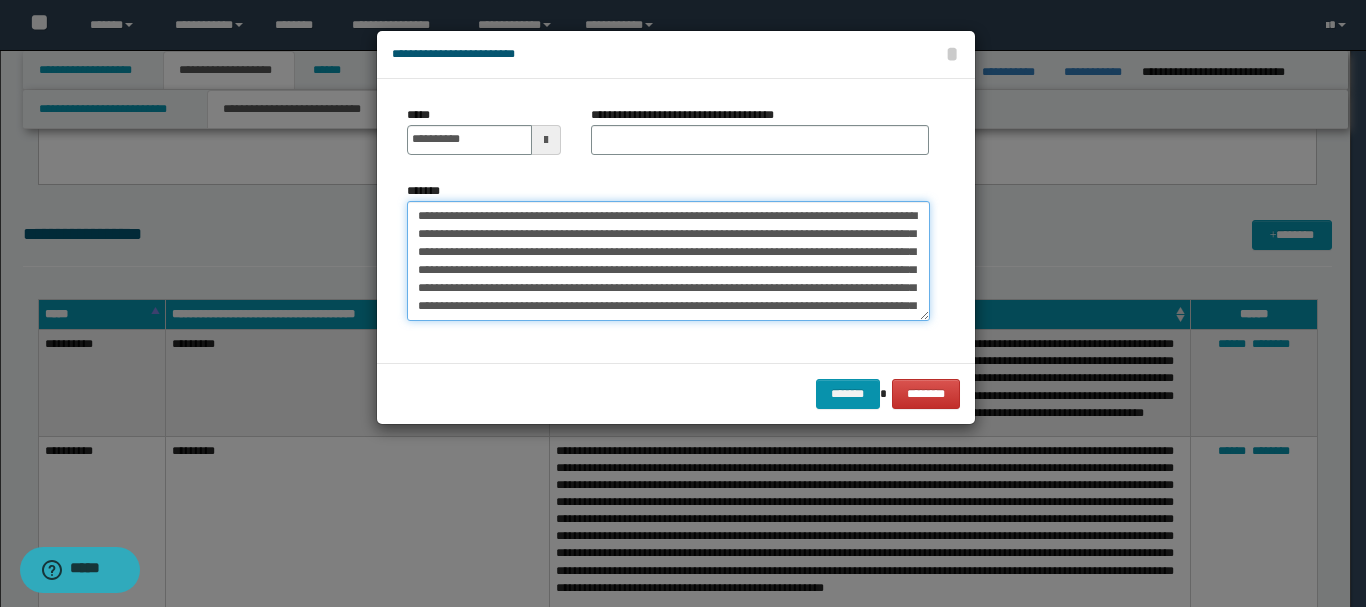 type on "**********" 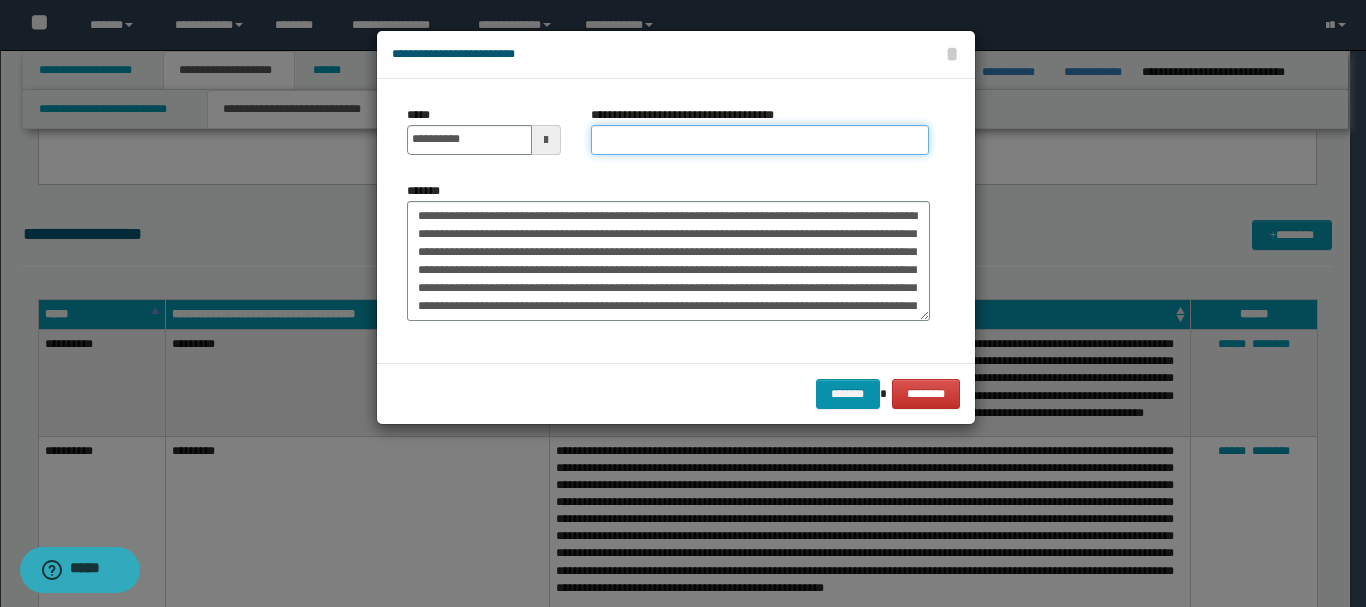 click on "**********" at bounding box center (760, 140) 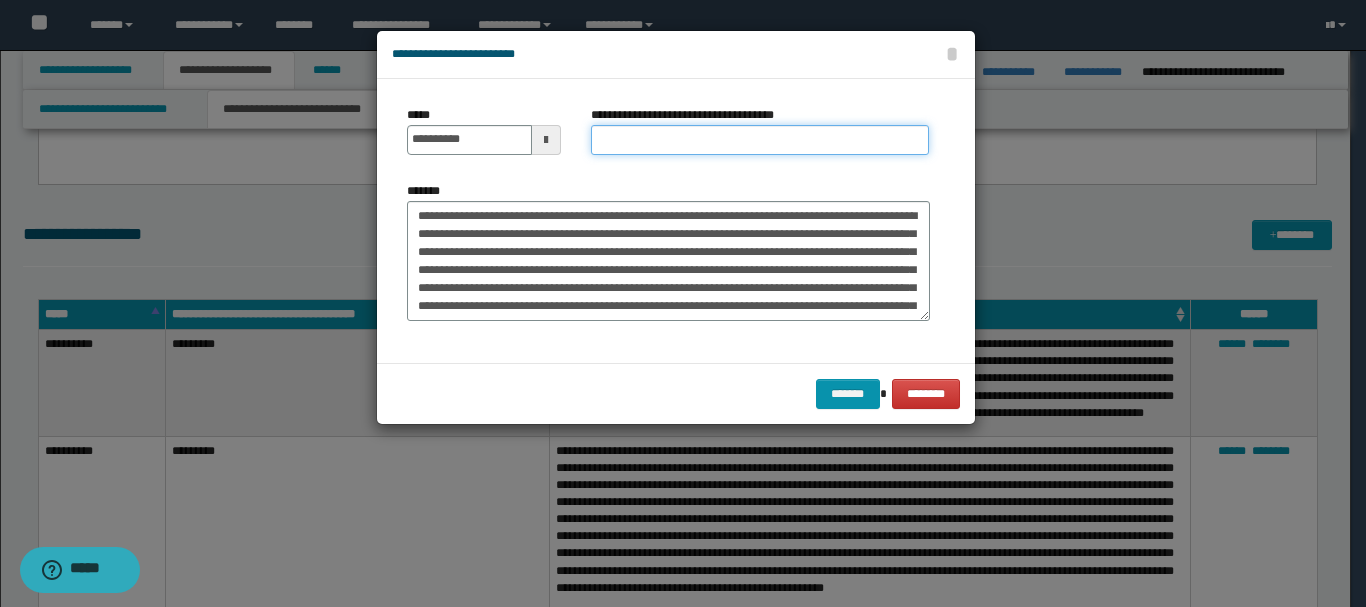 paste on "*********" 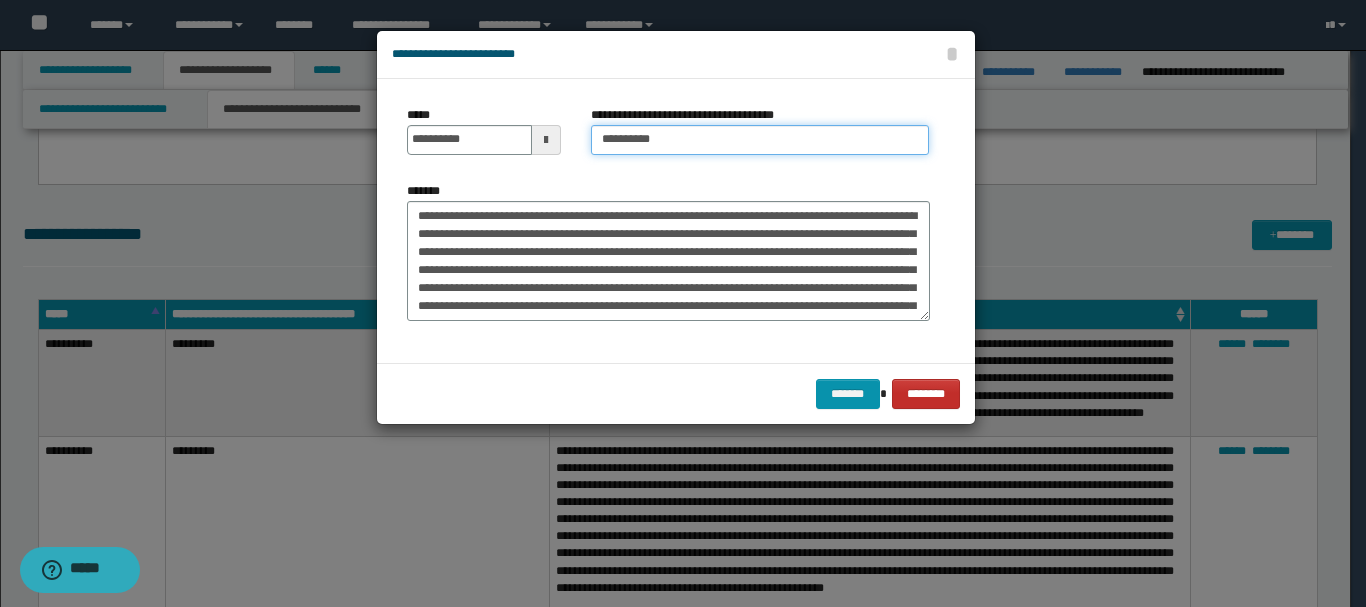 type on "*********" 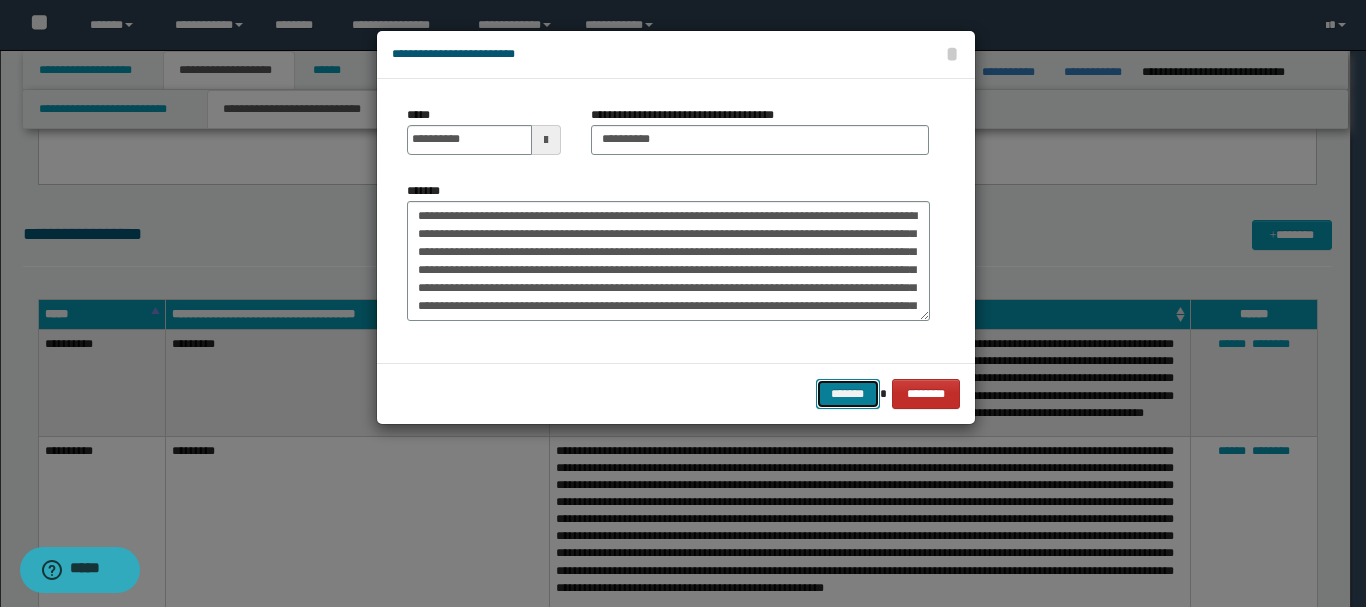 click on "*******" at bounding box center (848, 394) 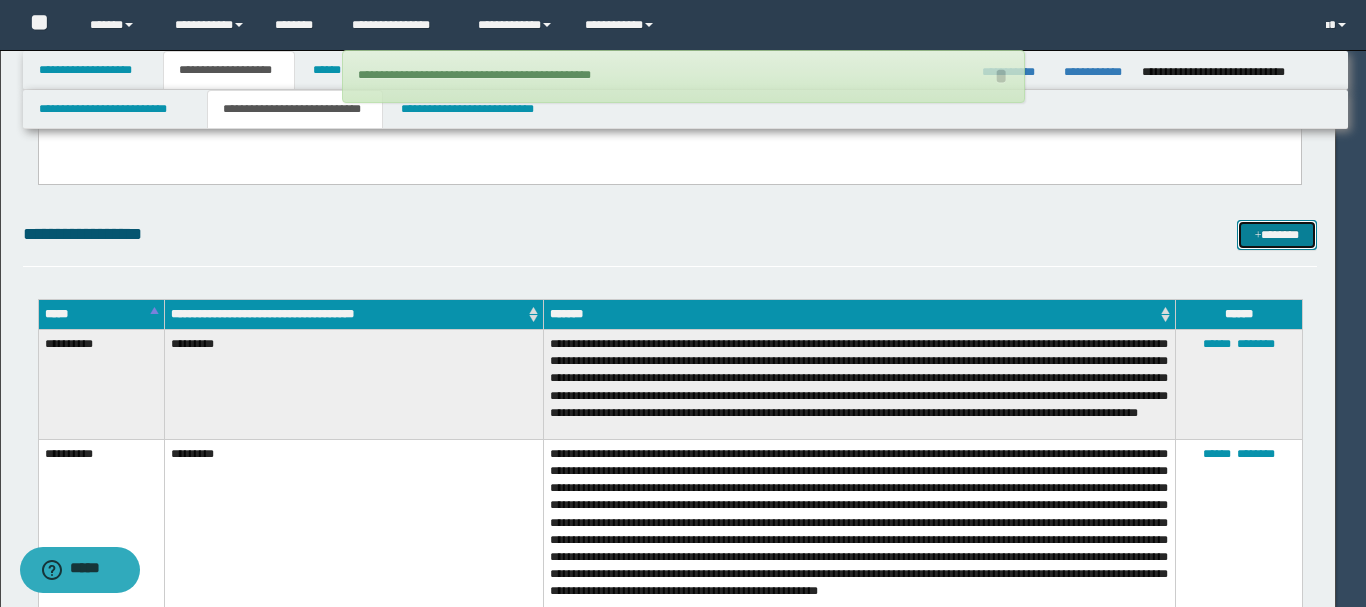 type 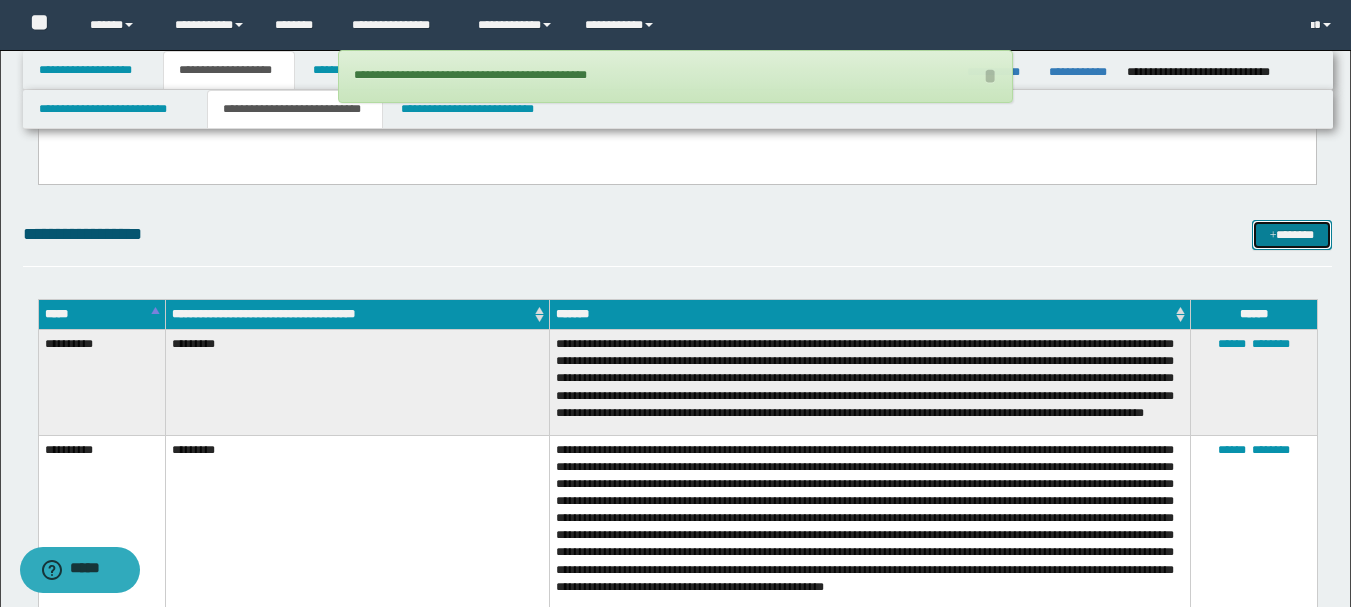 click at bounding box center (1273, 236) 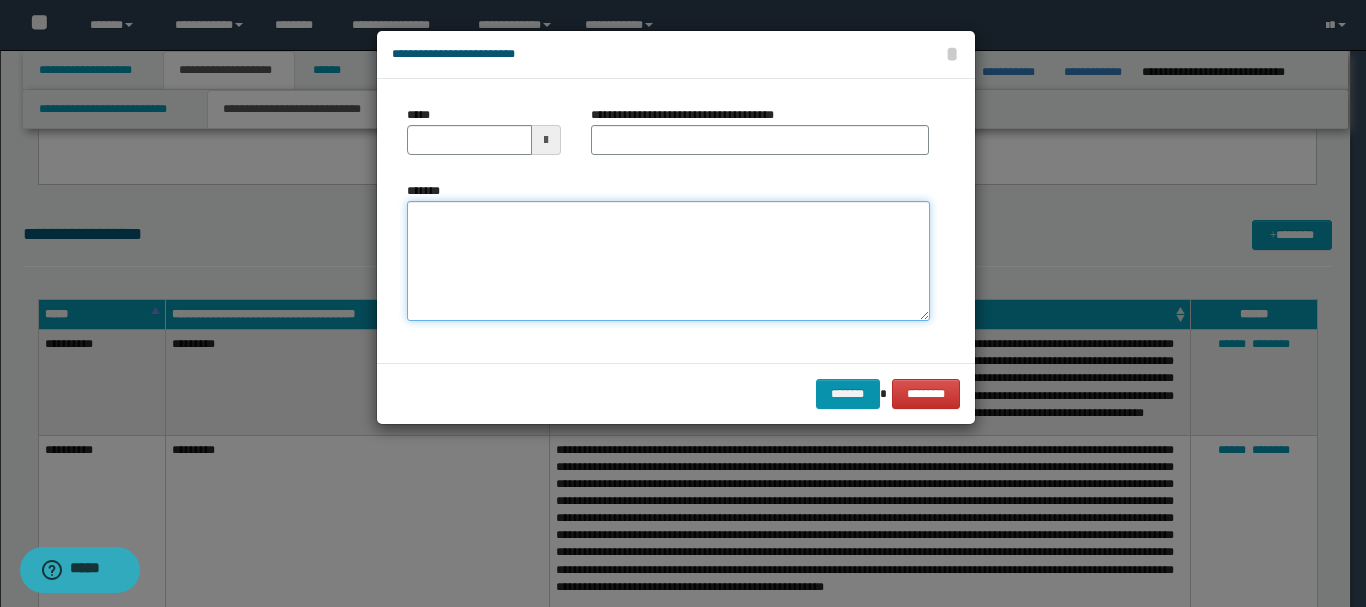 click on "*******" at bounding box center (668, 261) 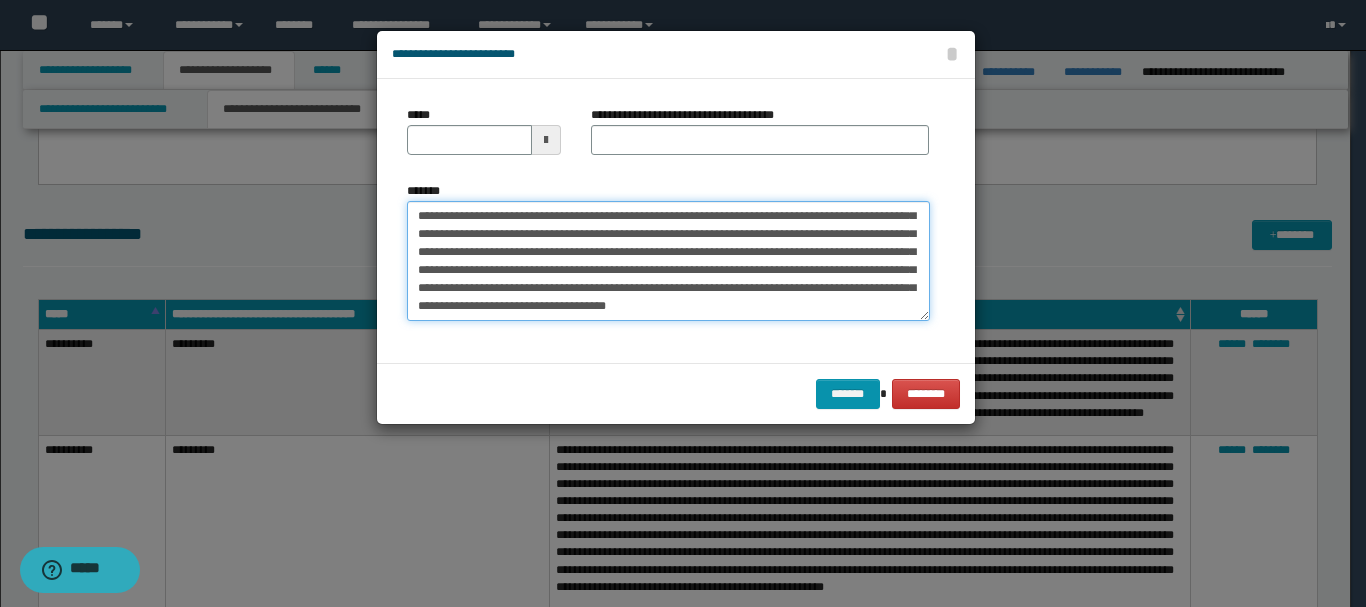 scroll, scrollTop: 0, scrollLeft: 0, axis: both 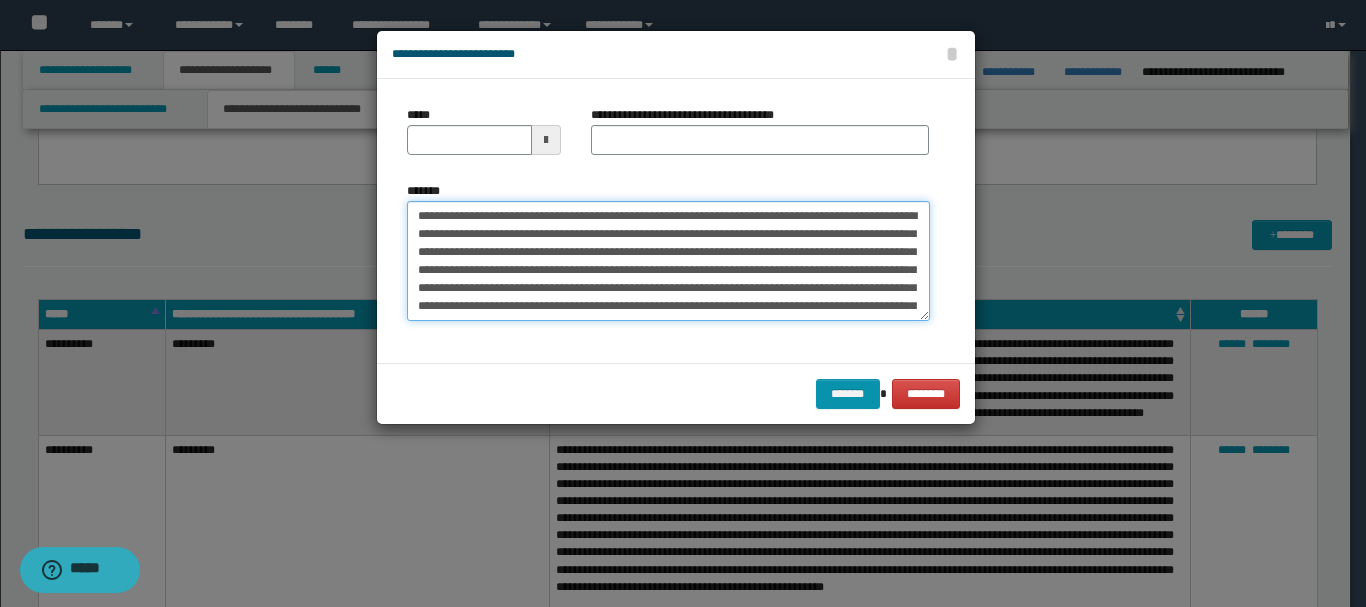 drag, startPoint x: 456, startPoint y: 213, endPoint x: 516, endPoint y: 214, distance: 60.00833 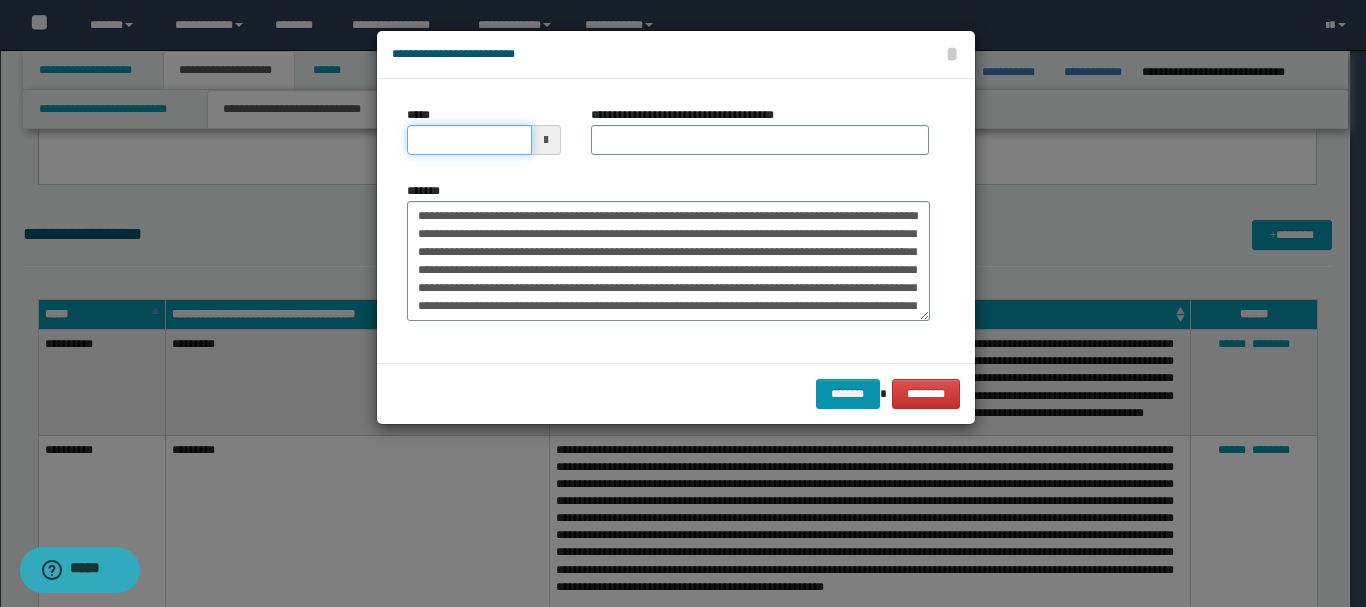click on "*****" at bounding box center [469, 140] 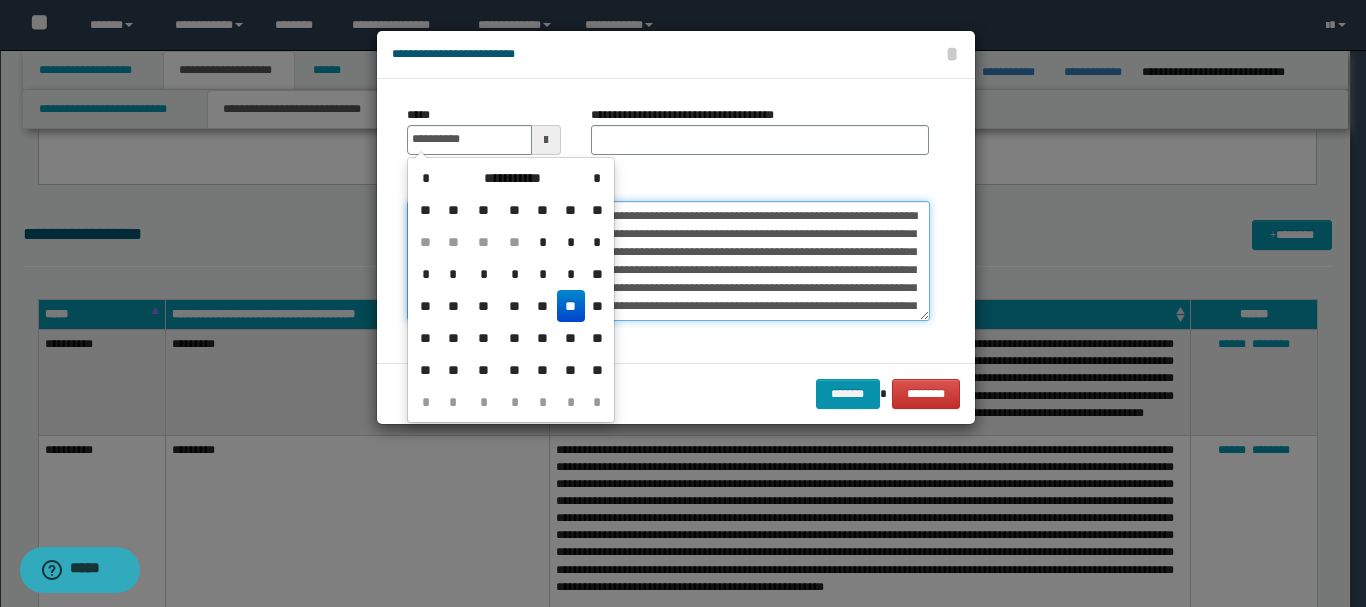 type on "**********" 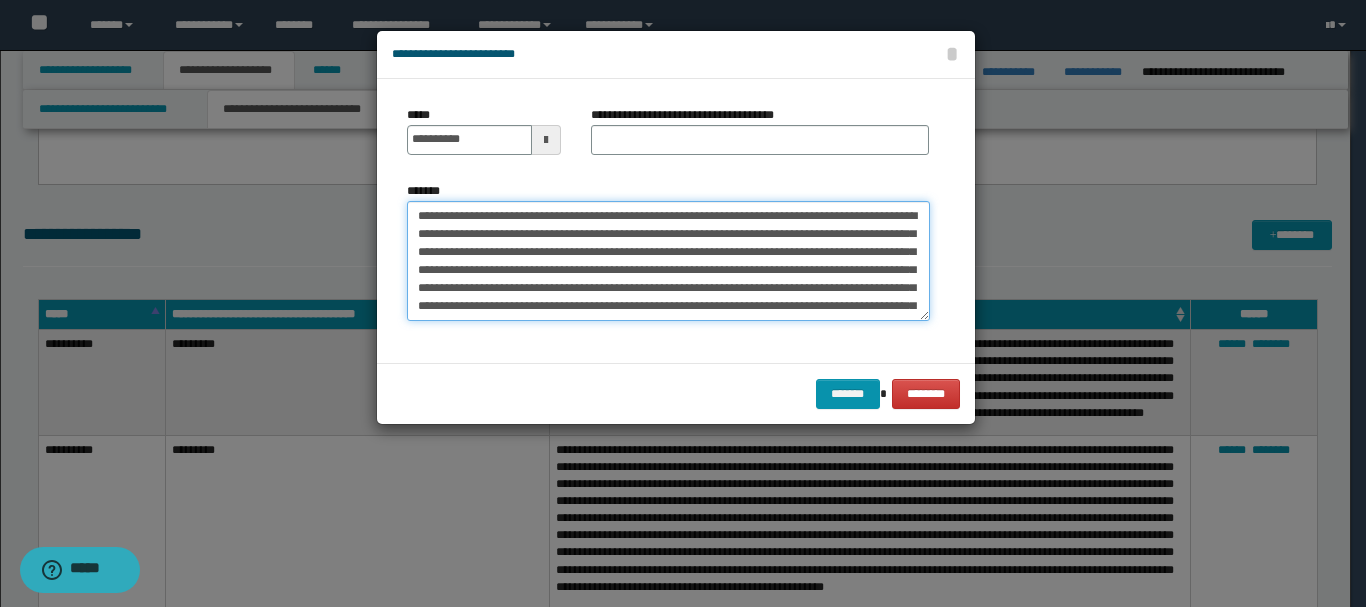 drag, startPoint x: 519, startPoint y: 215, endPoint x: 571, endPoint y: 215, distance: 52 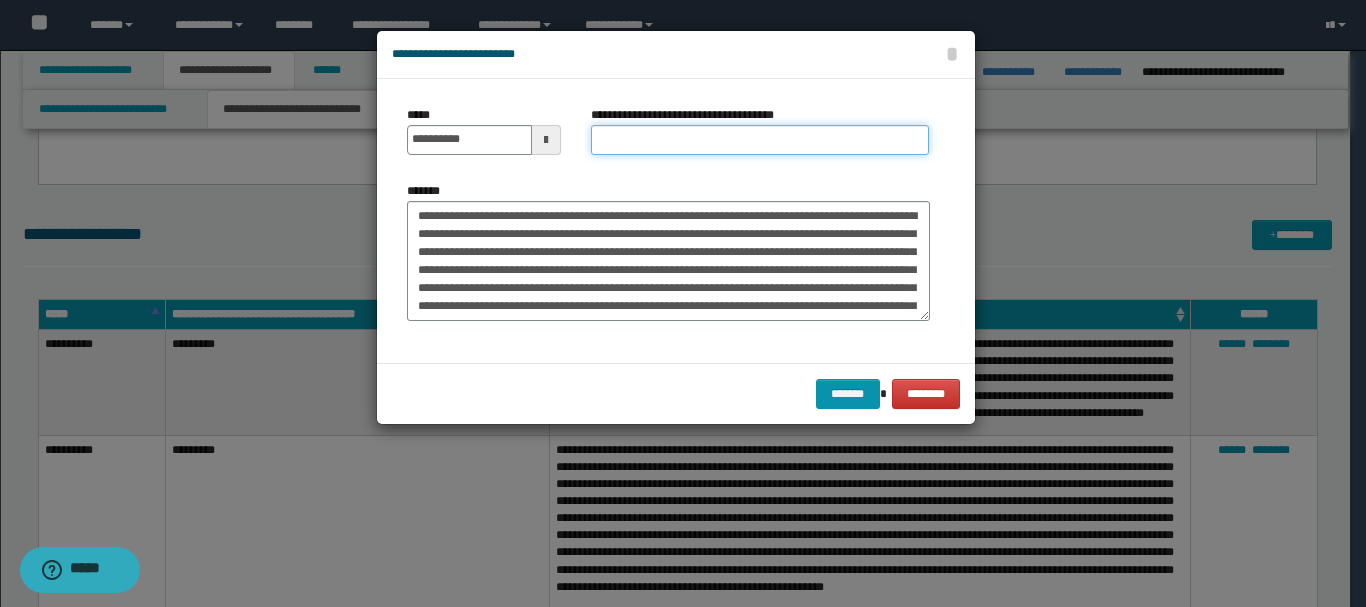 click on "**********" at bounding box center [760, 140] 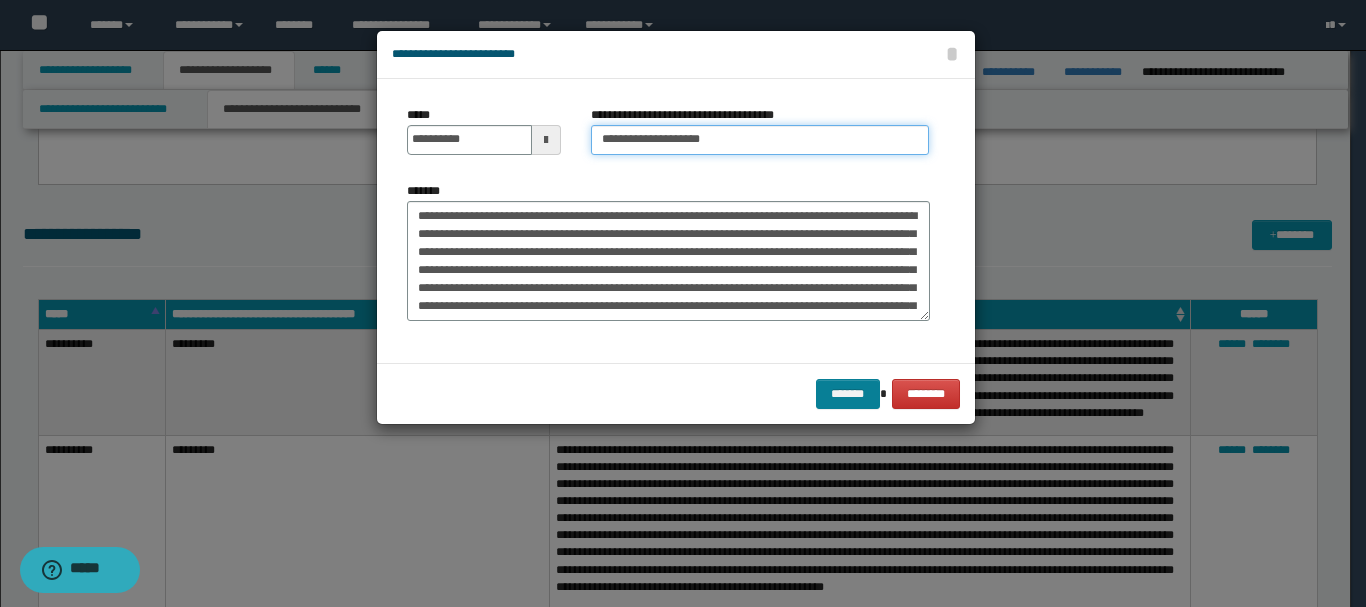 type on "**********" 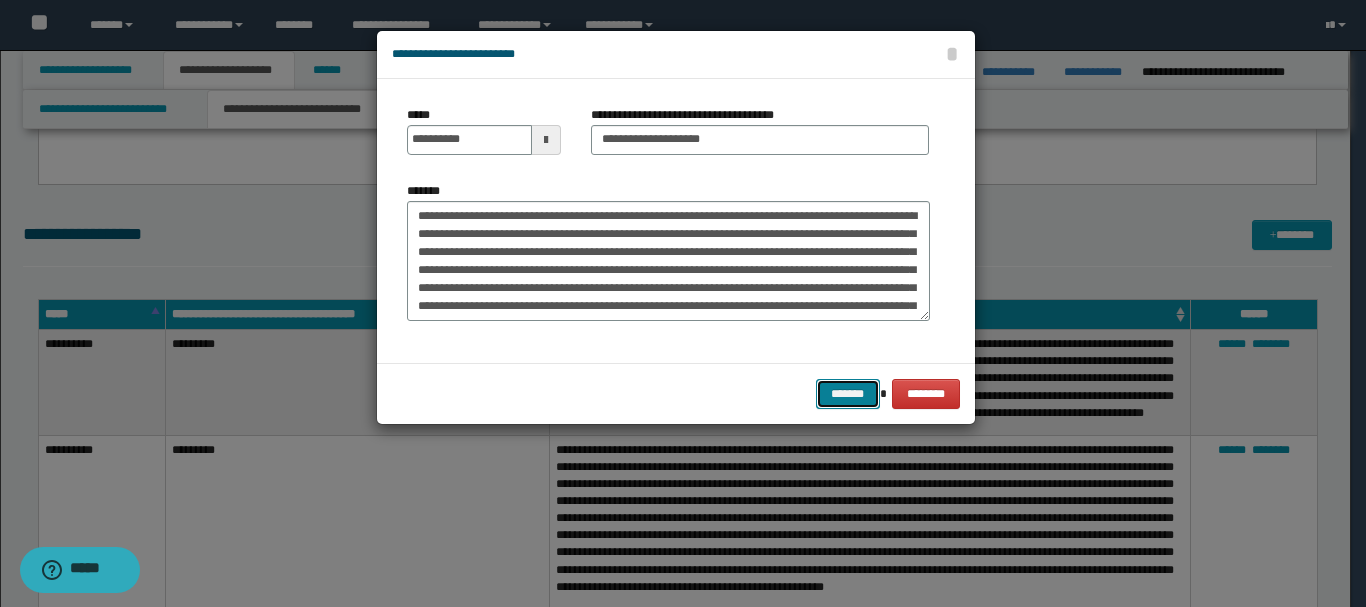 click on "*******" at bounding box center (848, 394) 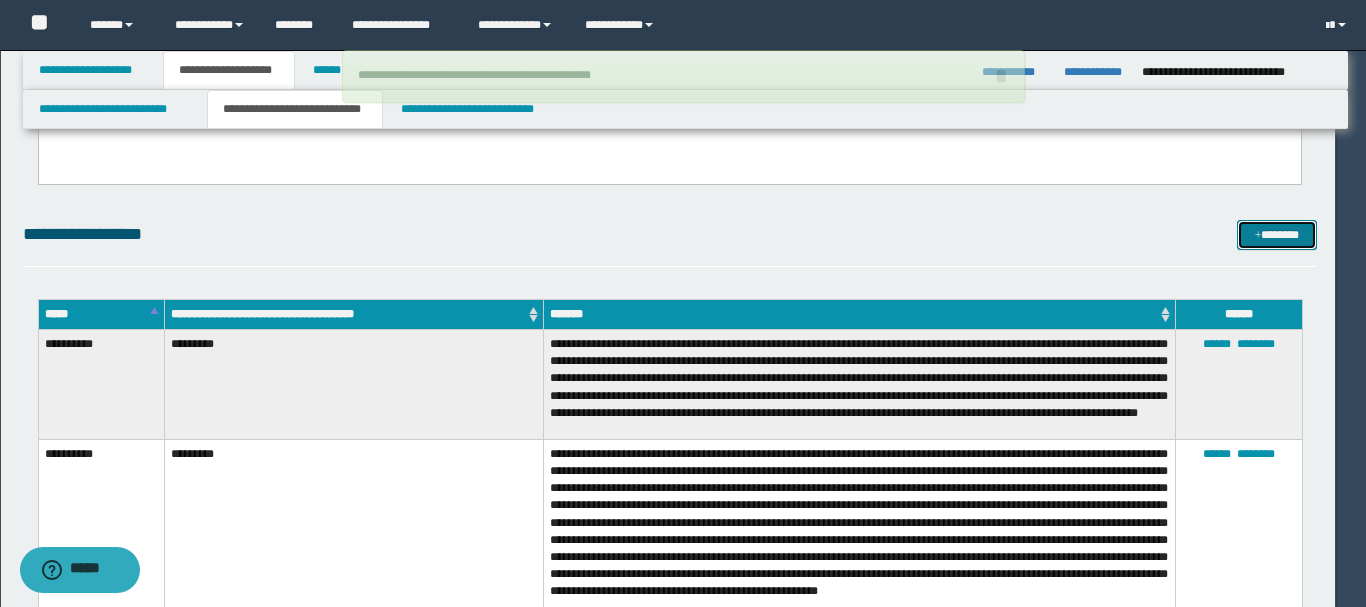 type 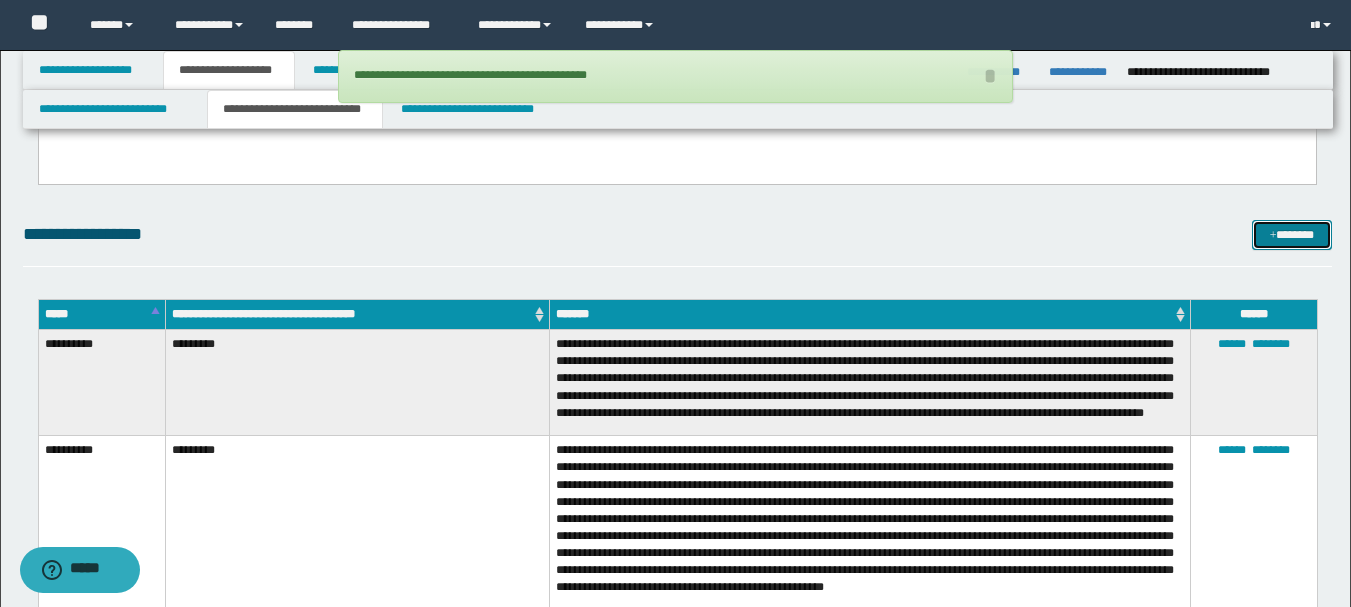 click on "*******" at bounding box center [1292, 235] 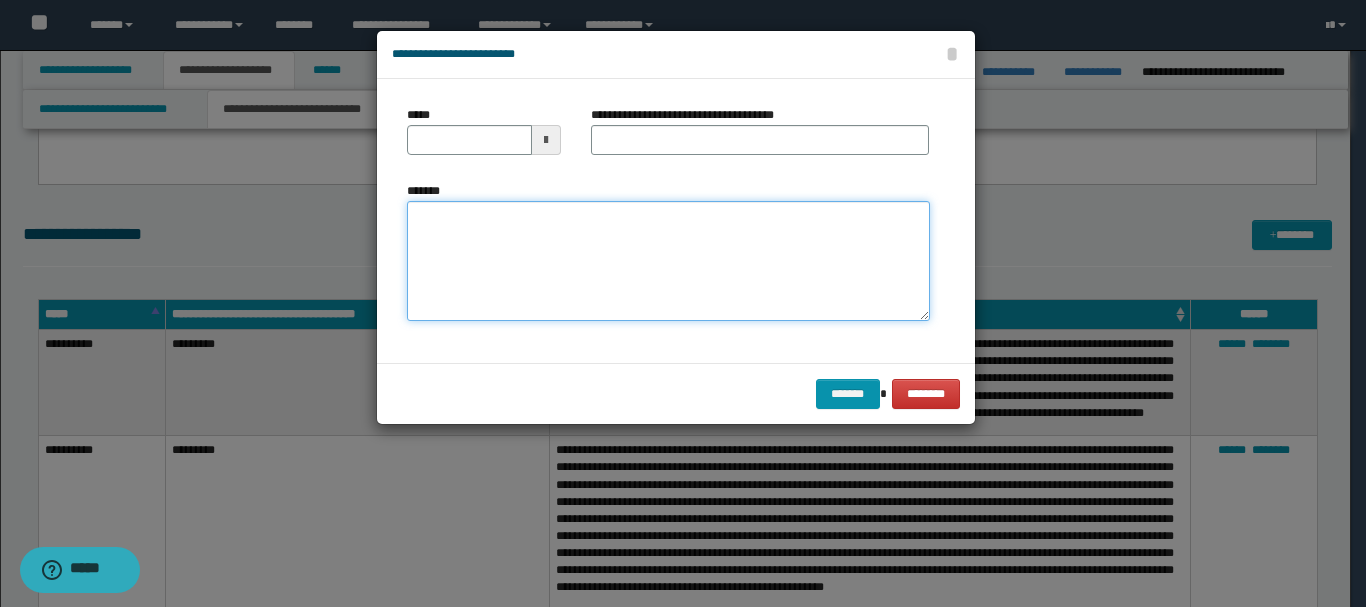 click on "*******" at bounding box center [668, 261] 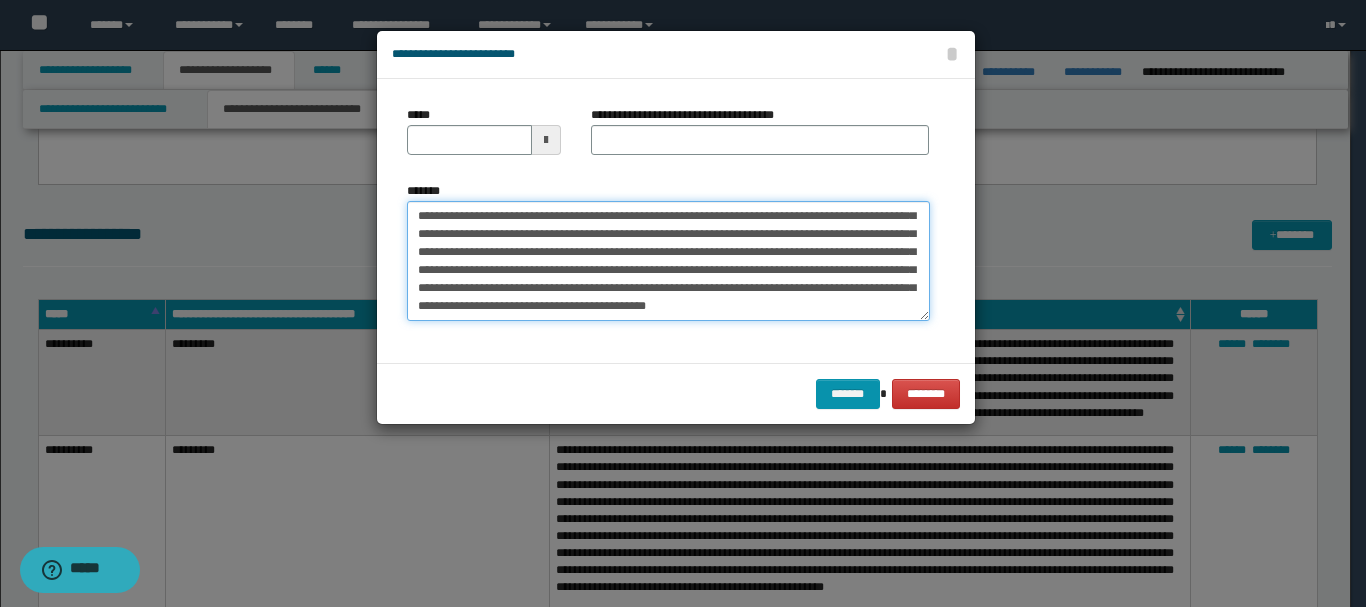 scroll, scrollTop: 0, scrollLeft: 0, axis: both 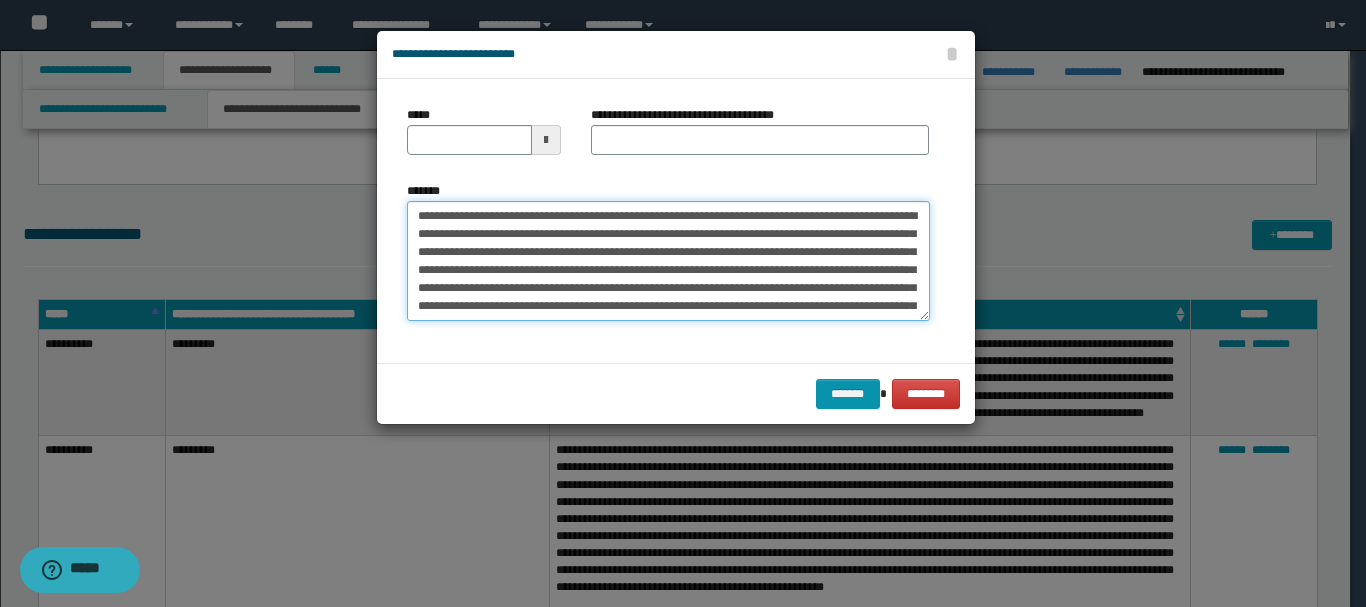 drag, startPoint x: 456, startPoint y: 215, endPoint x: 514, endPoint y: 220, distance: 58.21512 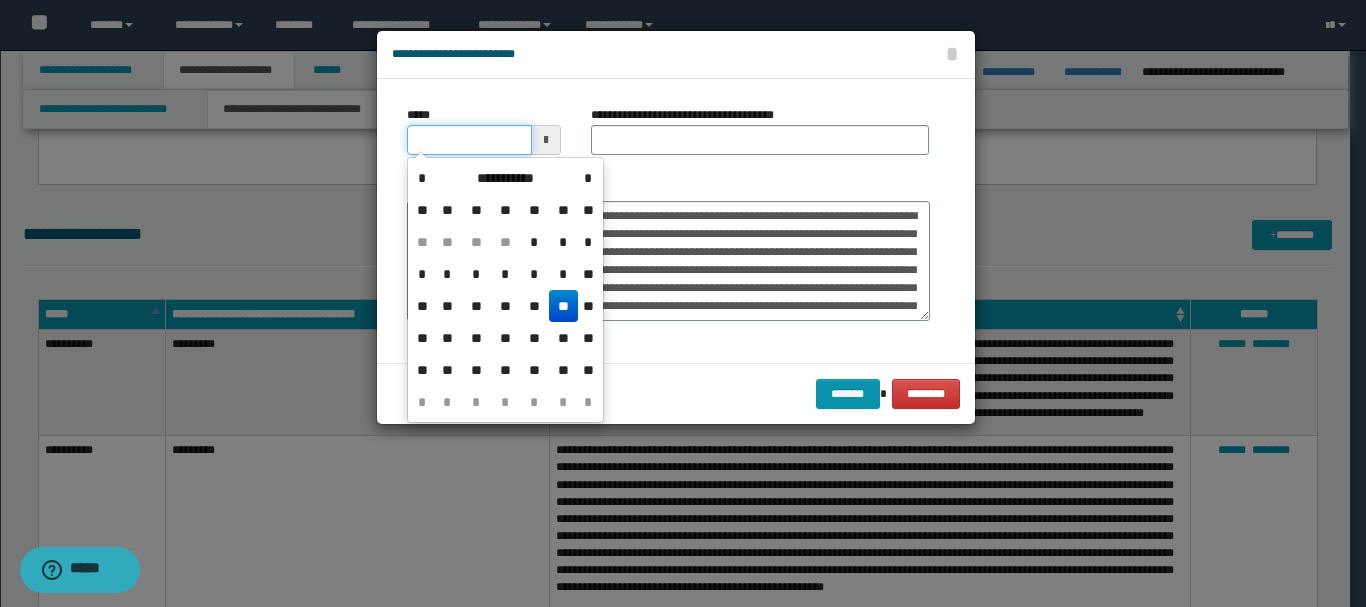 click on "*****" at bounding box center [469, 140] 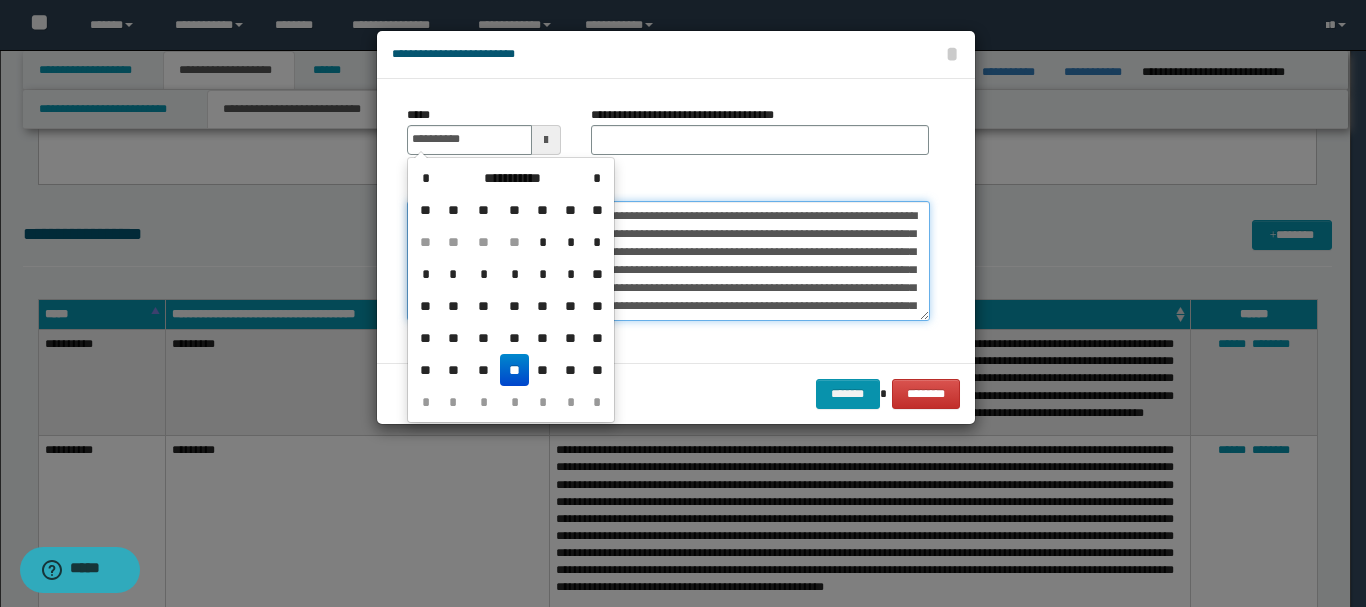 type on "**********" 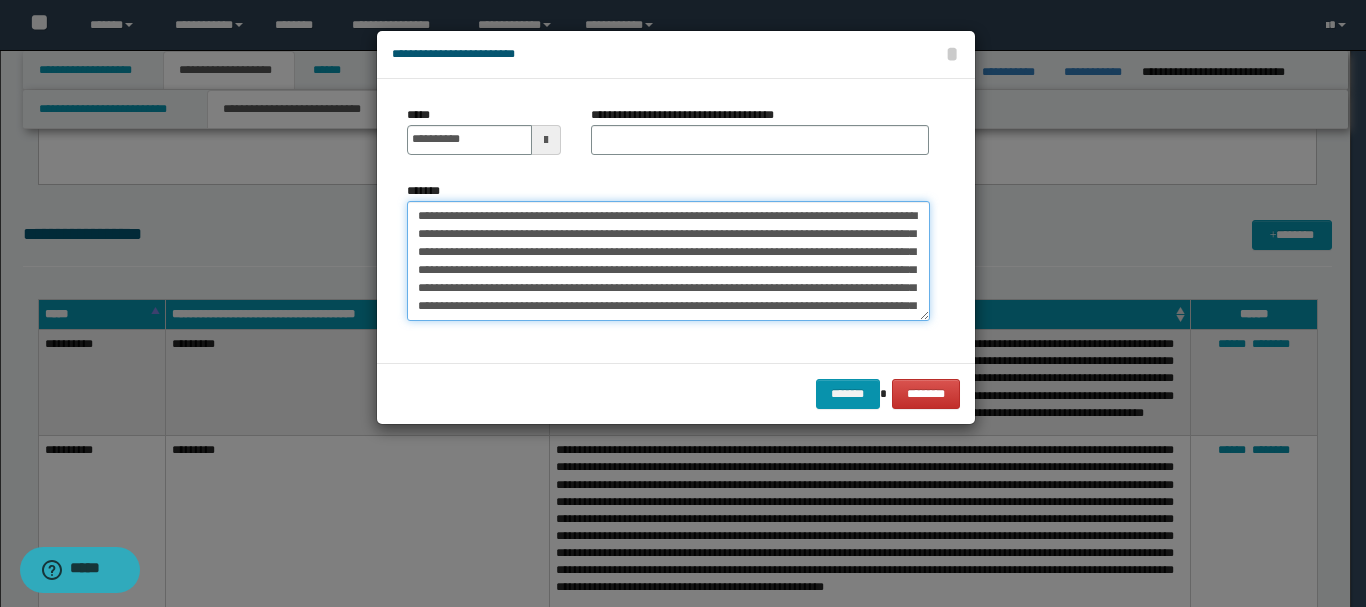 drag, startPoint x: 520, startPoint y: 216, endPoint x: 558, endPoint y: 216, distance: 38 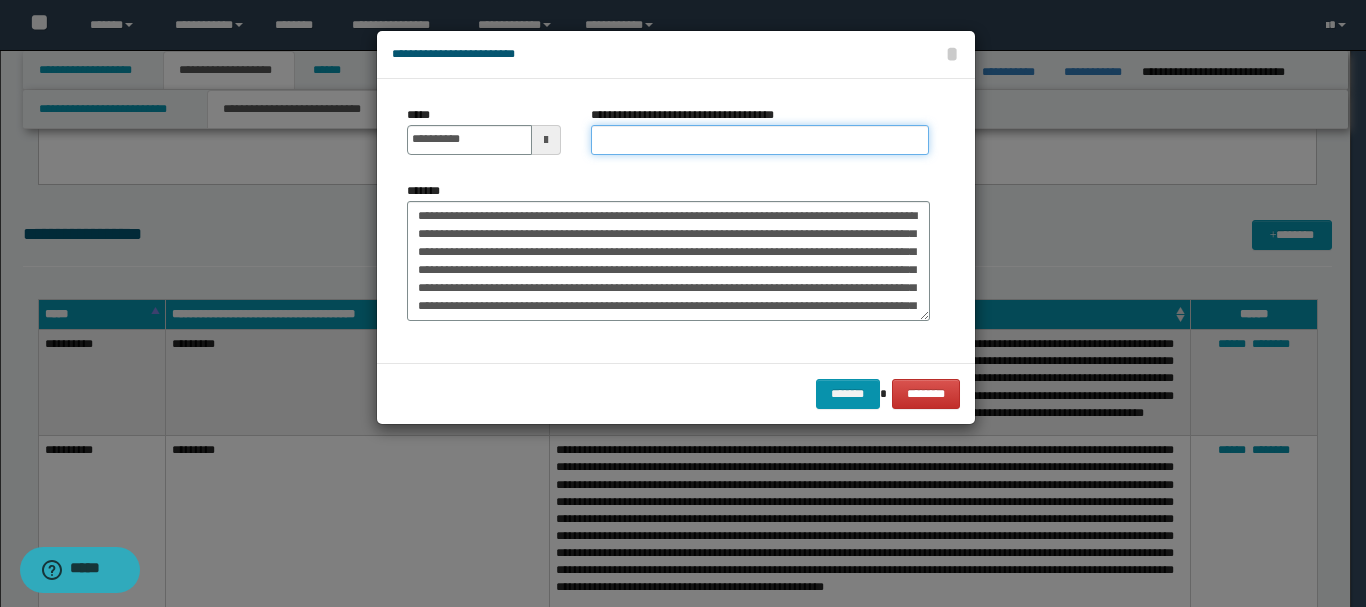 click on "**********" at bounding box center (760, 140) 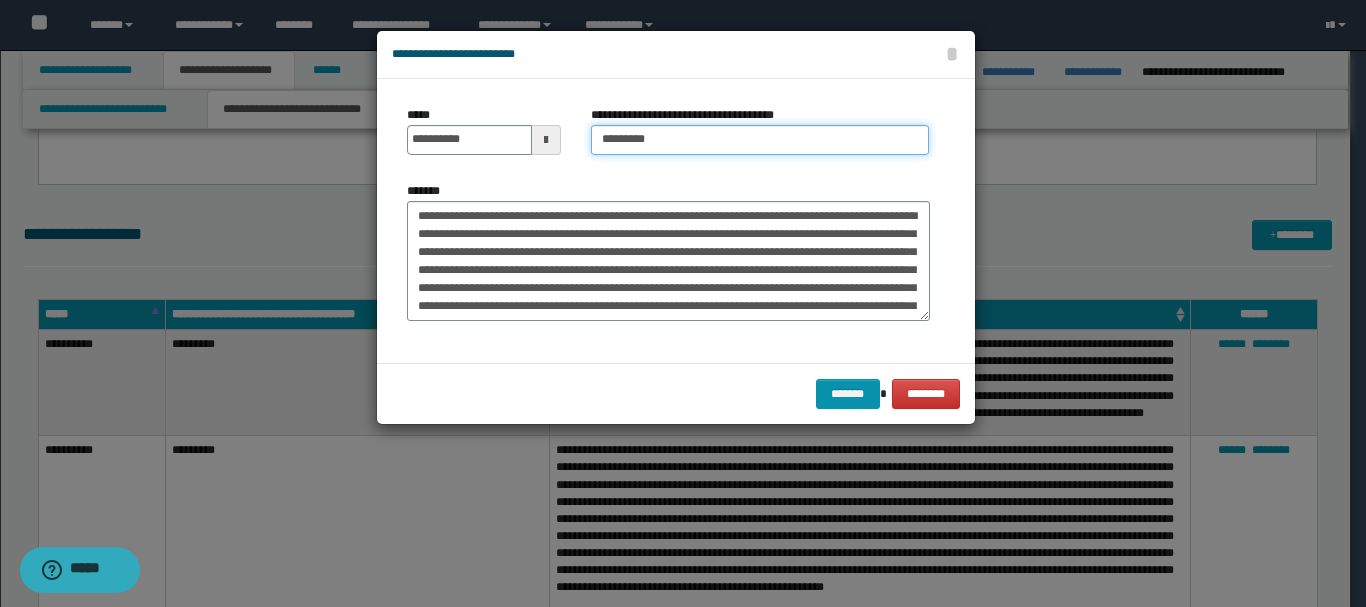 type on "*********" 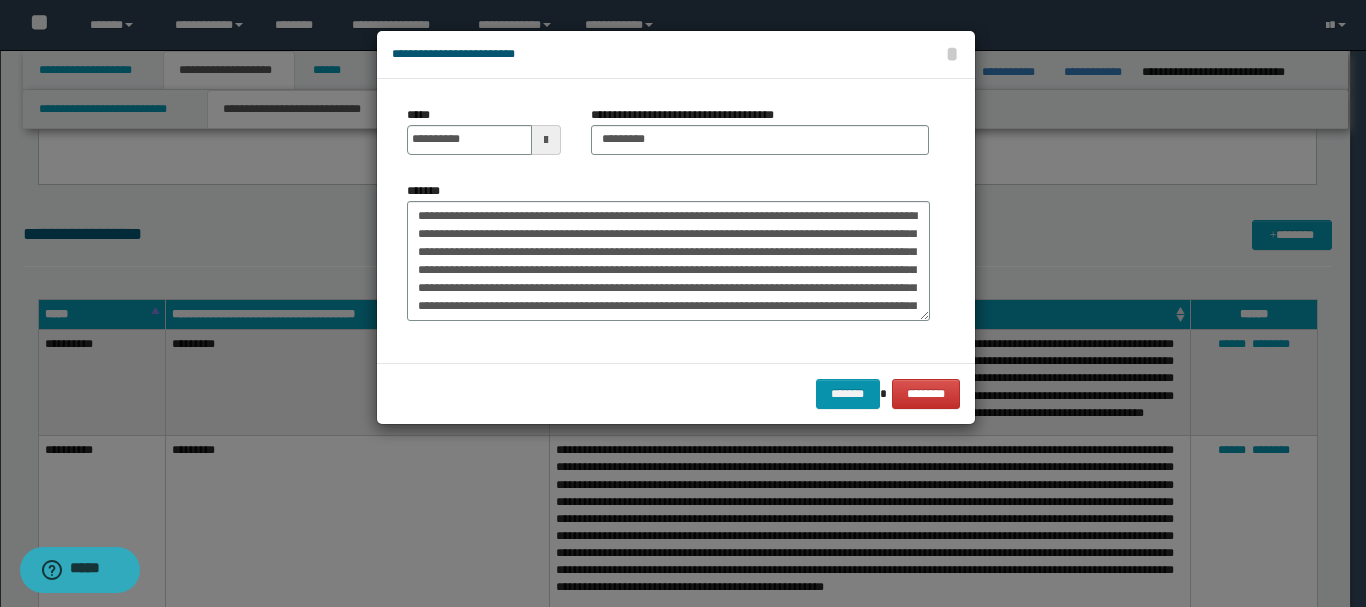 click on "*******
********" at bounding box center (676, 393) 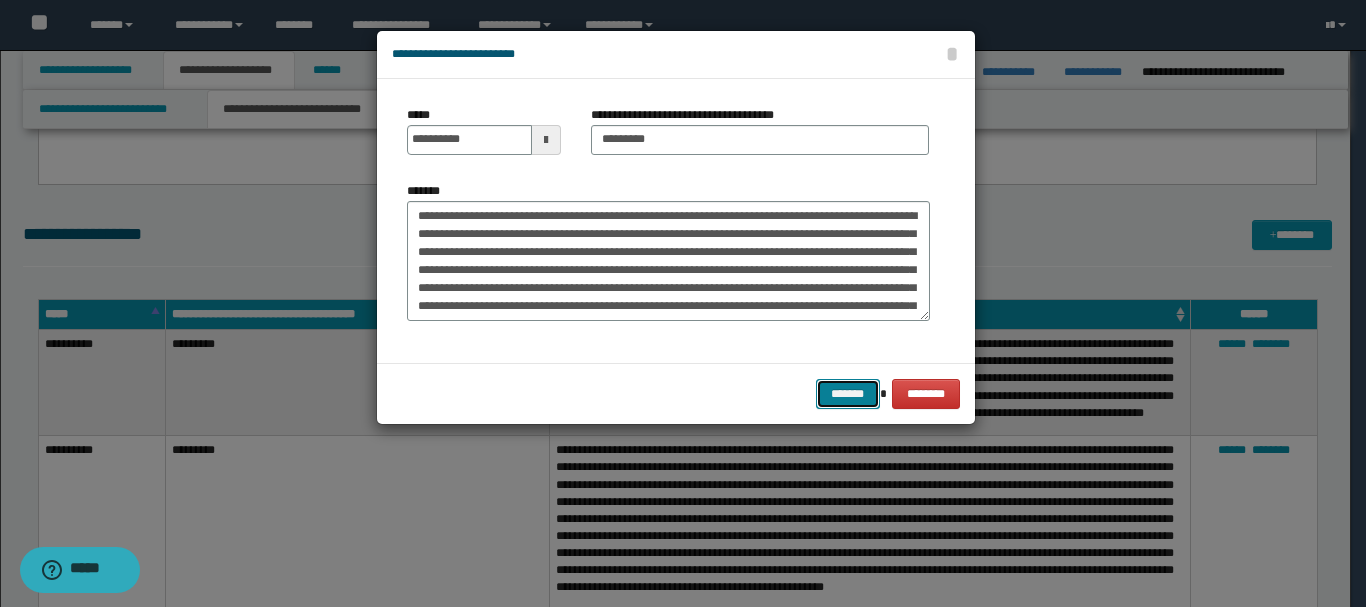 click on "*******" at bounding box center [848, 394] 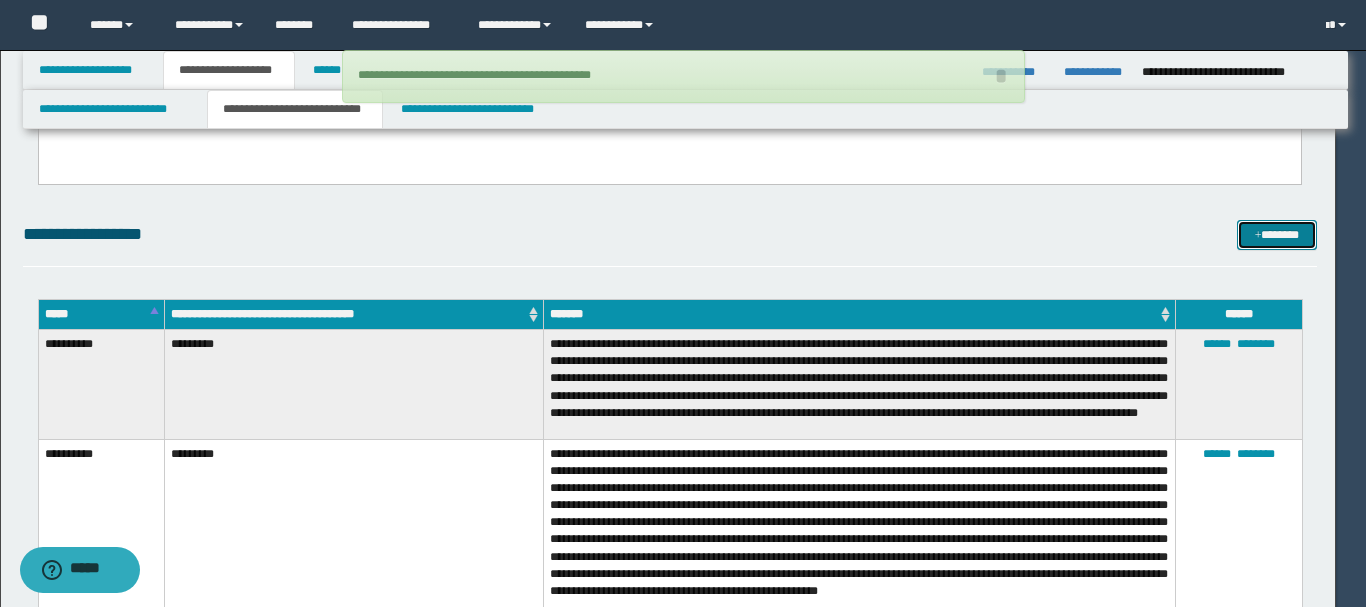 type 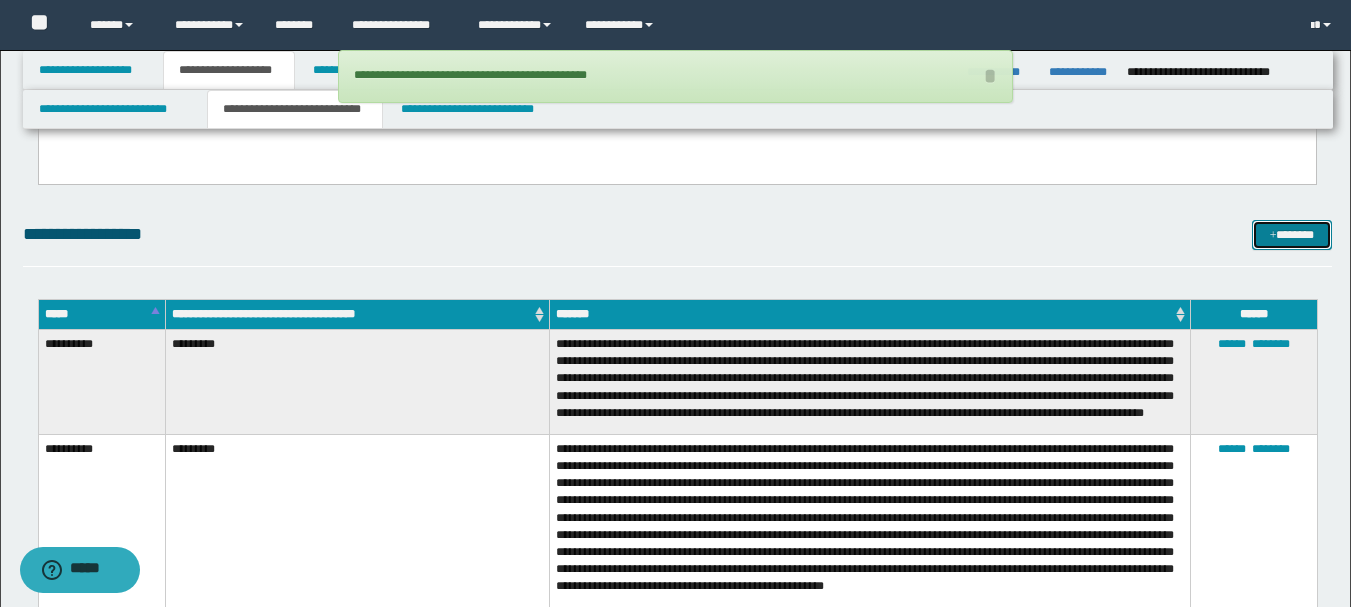 click on "*******" at bounding box center (1292, 235) 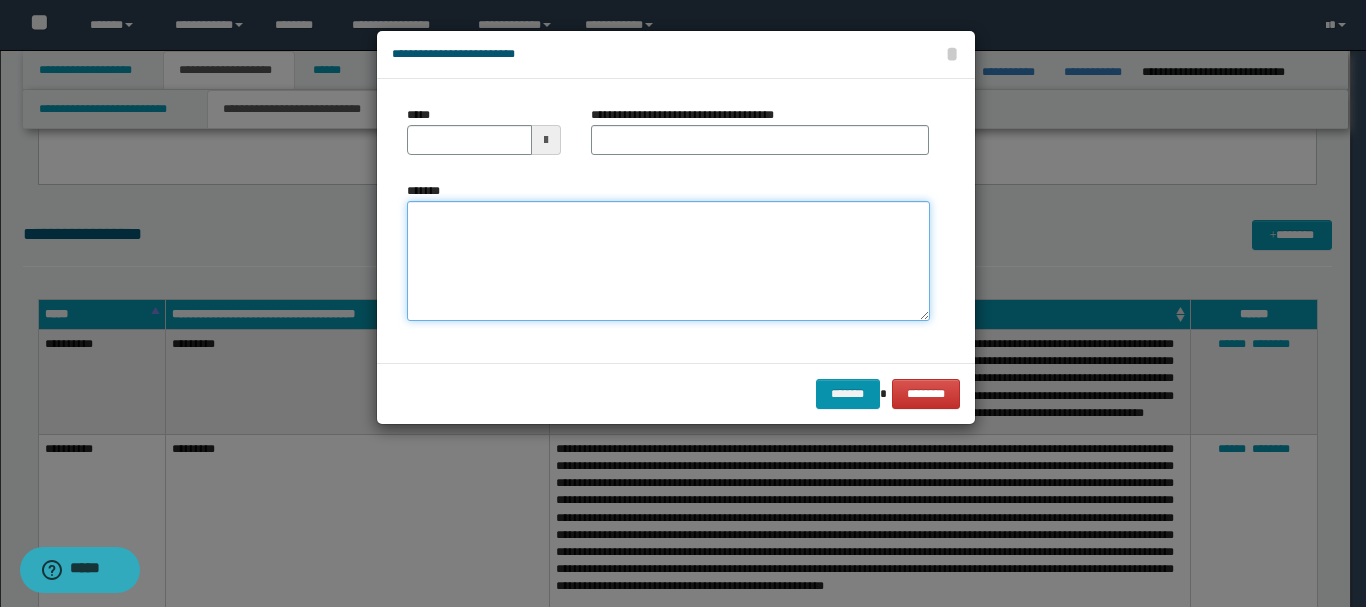 click on "*******" at bounding box center (668, 261) 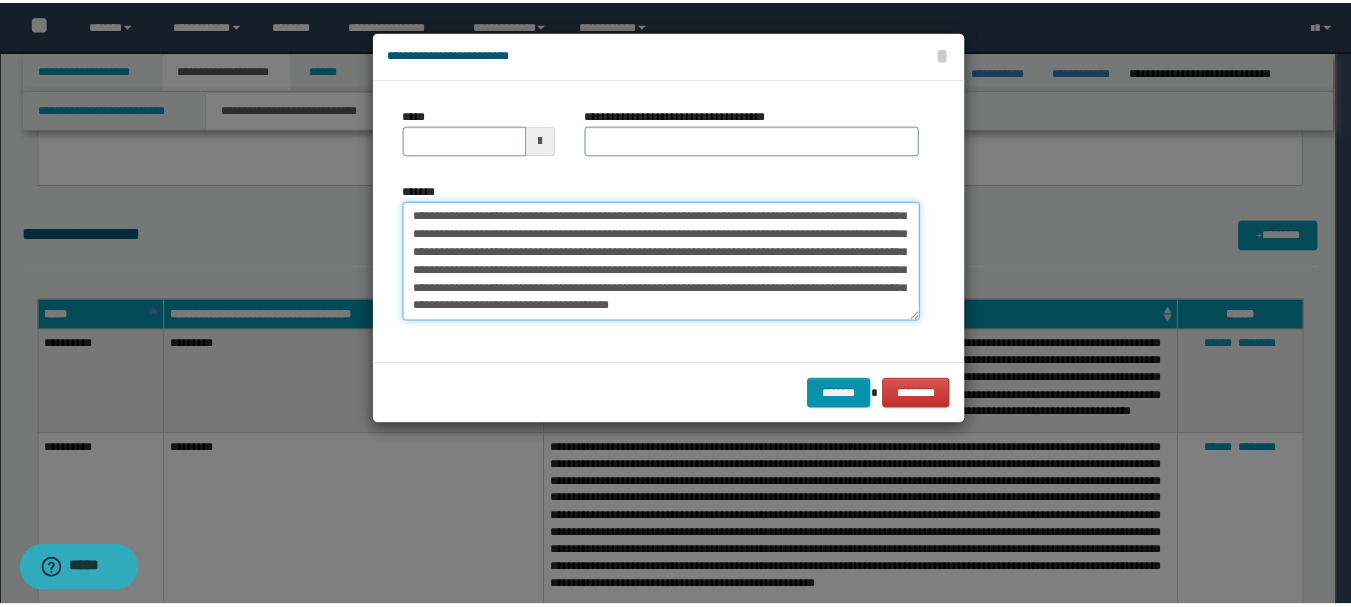scroll, scrollTop: 0, scrollLeft: 0, axis: both 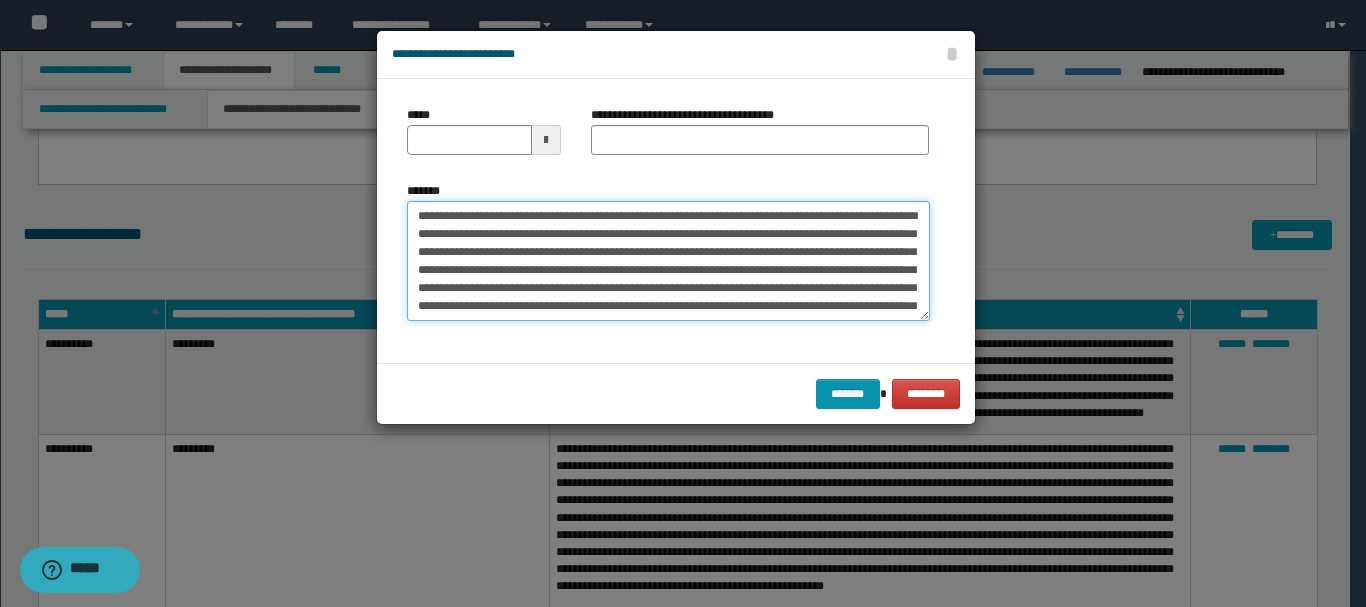 drag, startPoint x: 458, startPoint y: 215, endPoint x: 514, endPoint y: 213, distance: 56.0357 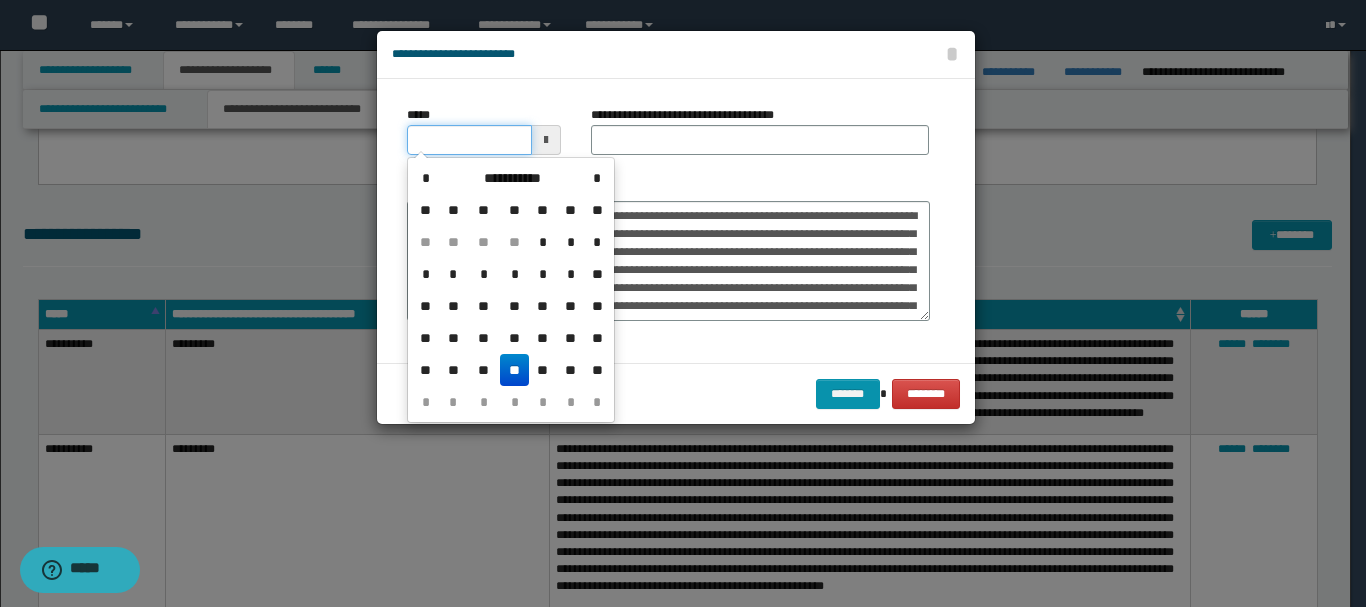 click on "*****" at bounding box center [469, 140] 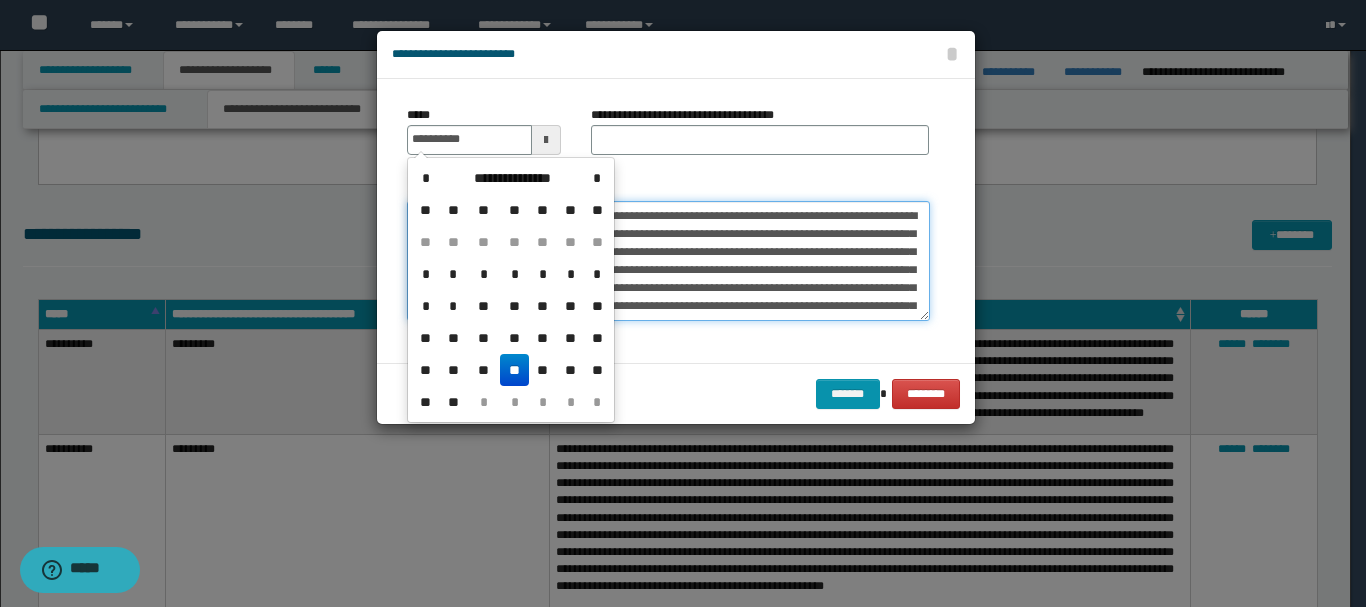 type on "**********" 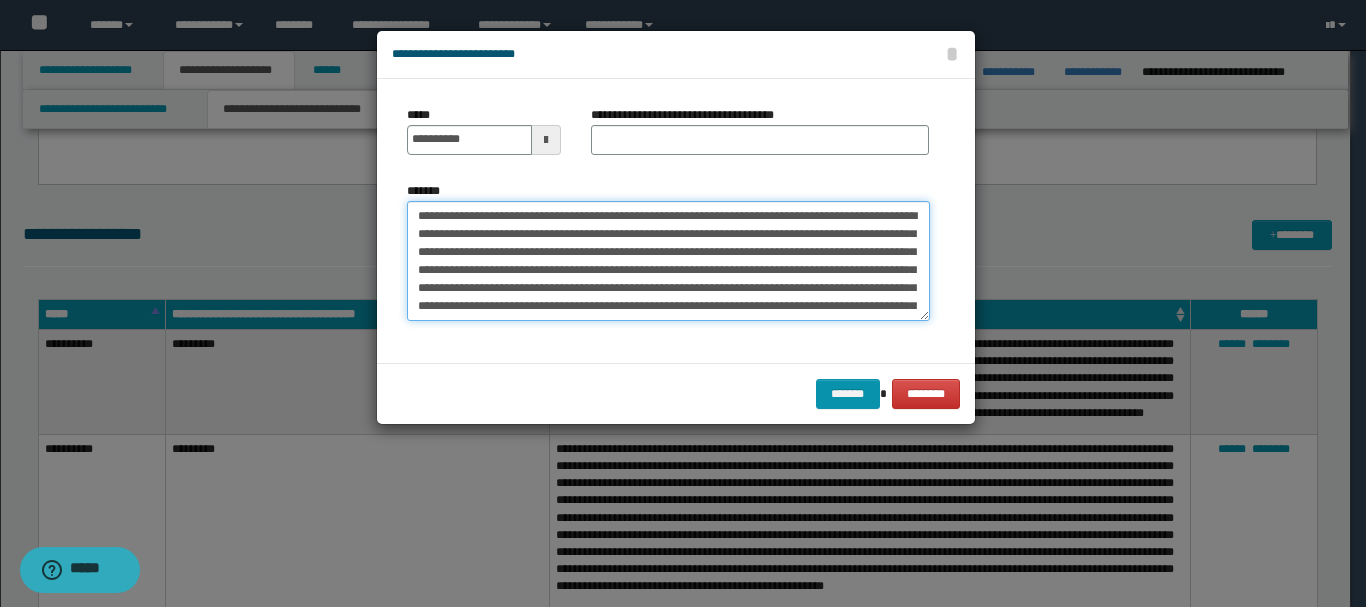 drag, startPoint x: 518, startPoint y: 217, endPoint x: 592, endPoint y: 215, distance: 74.02702 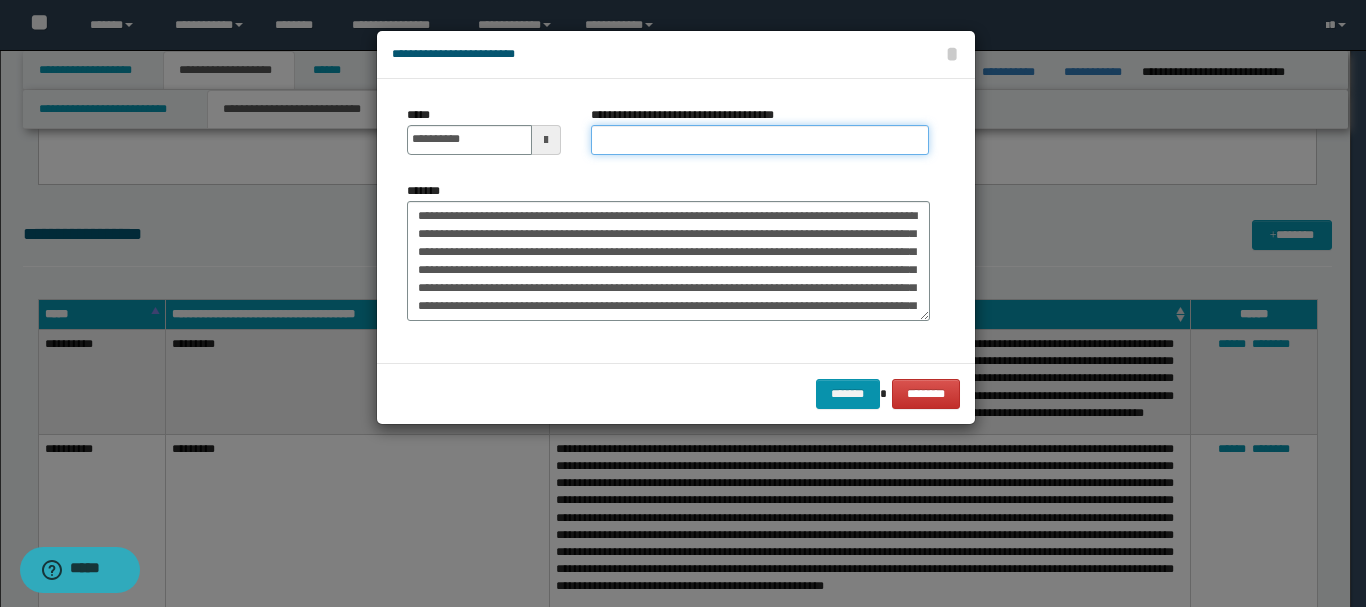 click on "**********" at bounding box center (760, 140) 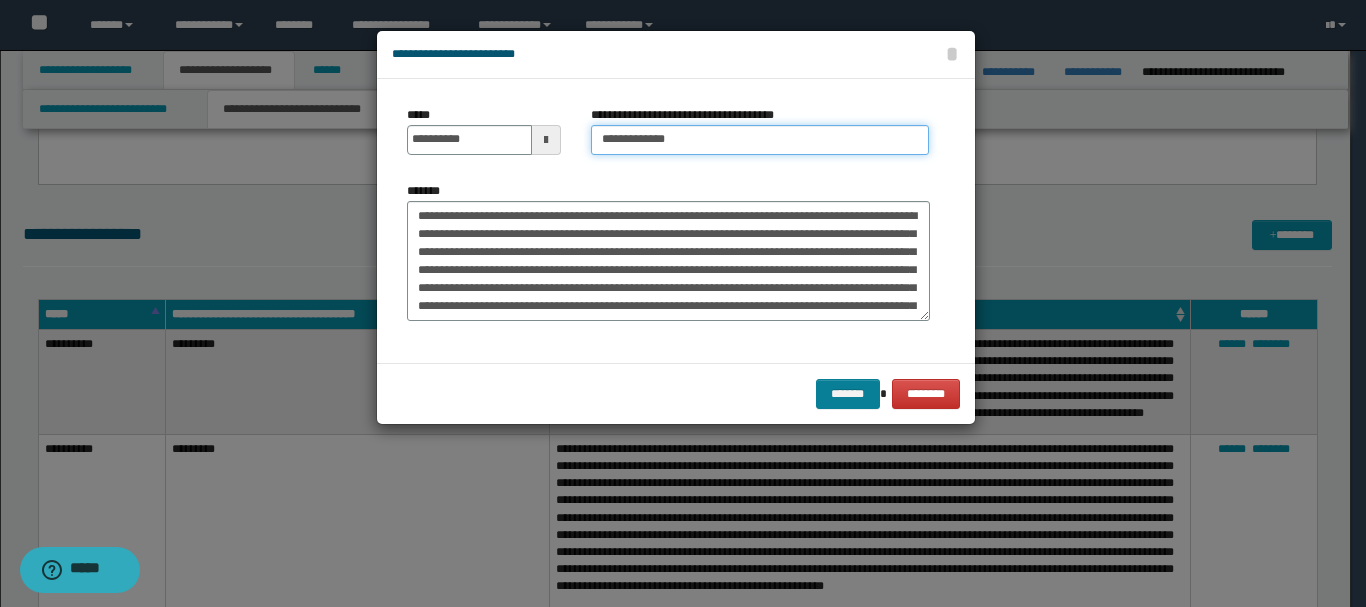 type on "**********" 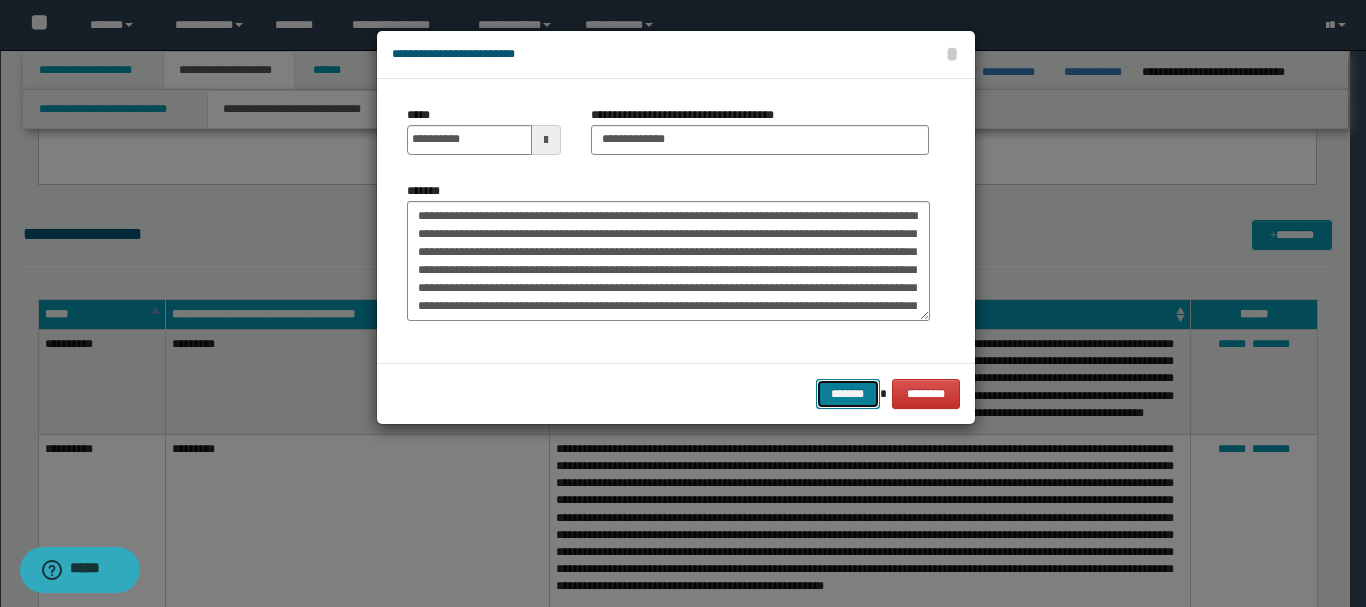 click on "*******" at bounding box center (848, 394) 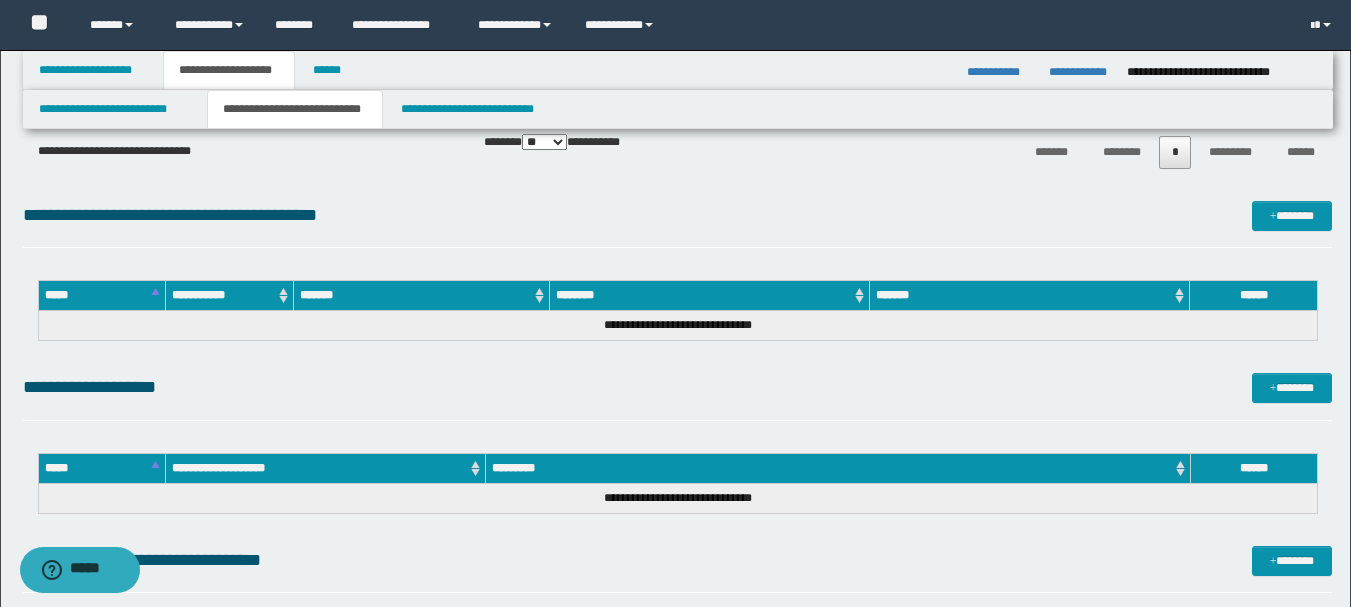 scroll, scrollTop: 3200, scrollLeft: 0, axis: vertical 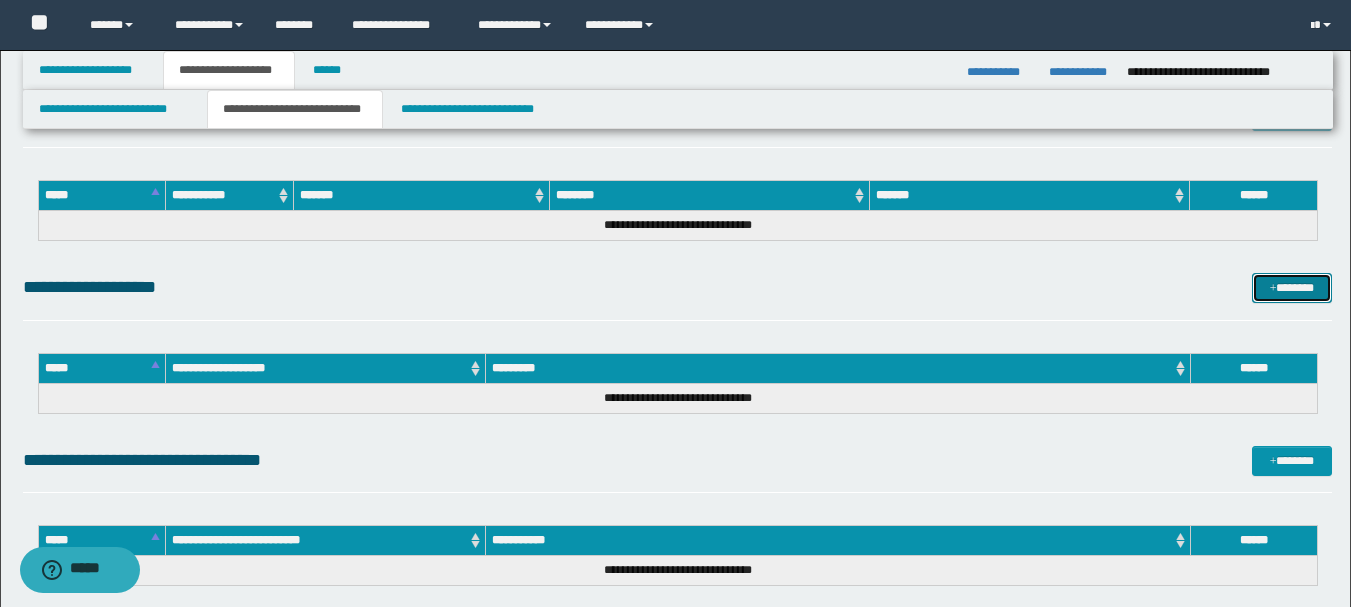 click on "*******" at bounding box center (1292, 288) 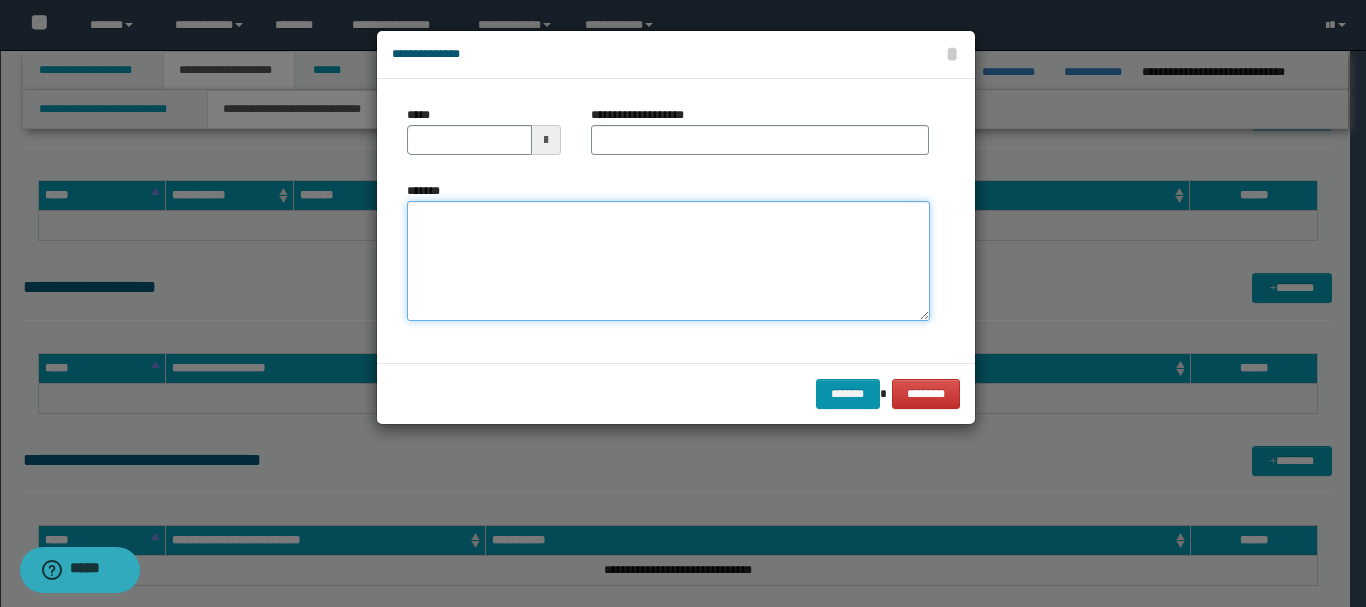click on "*******" at bounding box center (668, 261) 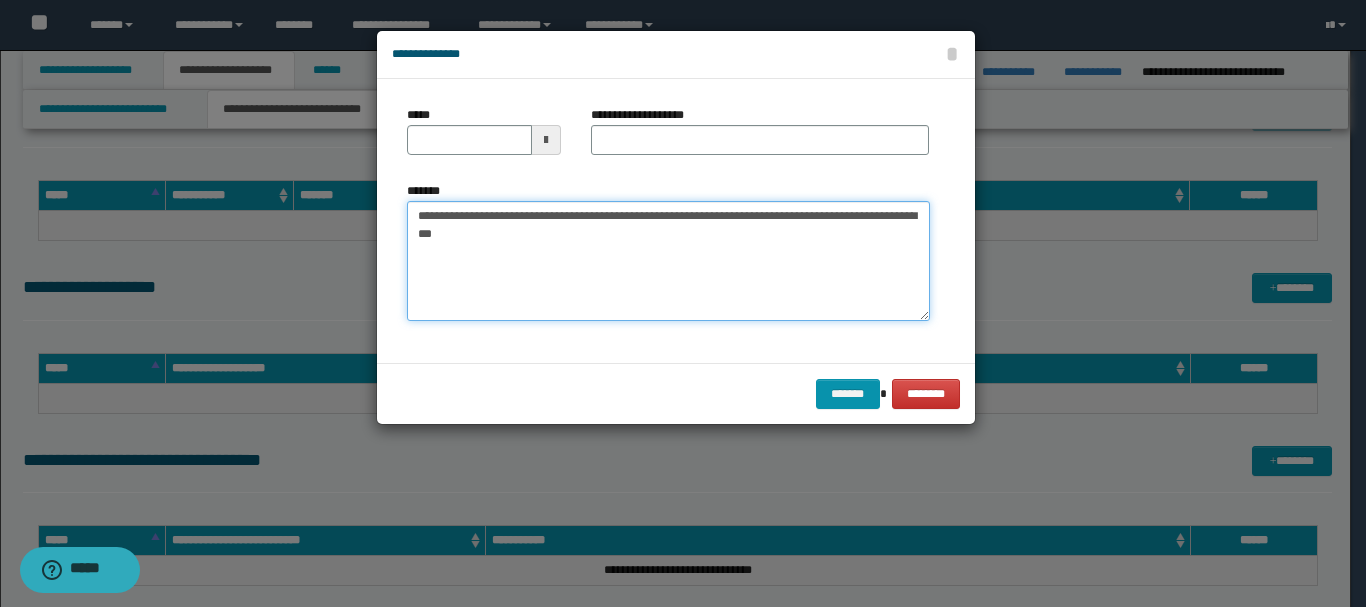 drag, startPoint x: 457, startPoint y: 217, endPoint x: 514, endPoint y: 215, distance: 57.035076 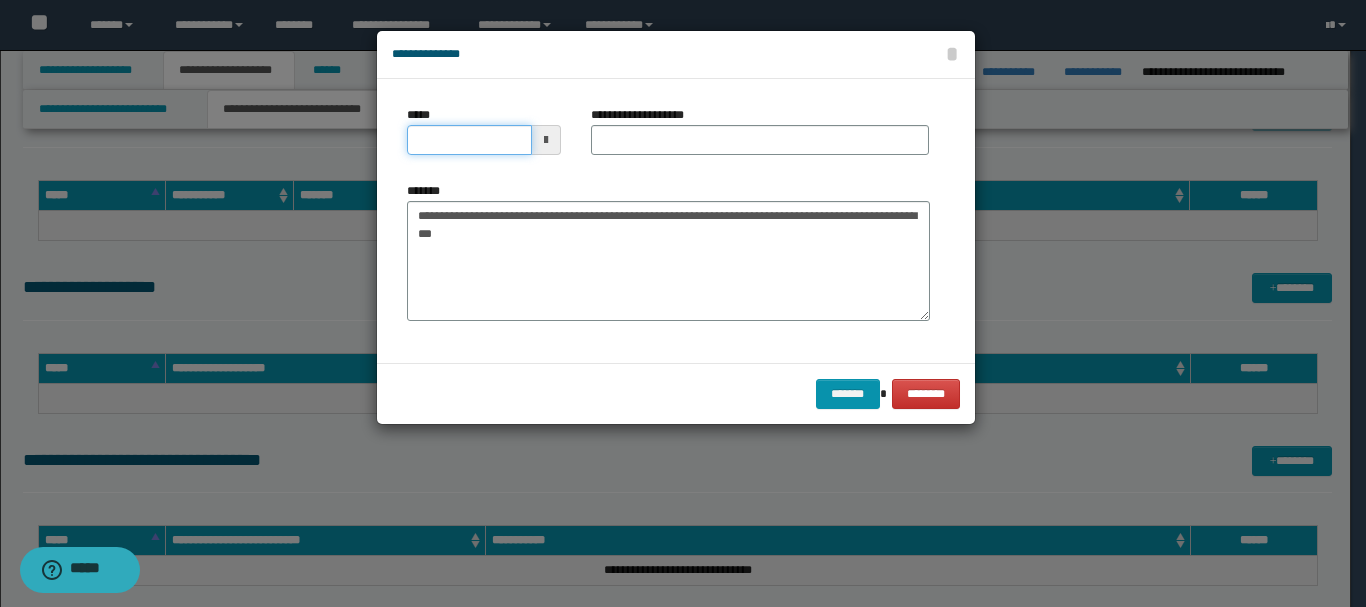 click on "*****" at bounding box center [469, 140] 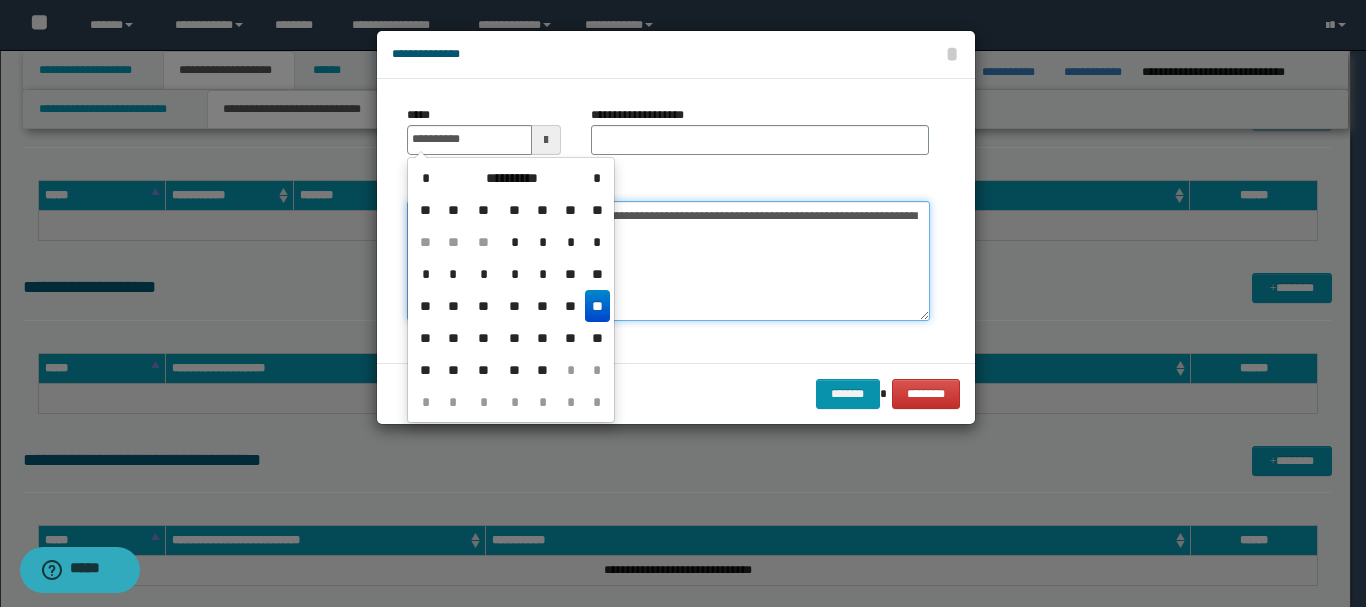 type on "**********" 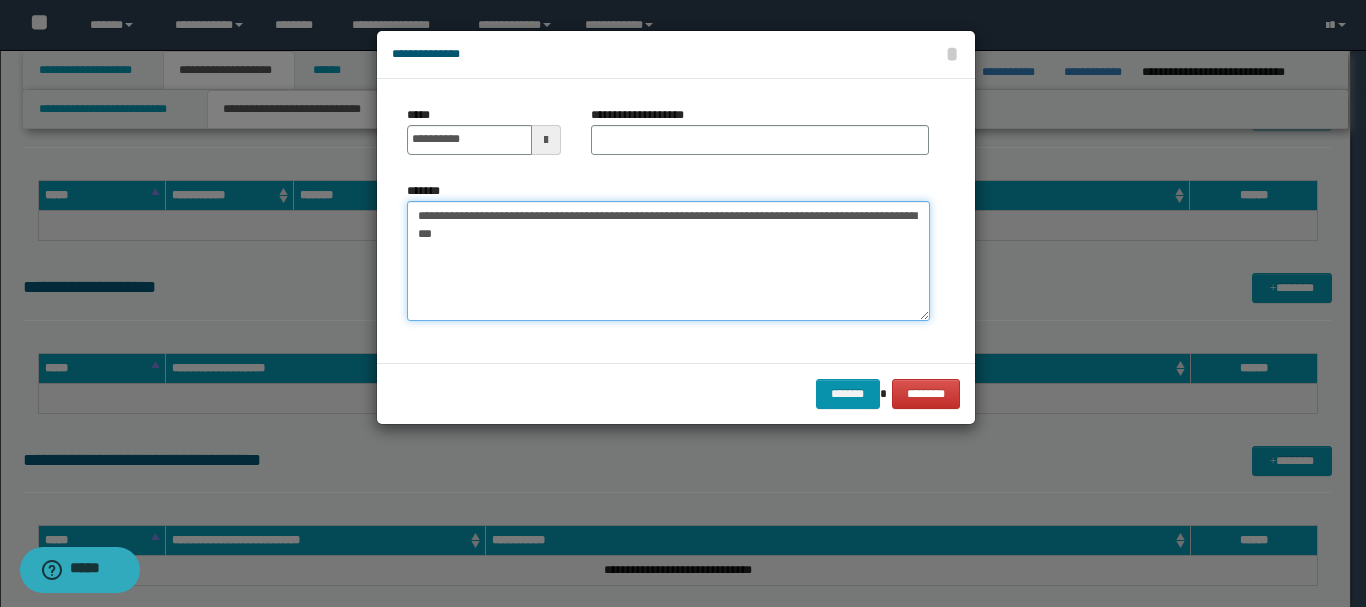 drag, startPoint x: 518, startPoint y: 216, endPoint x: 646, endPoint y: 217, distance: 128.0039 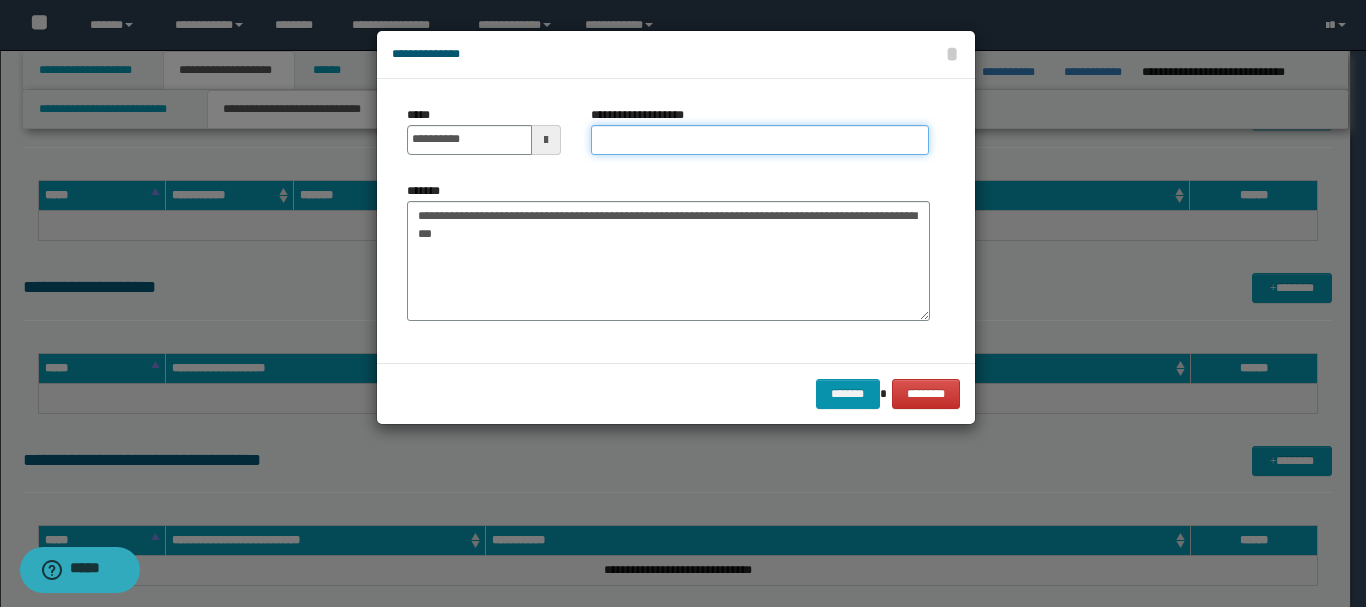 click on "**********" at bounding box center (760, 140) 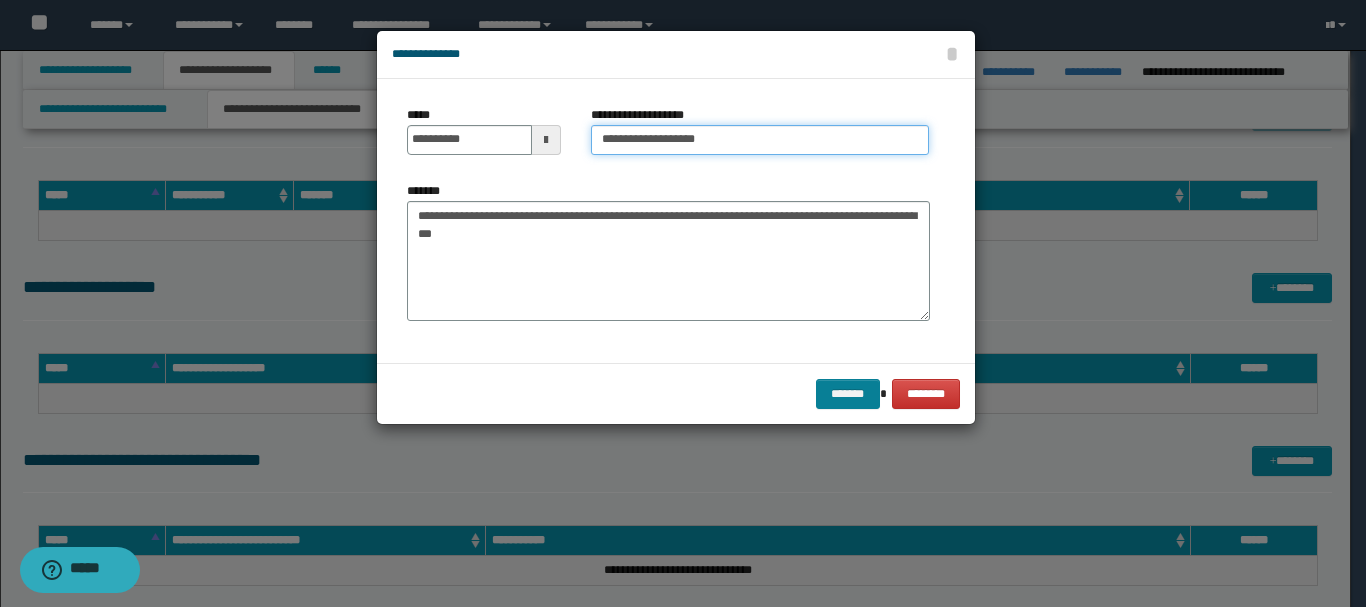 type on "**********" 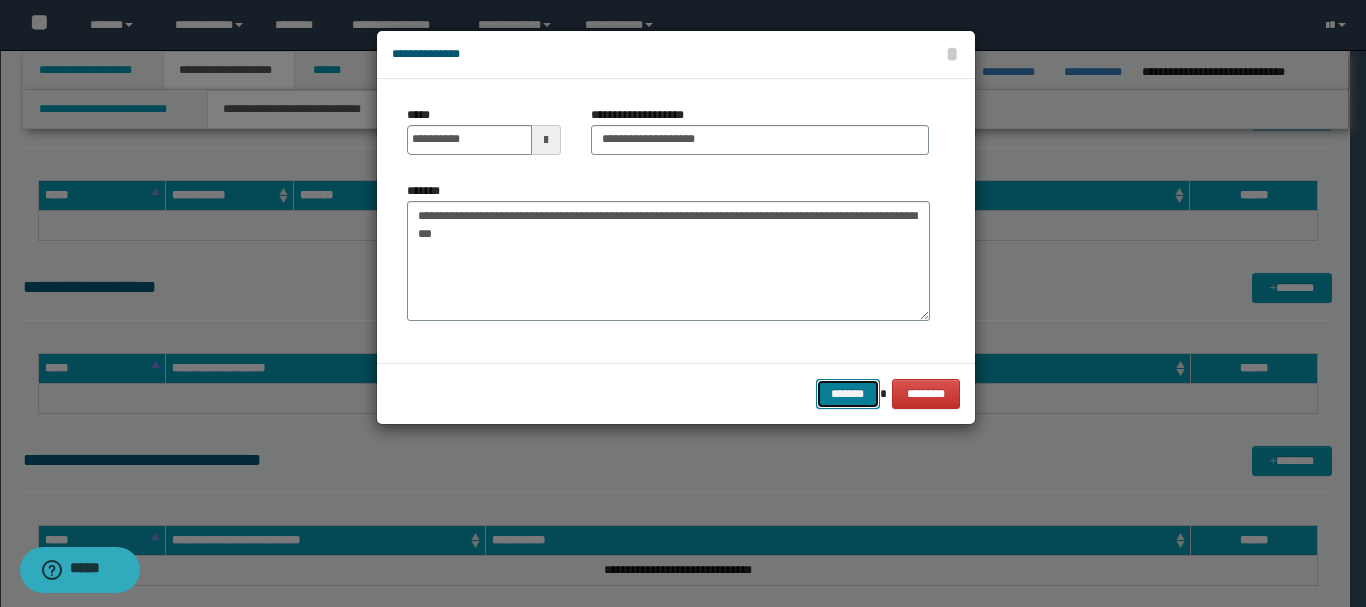 click on "*******" at bounding box center (848, 394) 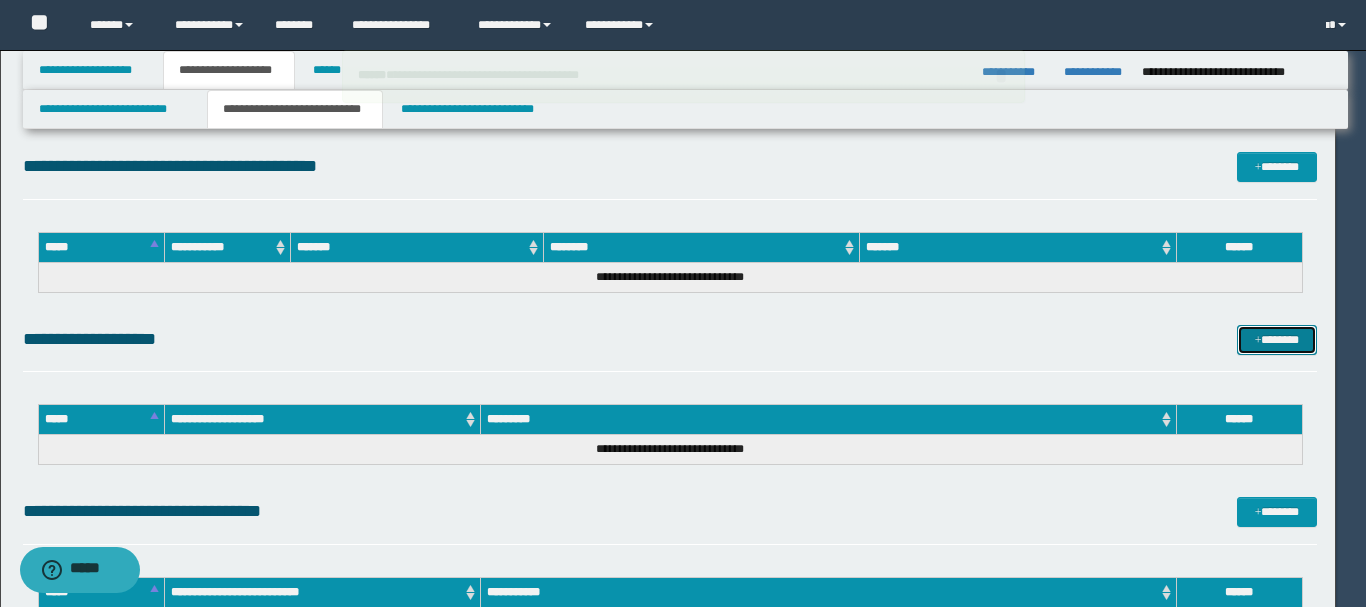 type 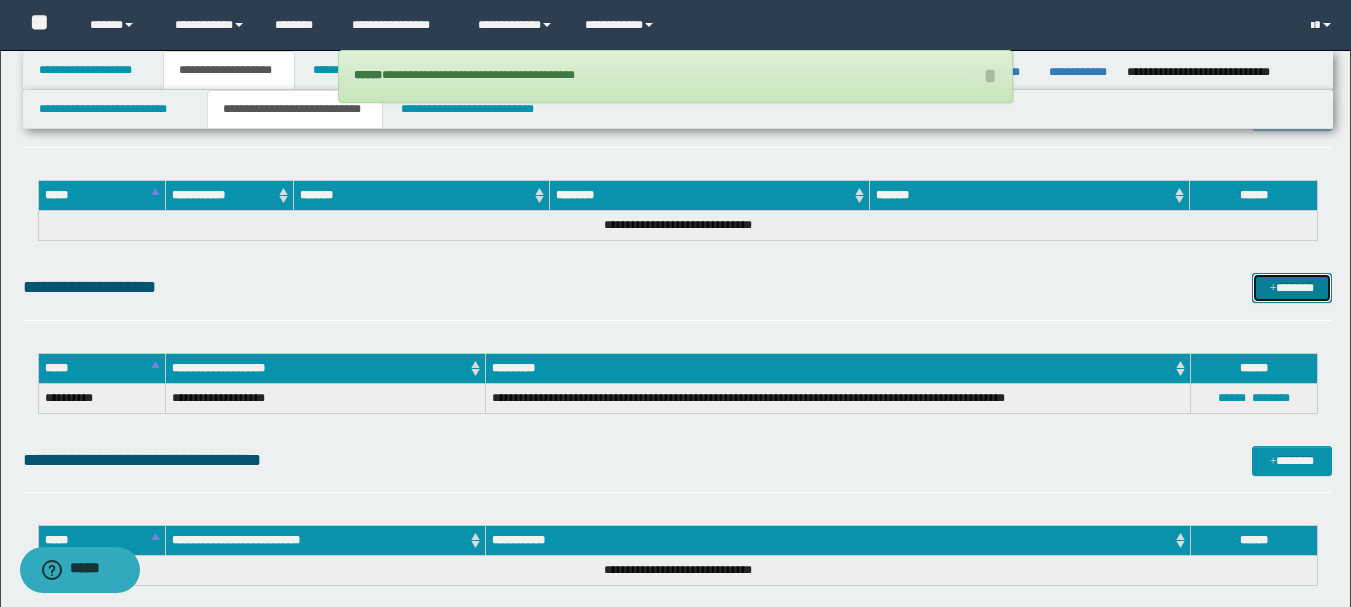 click on "*******" at bounding box center [1292, 288] 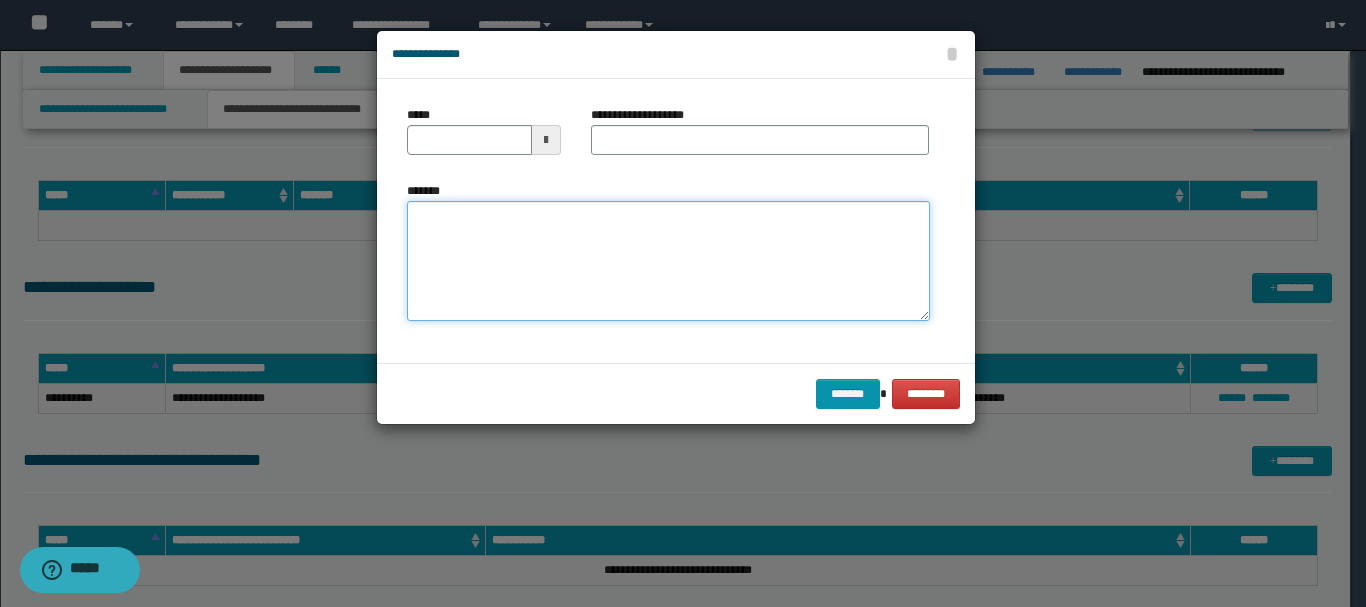 click on "*******" at bounding box center [668, 261] 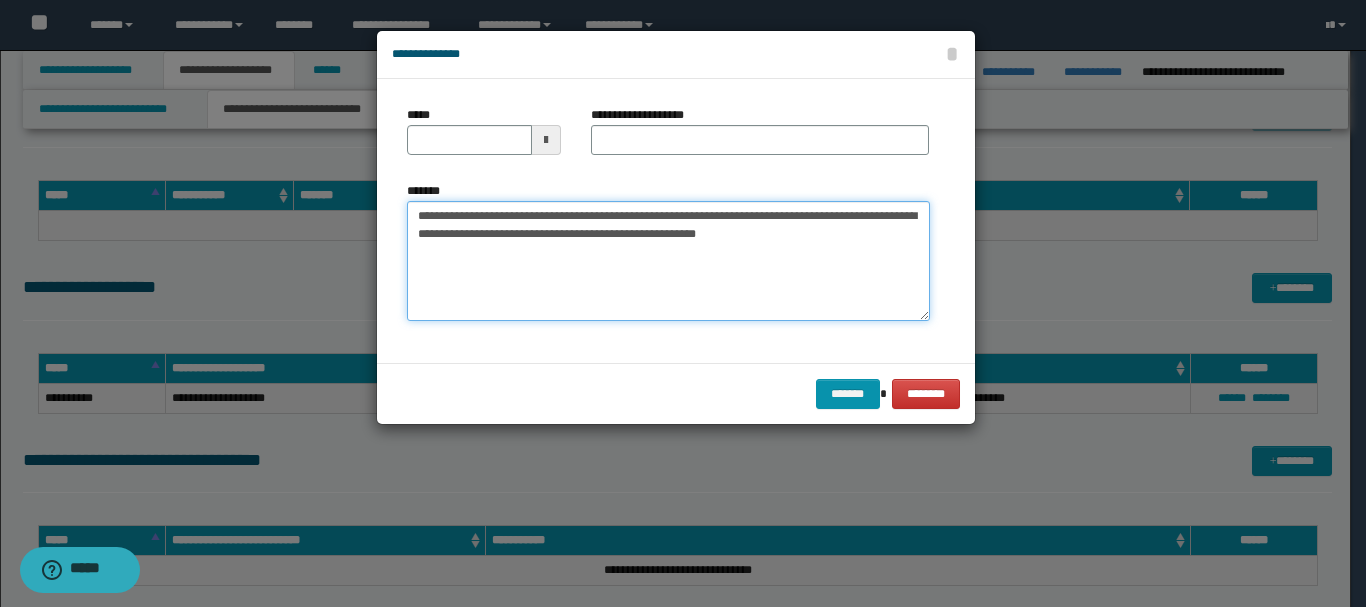 drag, startPoint x: 455, startPoint y: 216, endPoint x: 516, endPoint y: 215, distance: 61.008198 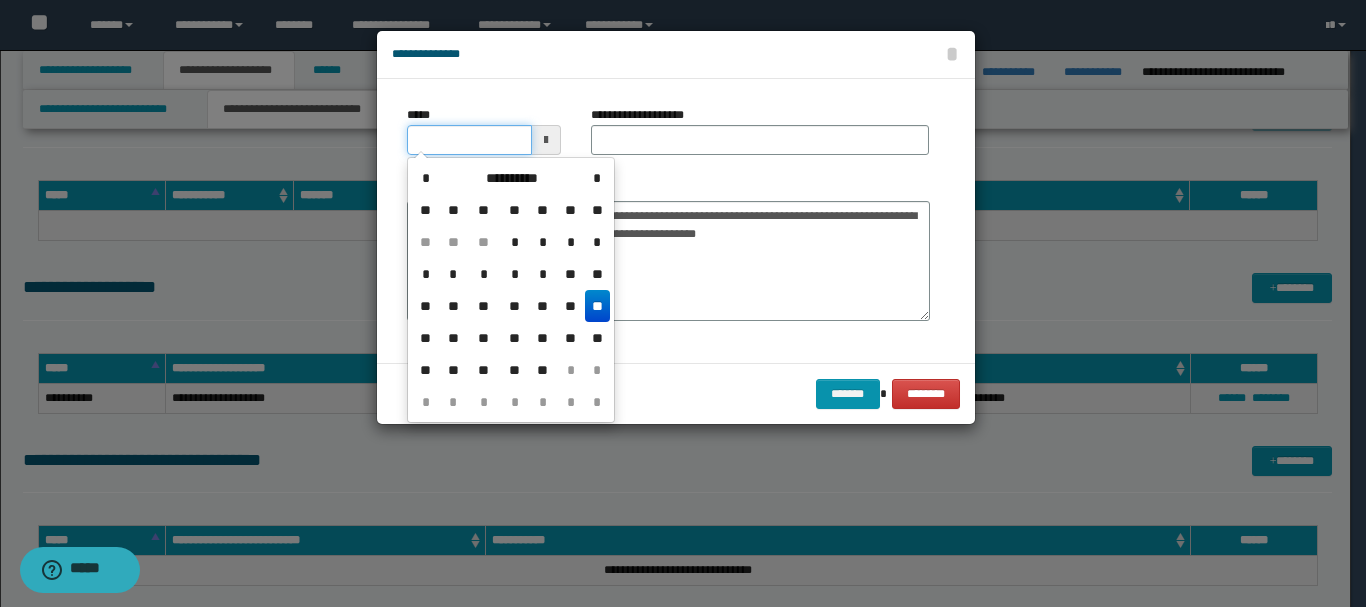 click on "*****" at bounding box center (469, 140) 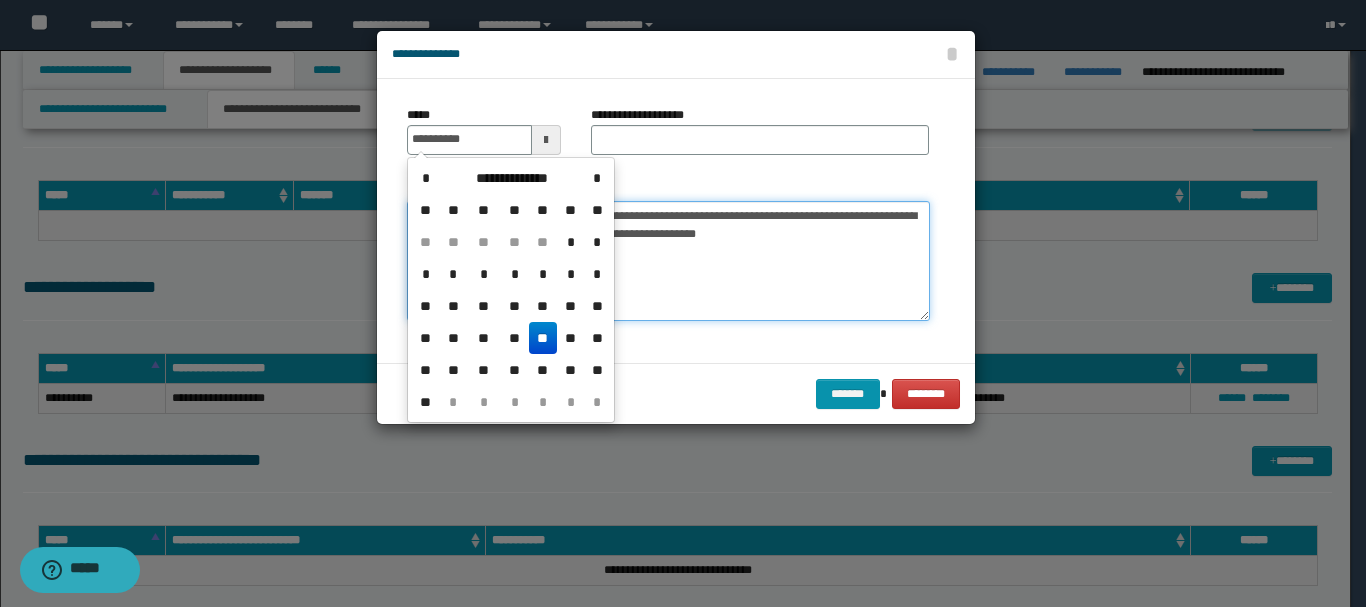 type on "**********" 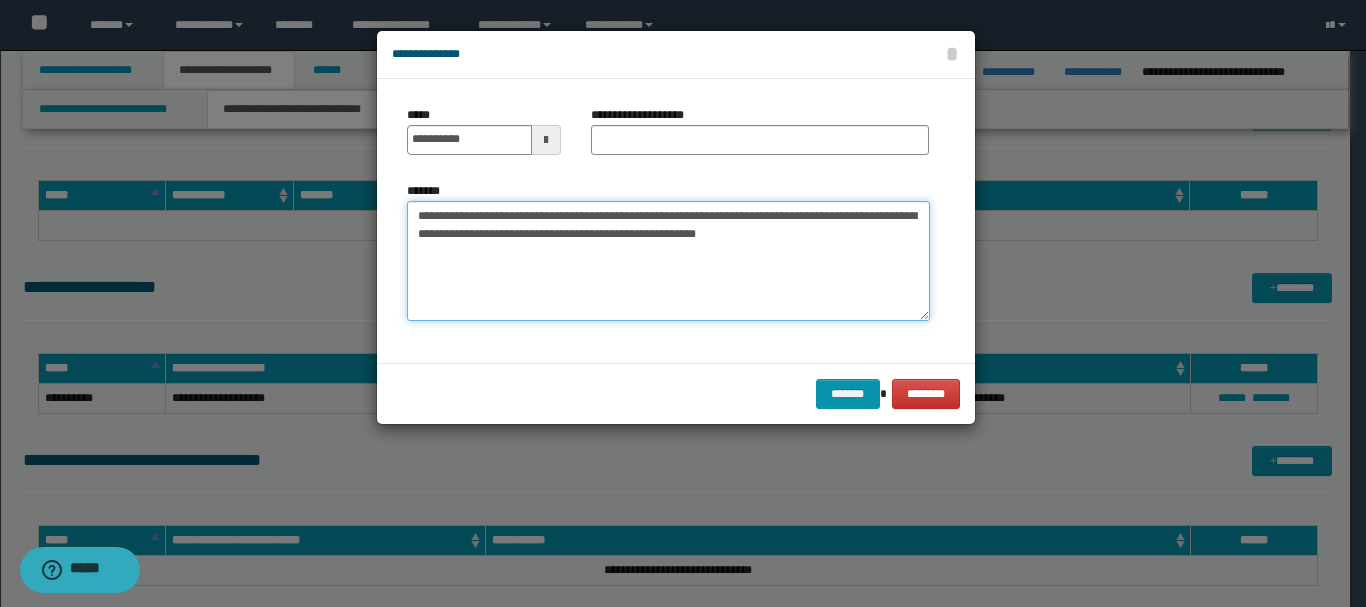 click on "**********" at bounding box center [668, 261] 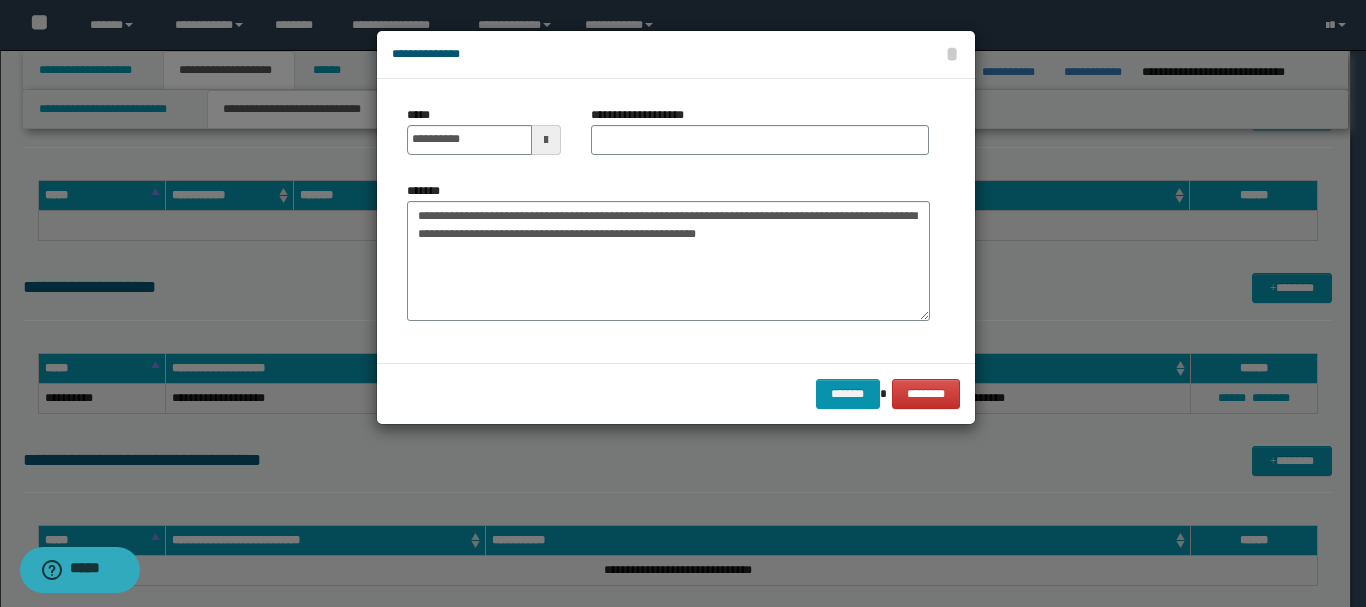 click on "**********" at bounding box center [648, 115] 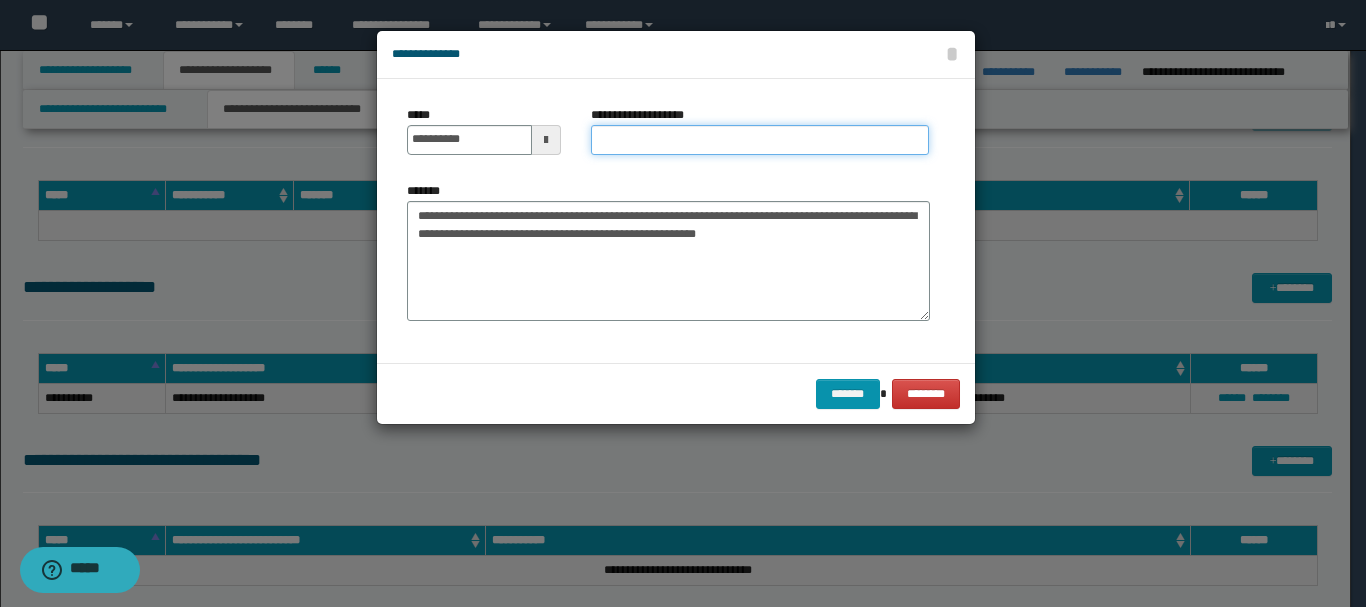 click on "**********" at bounding box center (760, 140) 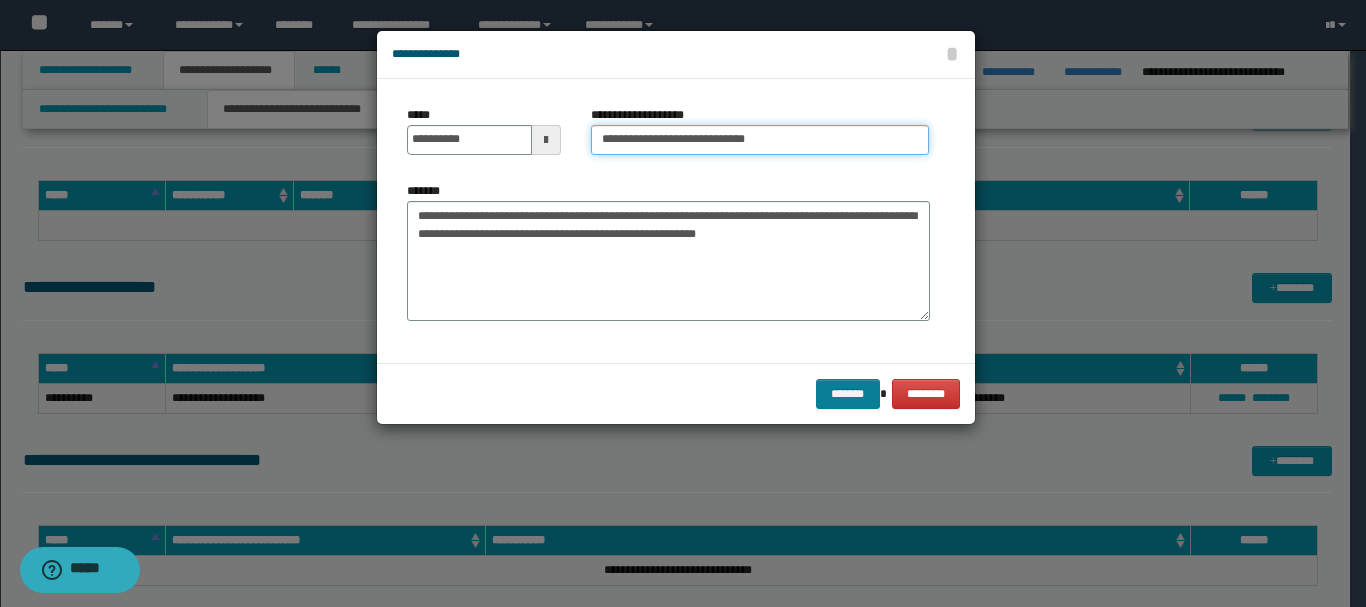 type on "**********" 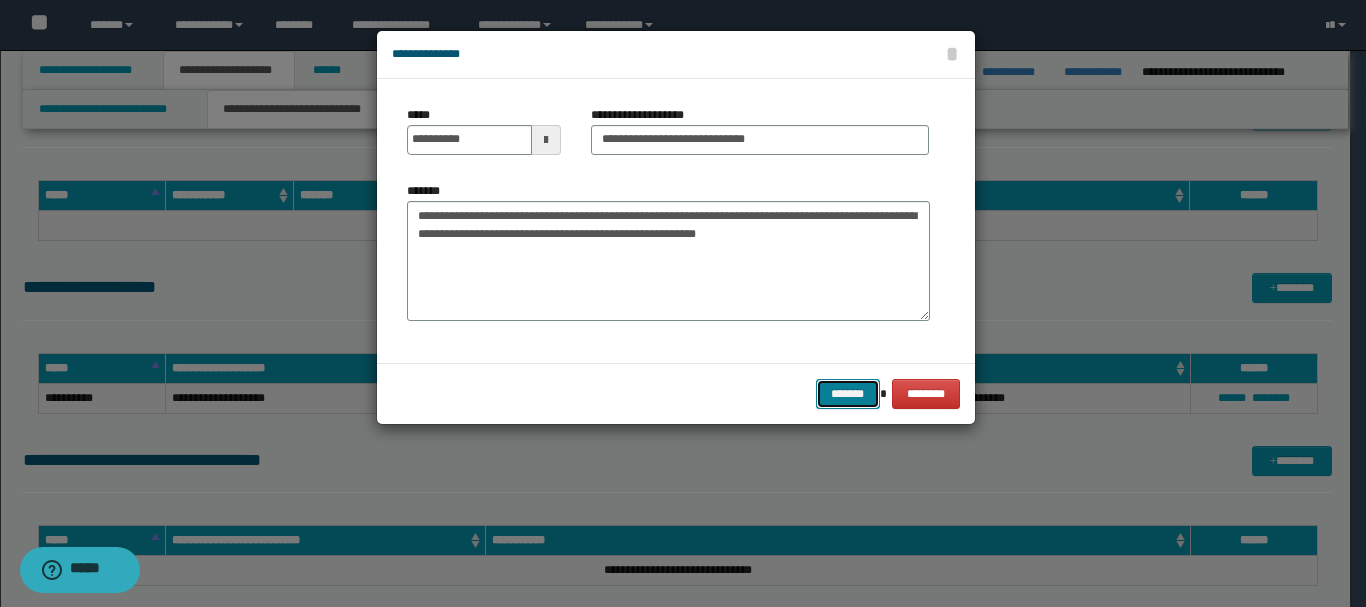 click on "*******" at bounding box center (848, 394) 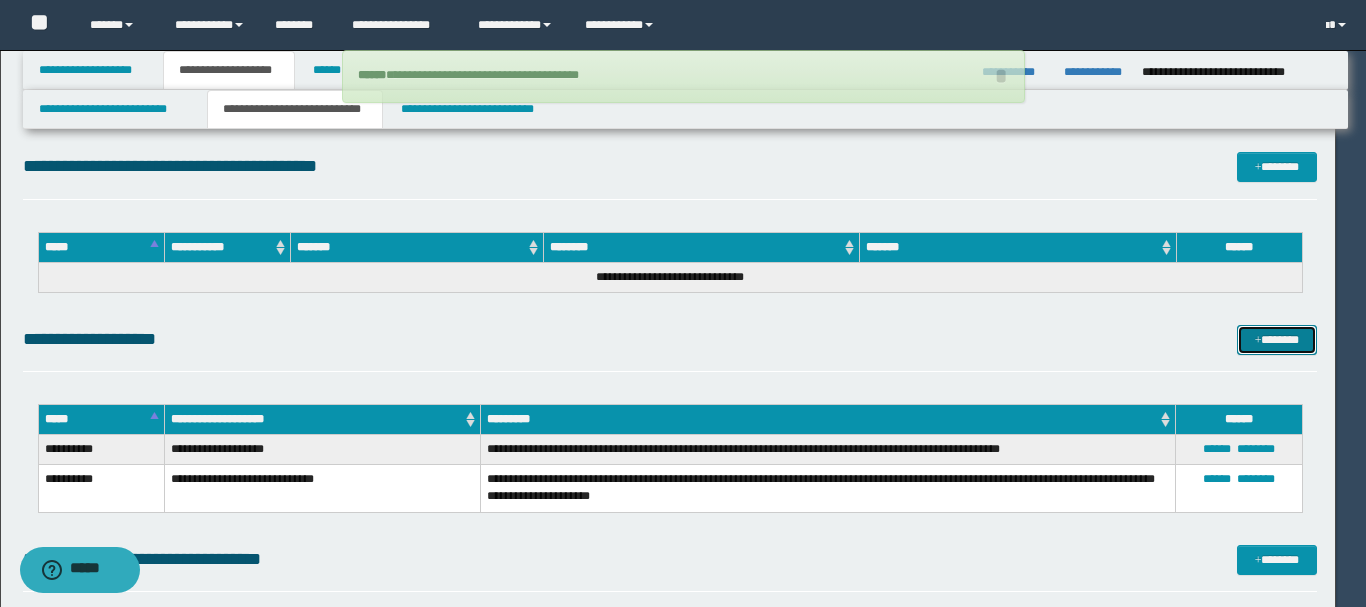 type 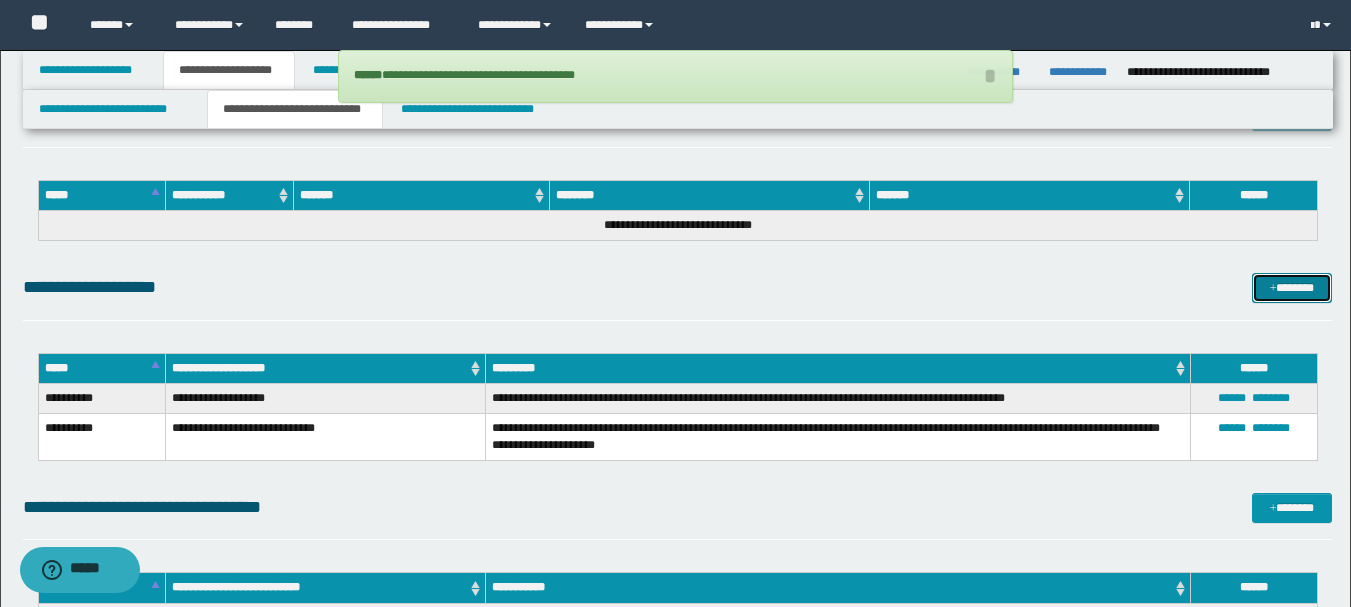 click on "*******" at bounding box center [1292, 288] 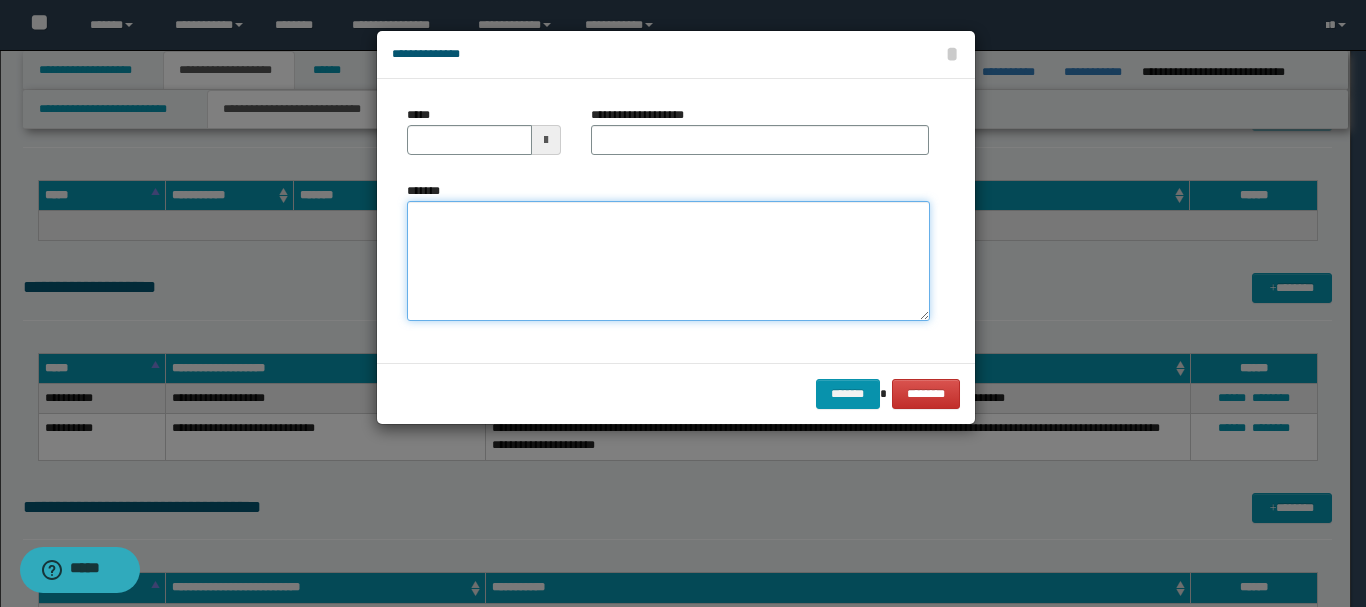 click on "*******" at bounding box center (668, 261) 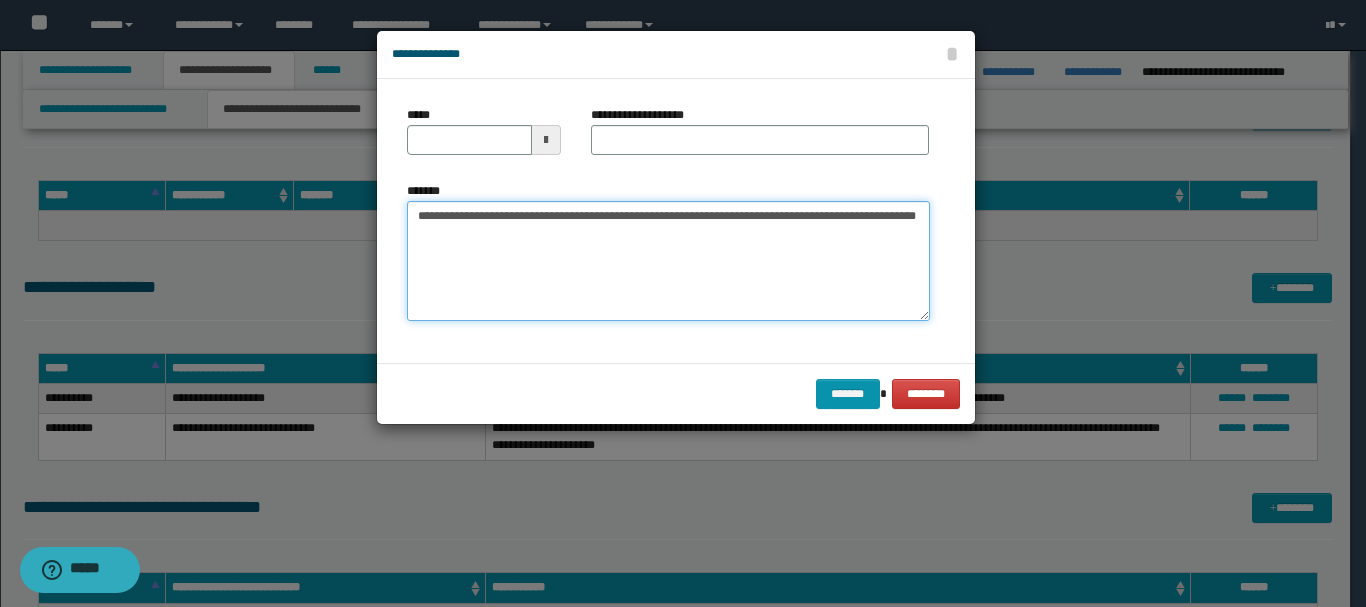drag, startPoint x: 454, startPoint y: 216, endPoint x: 514, endPoint y: 215, distance: 60.00833 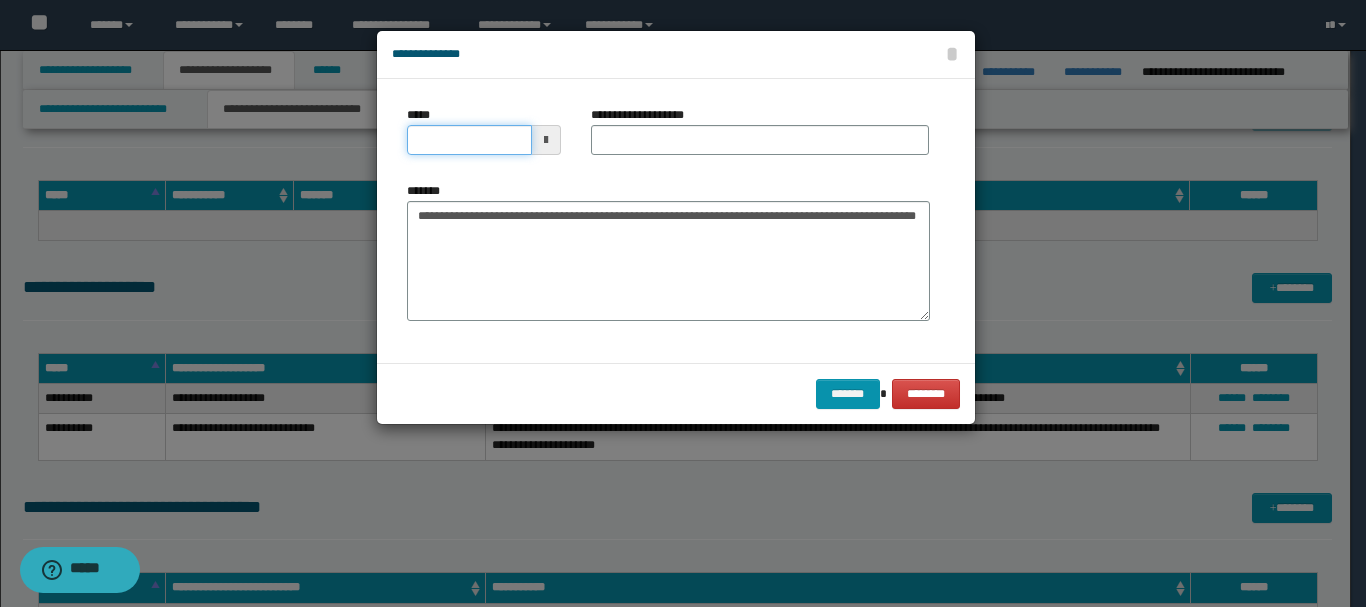 click on "*****" at bounding box center [469, 140] 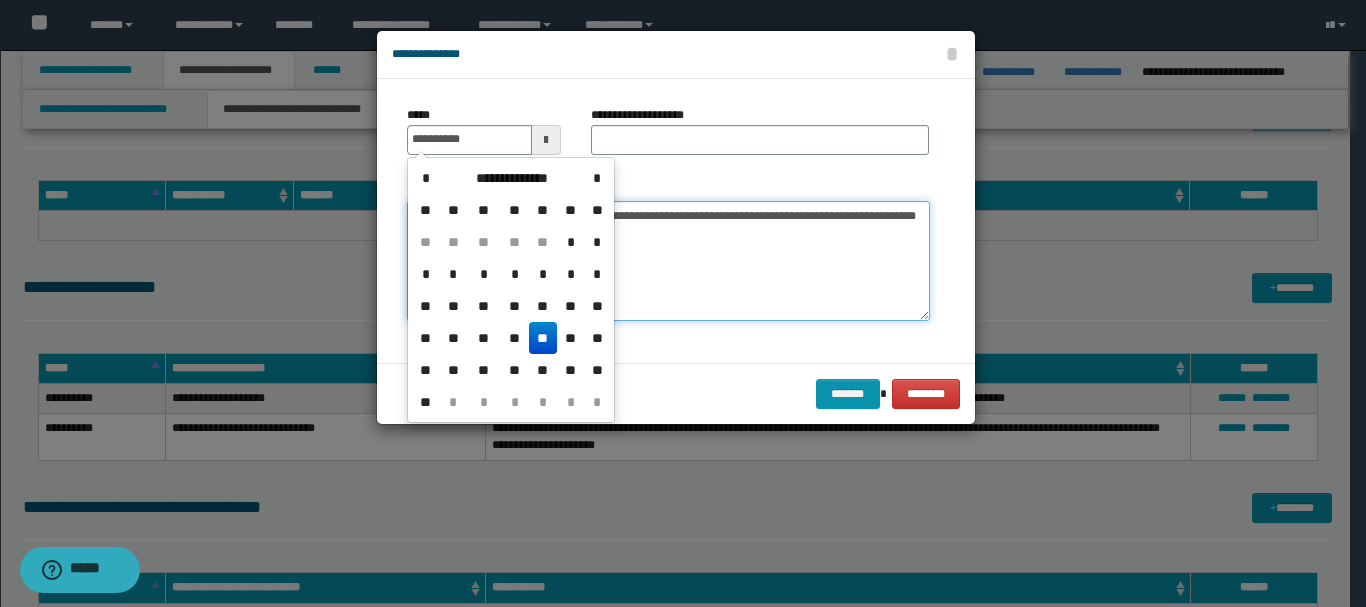 click on "**********" at bounding box center (668, 261) 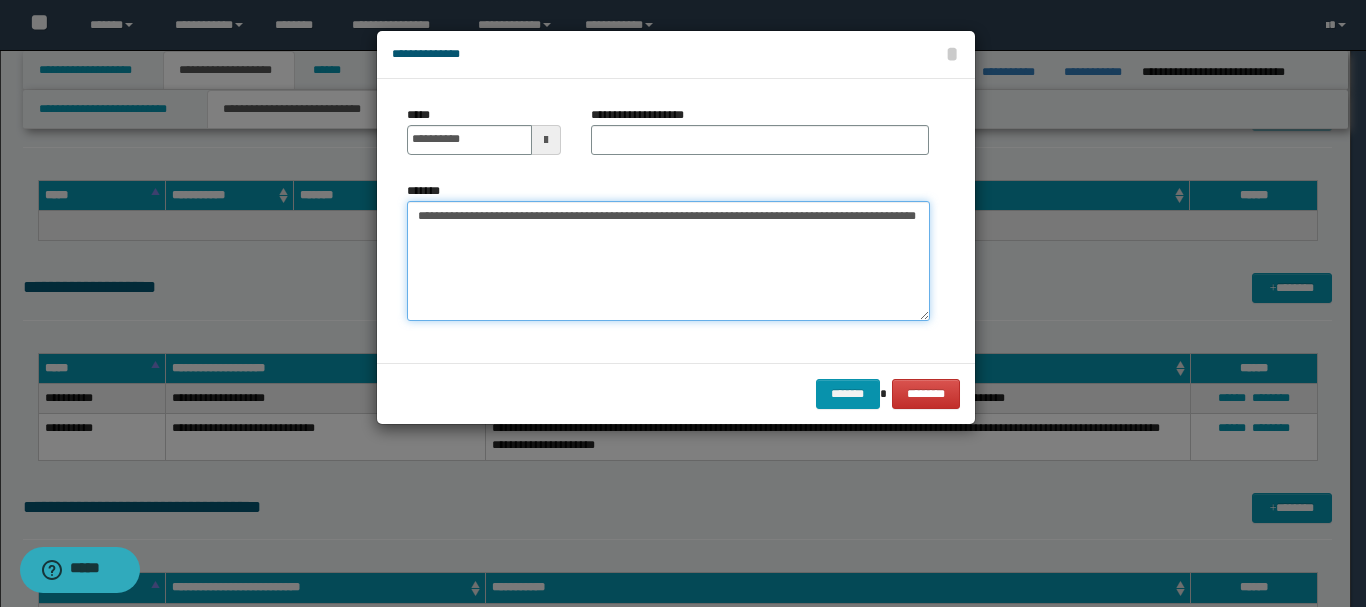drag, startPoint x: 520, startPoint y: 217, endPoint x: 650, endPoint y: 213, distance: 130.06152 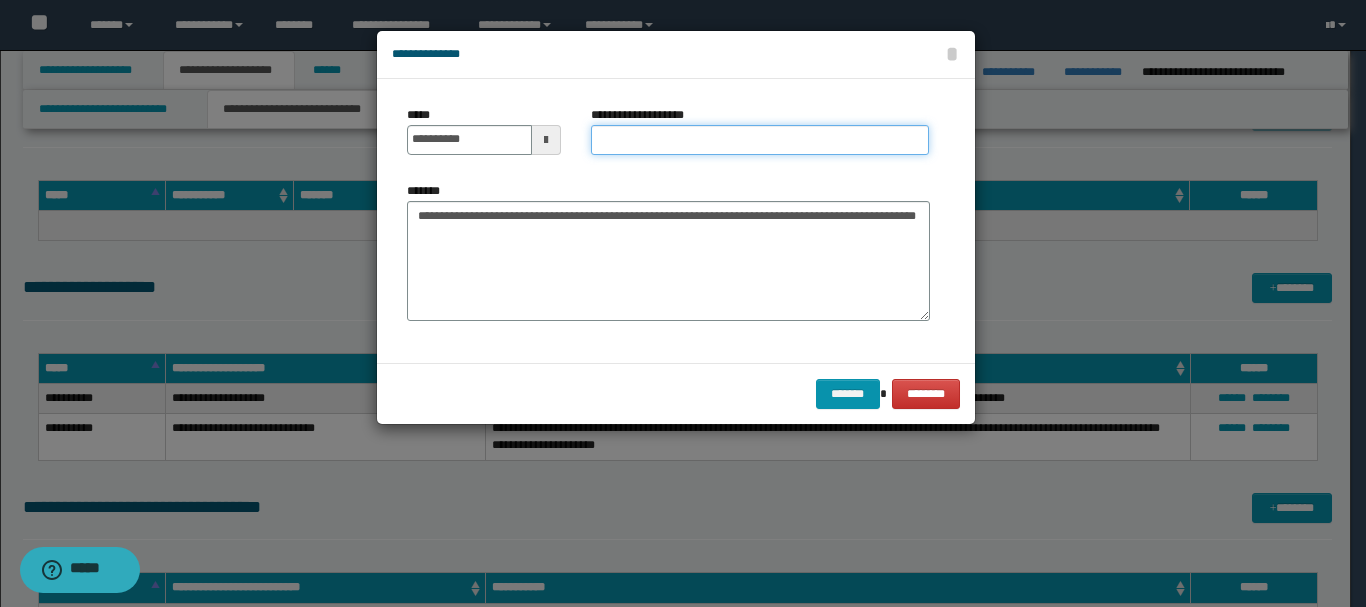 click on "**********" at bounding box center (760, 140) 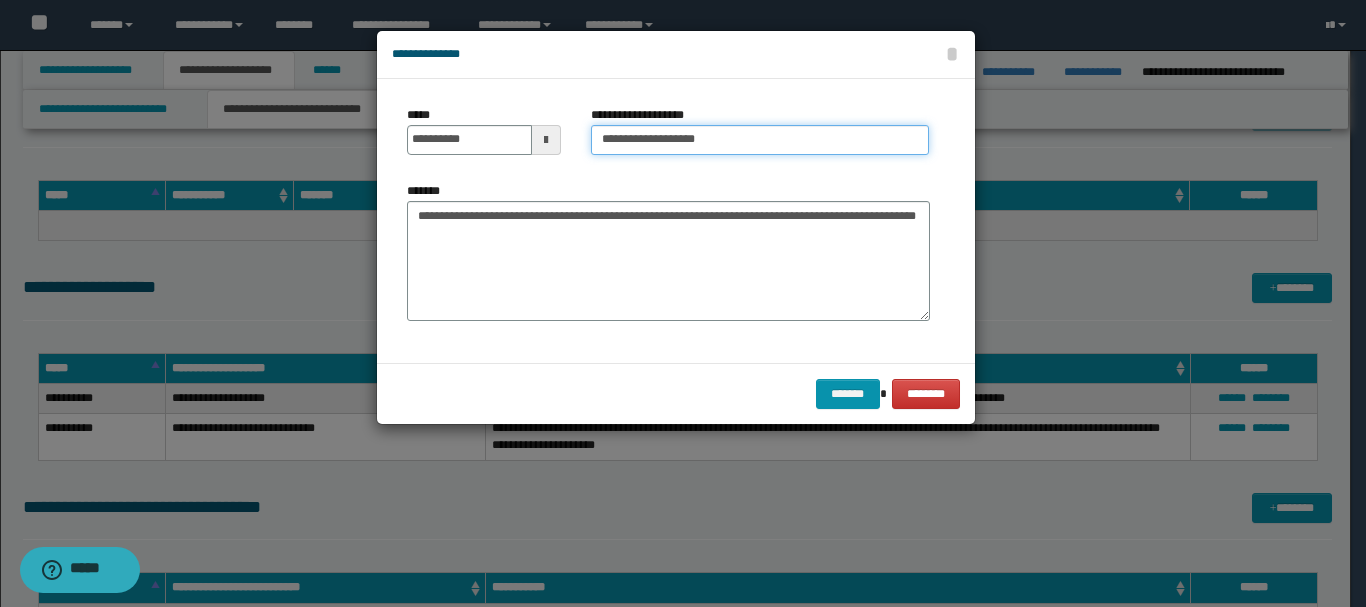 type on "**********" 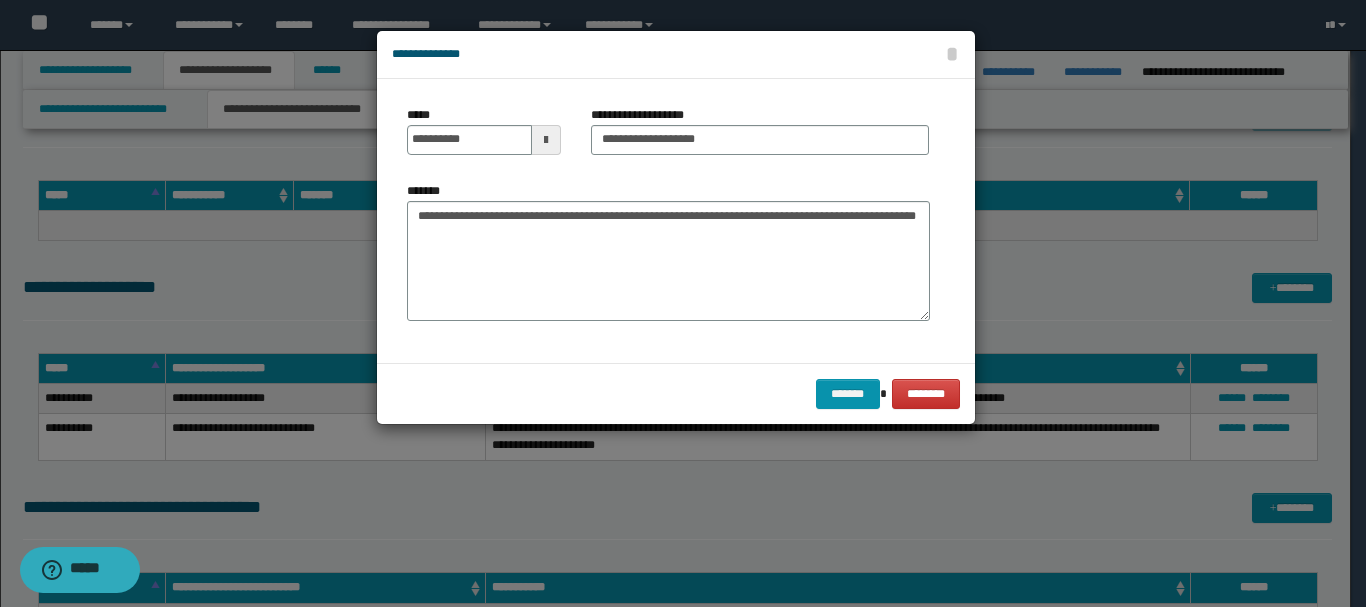click on "*******
********" at bounding box center [676, 393] 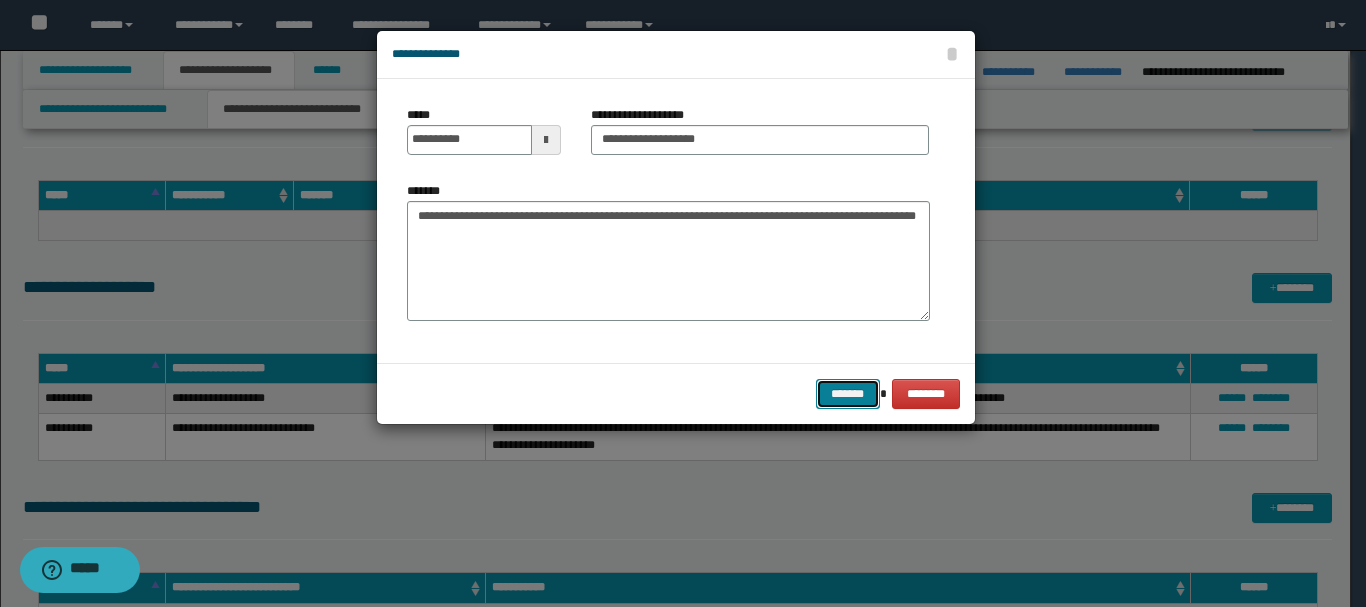click on "*******" at bounding box center (848, 394) 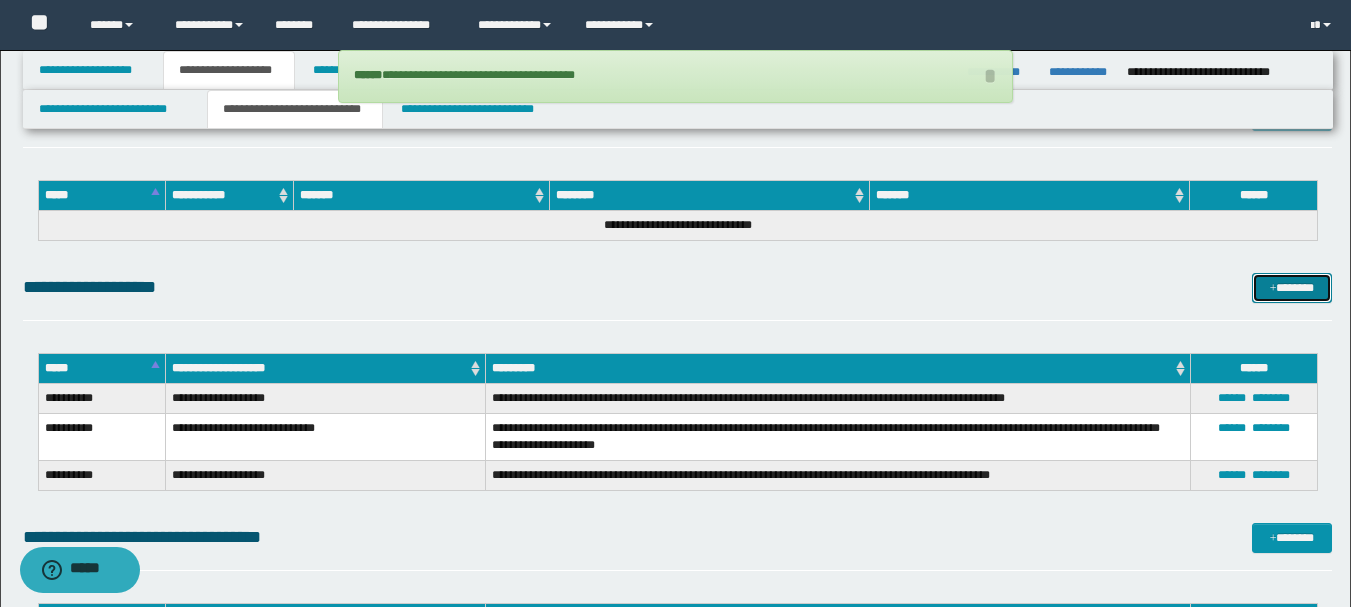 click on "*******" at bounding box center [1292, 288] 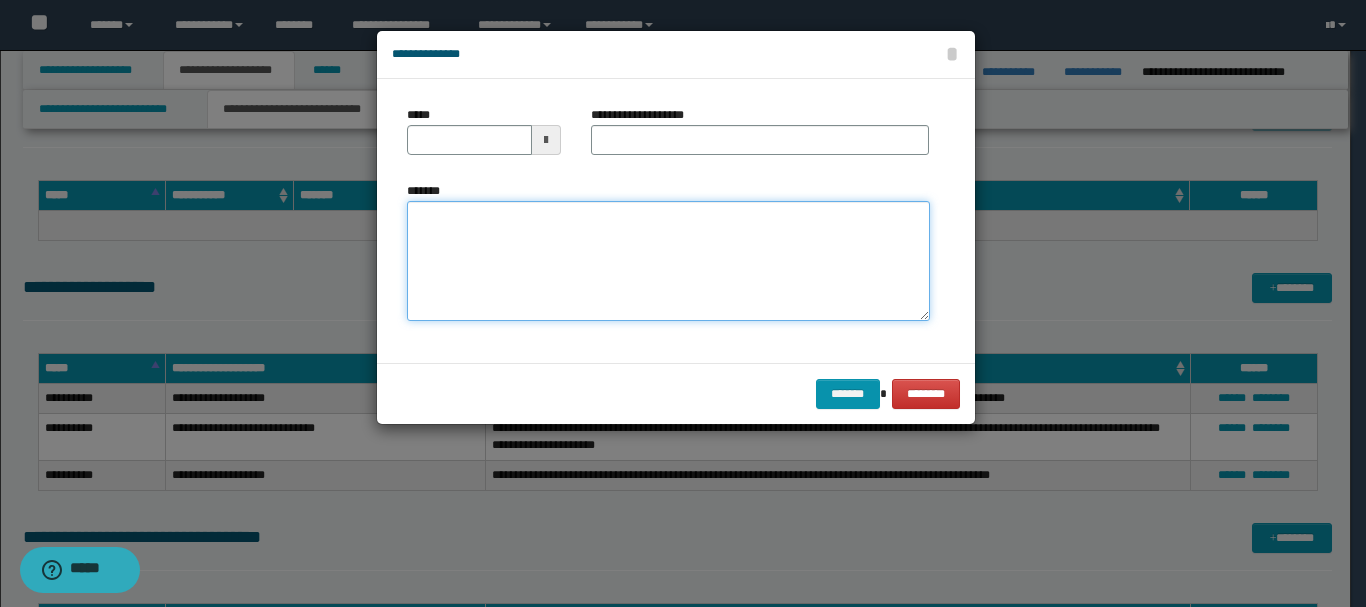 click on "*******" at bounding box center (668, 261) 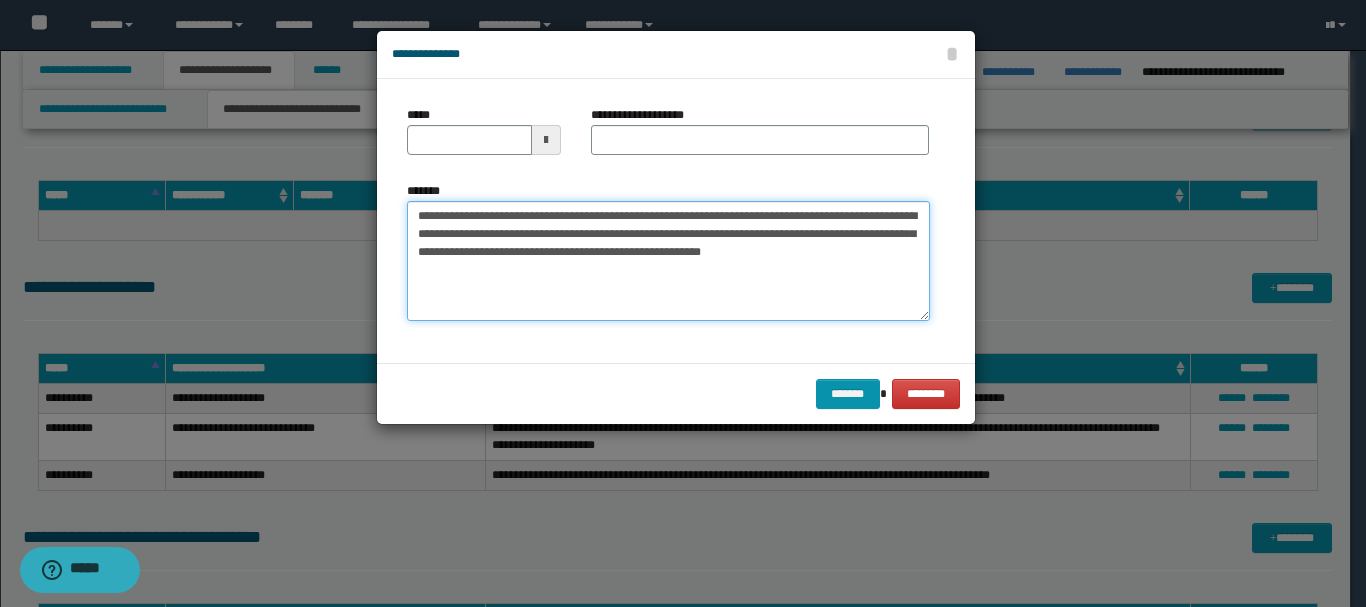 drag, startPoint x: 454, startPoint y: 216, endPoint x: 517, endPoint y: 215, distance: 63.007935 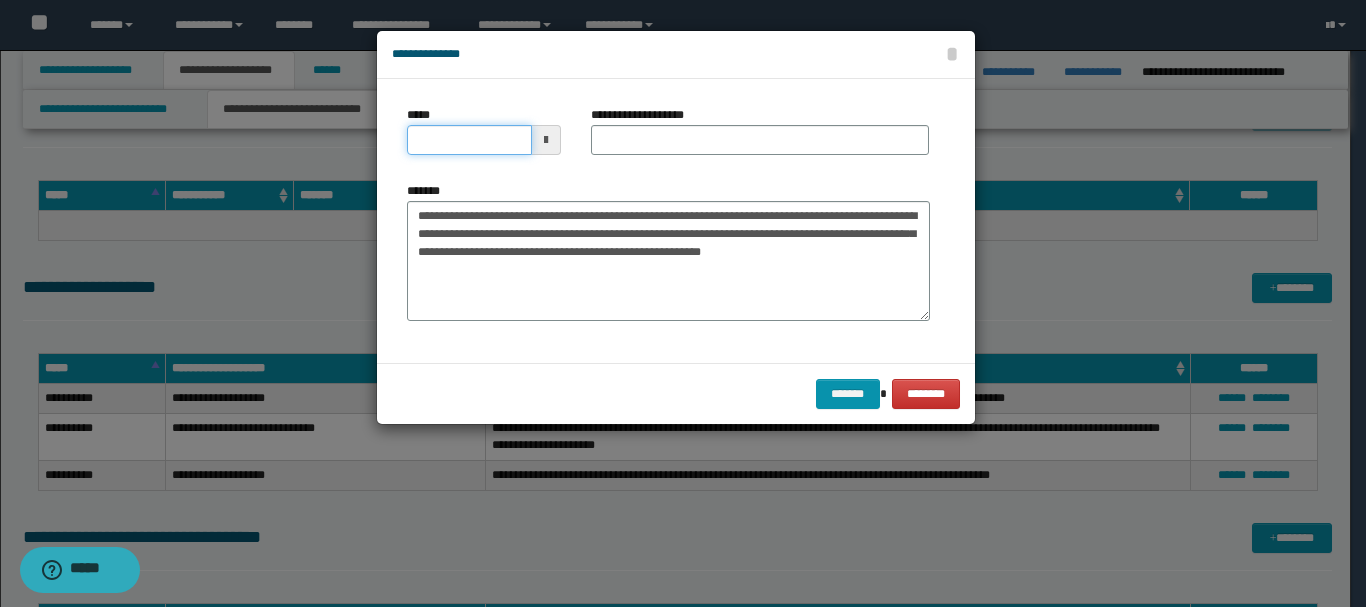 click on "*****" at bounding box center (469, 140) 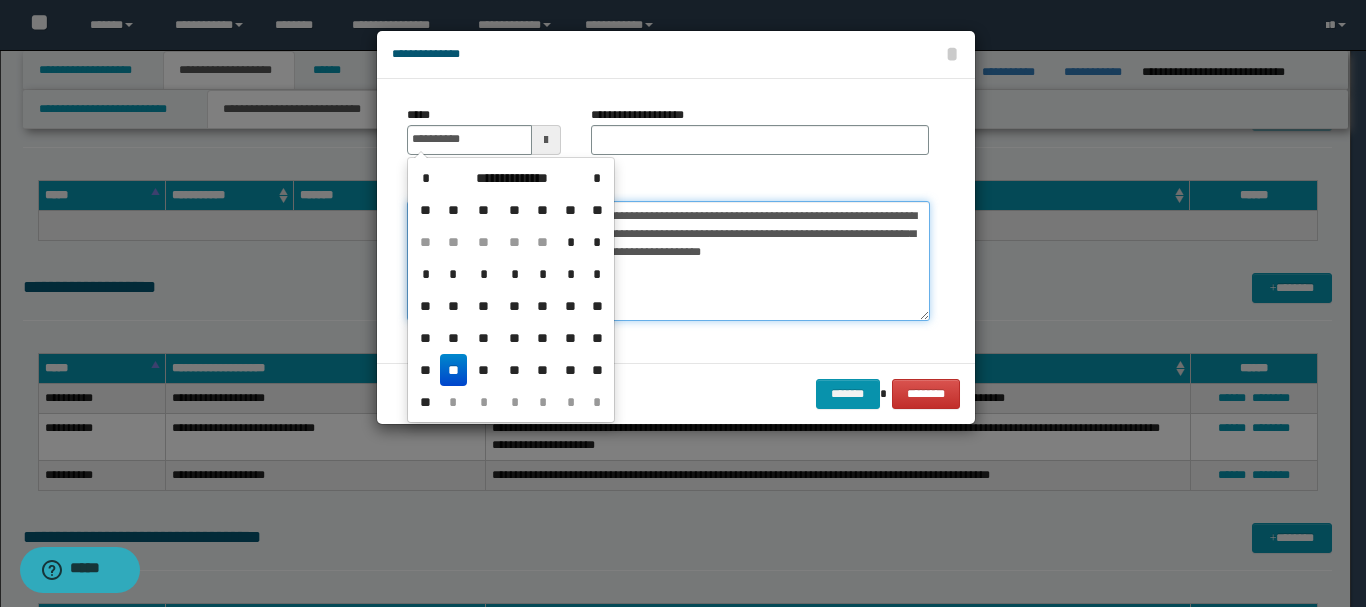 type on "**********" 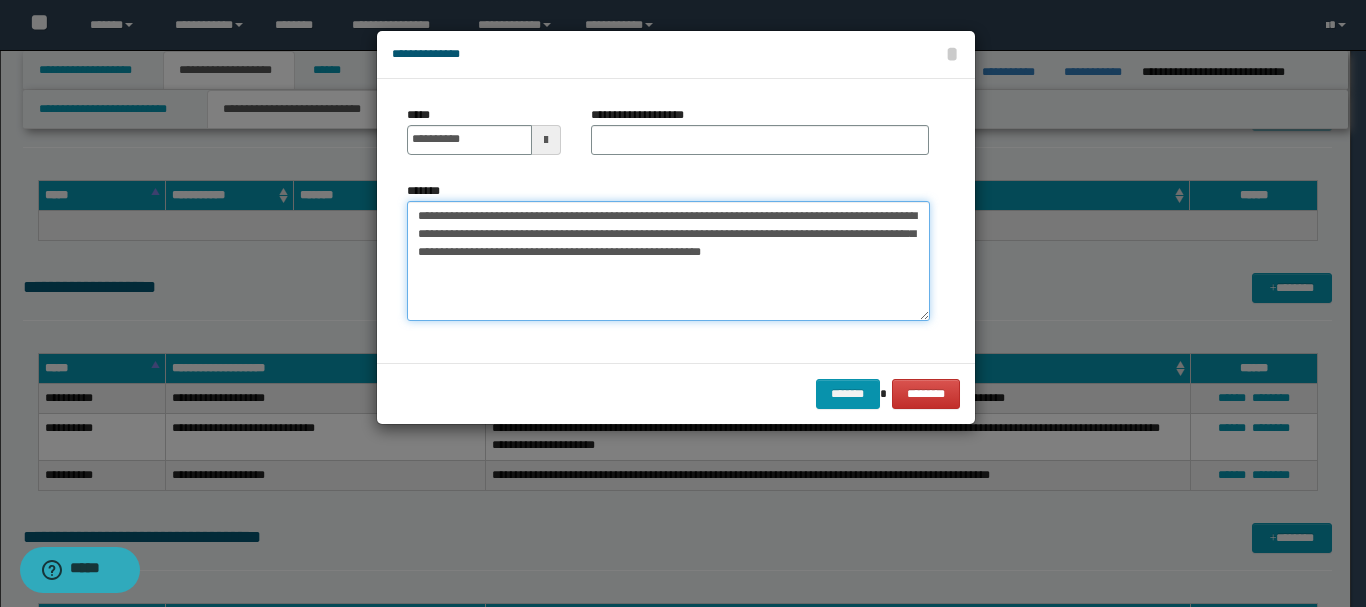 drag, startPoint x: 521, startPoint y: 216, endPoint x: 668, endPoint y: 214, distance: 147.01361 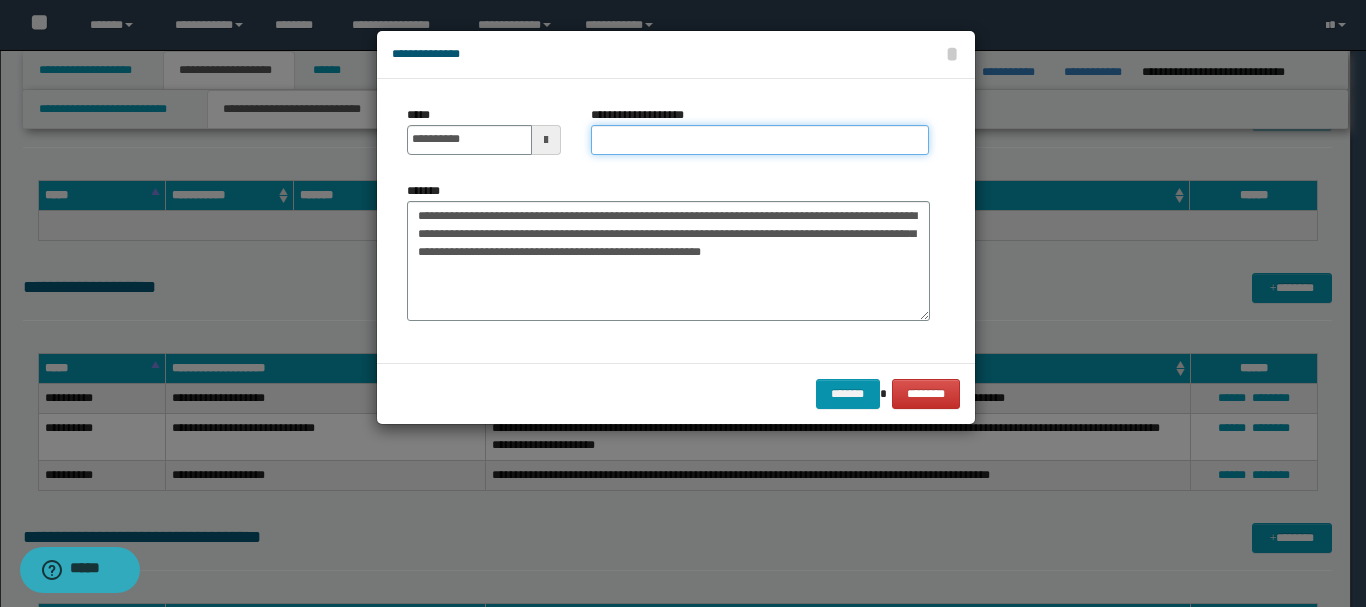 click on "**********" at bounding box center [760, 140] 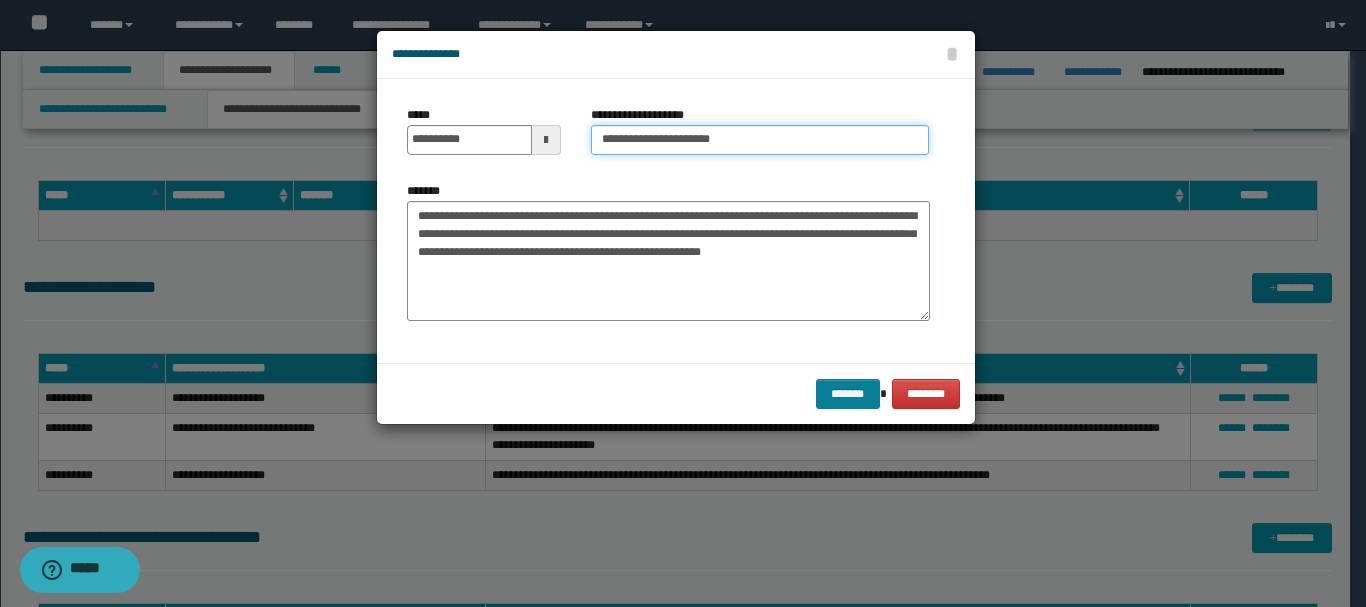 type on "**********" 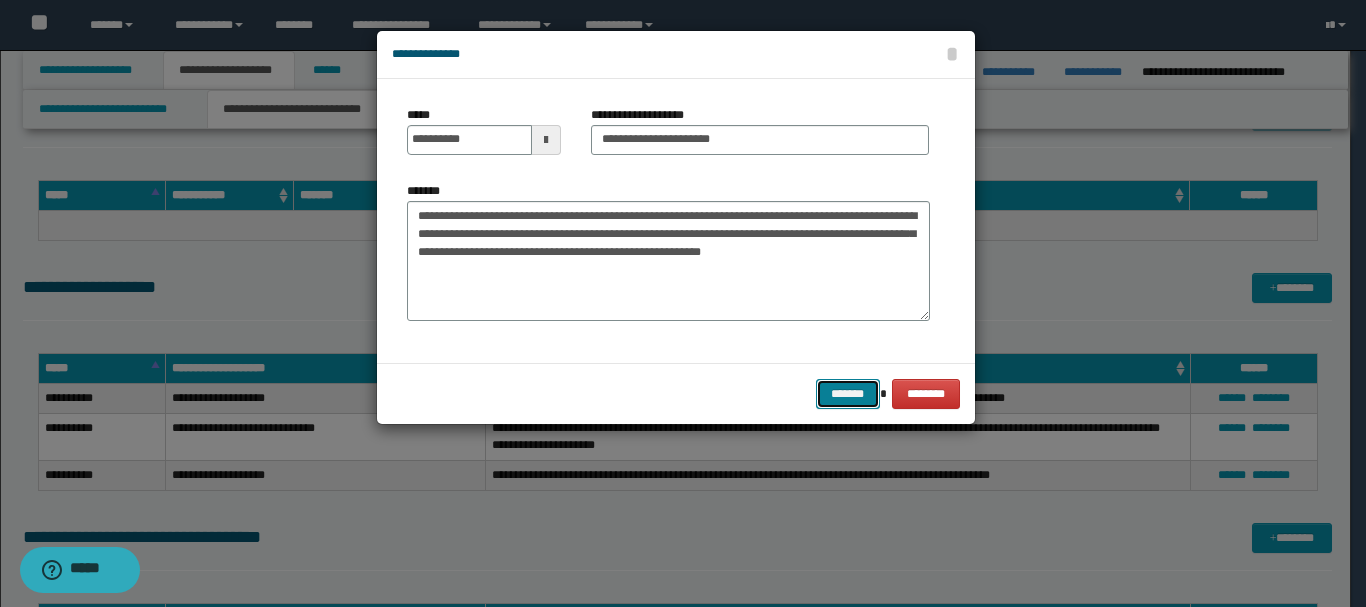 click on "*******" at bounding box center (848, 394) 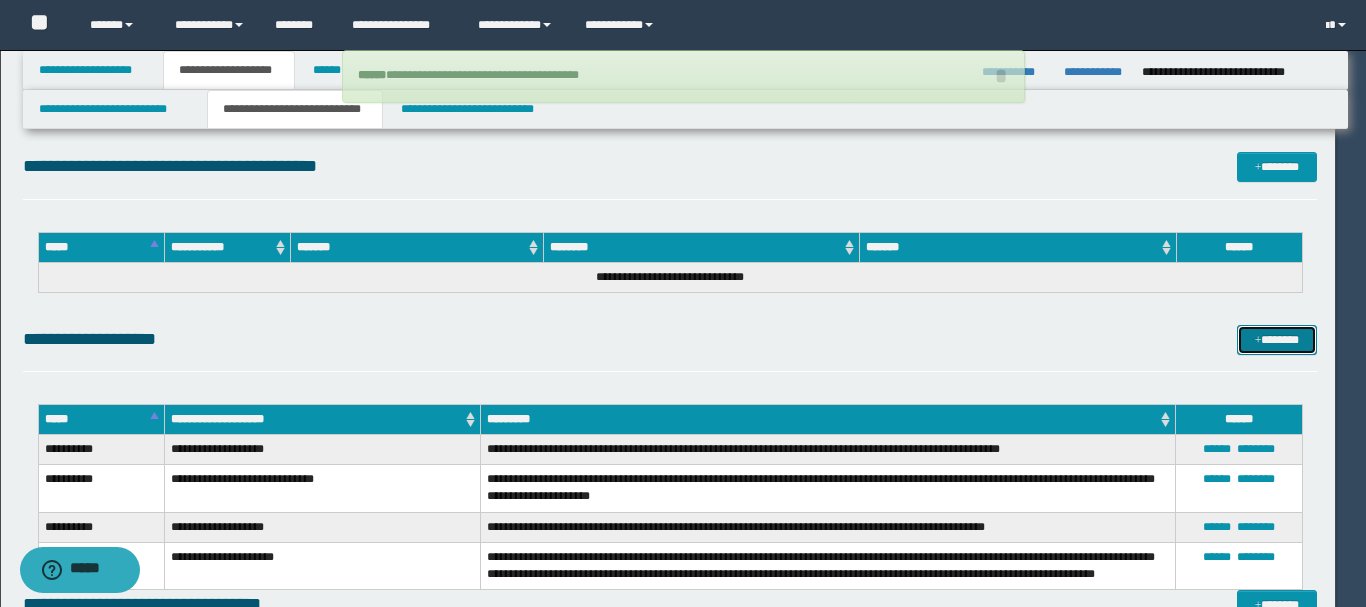 type 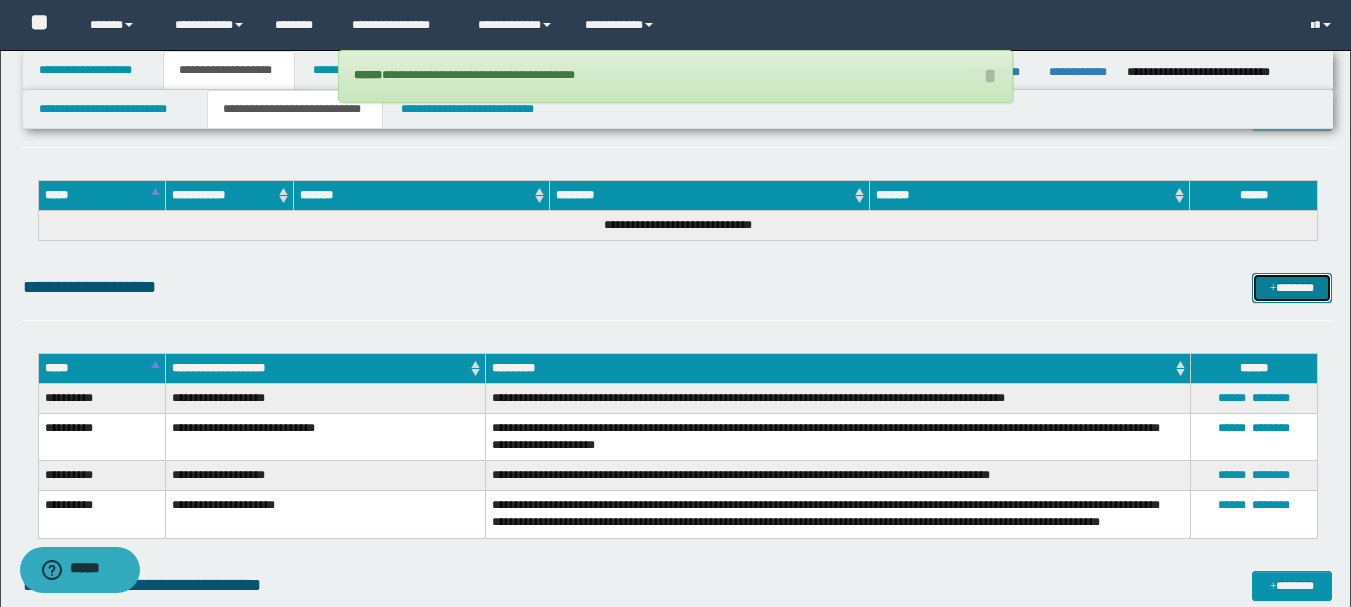 scroll, scrollTop: 3300, scrollLeft: 0, axis: vertical 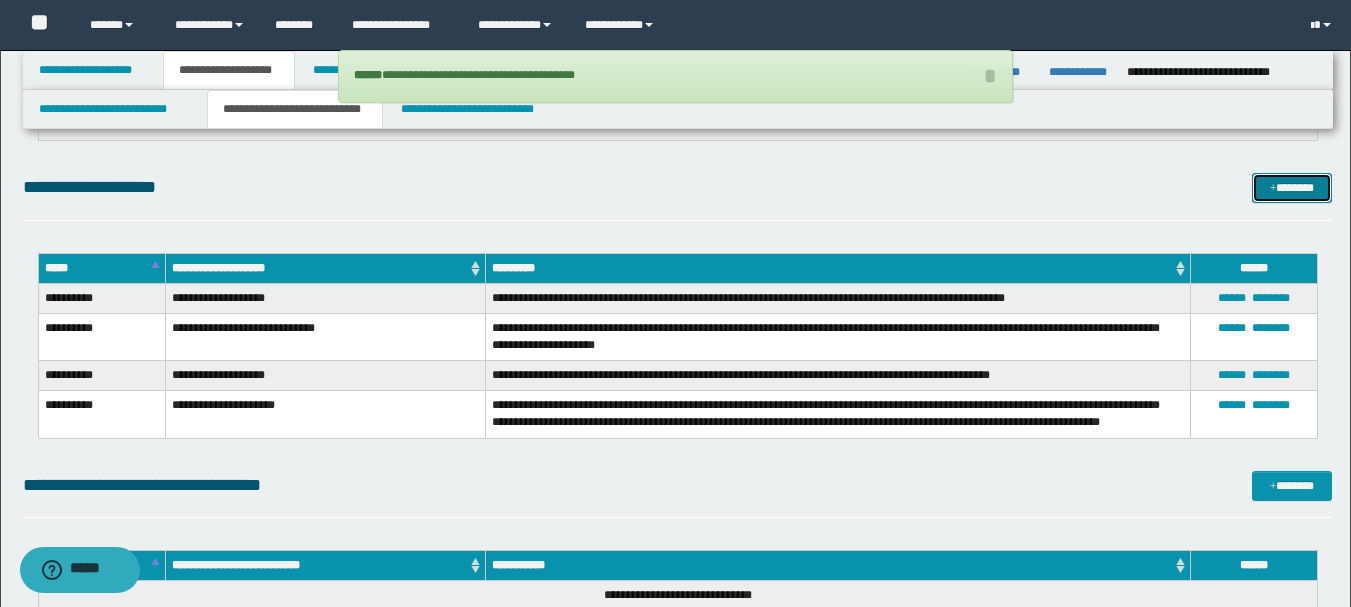 click on "*******" at bounding box center [1292, 188] 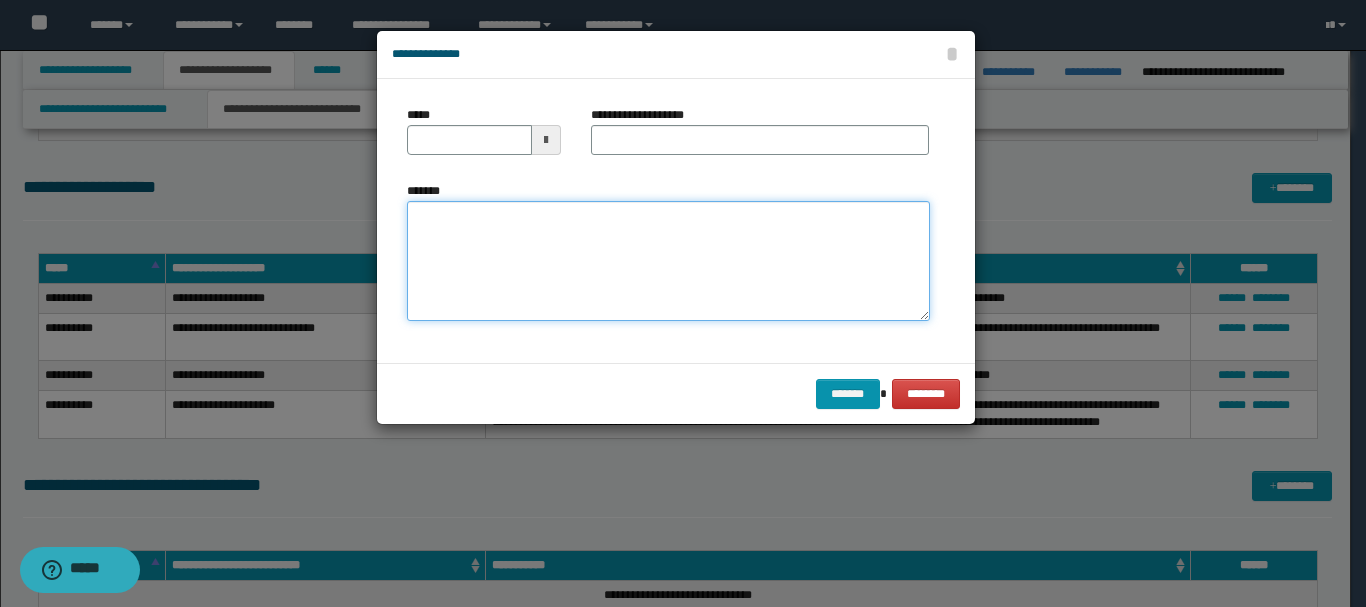 click on "*******" at bounding box center [668, 261] 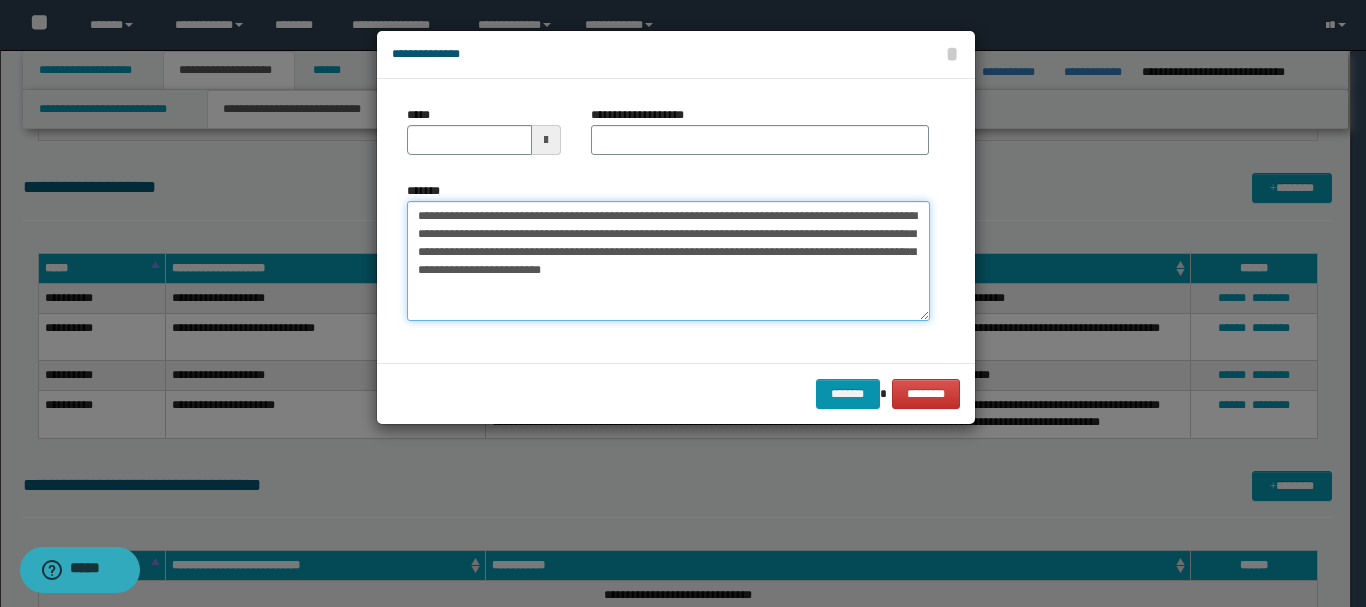 drag, startPoint x: 456, startPoint y: 217, endPoint x: 514, endPoint y: 217, distance: 58 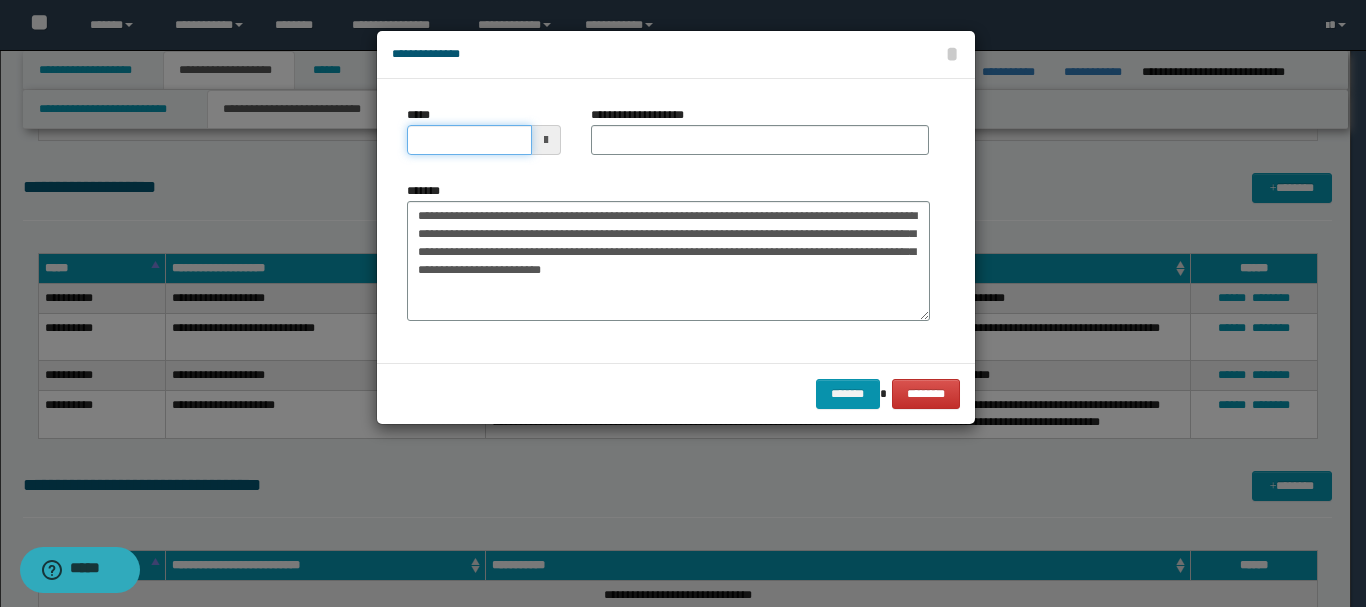 click on "*****" at bounding box center [469, 140] 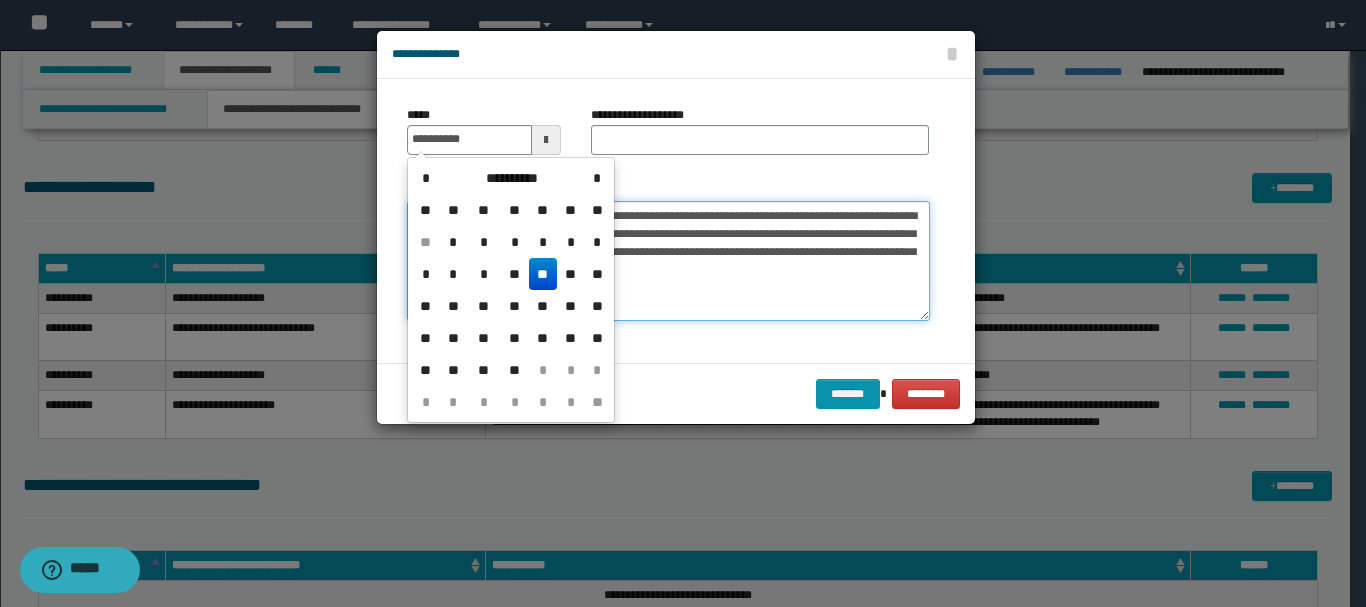 type on "**********" 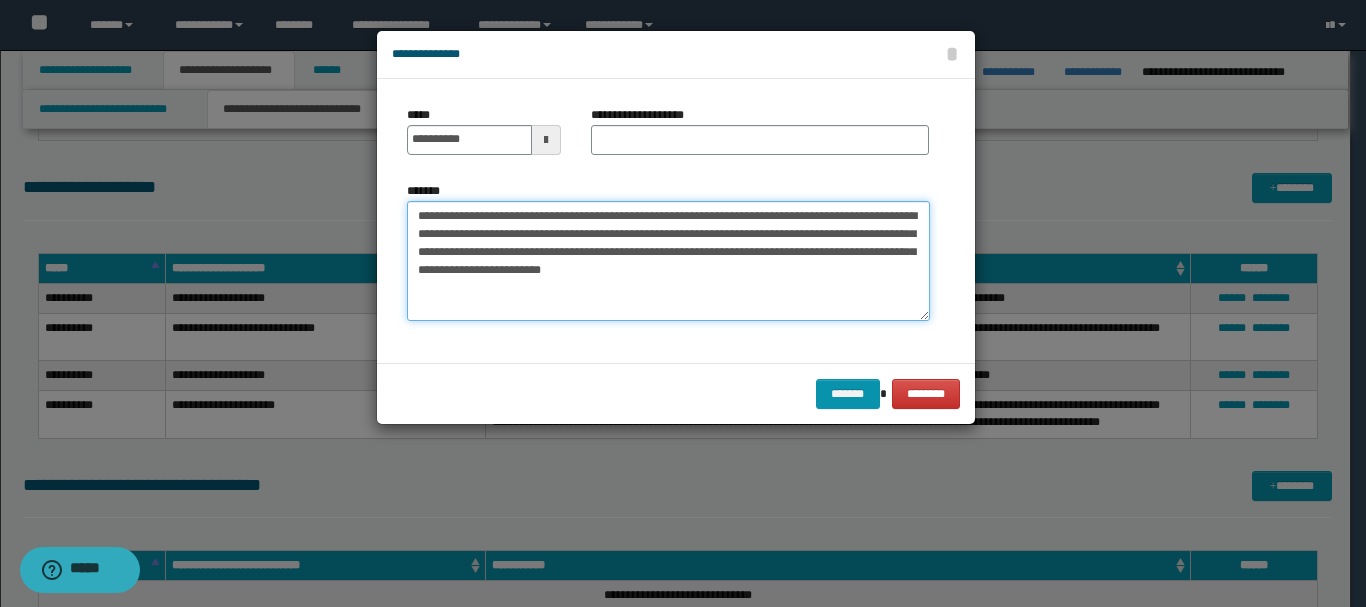 drag, startPoint x: 520, startPoint y: 217, endPoint x: 661, endPoint y: 219, distance: 141.01419 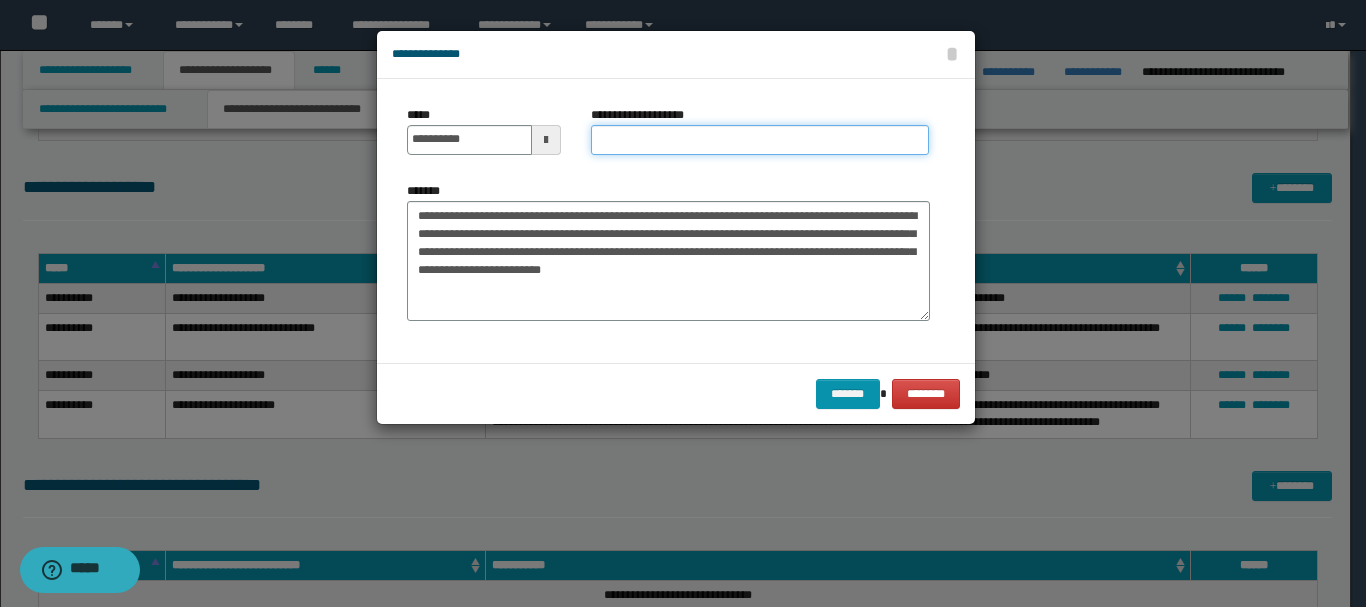 click on "**********" at bounding box center [760, 140] 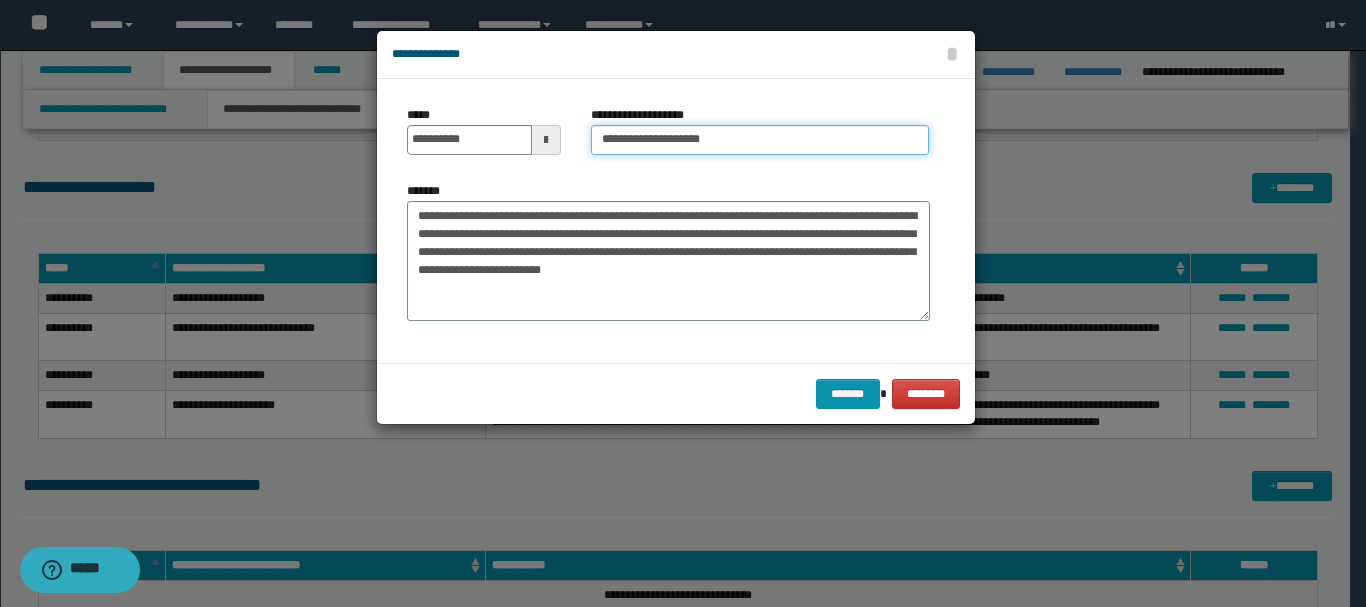 type on "**********" 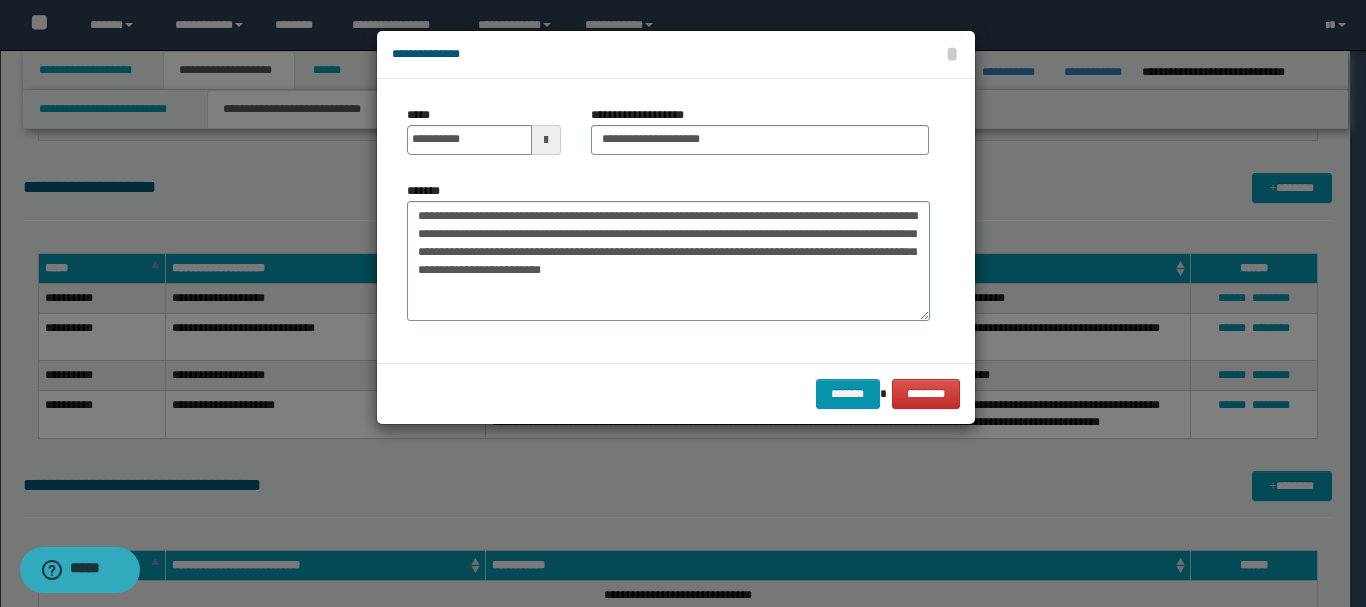 drag, startPoint x: 750, startPoint y: 368, endPoint x: 803, endPoint y: 358, distance: 53.935146 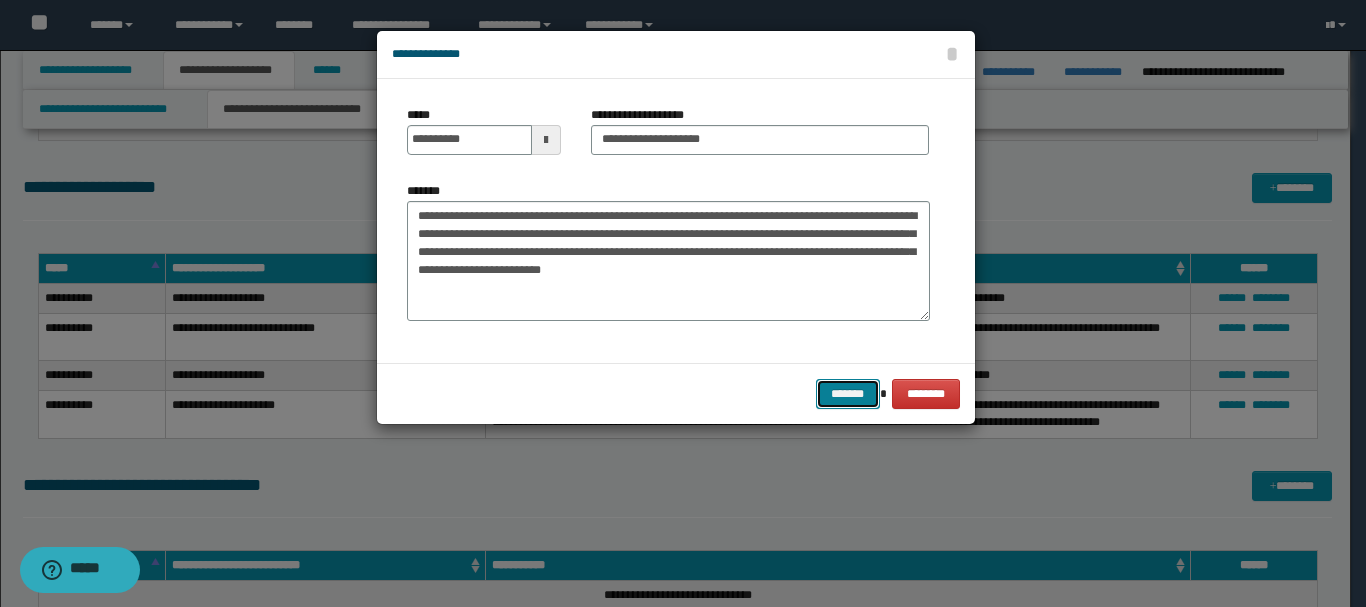click on "*******" at bounding box center [848, 394] 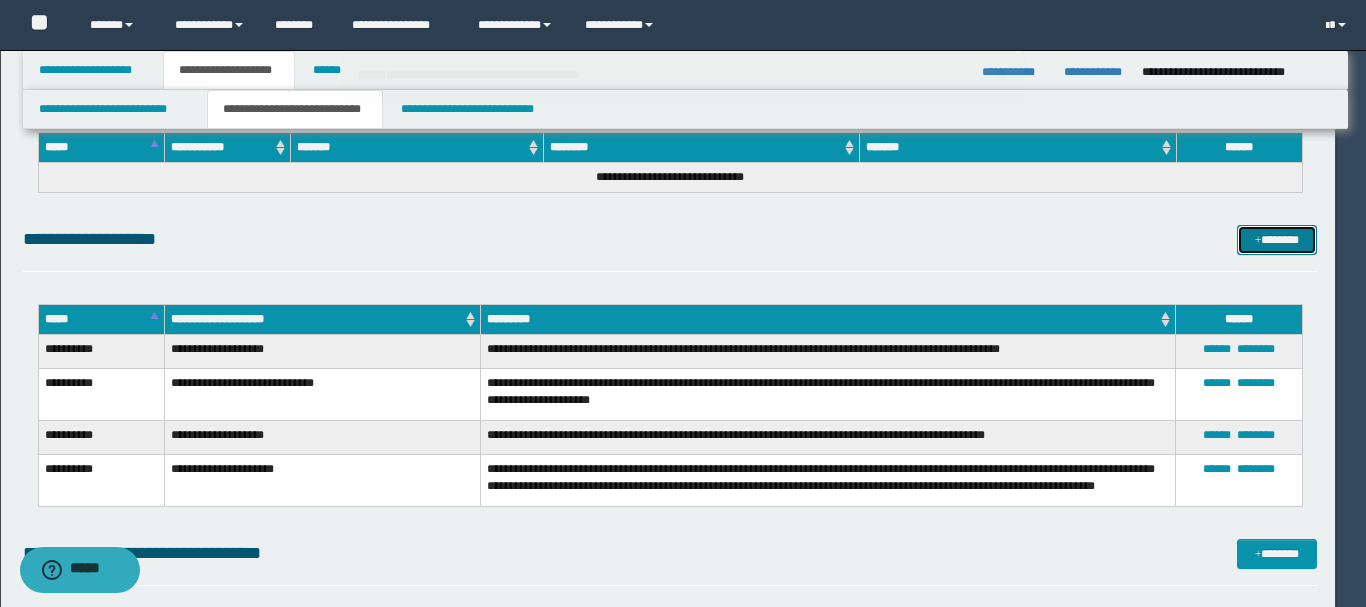 type 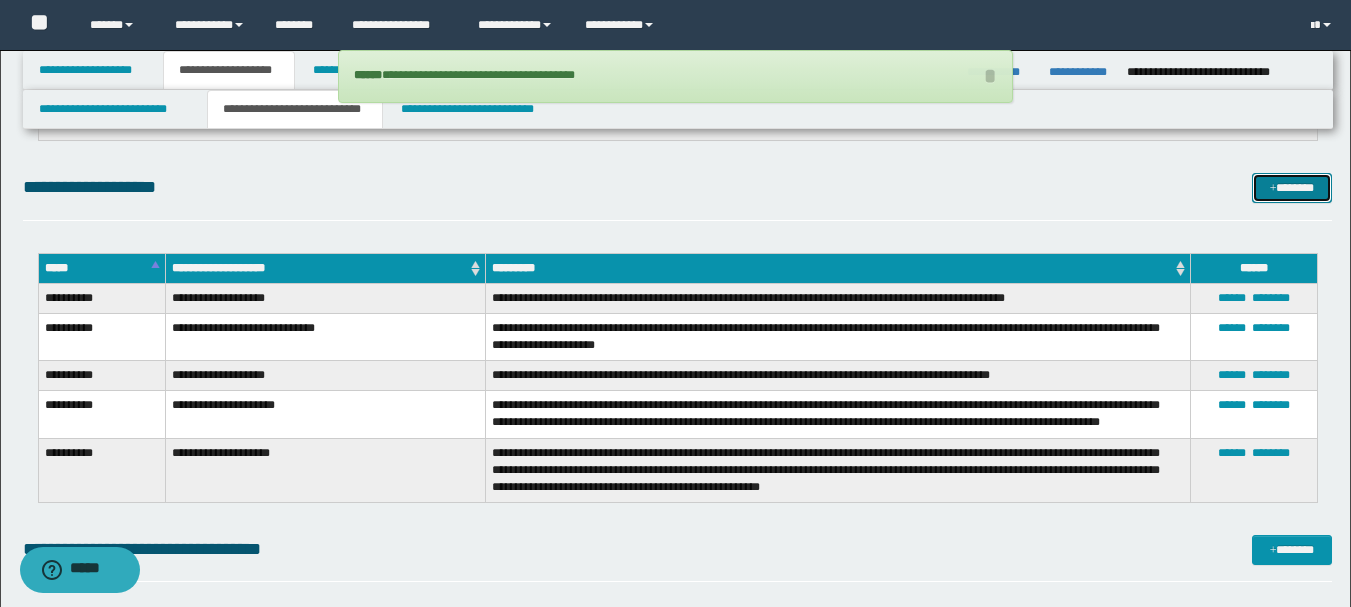 click on "*******" at bounding box center (1292, 188) 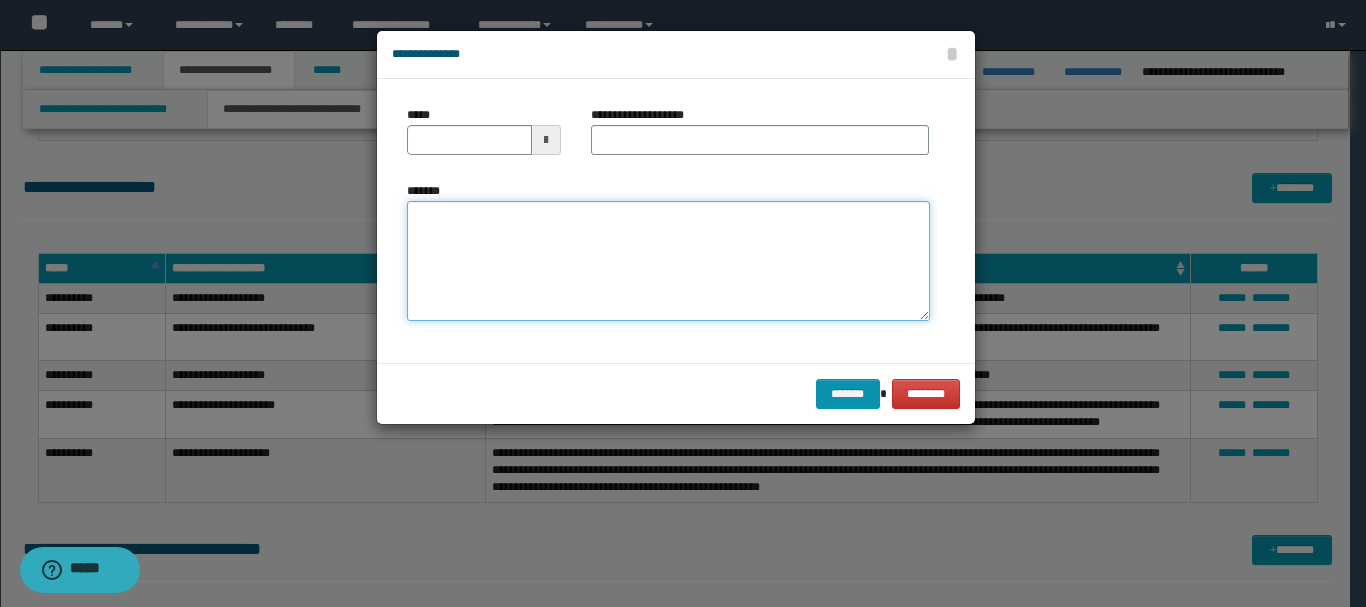 click on "*******" at bounding box center (668, 261) 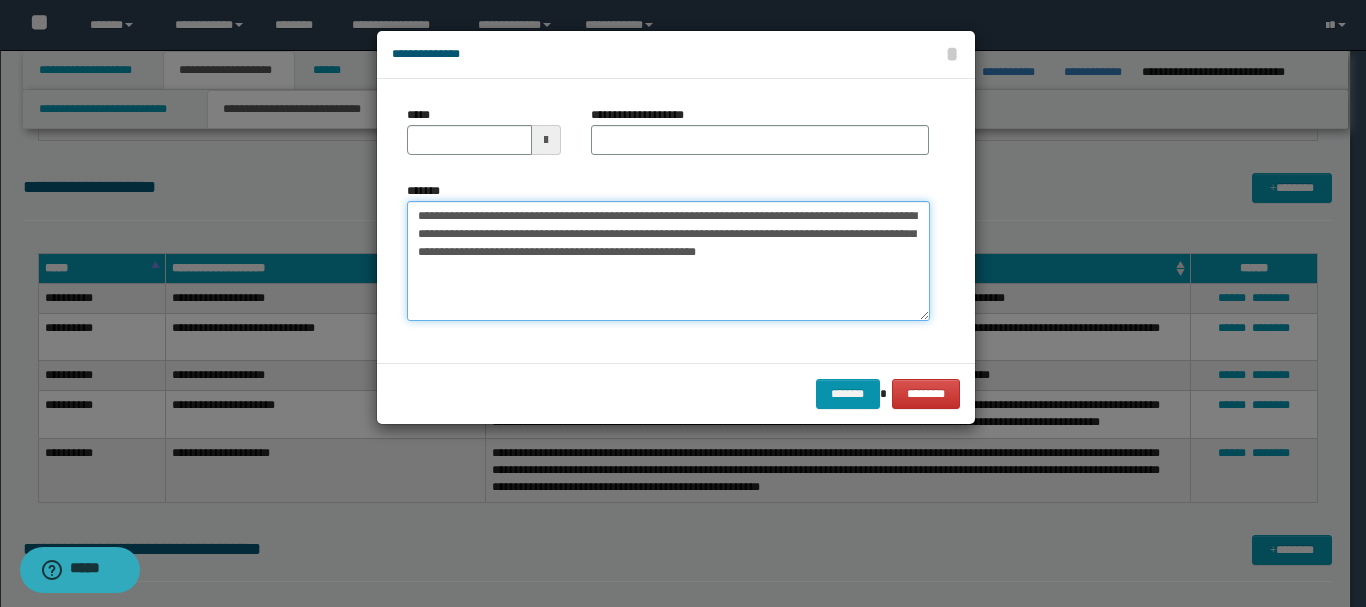 drag, startPoint x: 454, startPoint y: 216, endPoint x: 516, endPoint y: 219, distance: 62.072536 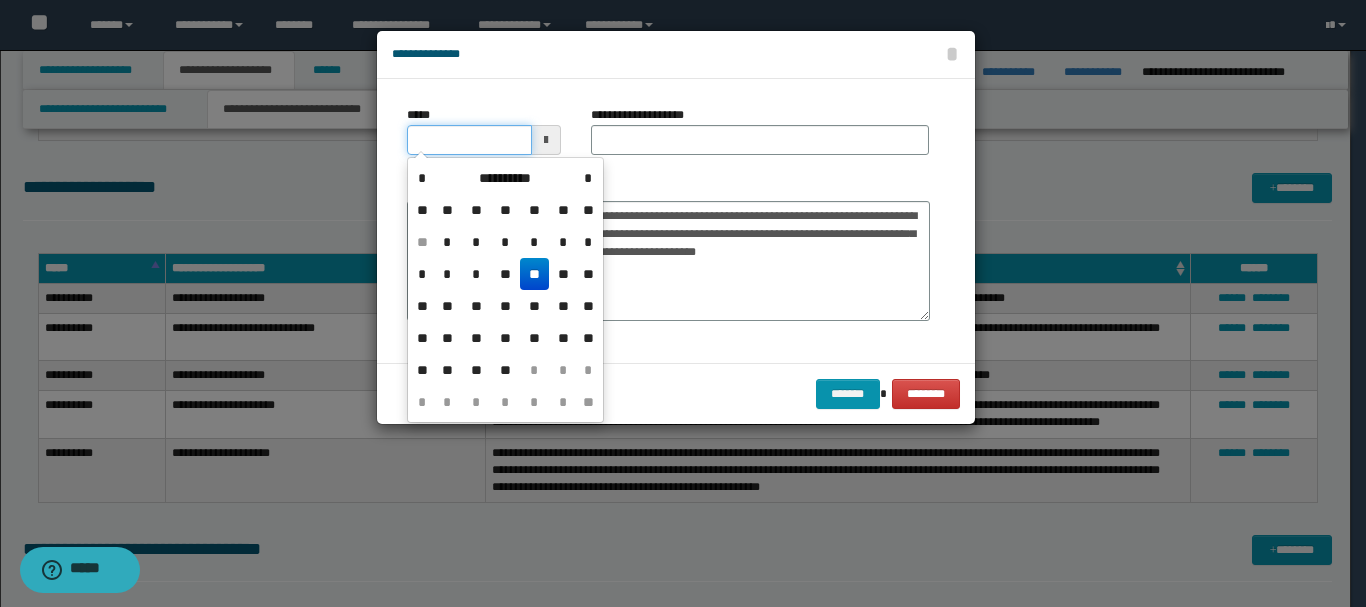 click on "*****" at bounding box center (469, 140) 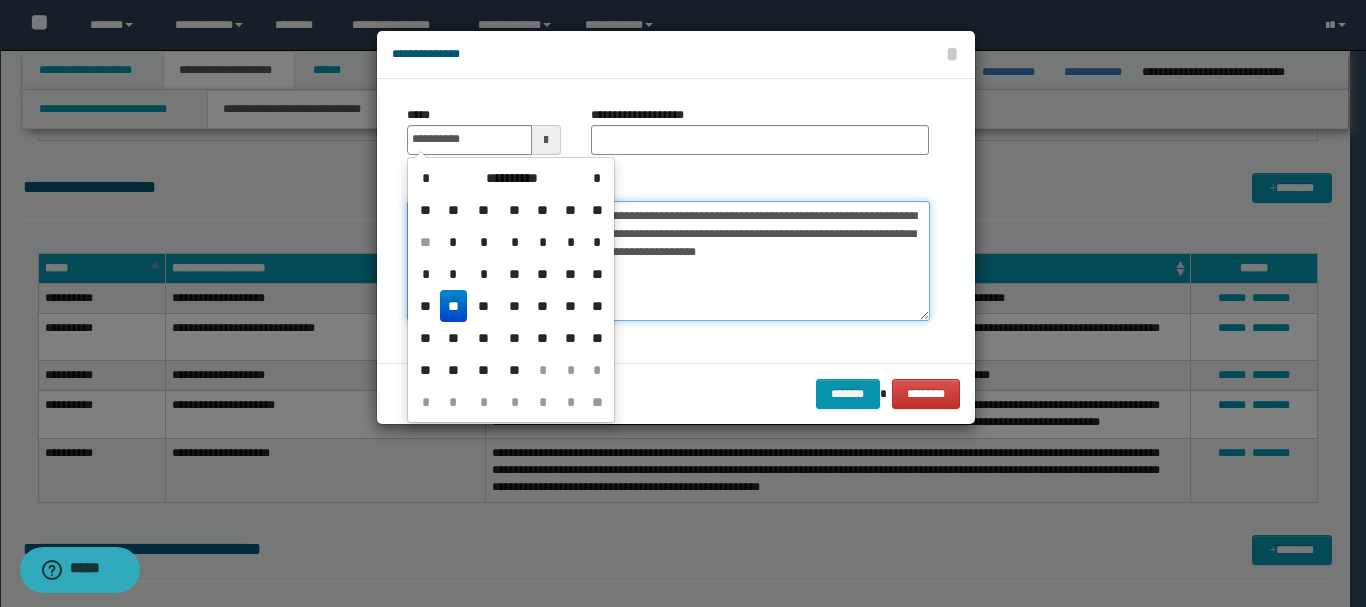 type on "**********" 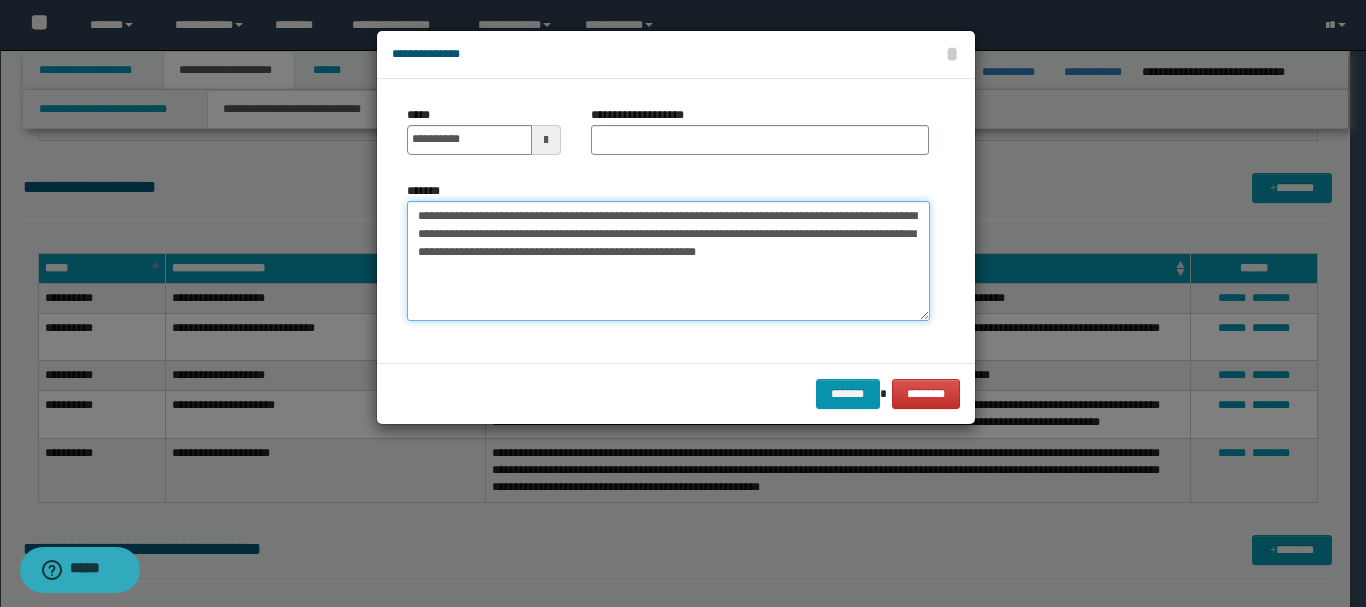 drag, startPoint x: 522, startPoint y: 214, endPoint x: 606, endPoint y: 214, distance: 84 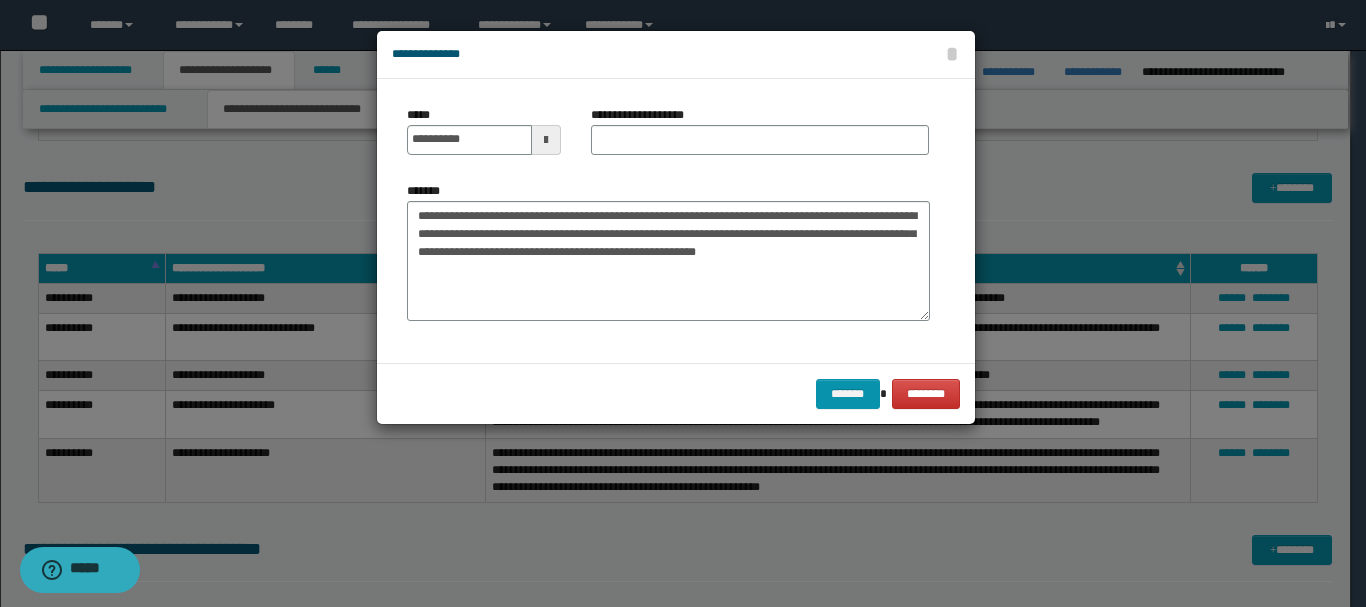 click on "**********" at bounding box center (760, 138) 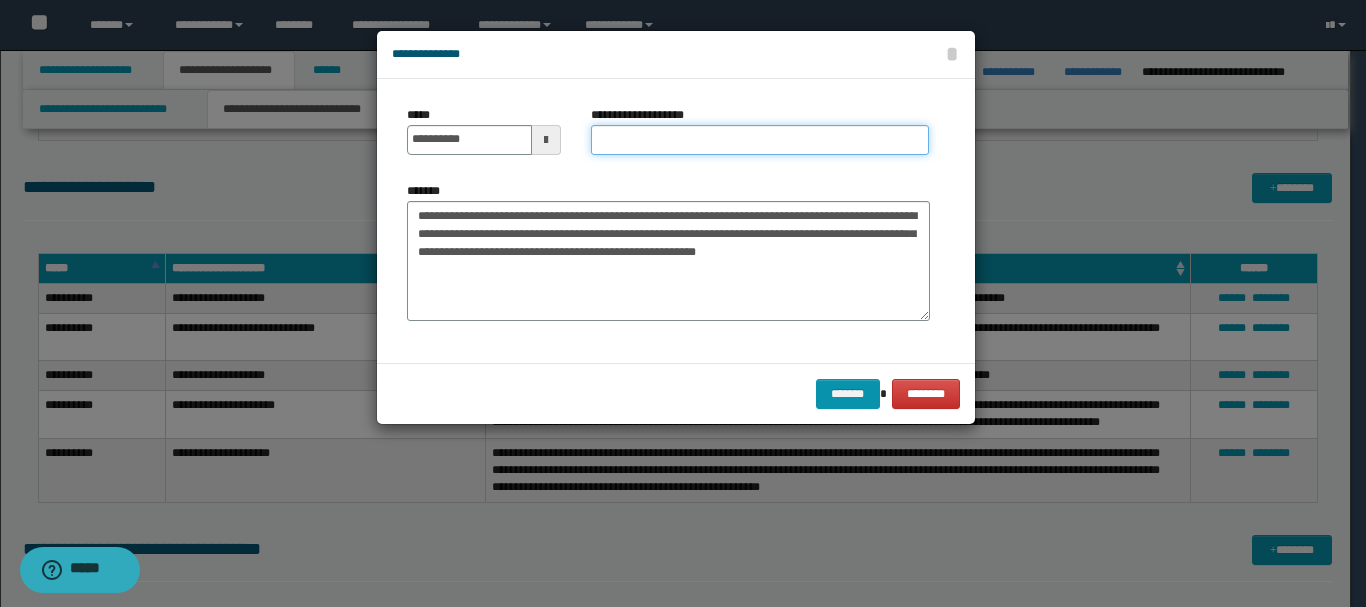 click on "**********" at bounding box center (760, 140) 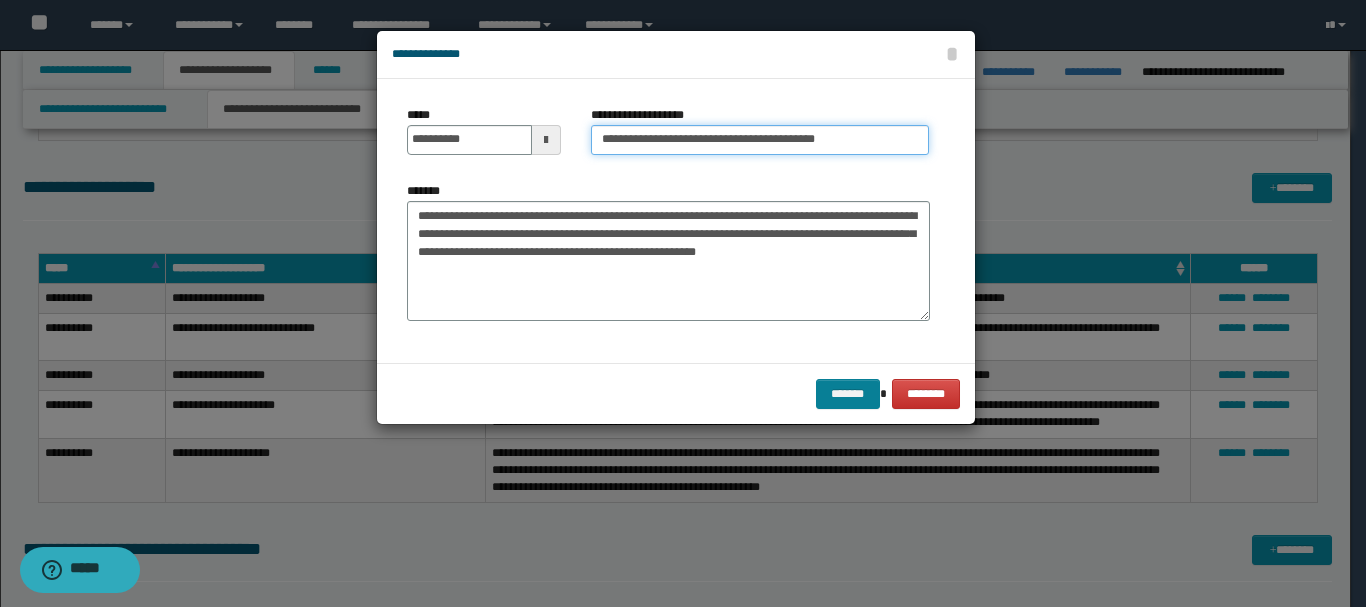 type on "**********" 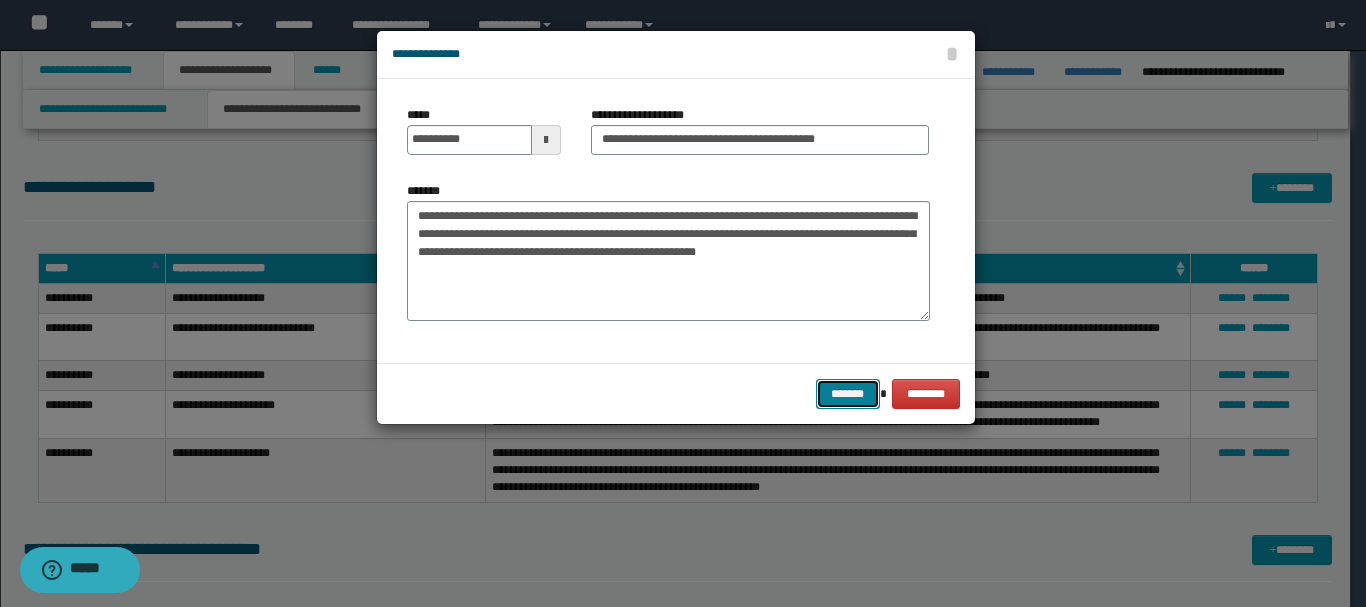 click on "*******" at bounding box center [848, 394] 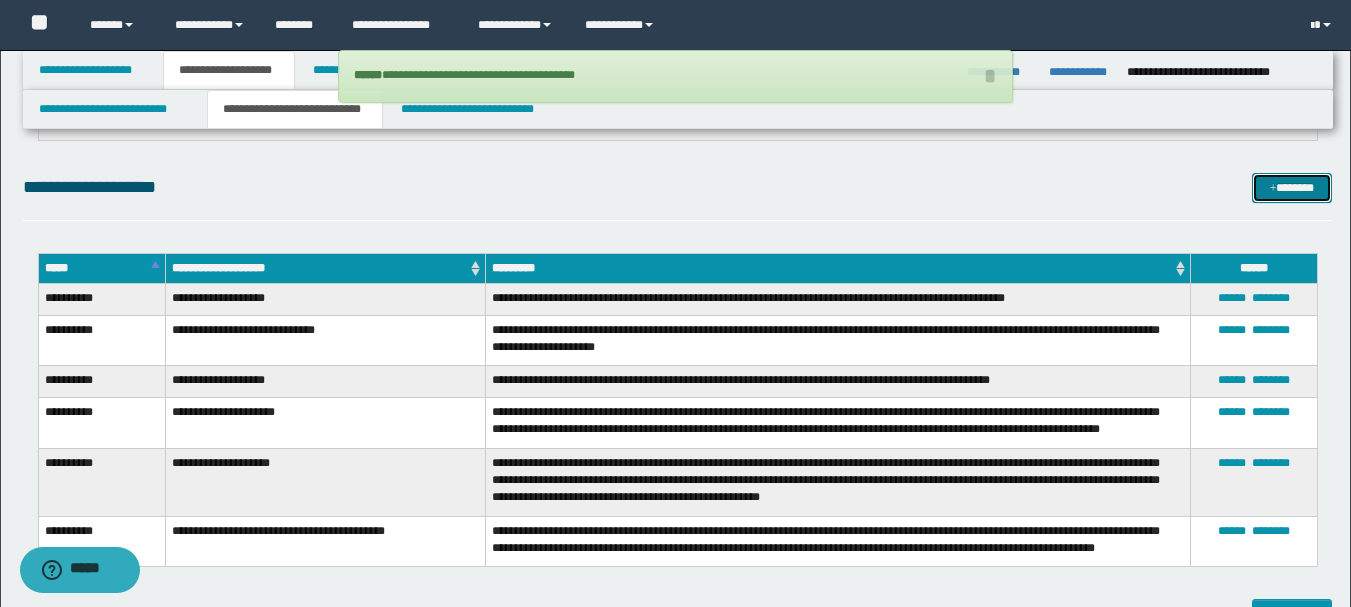 type 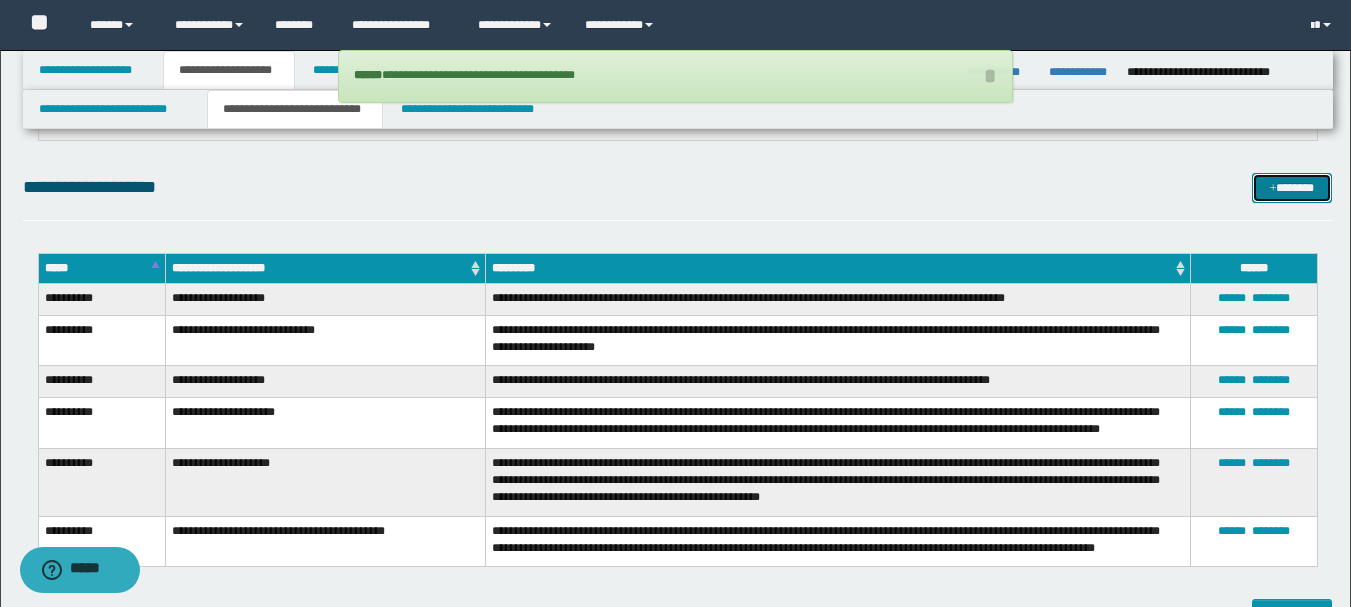 click on "*******" at bounding box center (1292, 188) 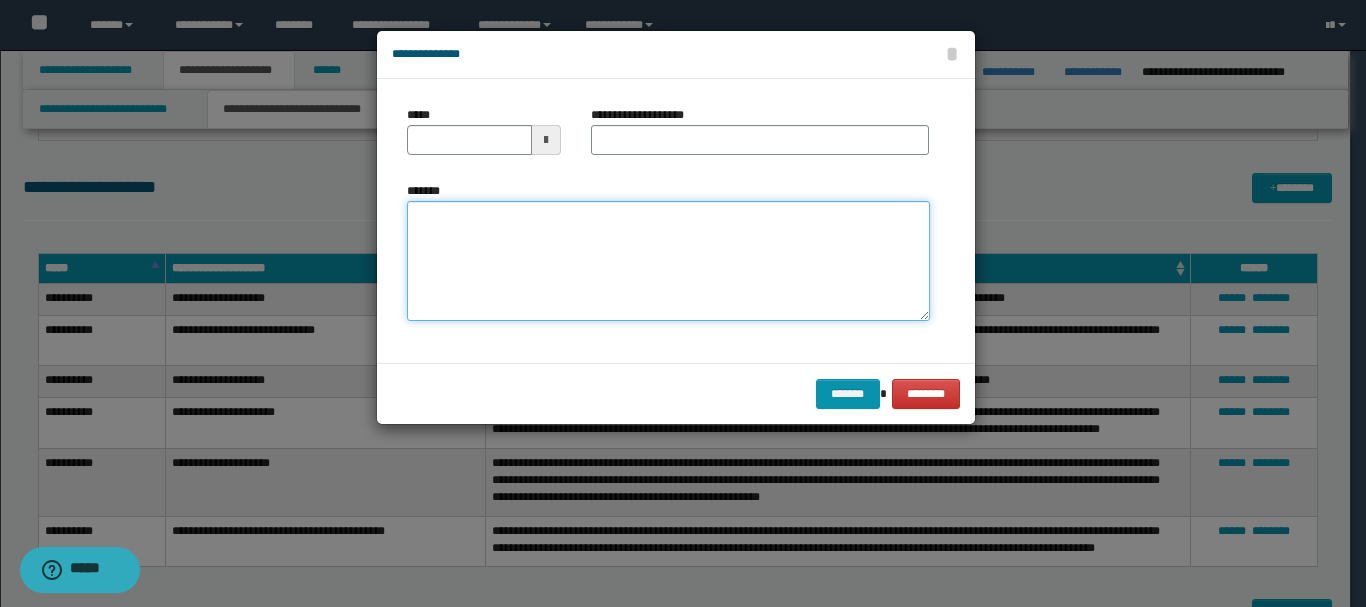 click on "*******" at bounding box center [668, 261] 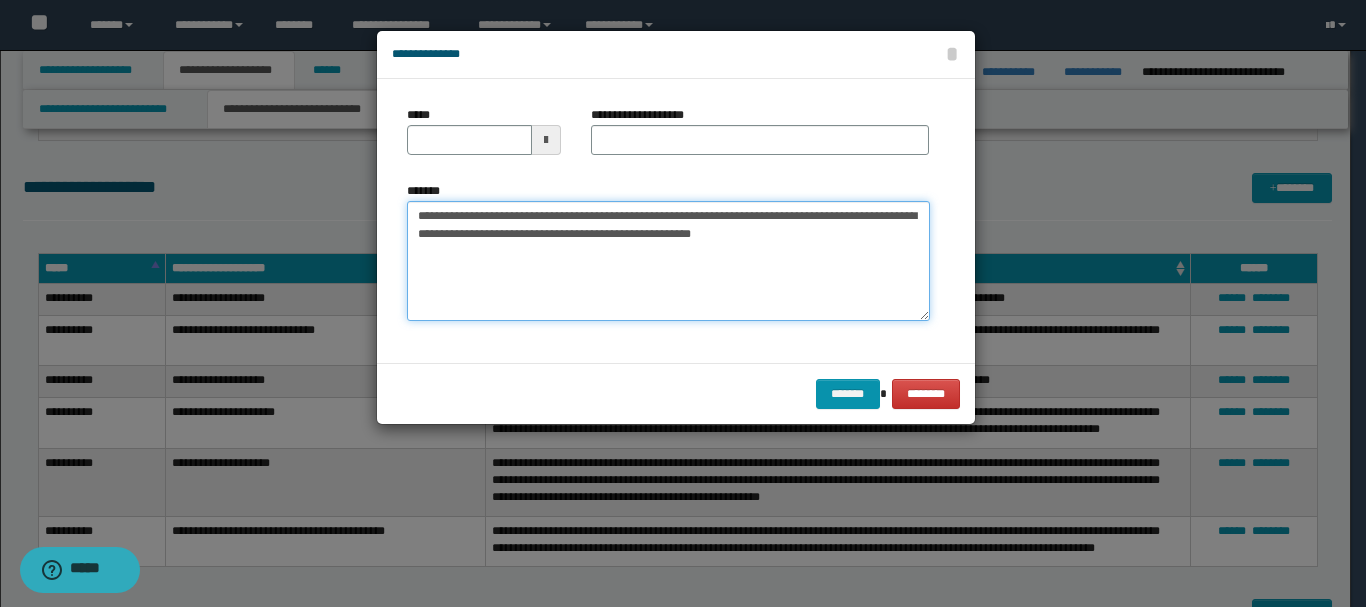 drag, startPoint x: 457, startPoint y: 213, endPoint x: 516, endPoint y: 217, distance: 59.135437 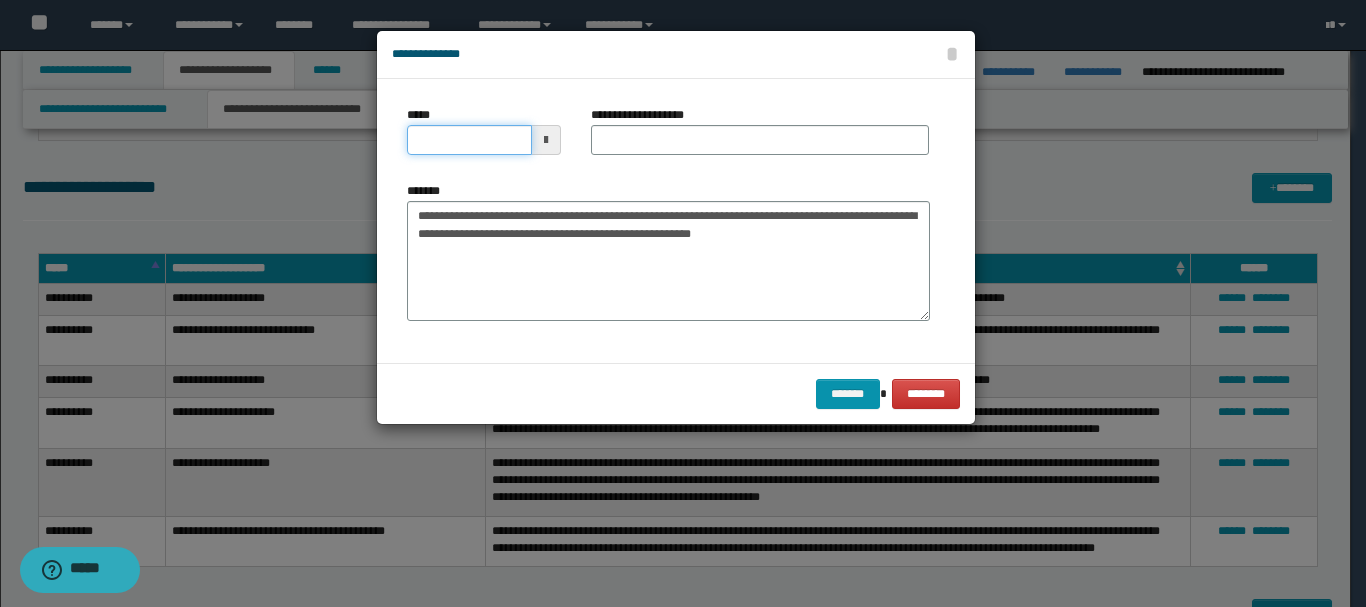 click on "*****" at bounding box center (469, 140) 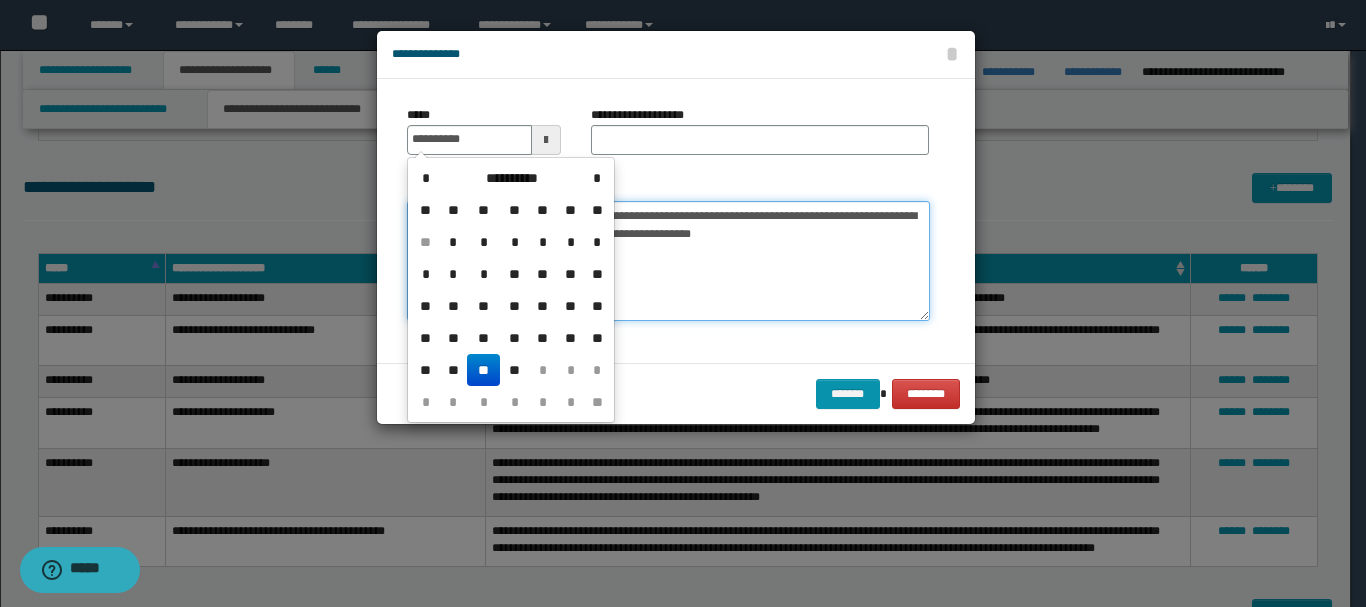 type on "**********" 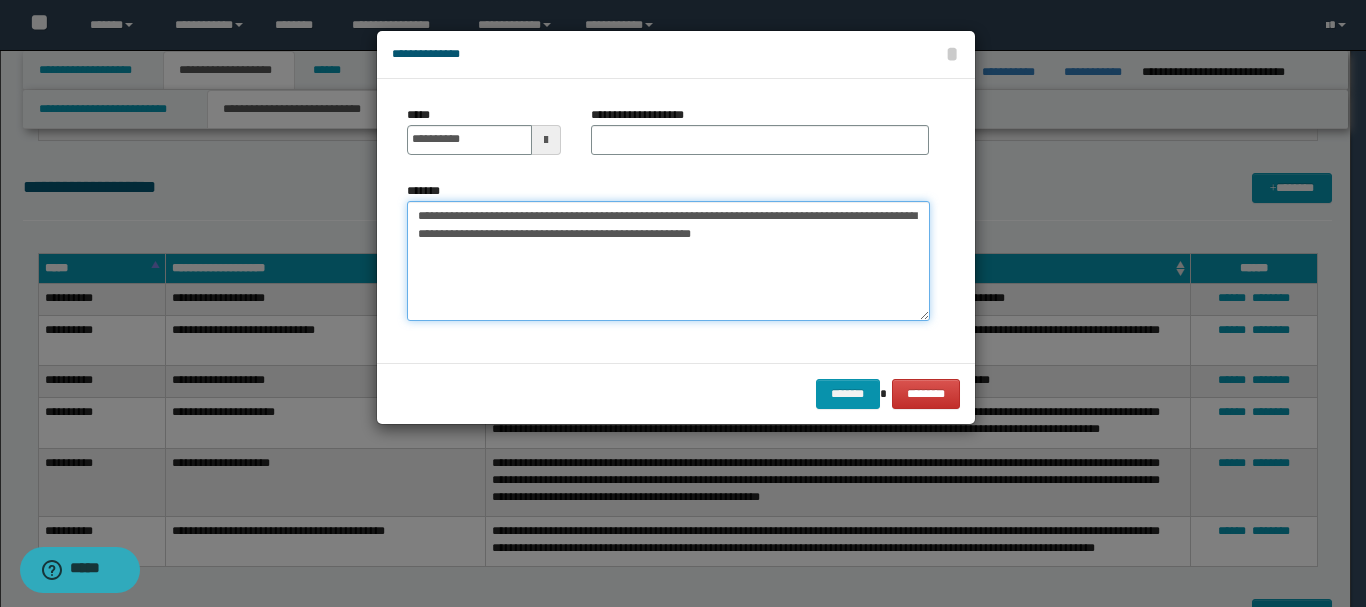 click on "**********" at bounding box center [668, 261] 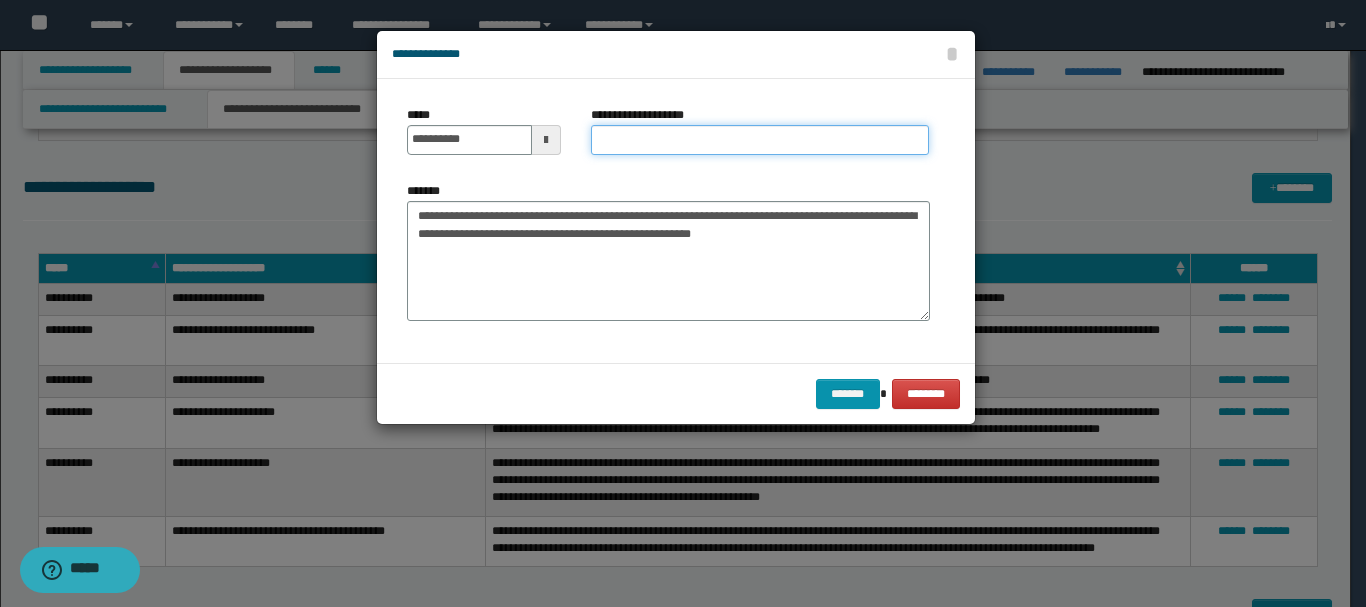 click on "**********" at bounding box center (760, 140) 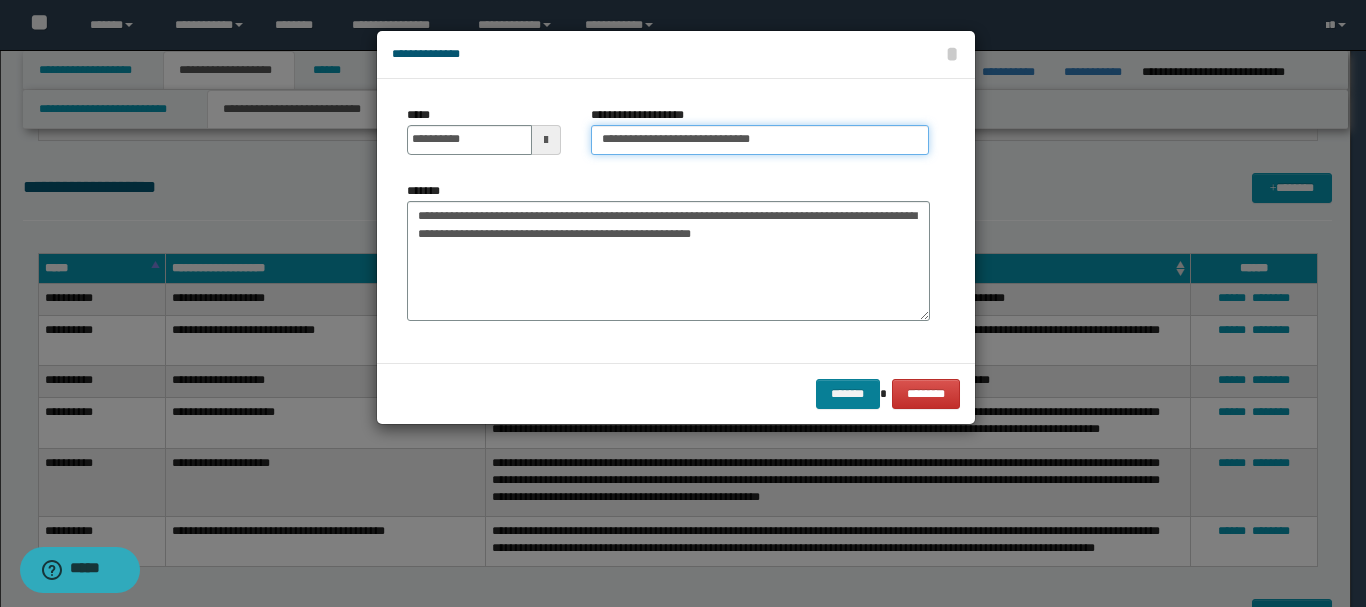 type on "**********" 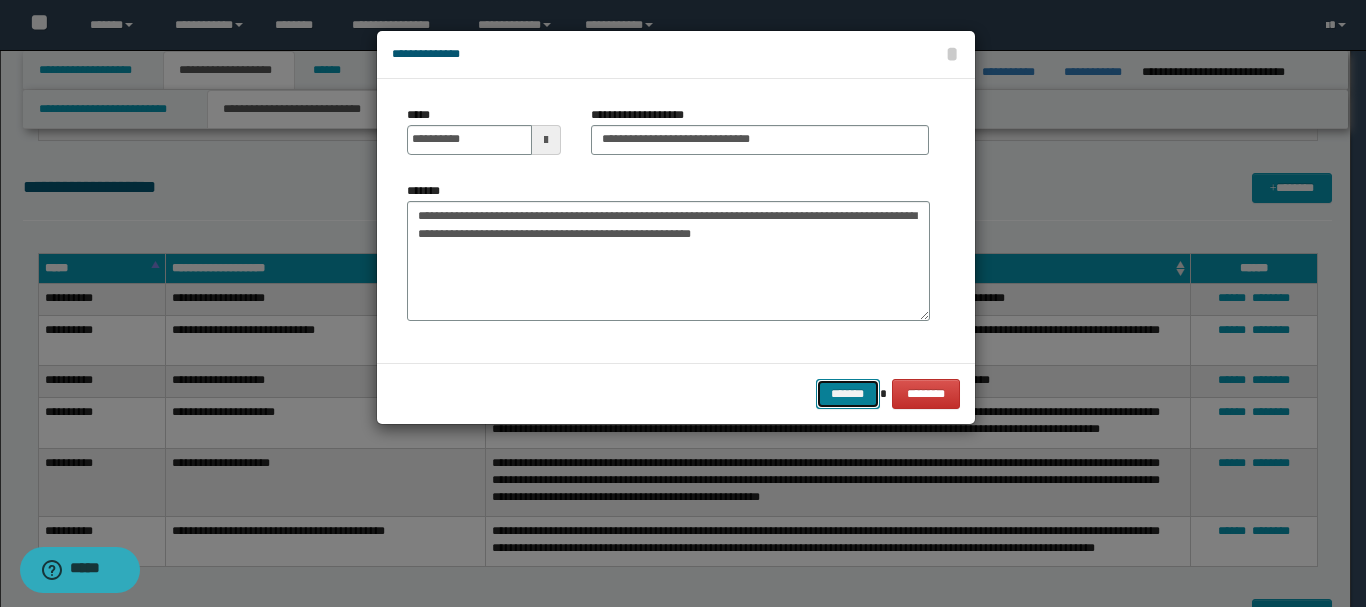 click on "*******" at bounding box center [848, 394] 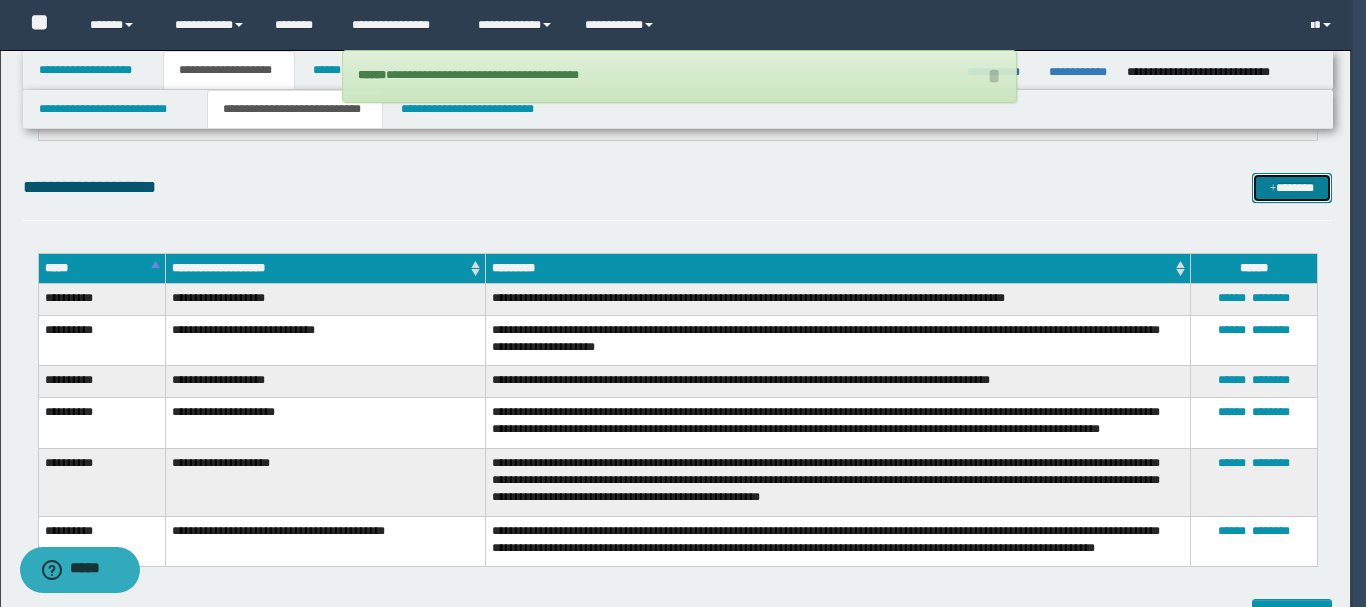 type 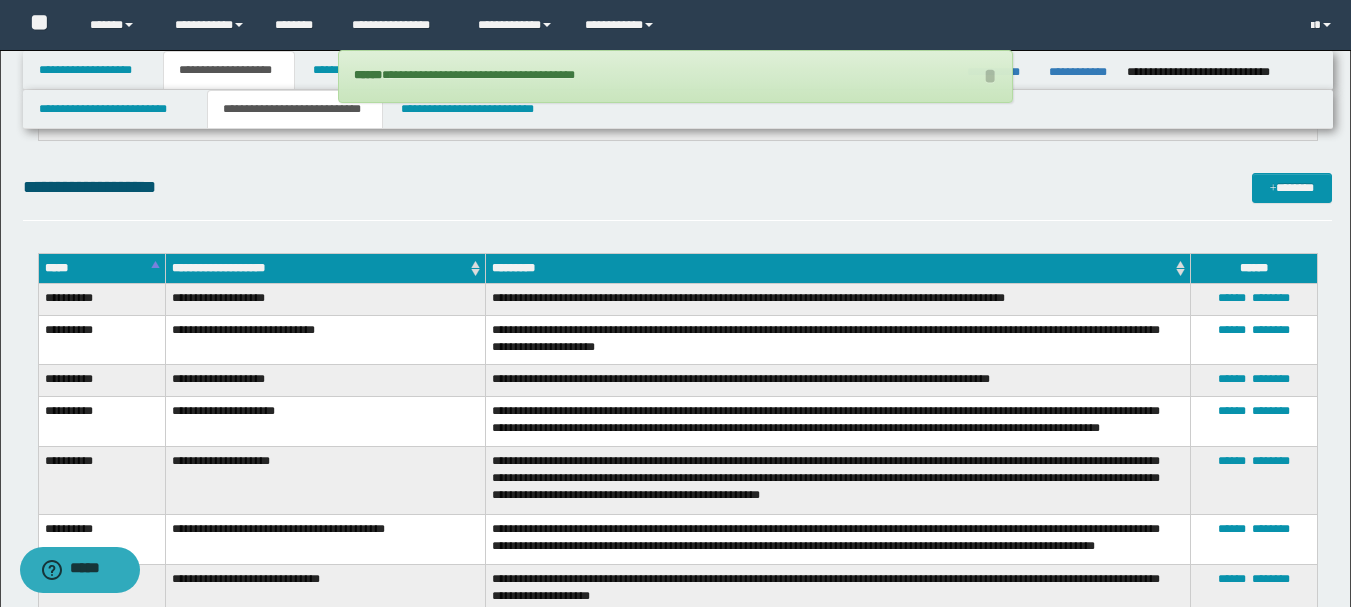 click on "**********" at bounding box center (677, -1045) 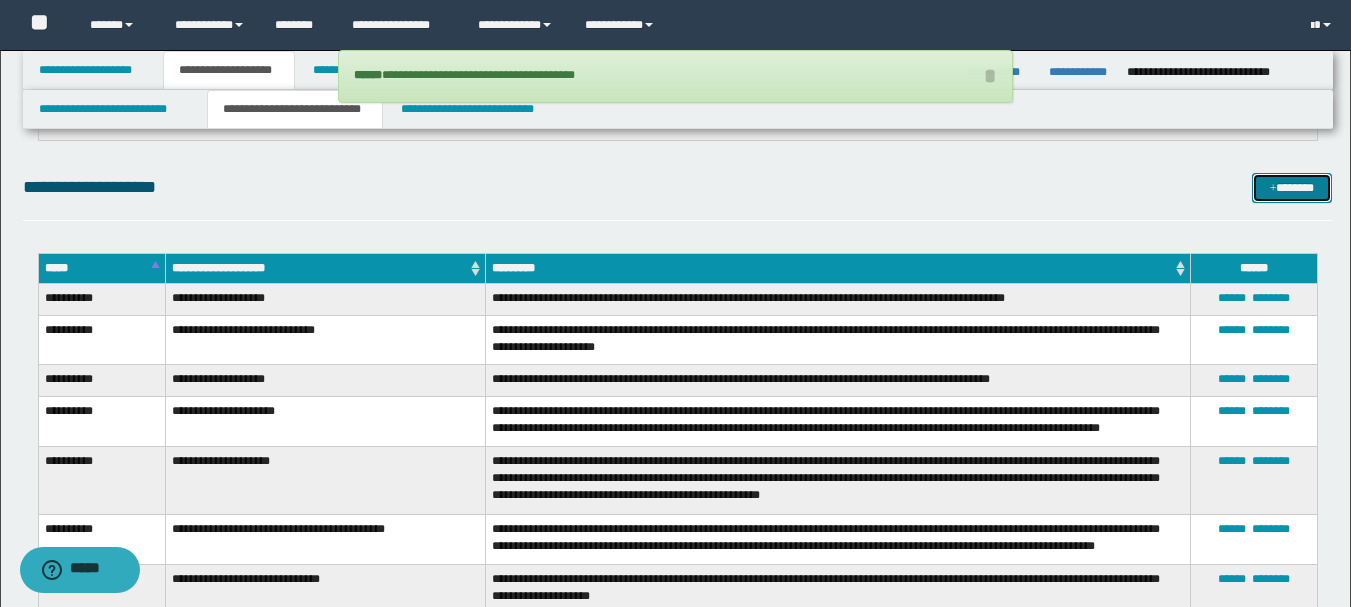 click on "*******" at bounding box center [1292, 188] 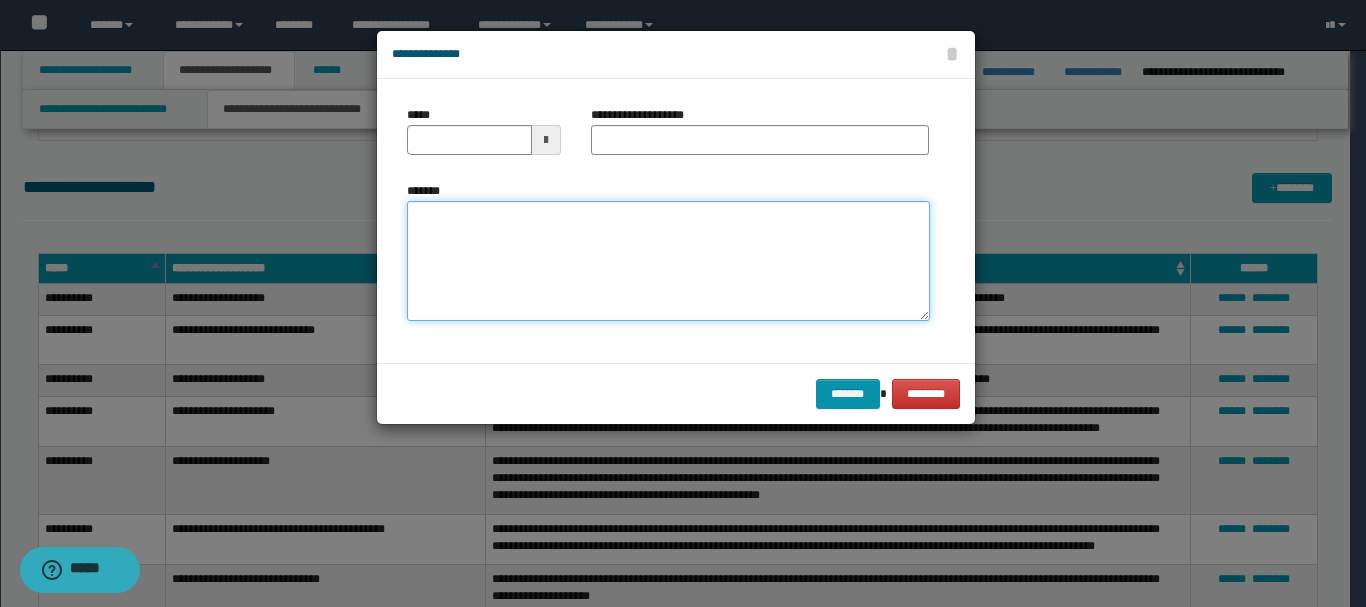 click on "*******" at bounding box center [668, 261] 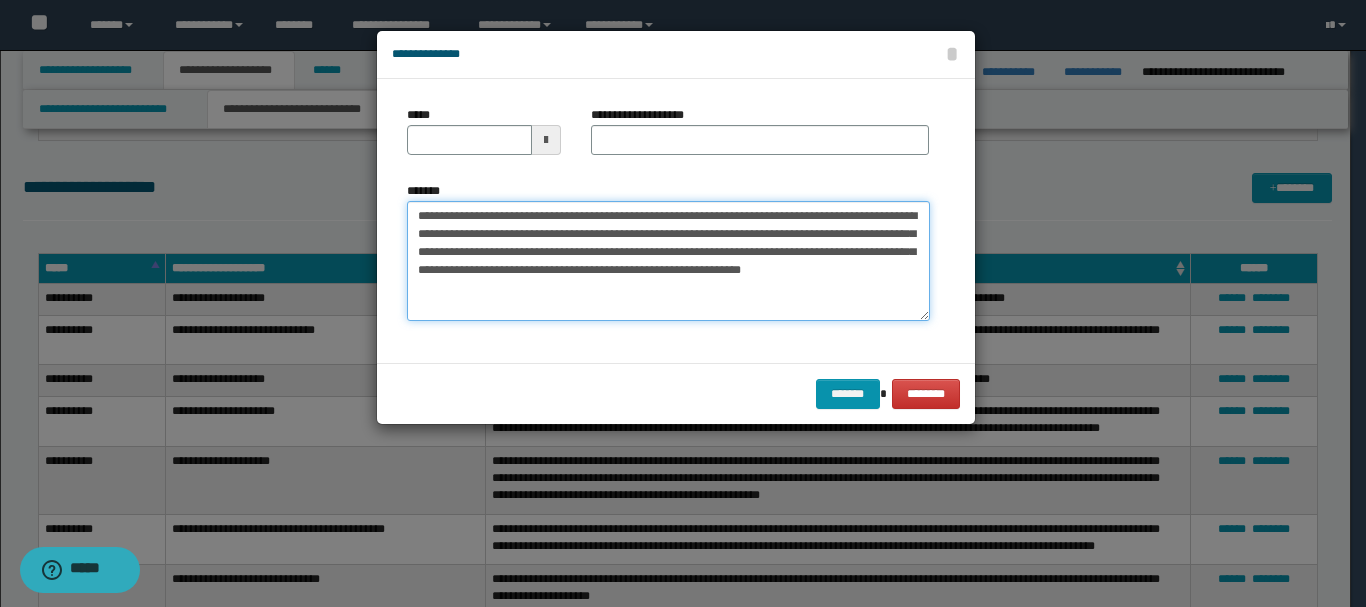 drag, startPoint x: 454, startPoint y: 210, endPoint x: 519, endPoint y: 210, distance: 65 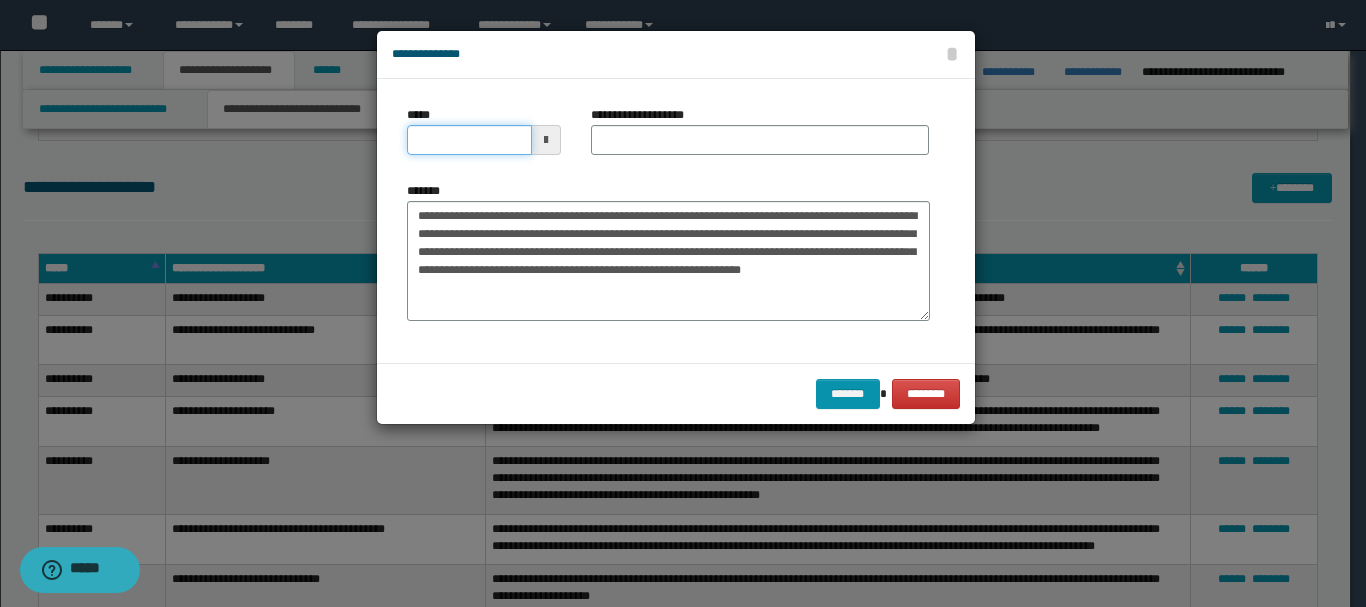 click on "*****" at bounding box center (469, 140) 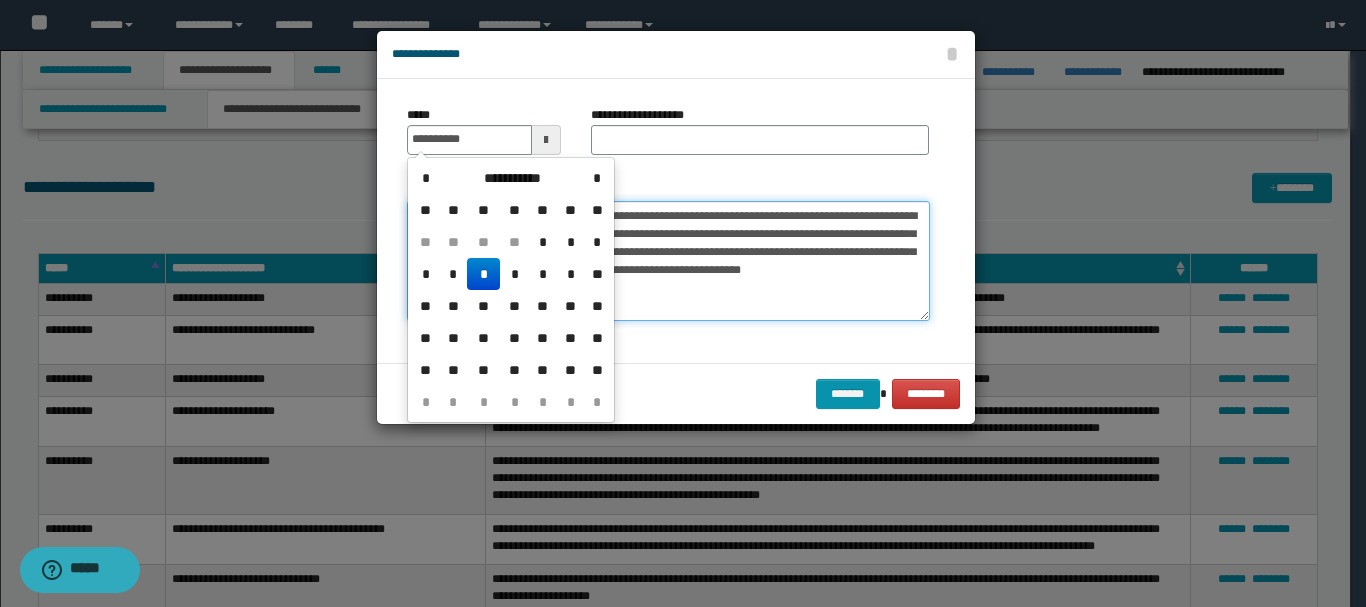 type on "**********" 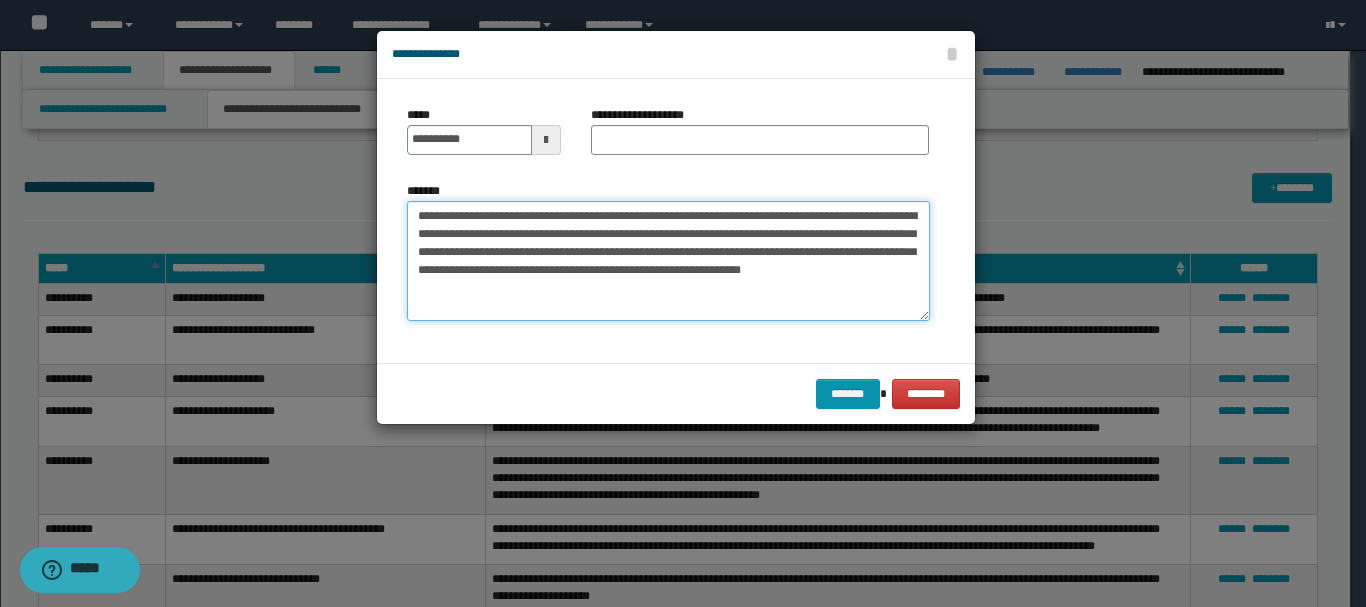 click on "**********" at bounding box center (668, 261) 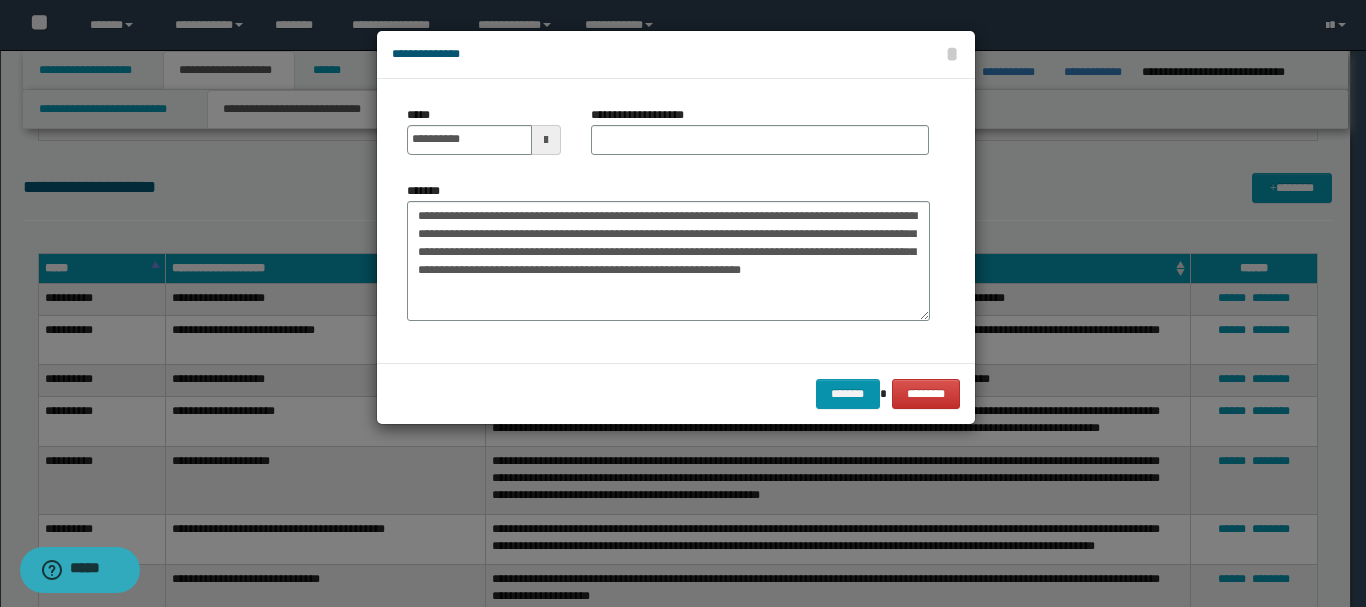 click on "**********" at bounding box center [648, 115] 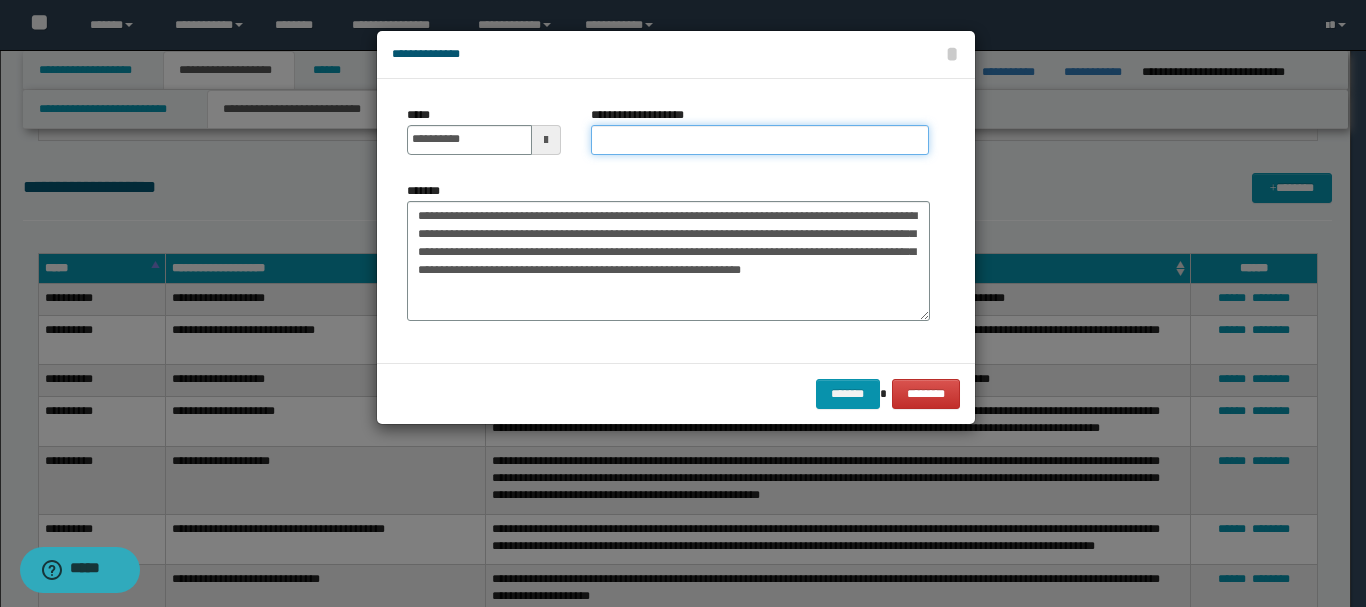 click on "**********" at bounding box center [760, 140] 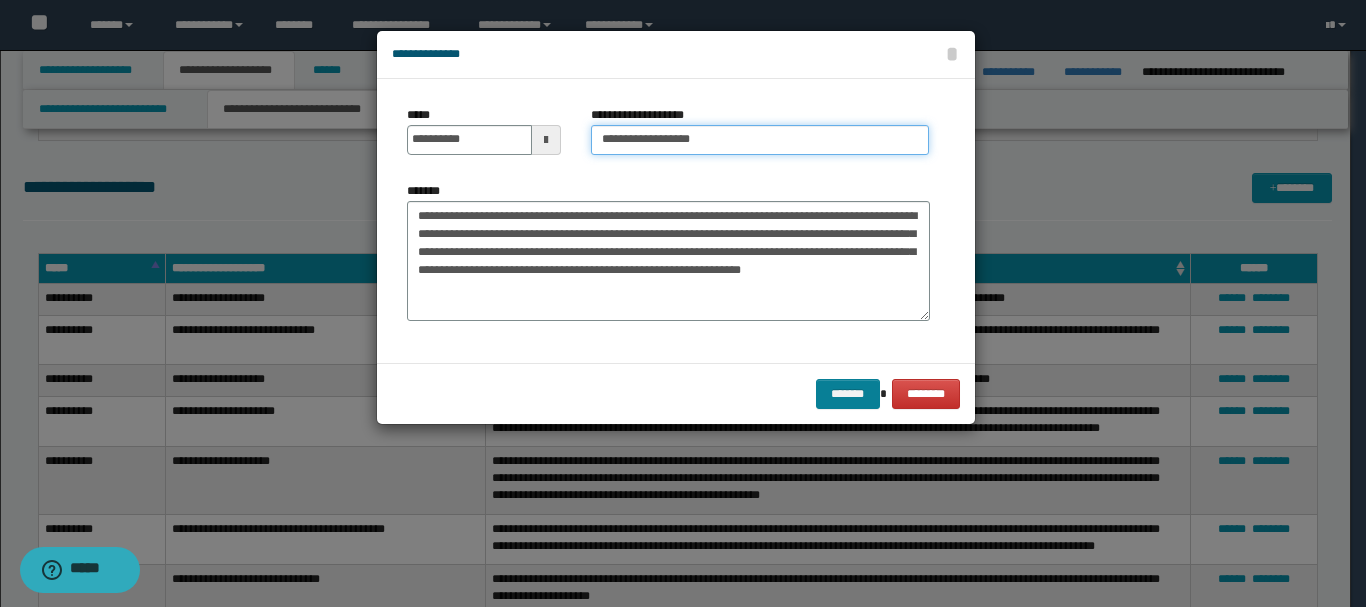 type on "**********" 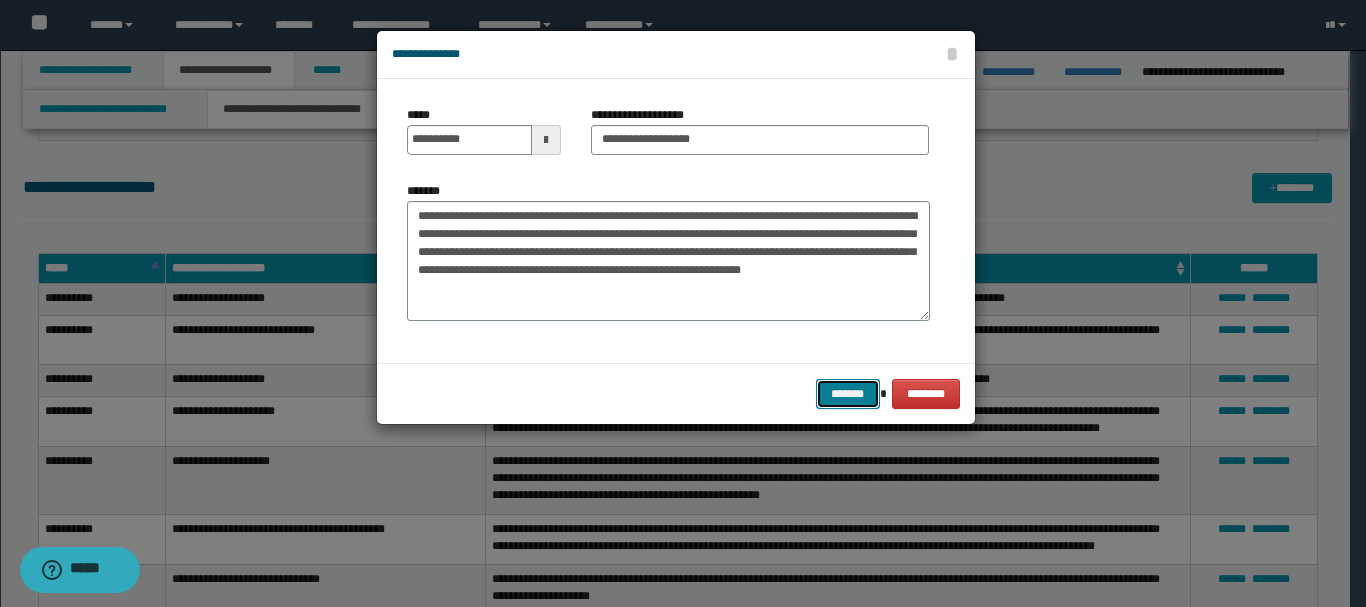 click on "*******" at bounding box center (848, 394) 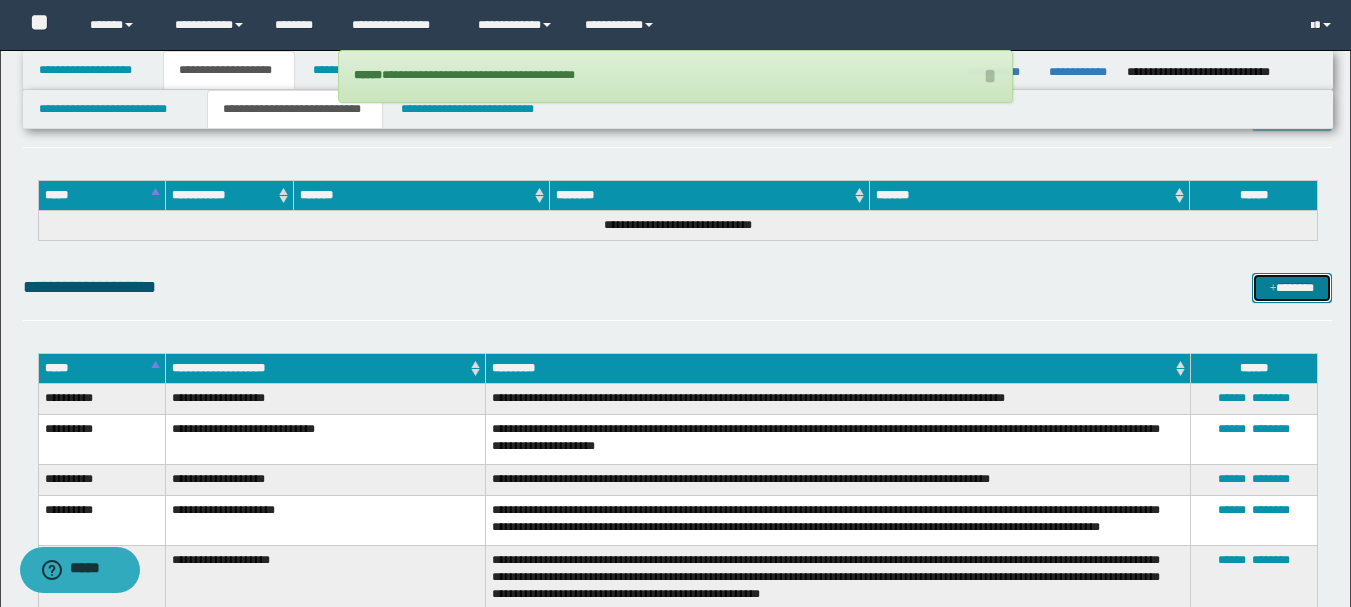 scroll, scrollTop: 2500, scrollLeft: 0, axis: vertical 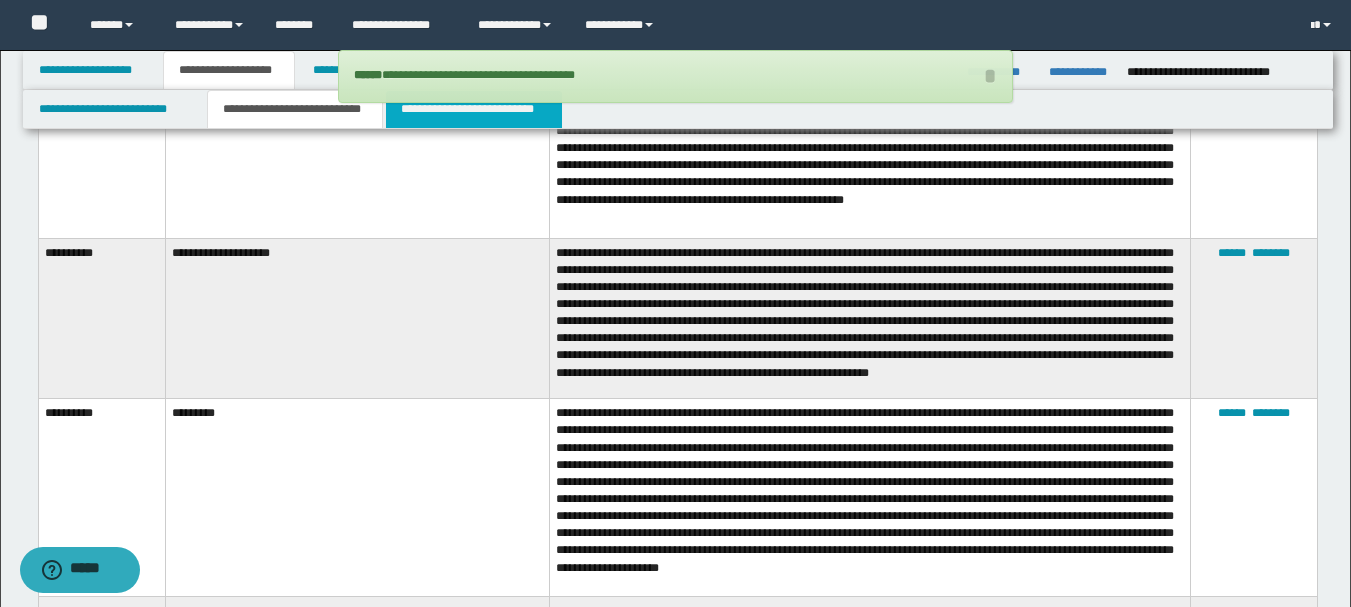 click on "**********" at bounding box center (474, 109) 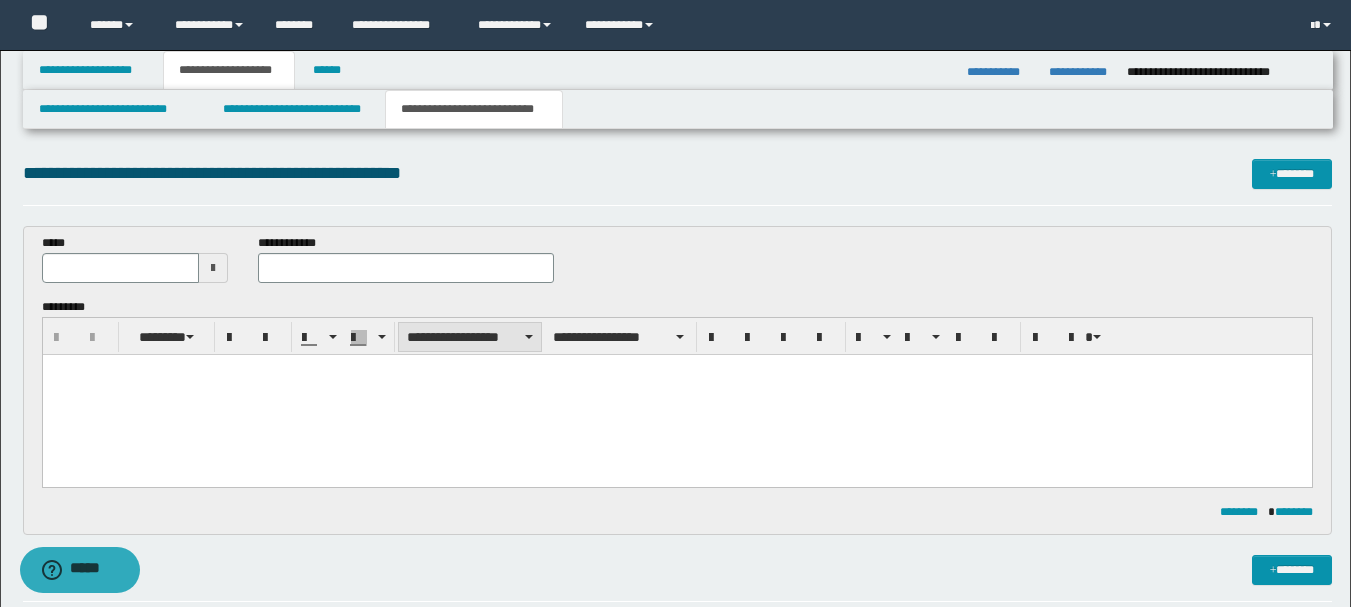 scroll, scrollTop: 100, scrollLeft: 0, axis: vertical 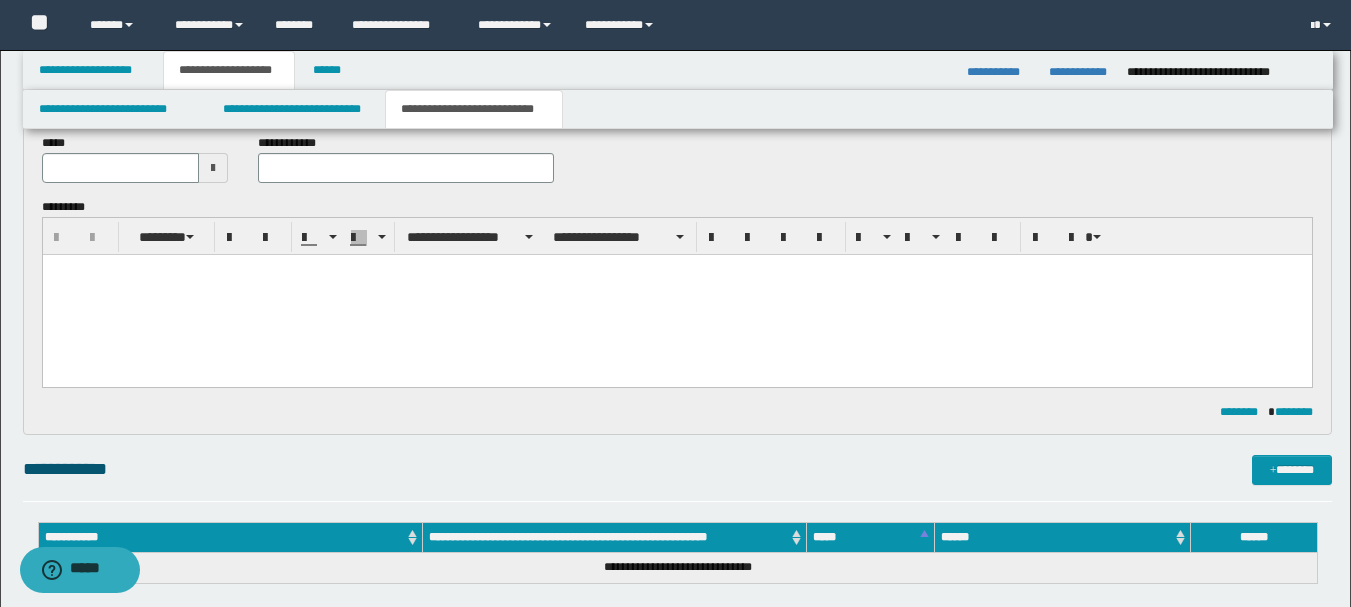 click at bounding box center [676, 295] 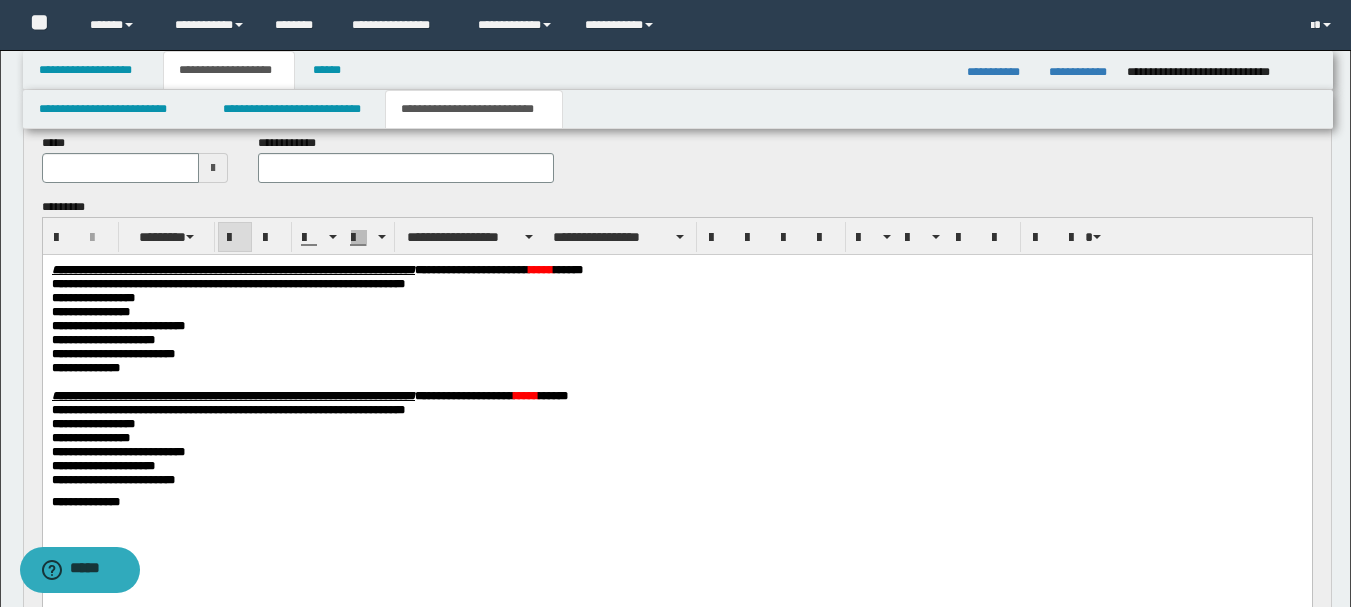 scroll, scrollTop: 200, scrollLeft: 0, axis: vertical 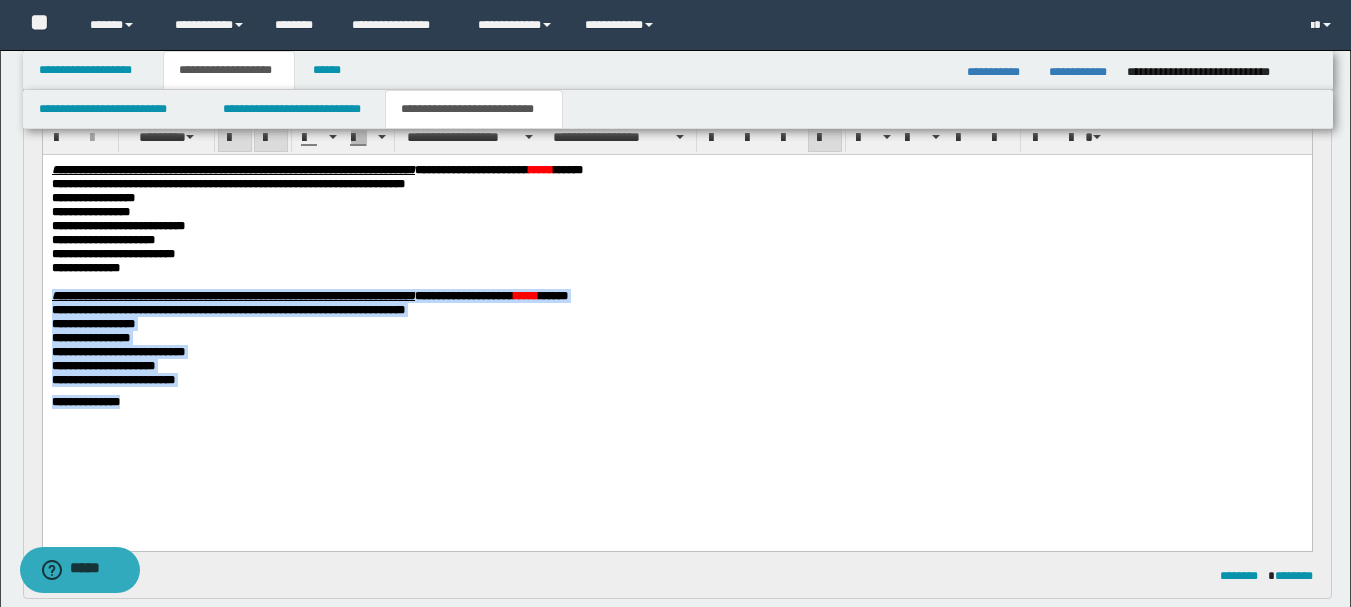 drag, startPoint x: 156, startPoint y: 436, endPoint x: 41, endPoint y: 310, distance: 170.59015 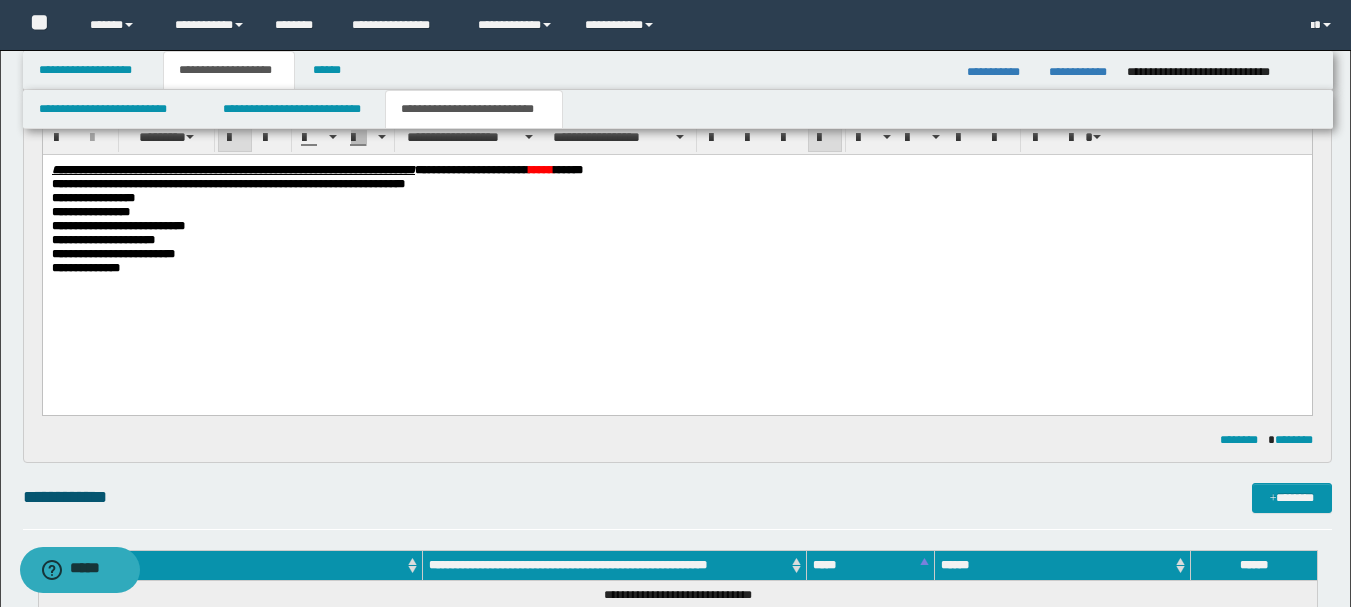 scroll, scrollTop: 0, scrollLeft: 0, axis: both 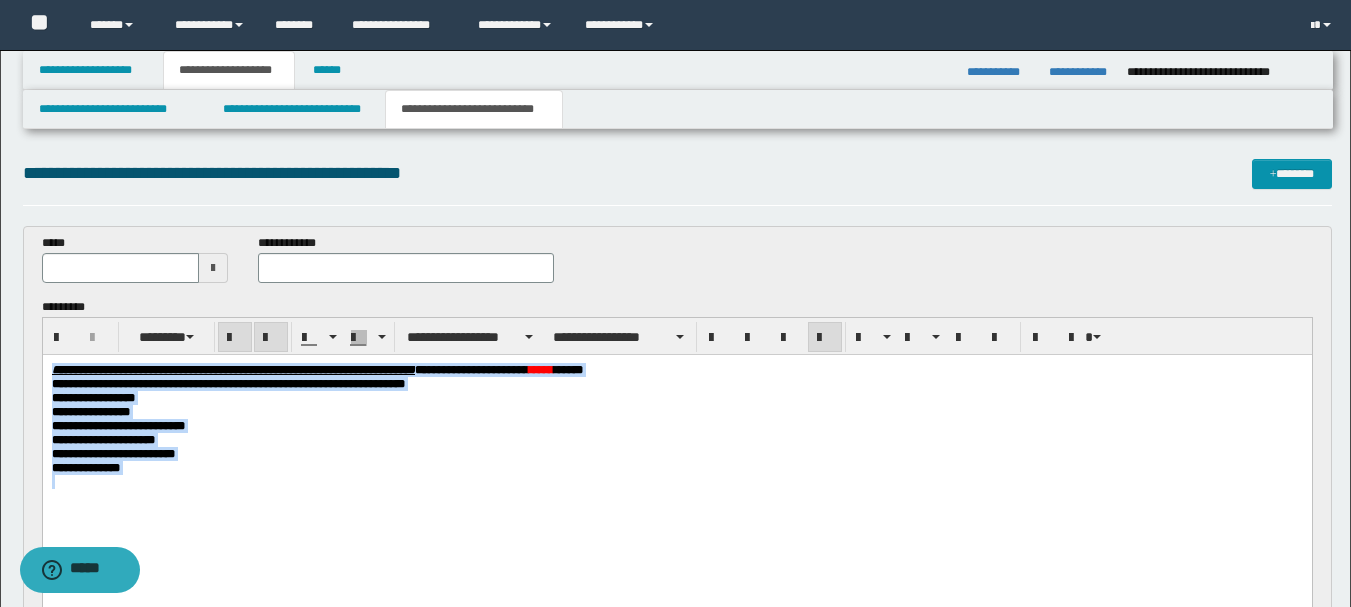 drag, startPoint x: 49, startPoint y: 365, endPoint x: 21, endPoint y: 344, distance: 35 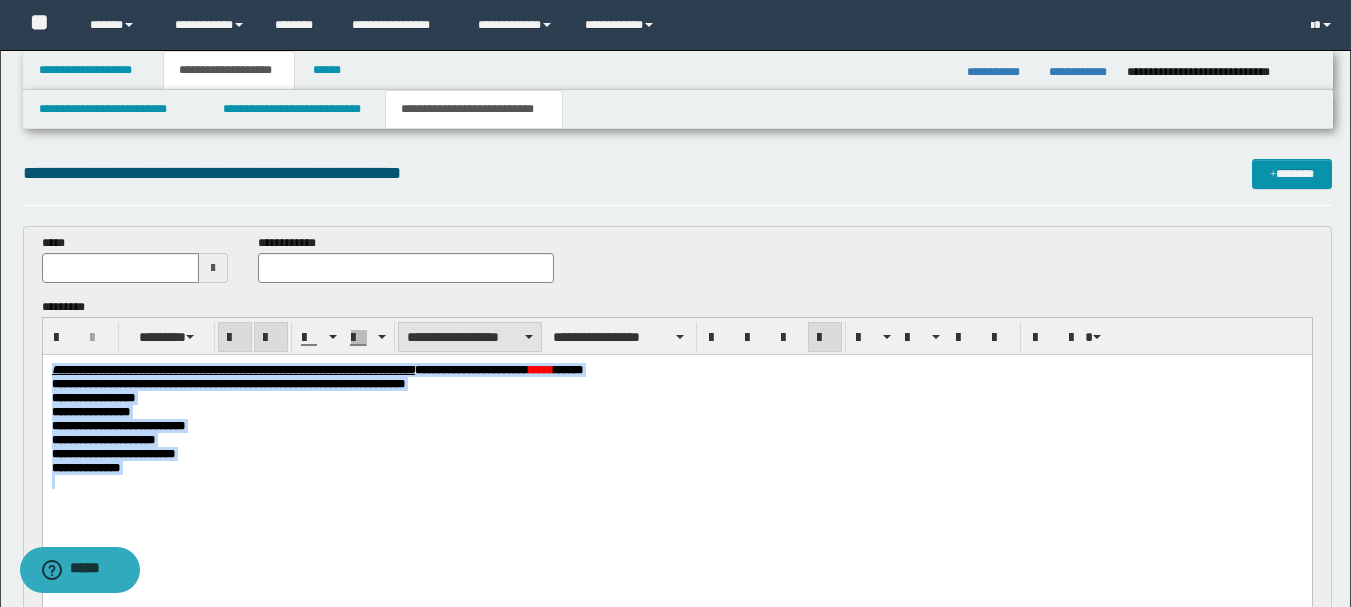 click on "**********" at bounding box center (470, 337) 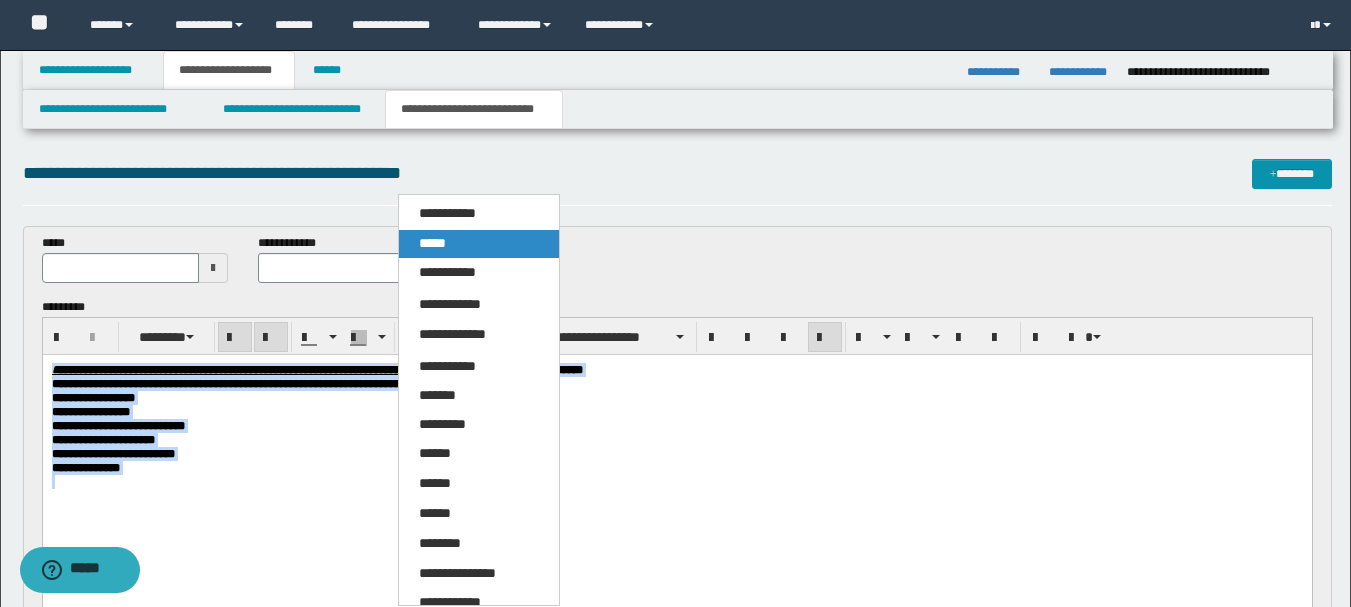 click on "*****" at bounding box center [432, 243] 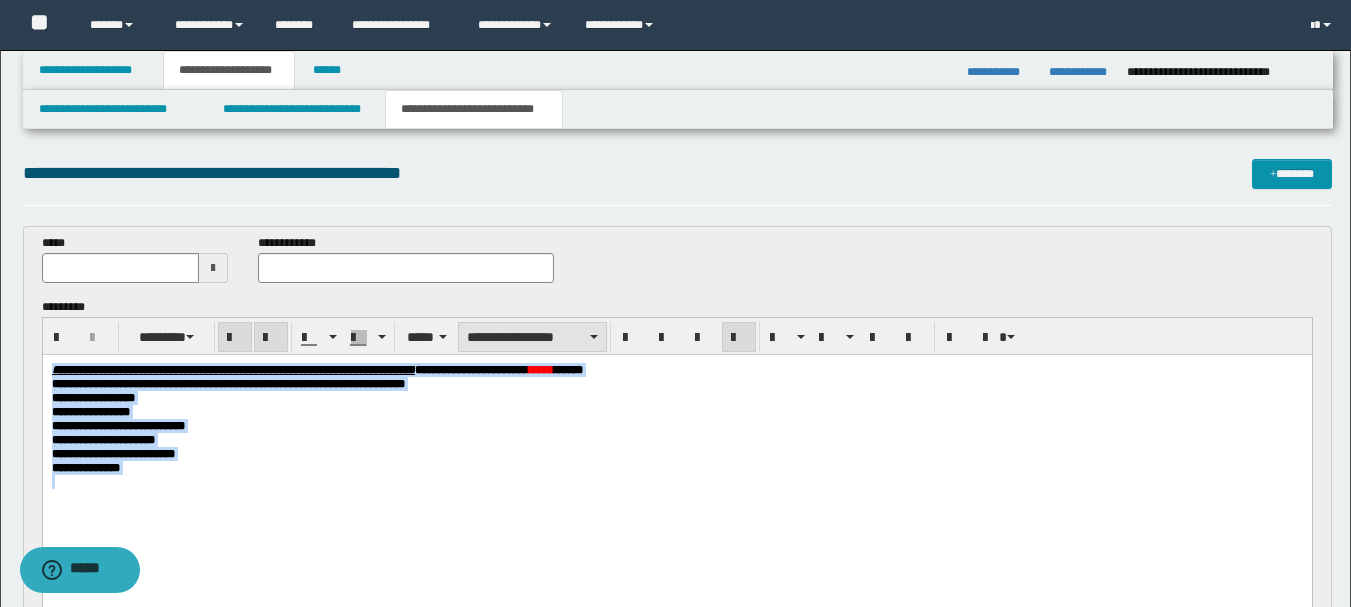 click on "**********" at bounding box center [532, 337] 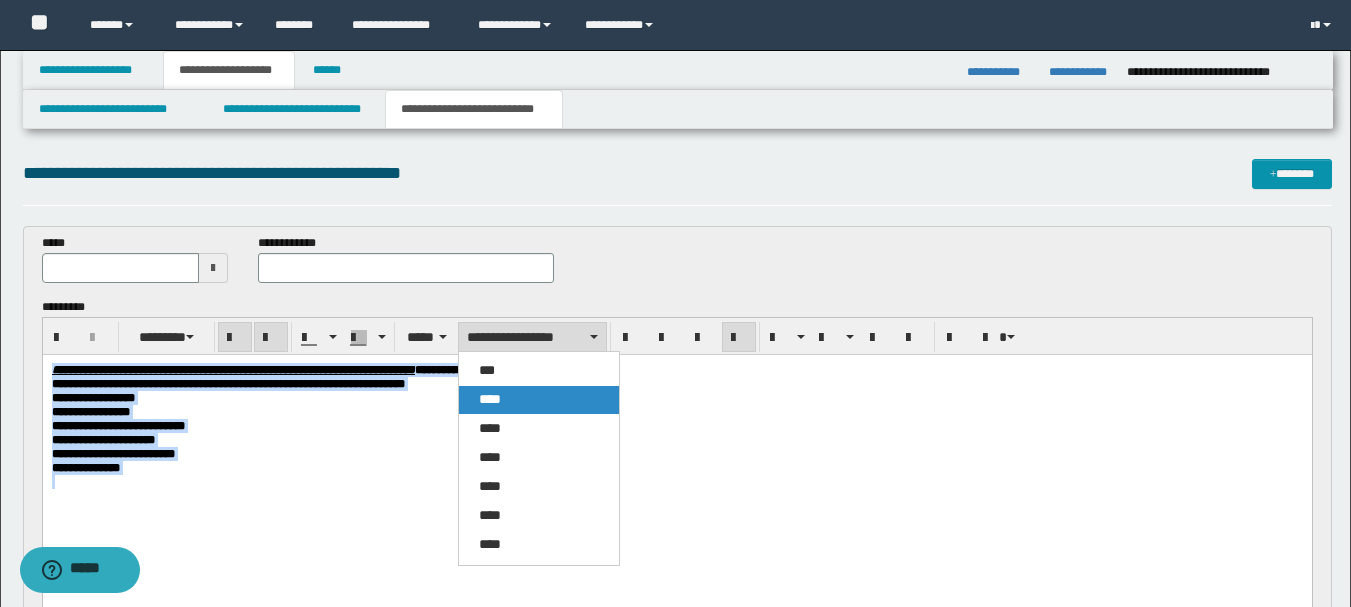 drag, startPoint x: 502, startPoint y: 395, endPoint x: 458, endPoint y: 34, distance: 363.67157 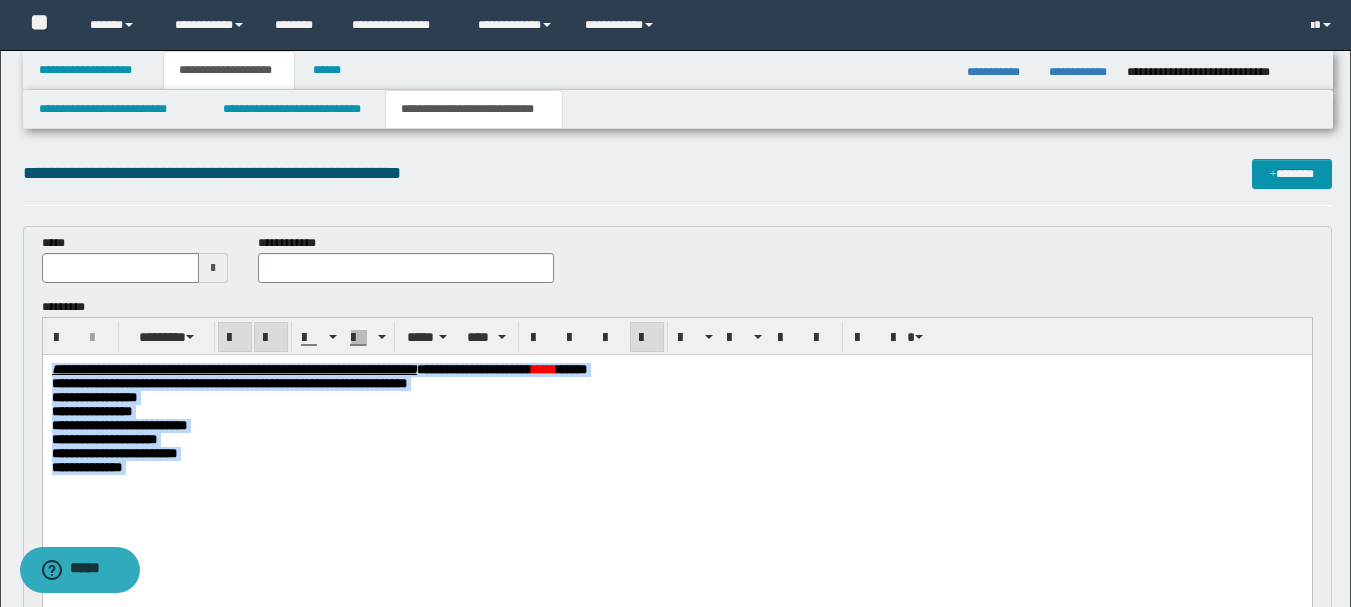 click at bounding box center [647, 338] 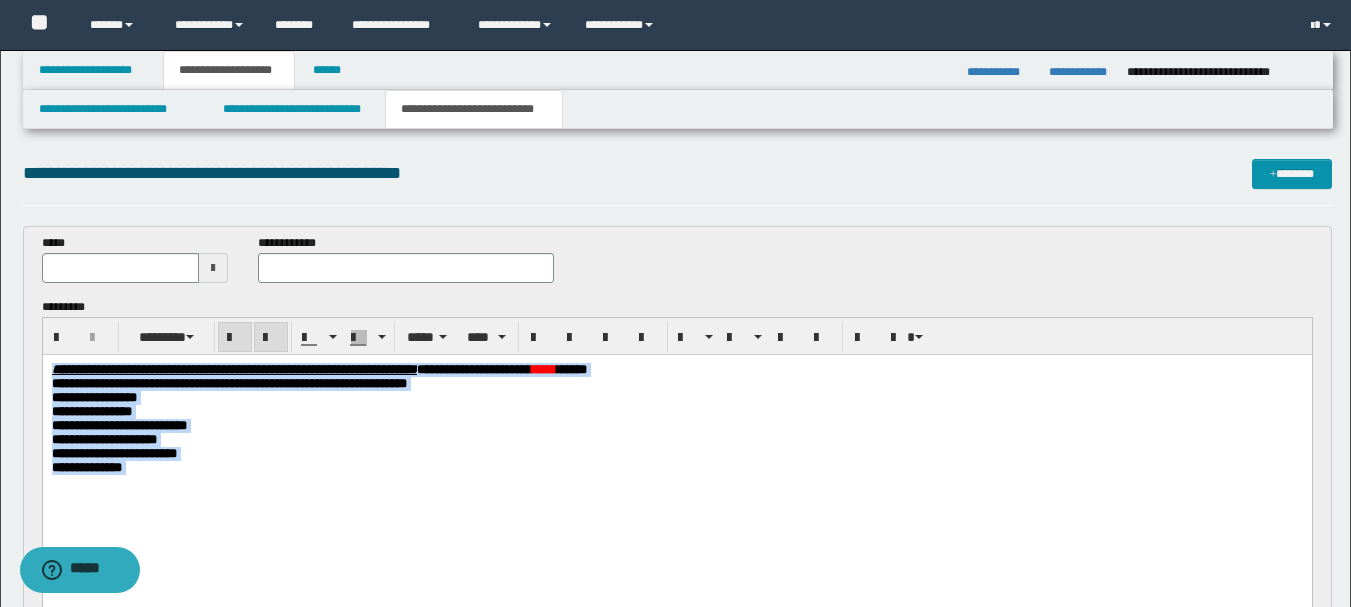 click on "**********" at bounding box center (676, 454) 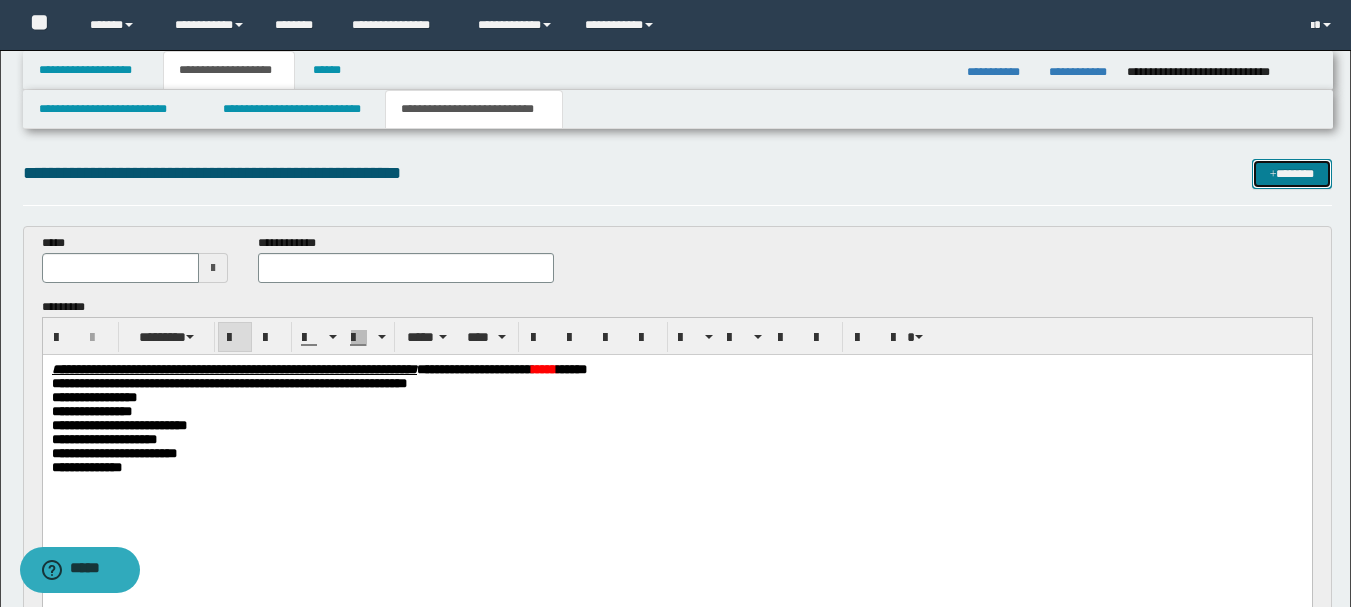 click on "*******" at bounding box center [1292, 174] 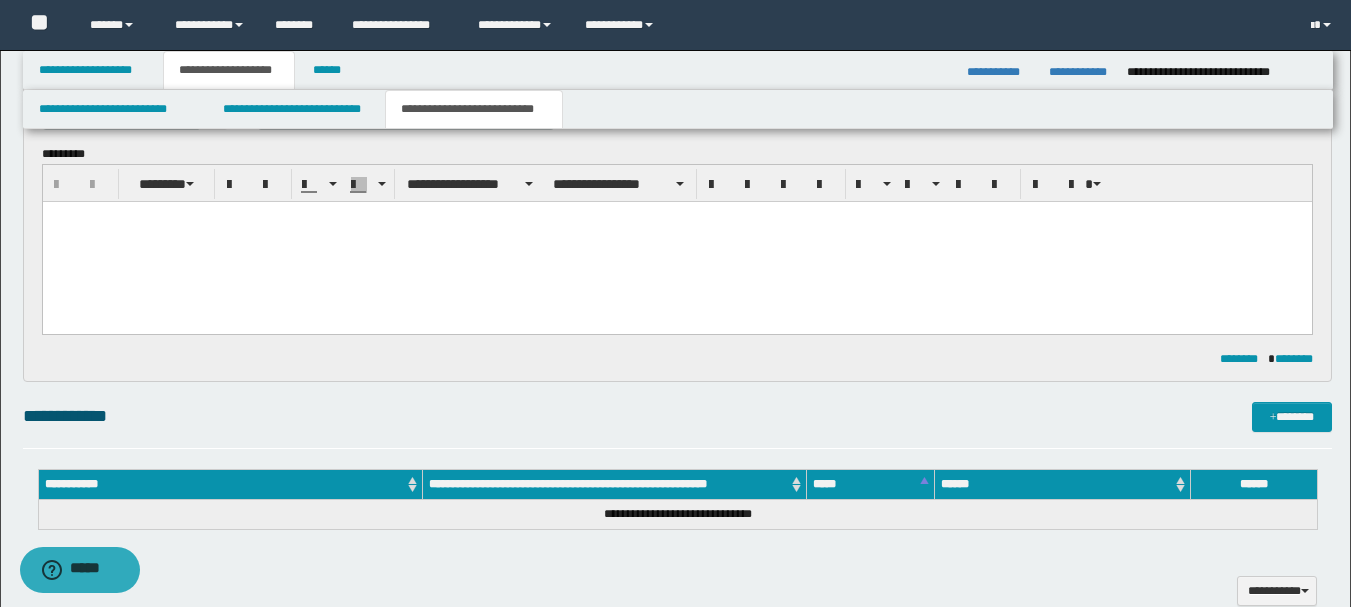 scroll, scrollTop: 0, scrollLeft: 0, axis: both 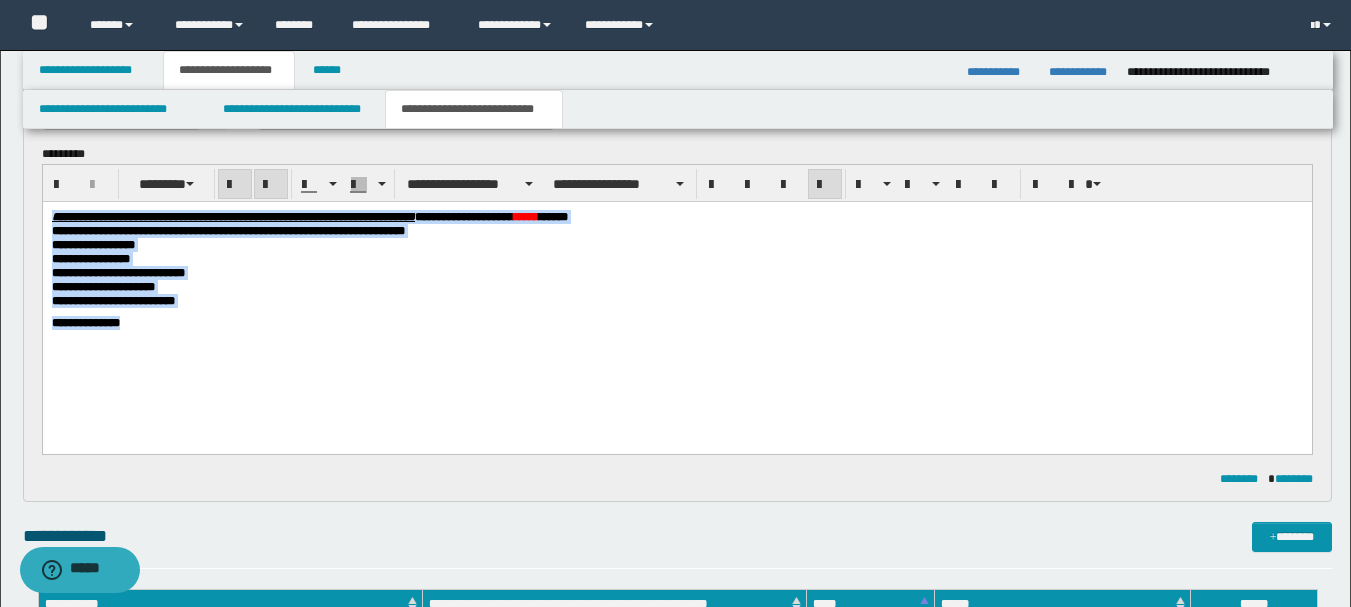drag, startPoint x: 158, startPoint y: 343, endPoint x: -1, endPoint y: 196, distance: 216.54099 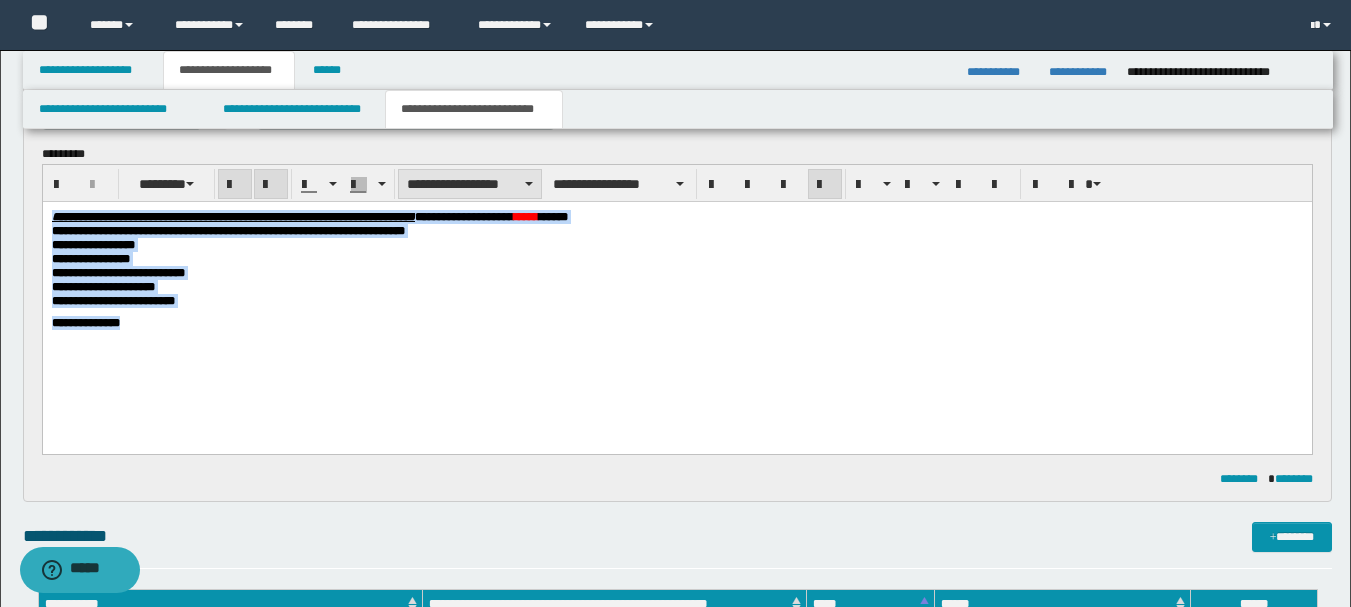 click on "**********" at bounding box center (470, 184) 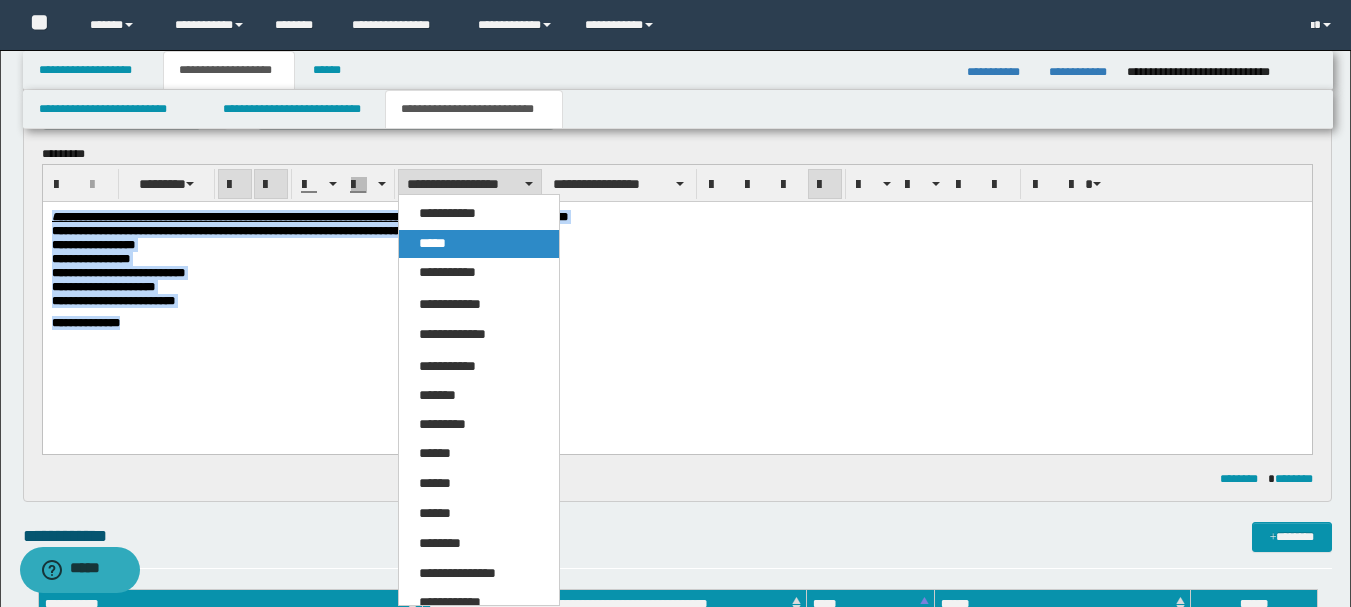 click on "*****" at bounding box center [479, 244] 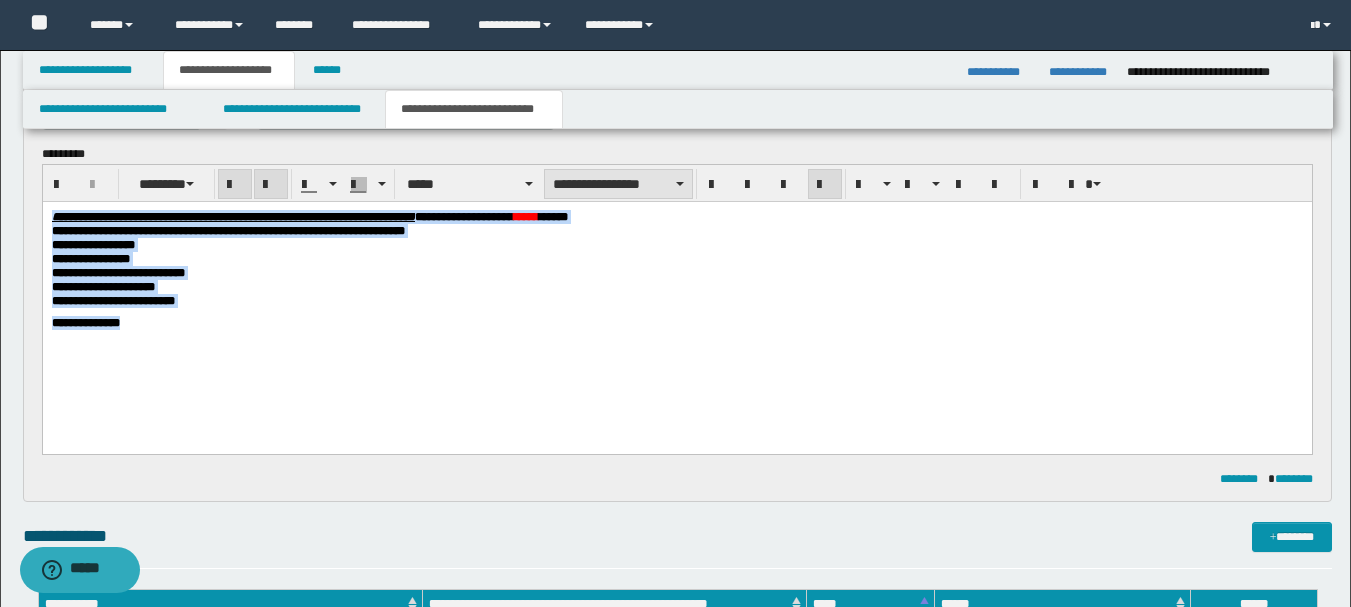 click on "**********" at bounding box center [618, 184] 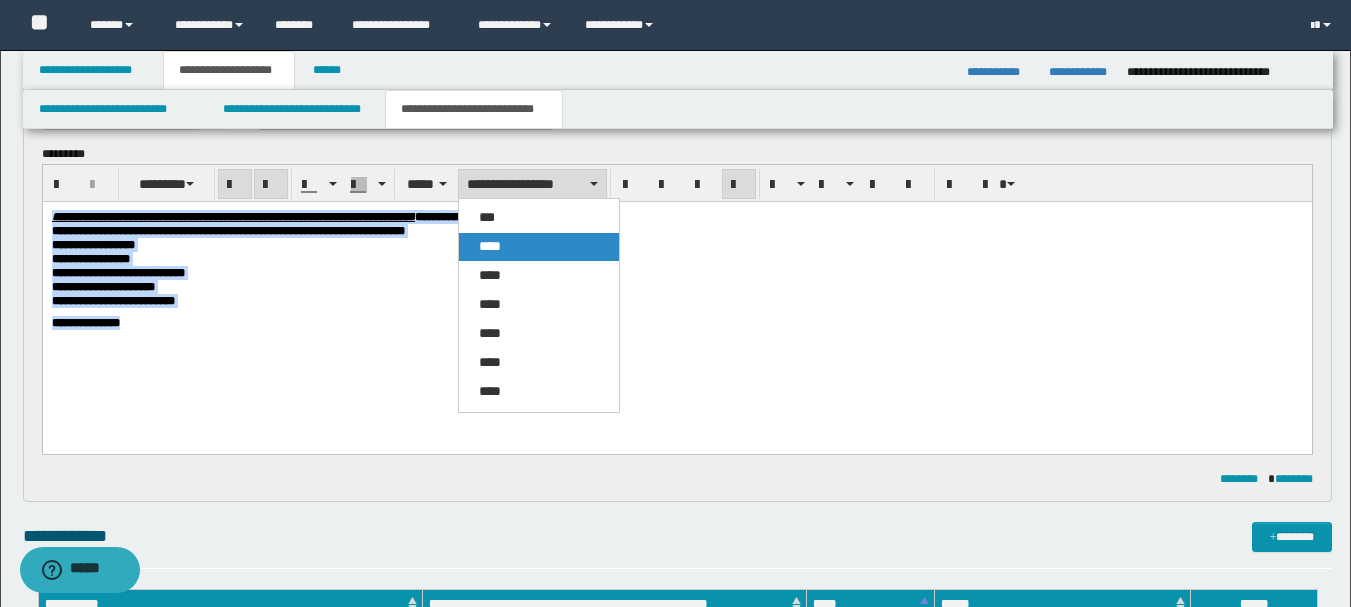 drag, startPoint x: 530, startPoint y: 250, endPoint x: 487, endPoint y: 47, distance: 207.50421 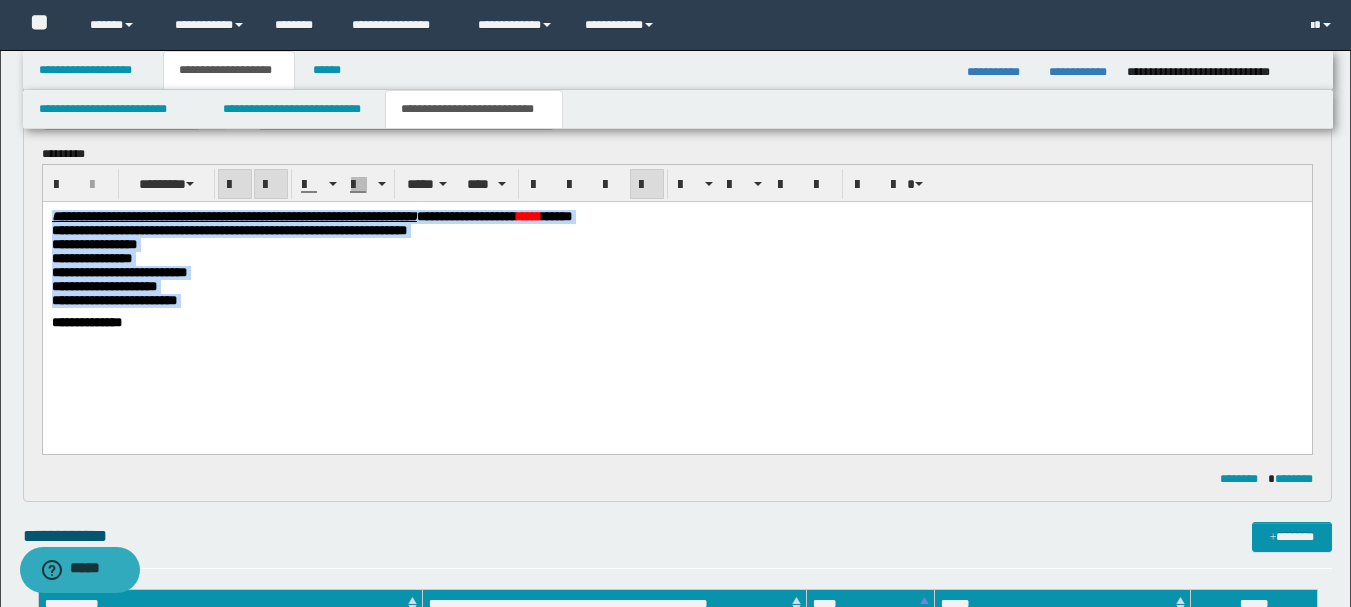 click at bounding box center [647, 184] 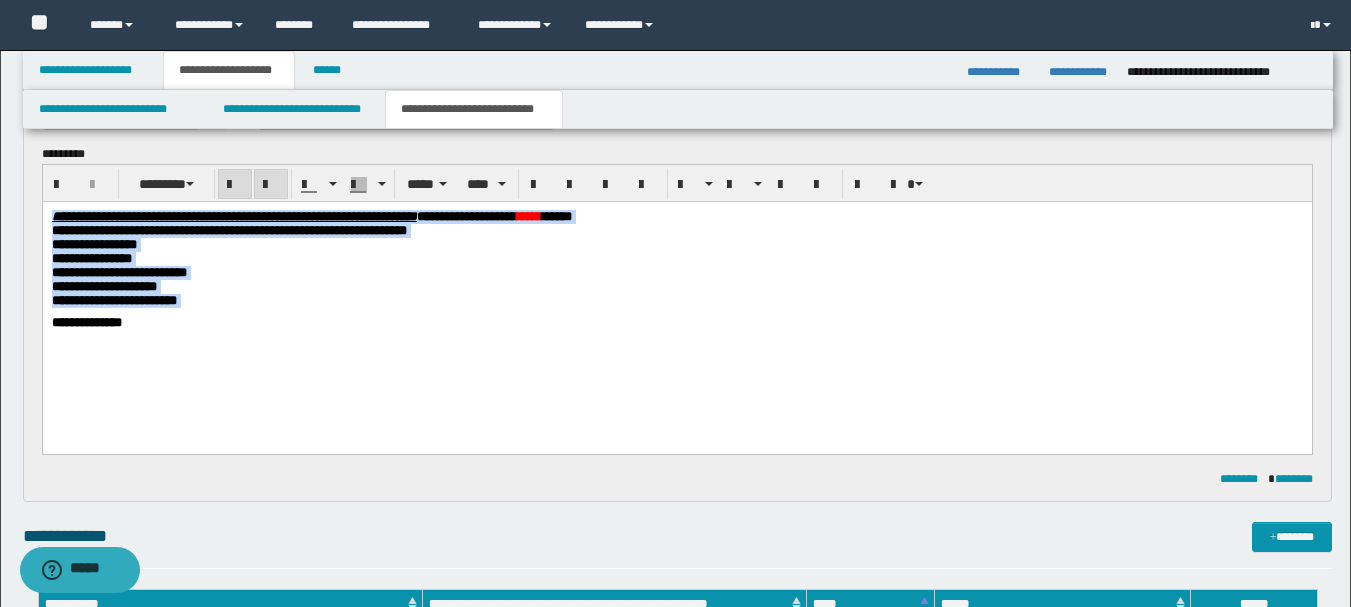 click on "**********" at bounding box center [676, 258] 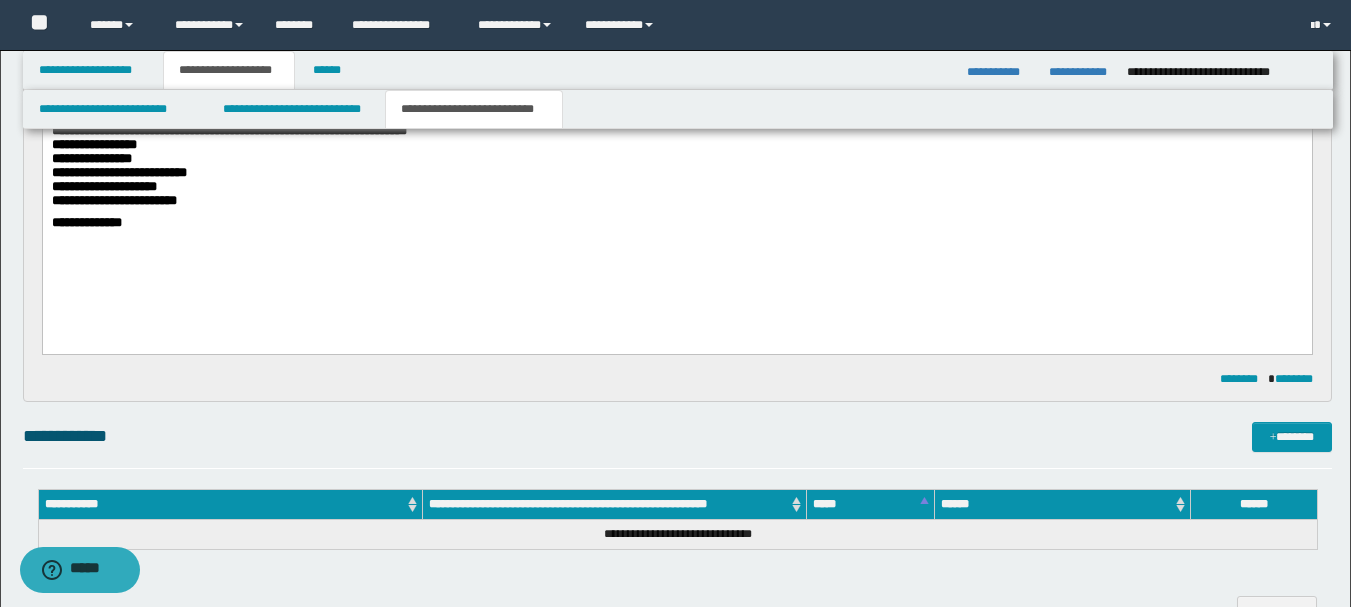 scroll, scrollTop: 810, scrollLeft: 0, axis: vertical 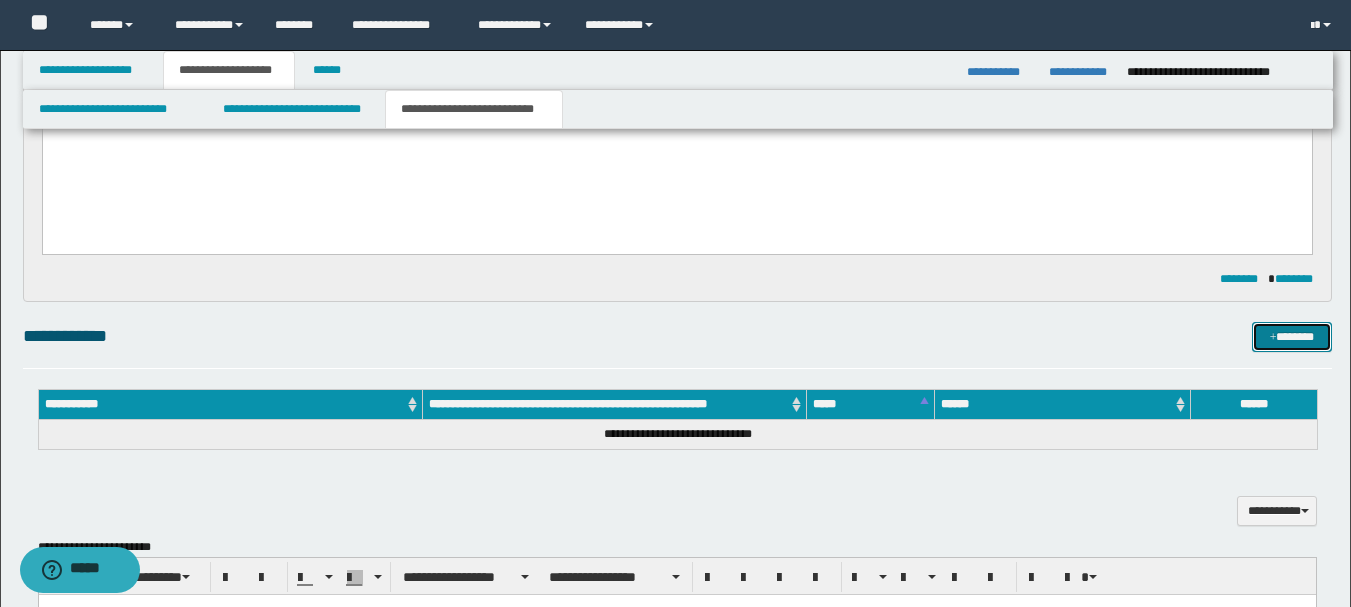 click on "*******" at bounding box center (1292, 337) 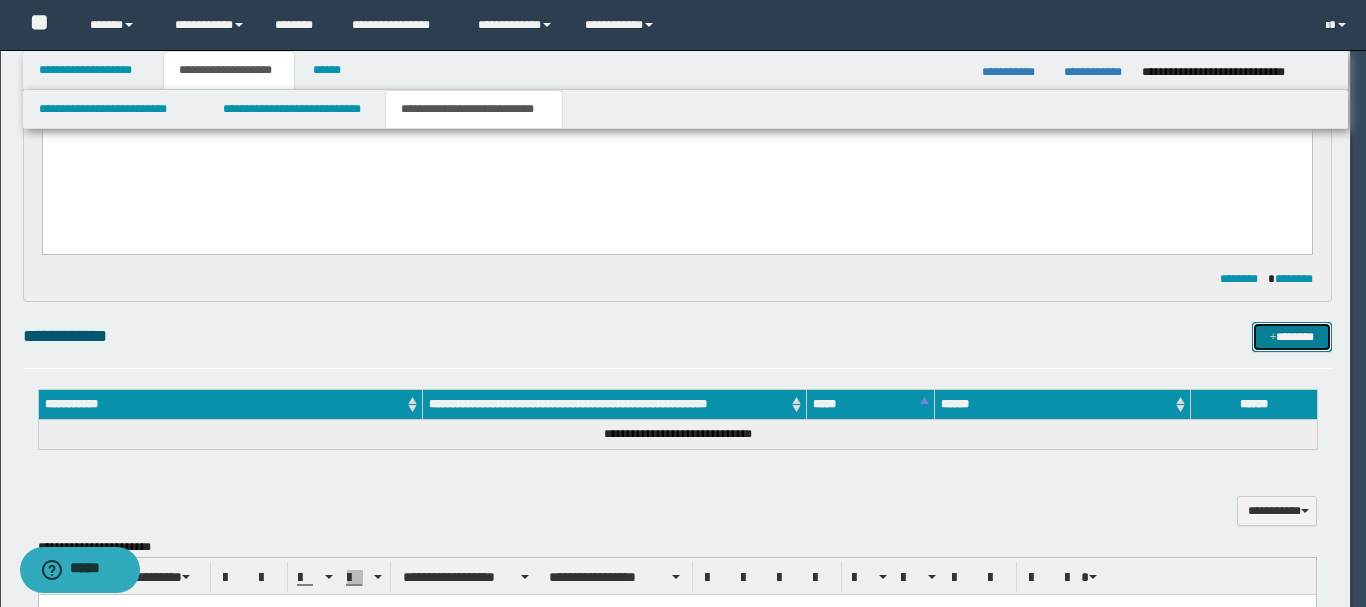 type 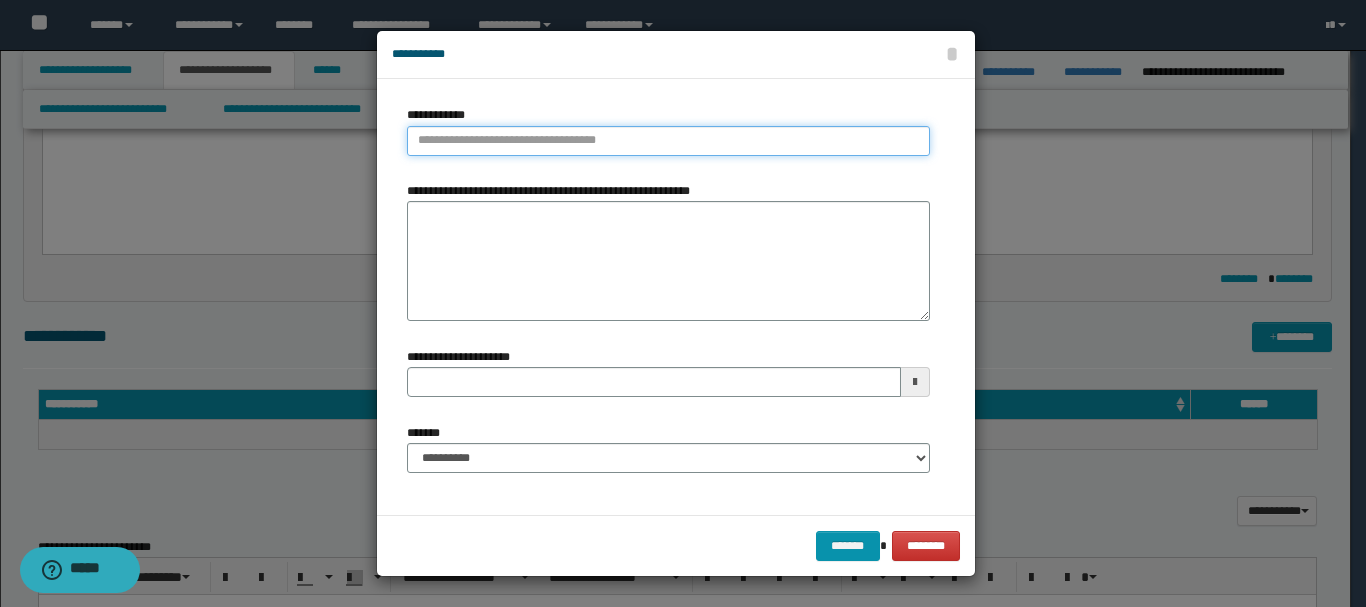 click on "**********" at bounding box center (668, 141) 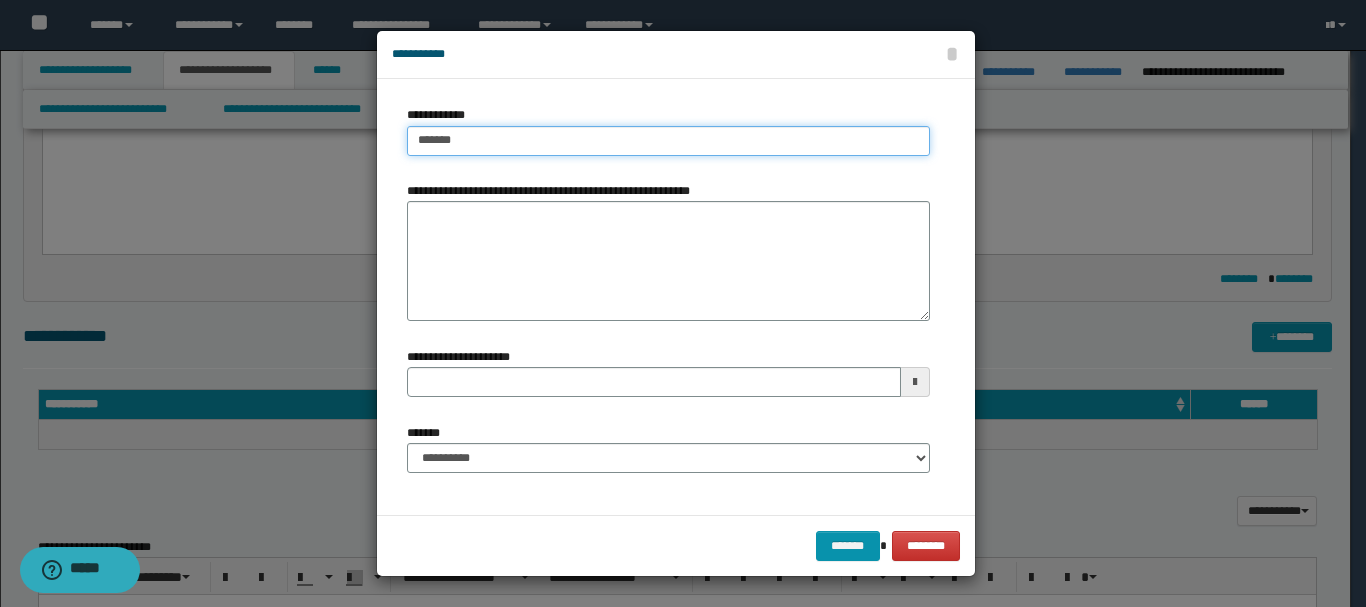 click on "*******" at bounding box center [668, 141] 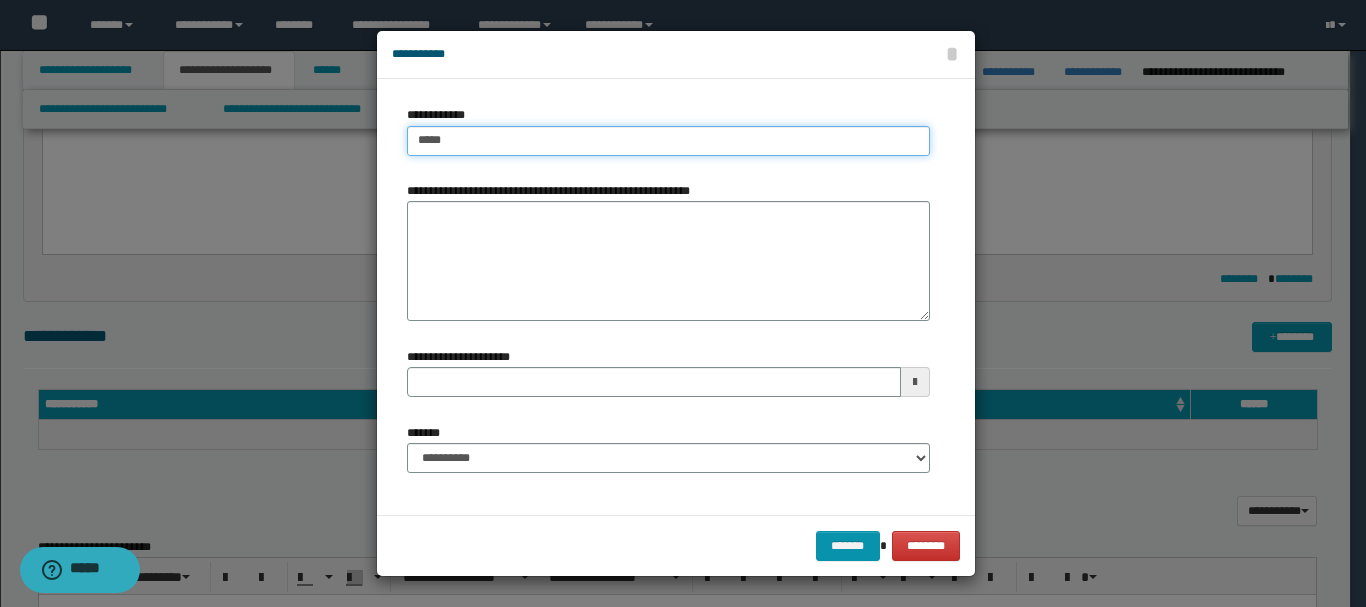 type on "****" 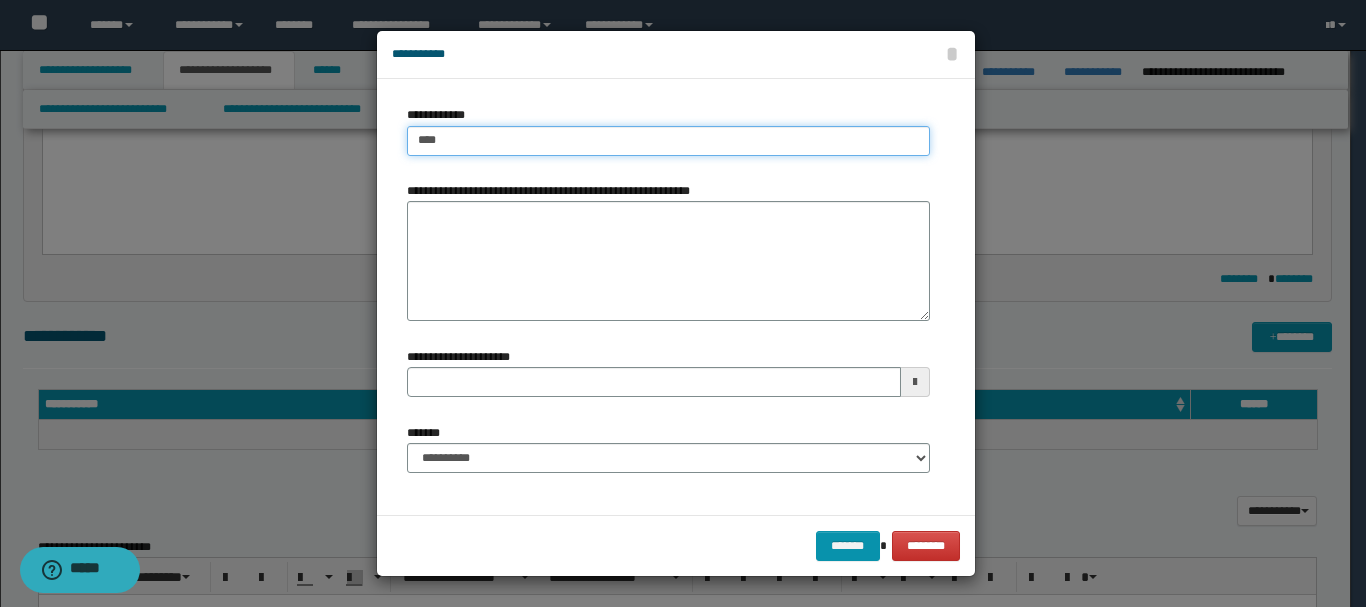 type on "****" 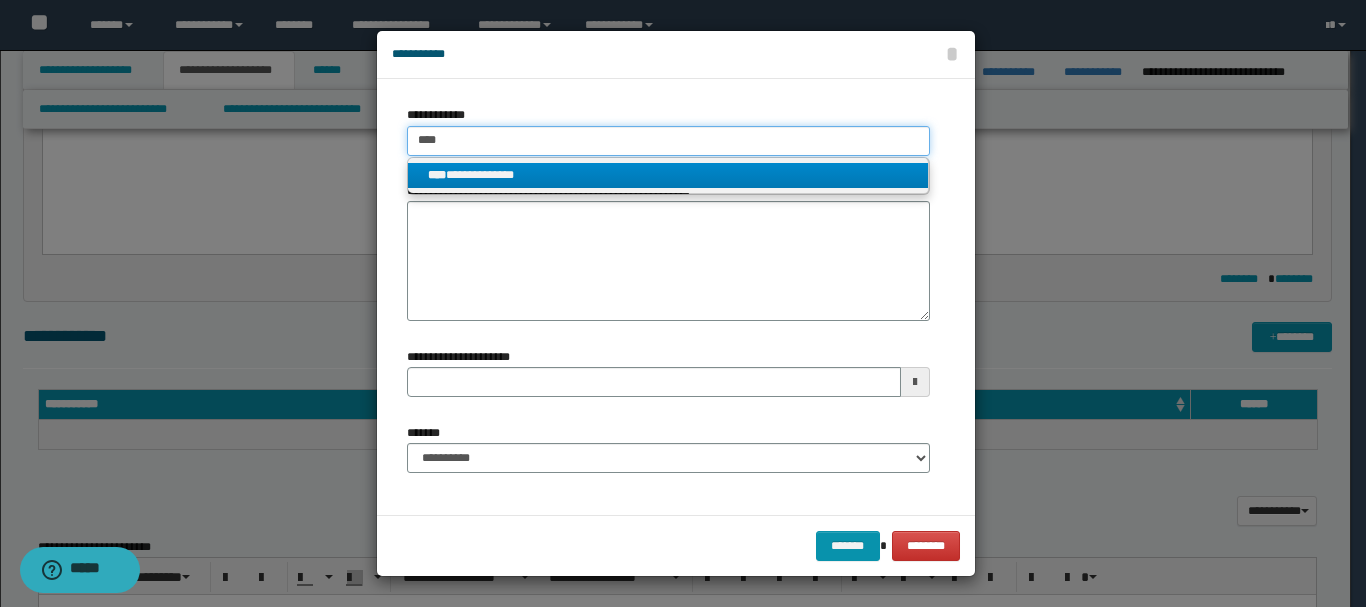 type on "****" 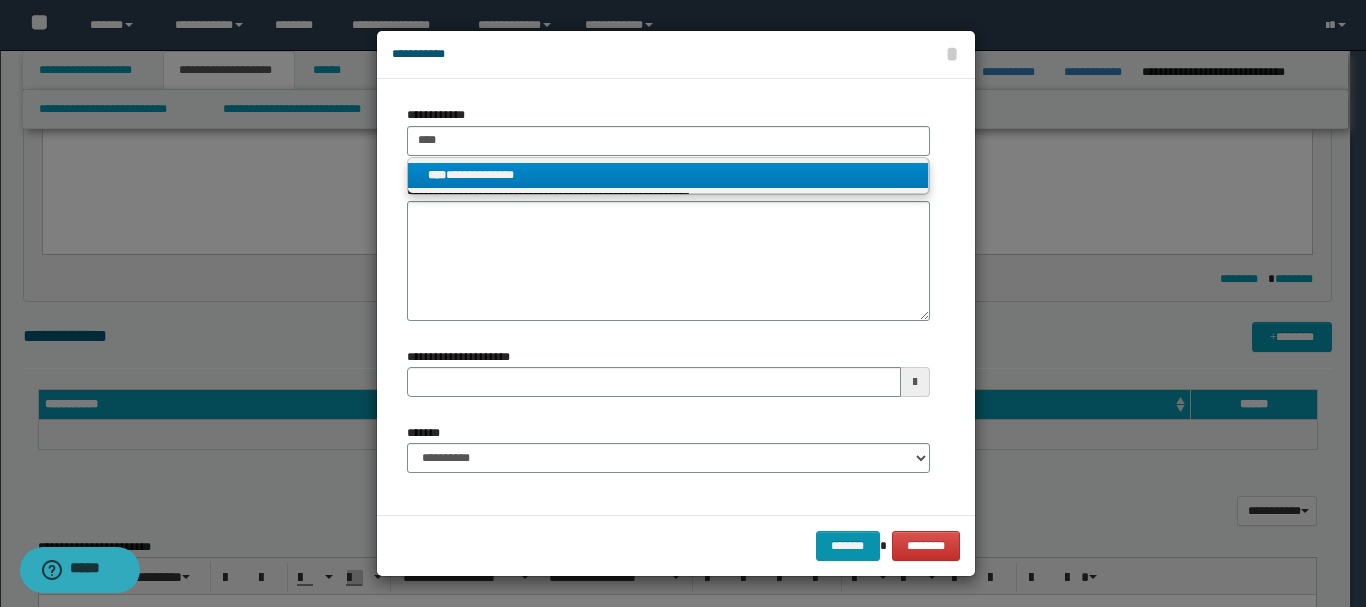 click on "**********" at bounding box center [668, 175] 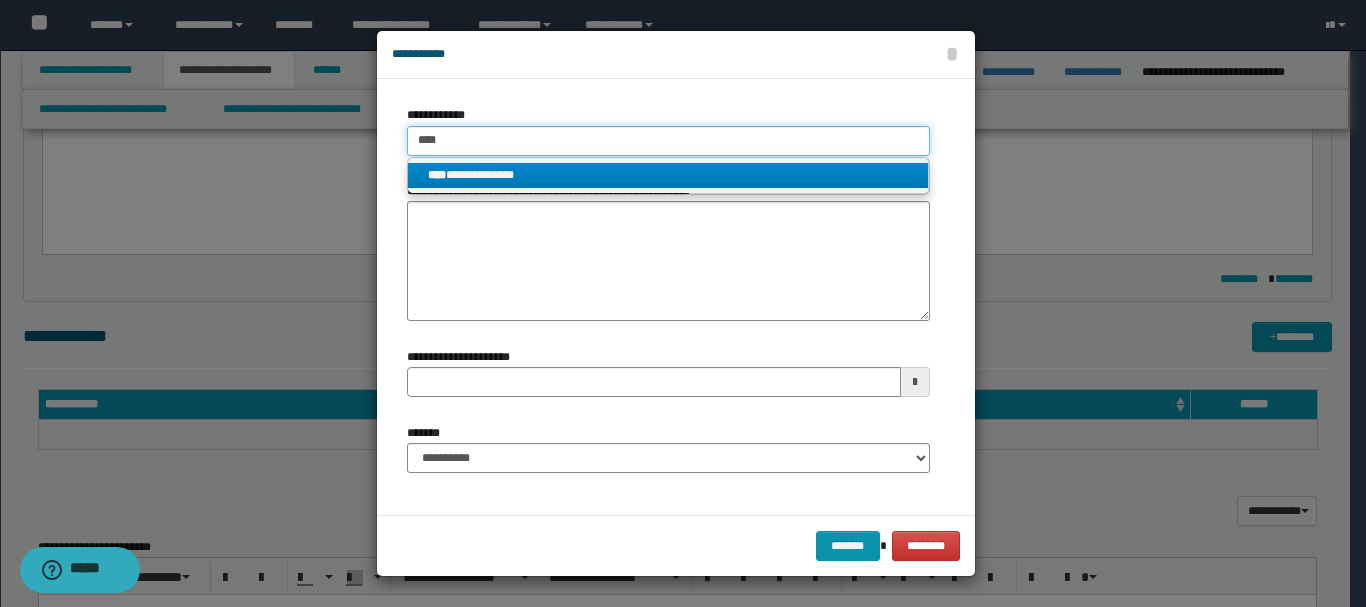 type 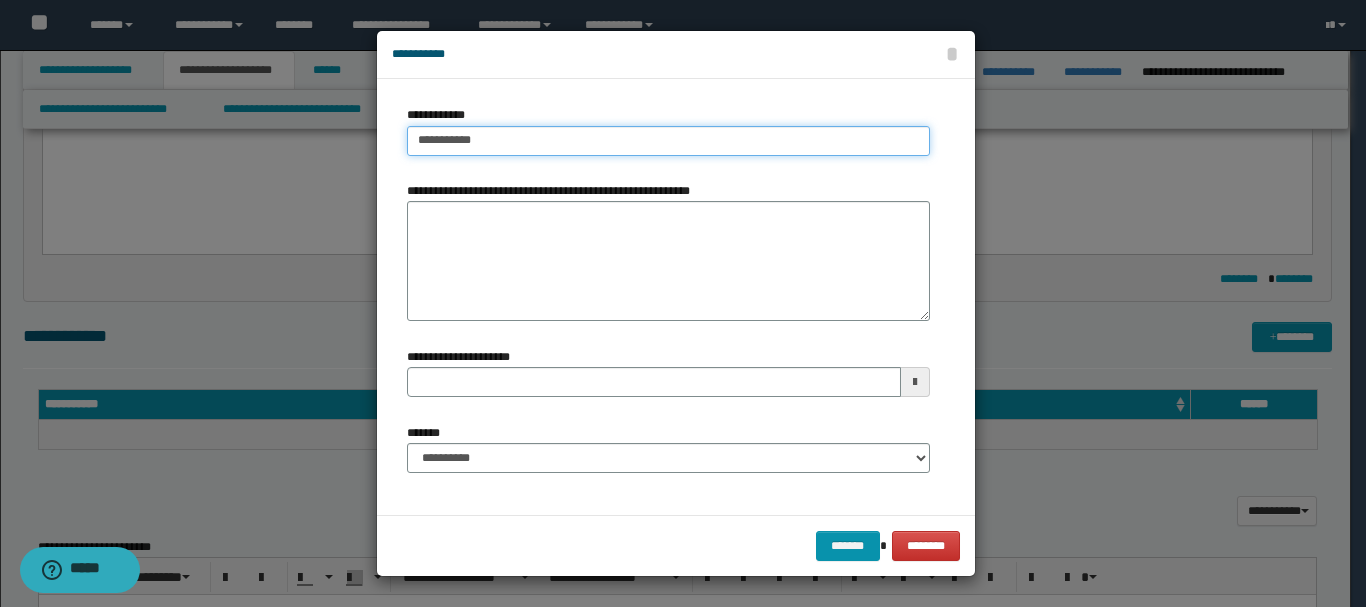 type 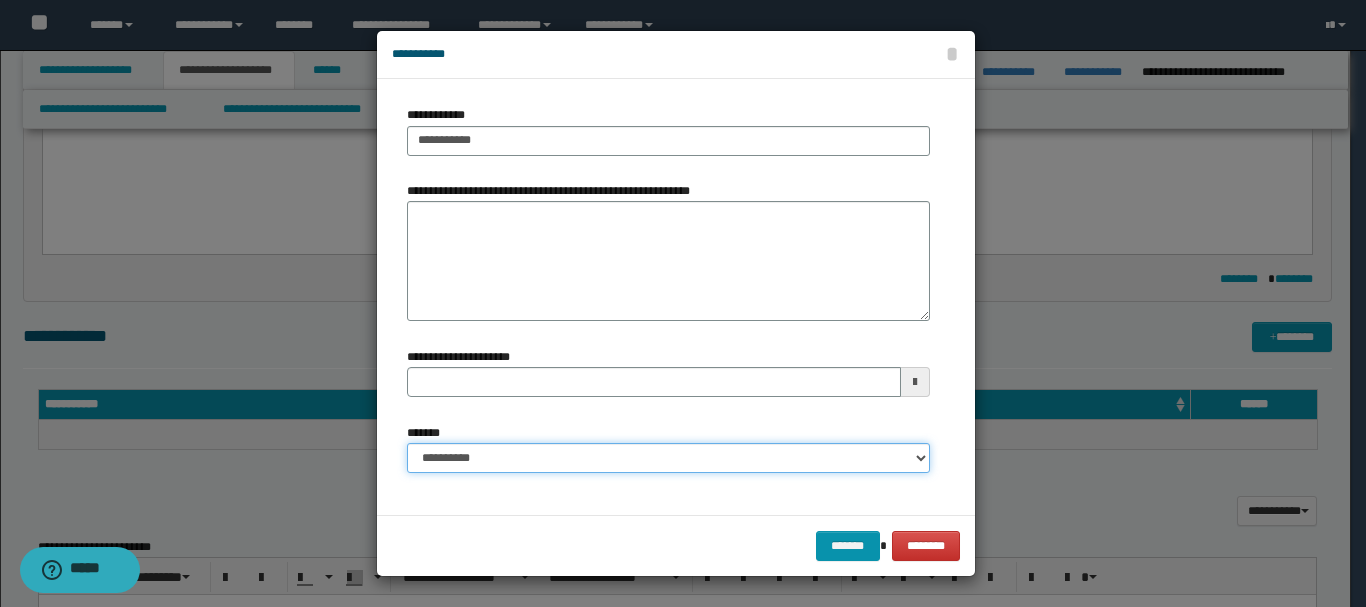 click on "**********" at bounding box center [668, 458] 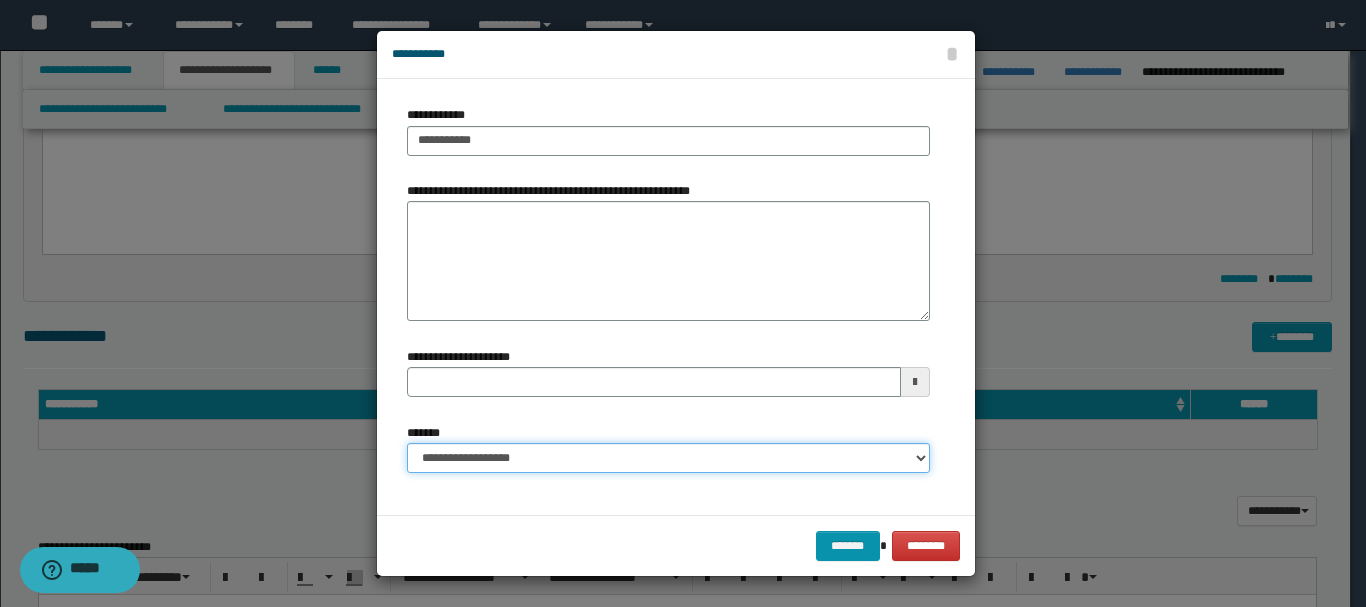 click on "**********" at bounding box center (668, 458) 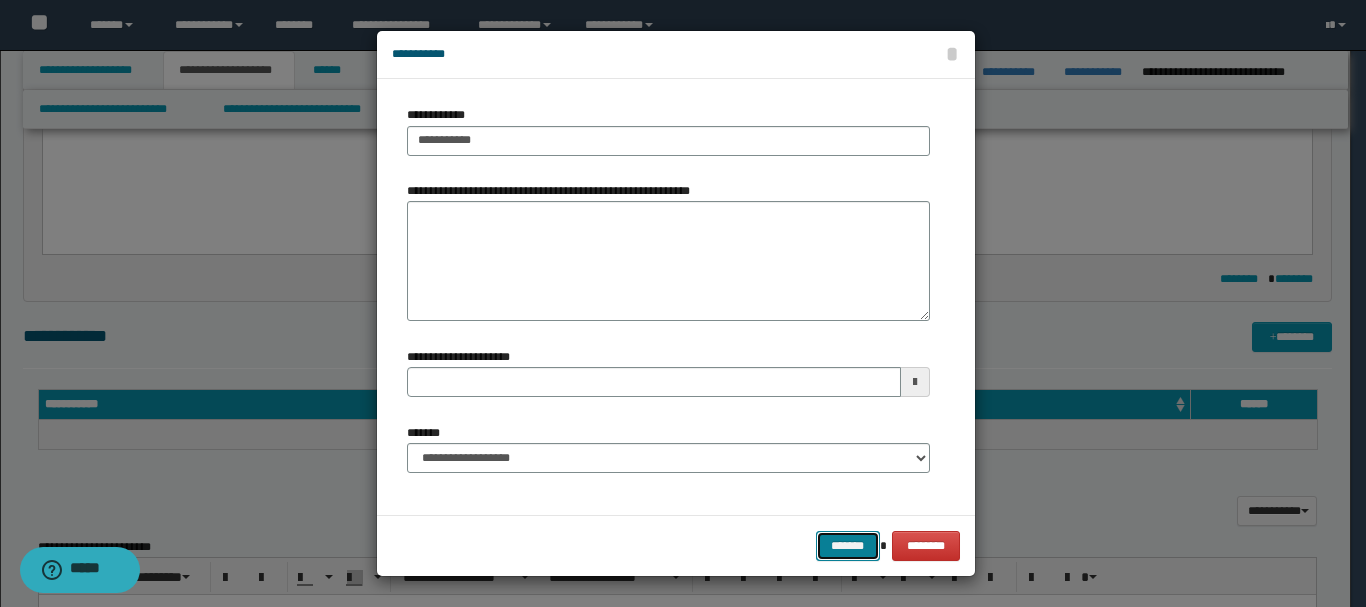 click on "*******" at bounding box center [848, 546] 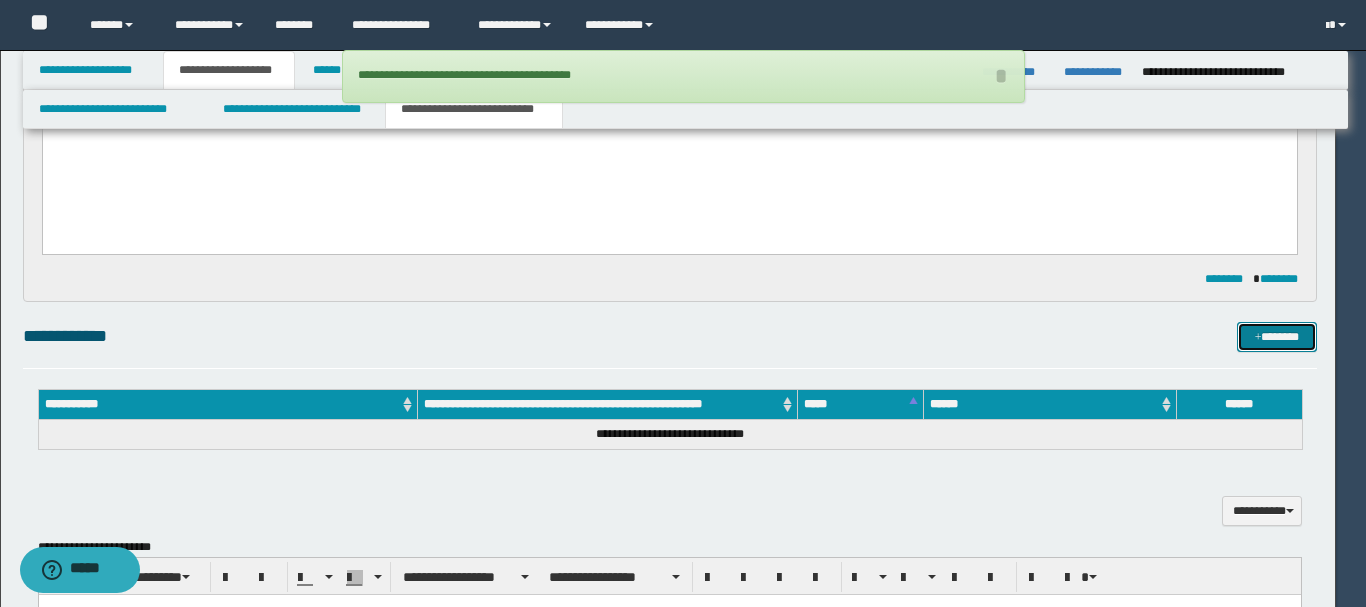 type 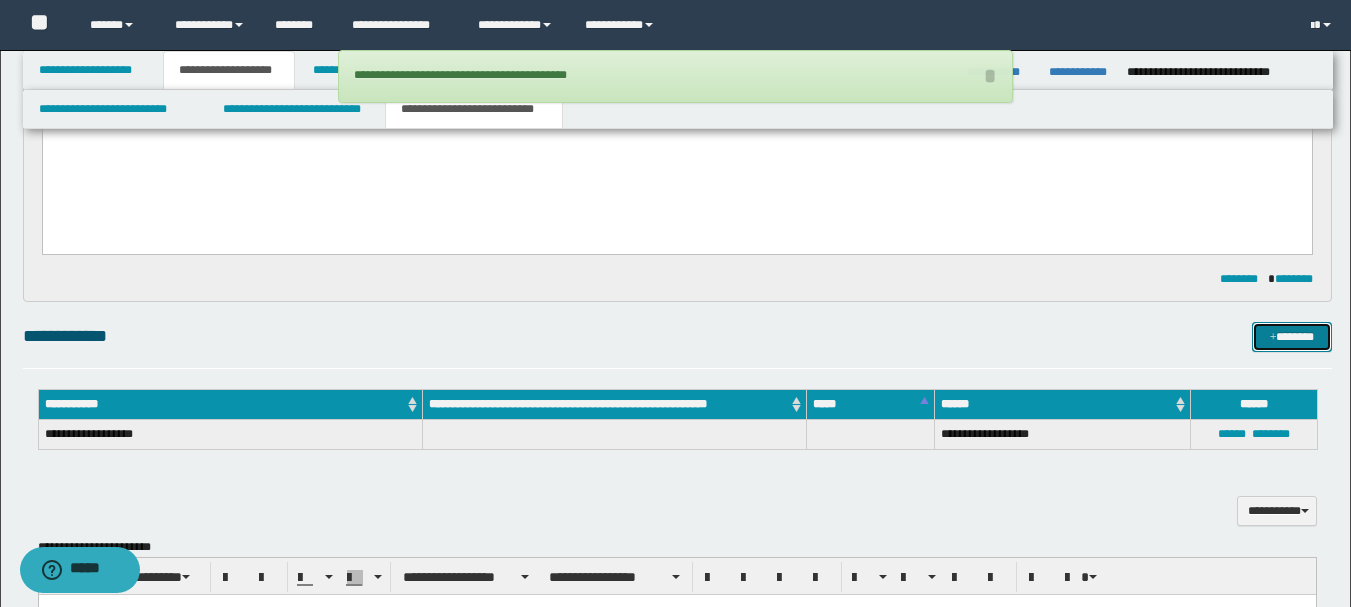 click on "*******" at bounding box center (1292, 337) 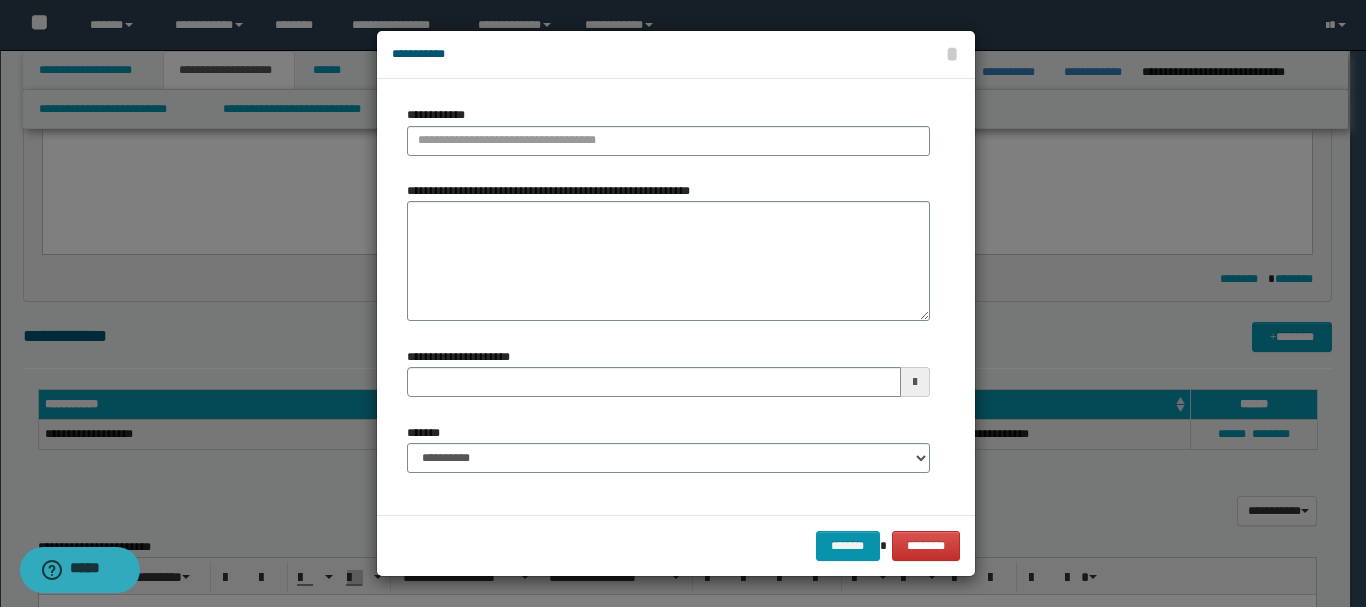 type 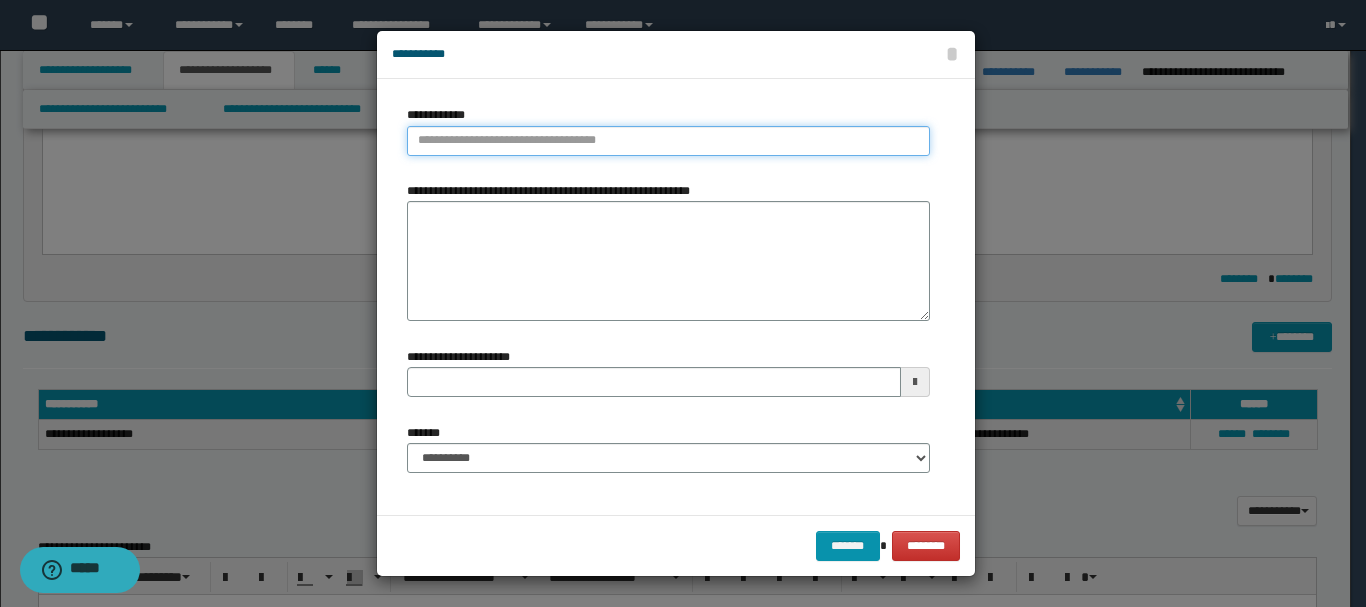 click on "**********" at bounding box center (668, 141) 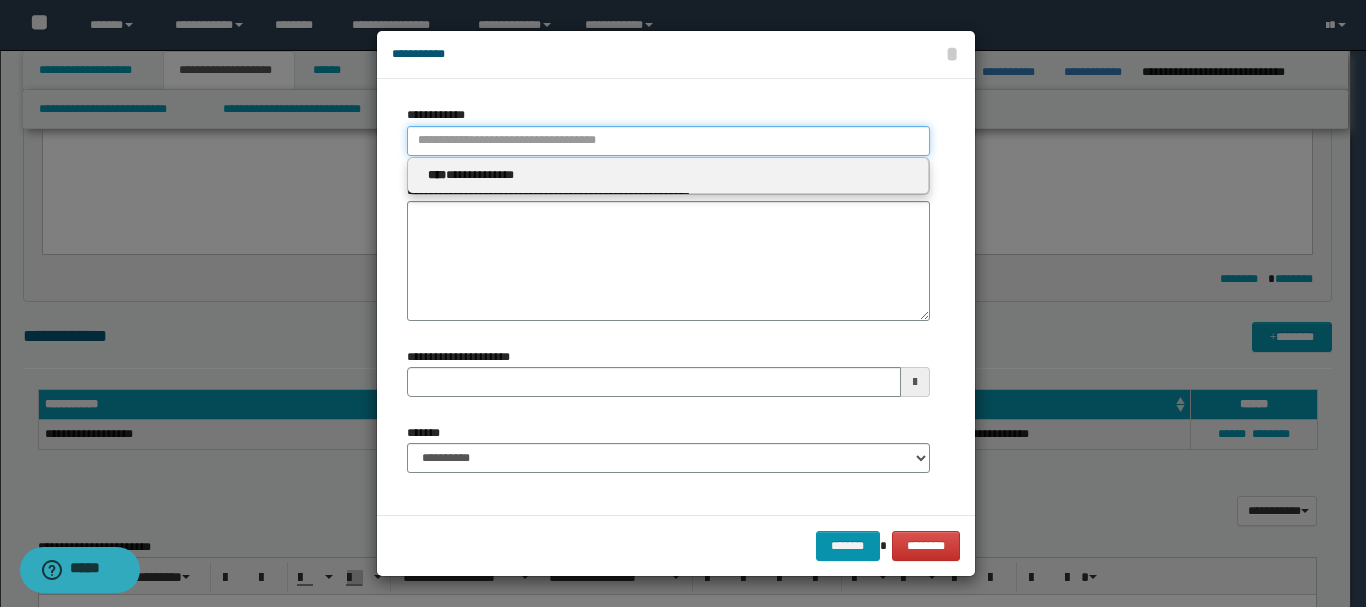 paste on "*******" 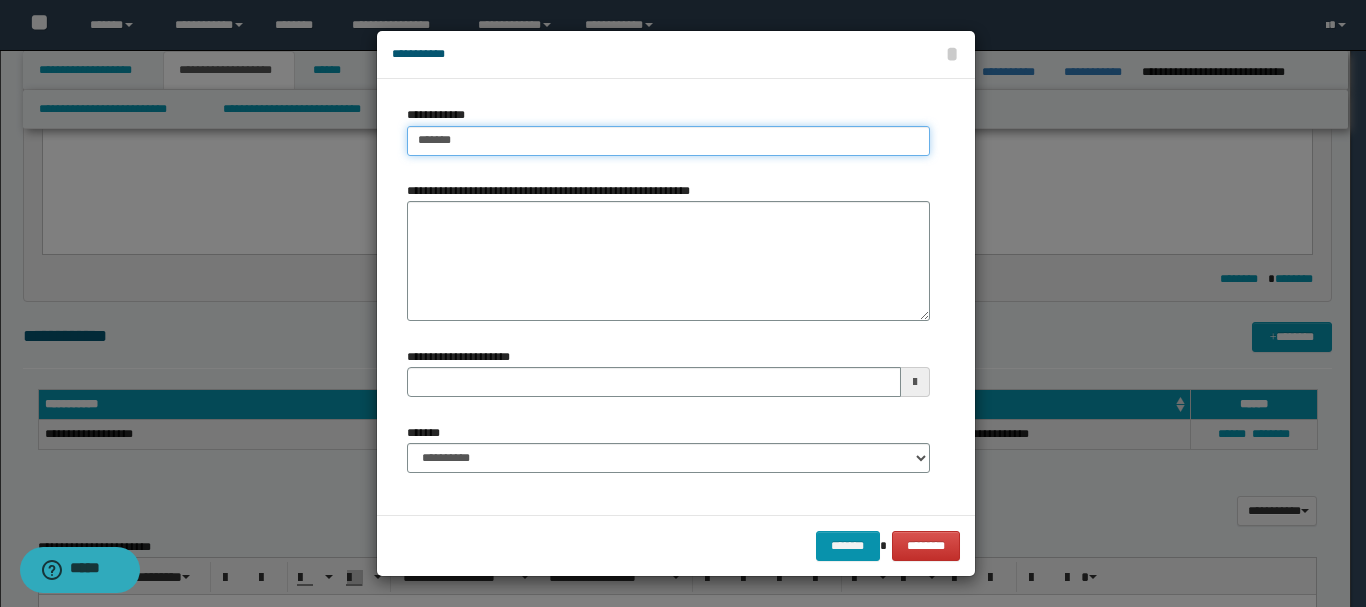 click on "*******" at bounding box center (668, 141) 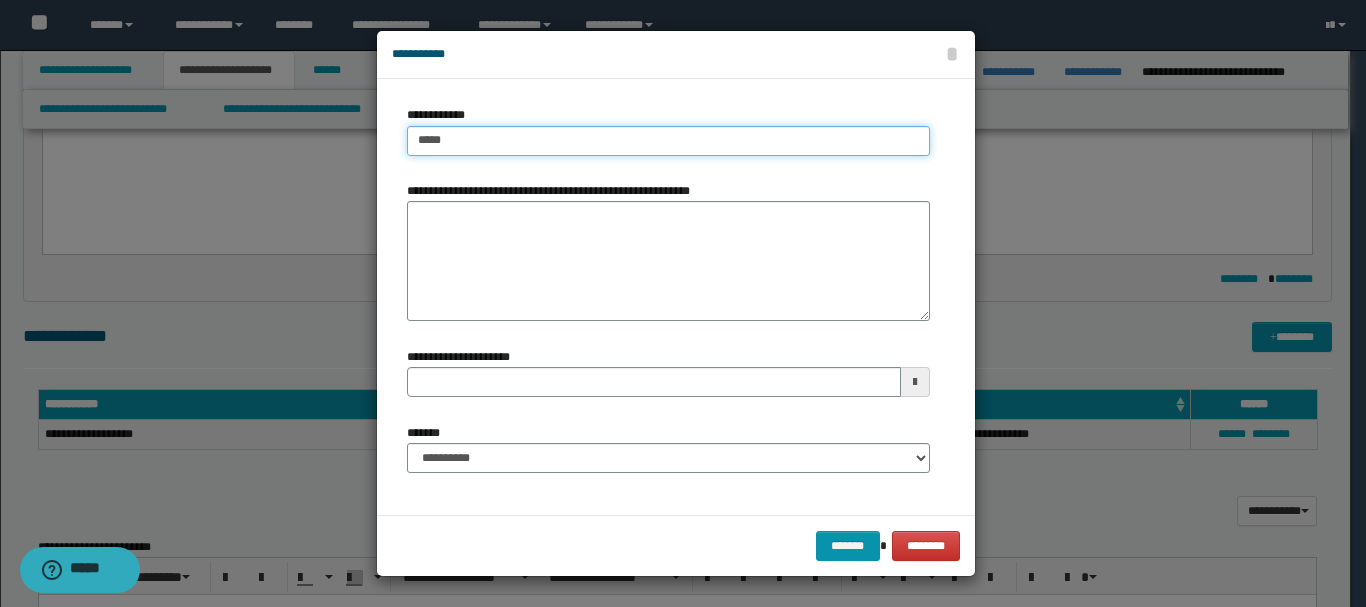 type on "****" 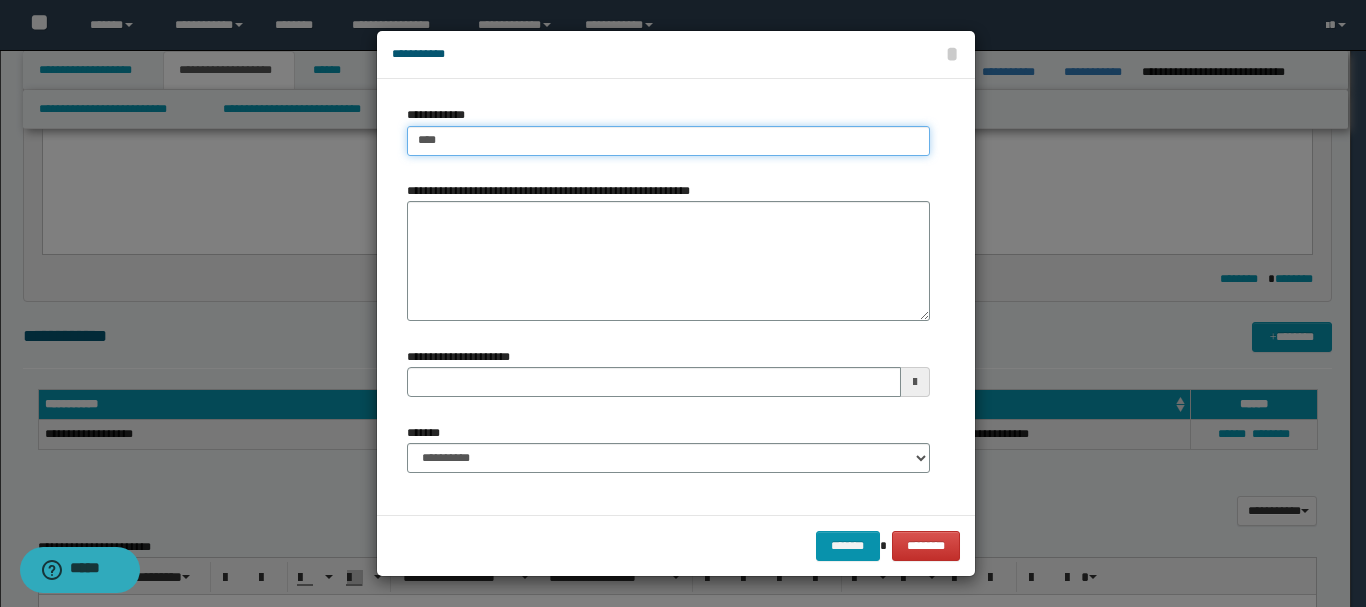 type on "****" 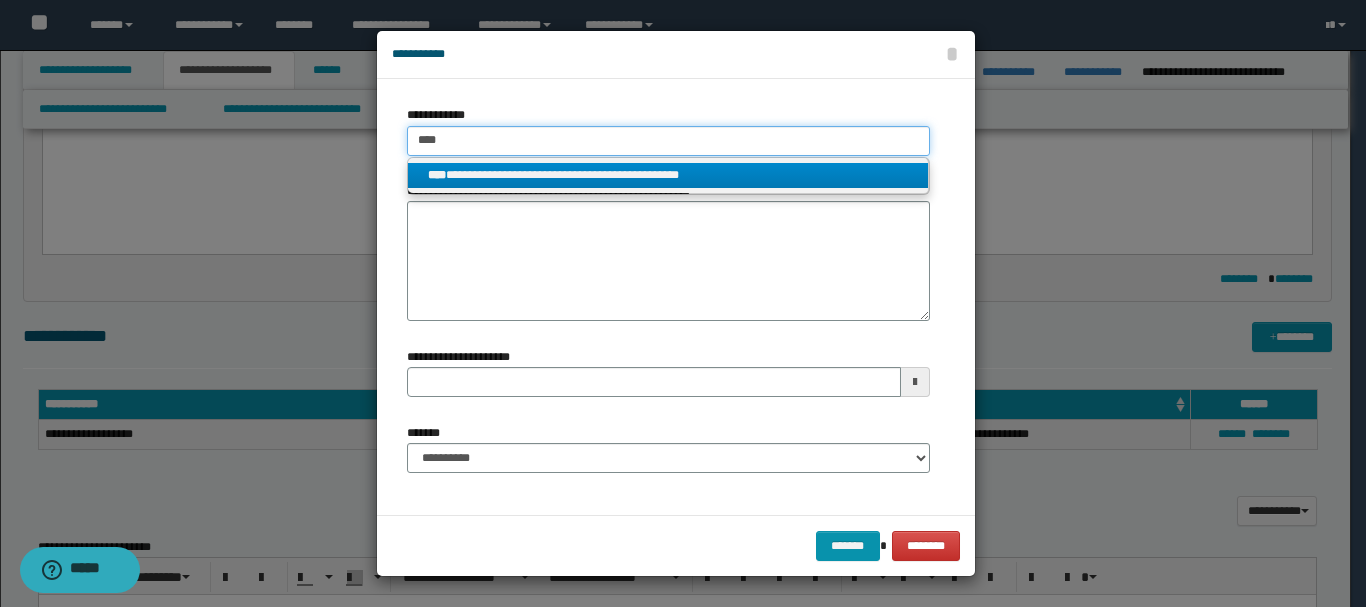 type on "****" 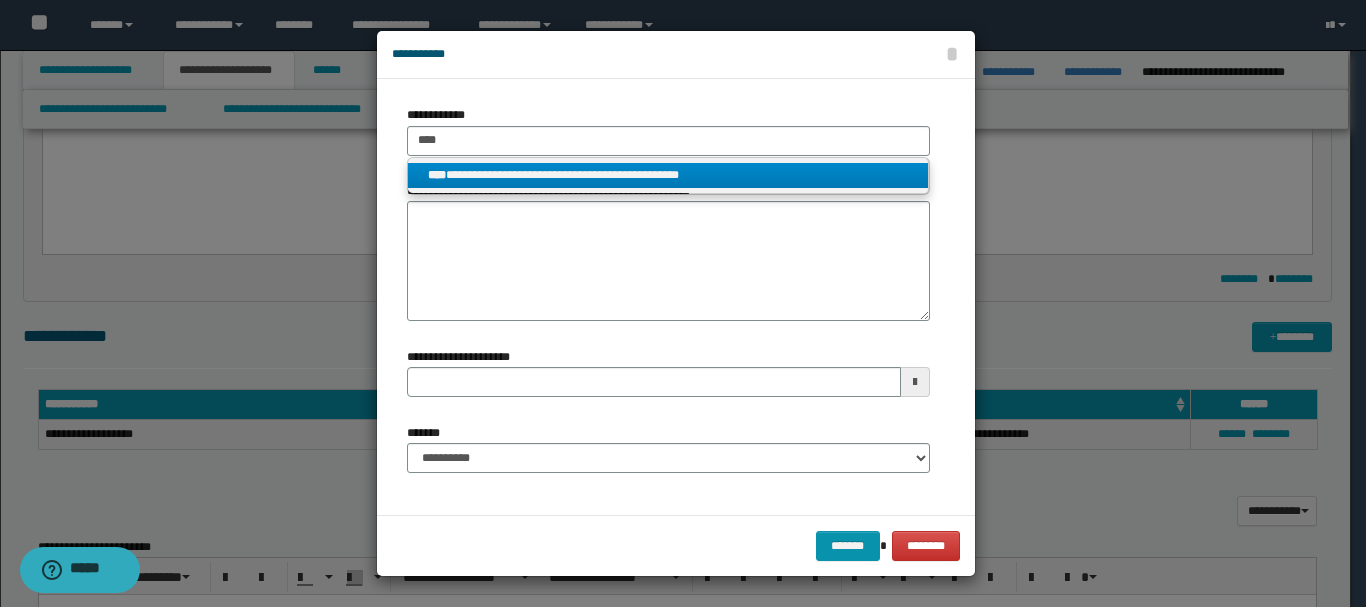 click on "**********" at bounding box center (668, 175) 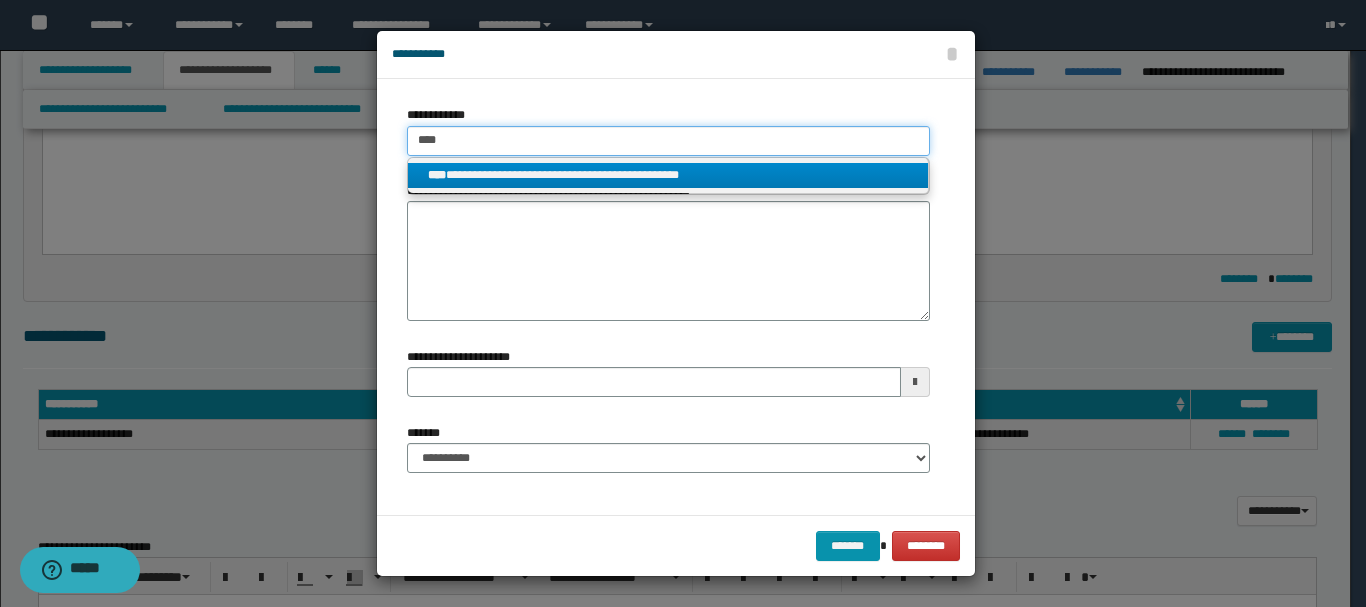 type 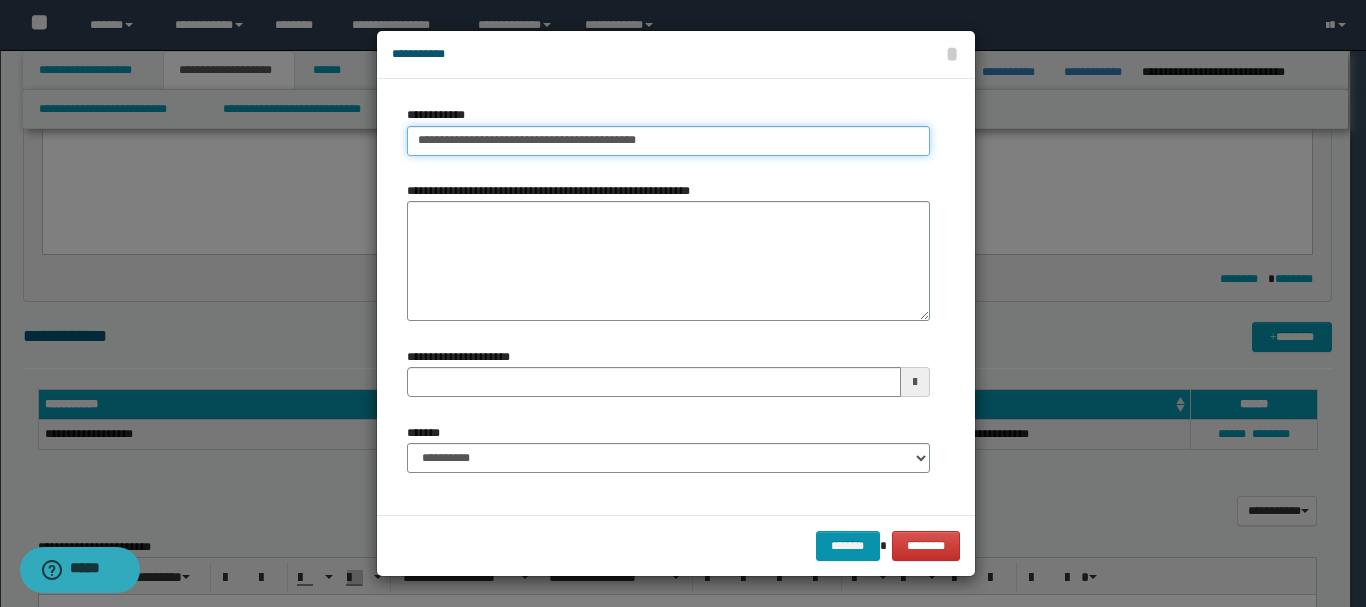 type 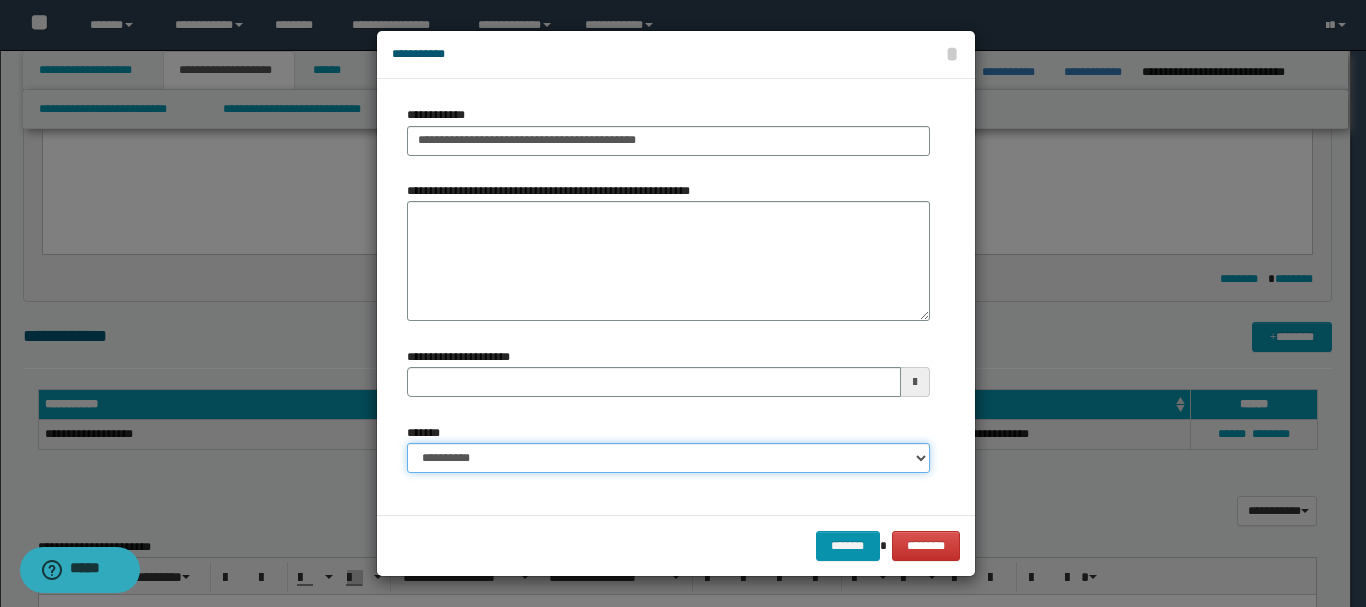 click on "**********" at bounding box center (668, 458) 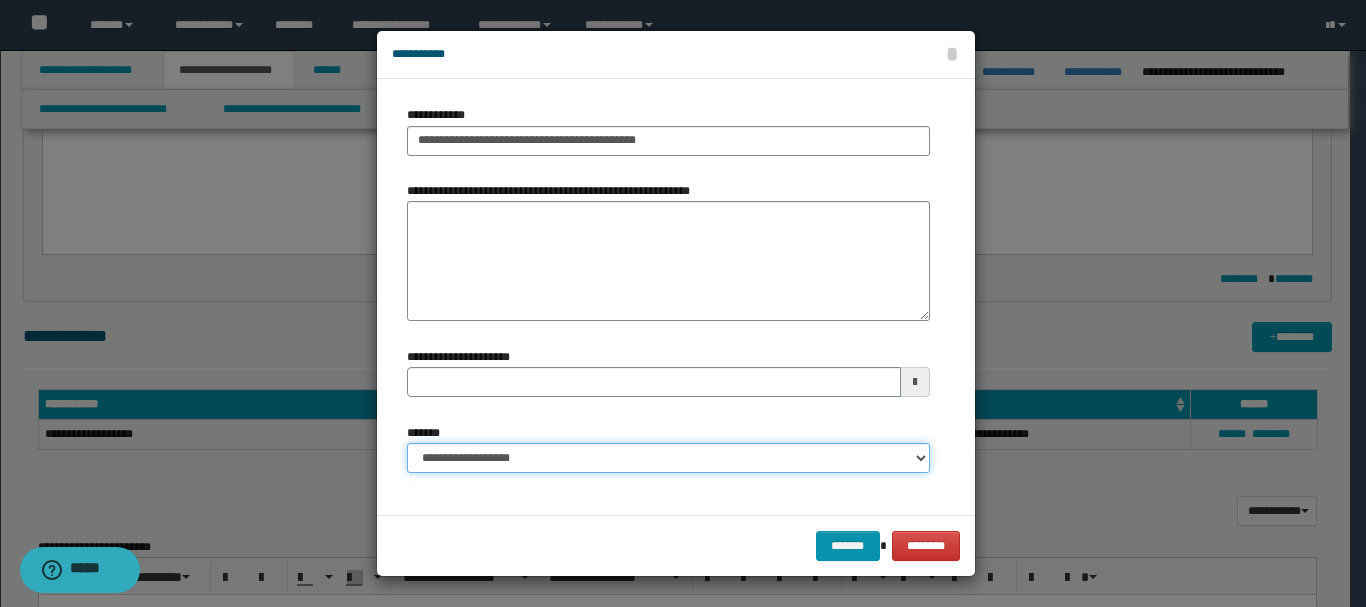 click on "**********" at bounding box center (668, 458) 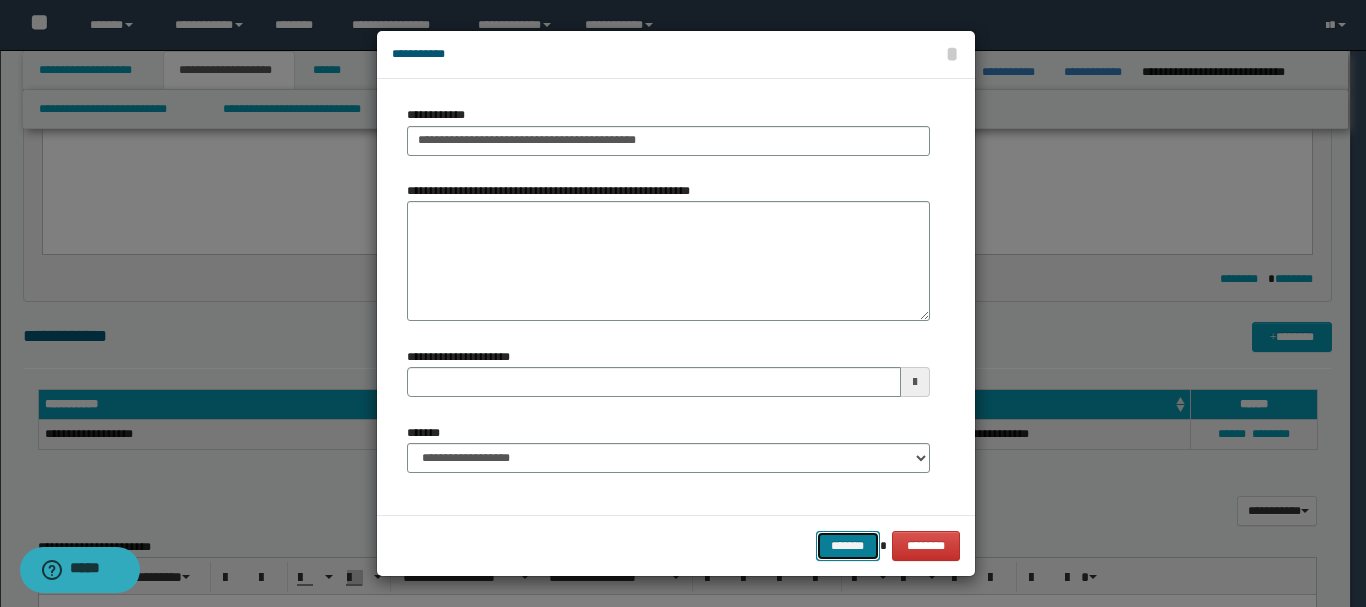 click on "*******" at bounding box center (848, 546) 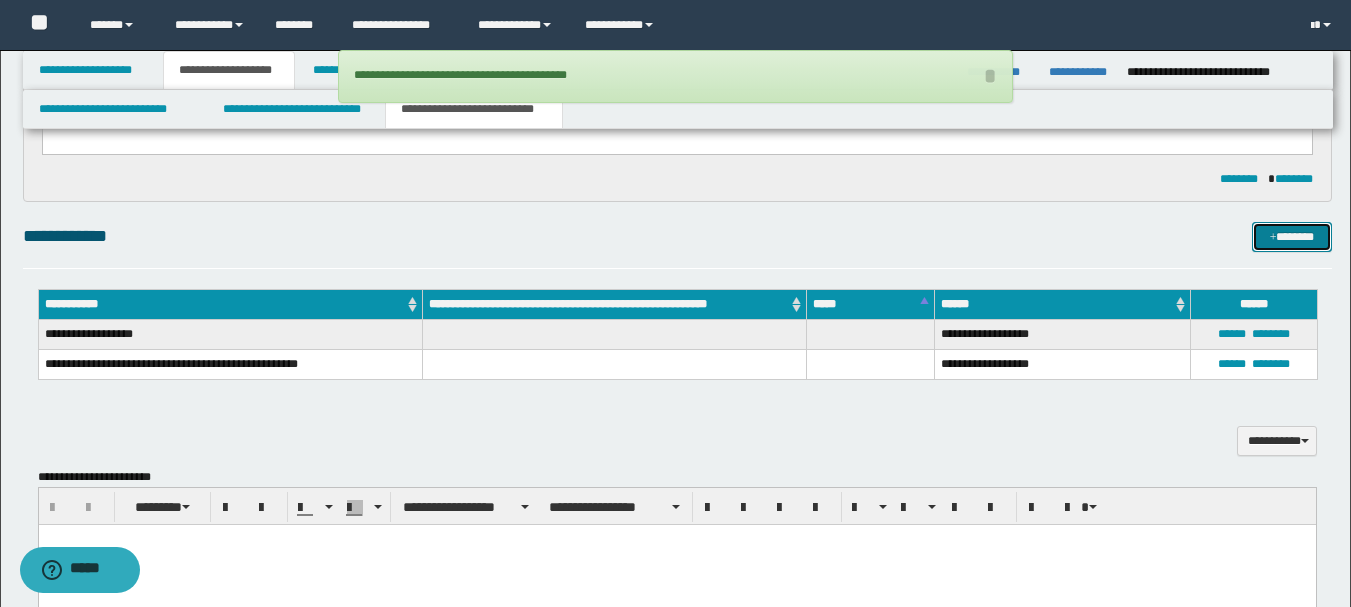 scroll, scrollTop: 1210, scrollLeft: 0, axis: vertical 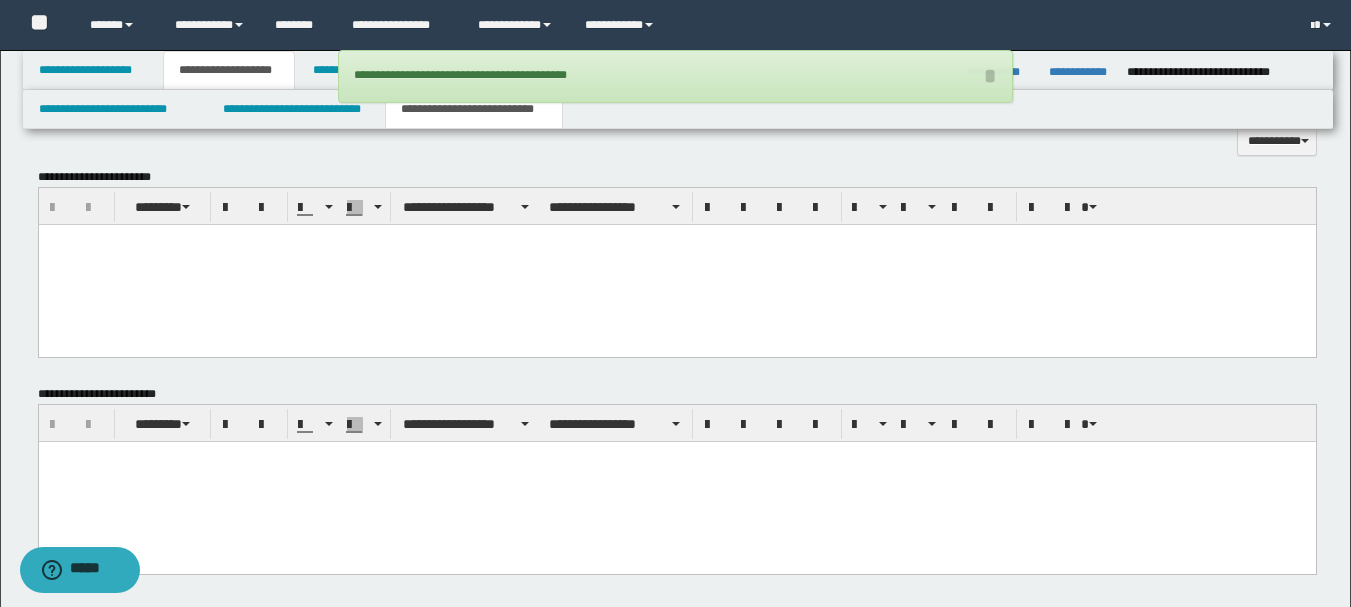 click at bounding box center [676, 264] 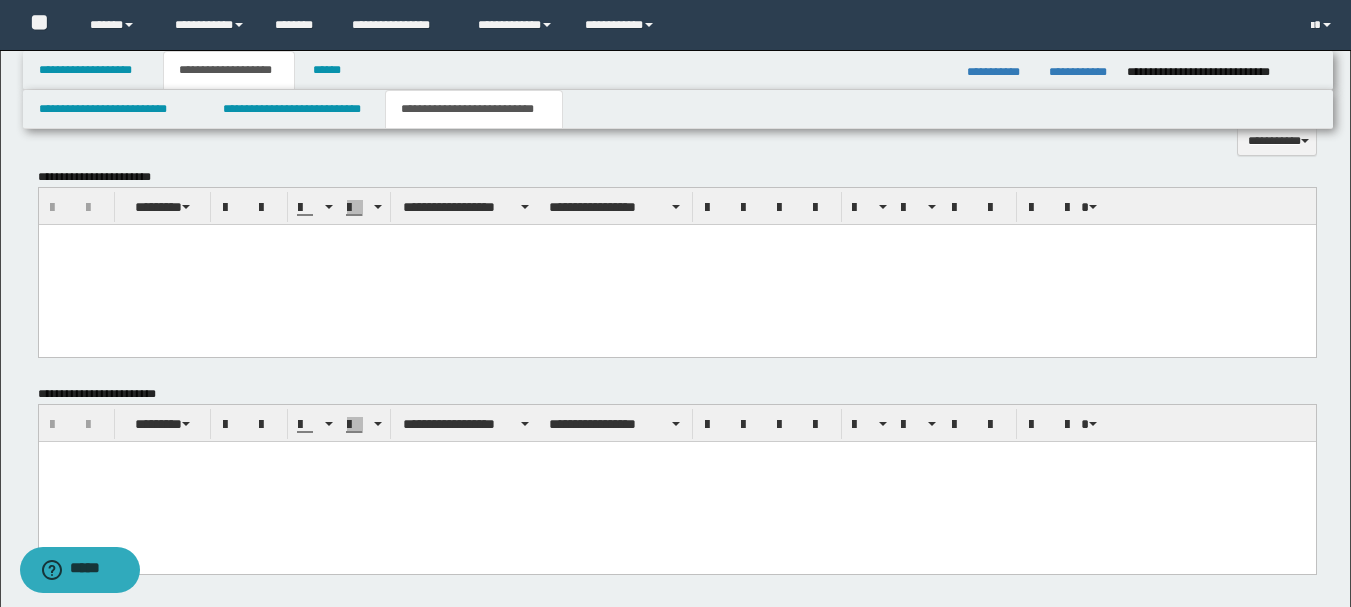 paste 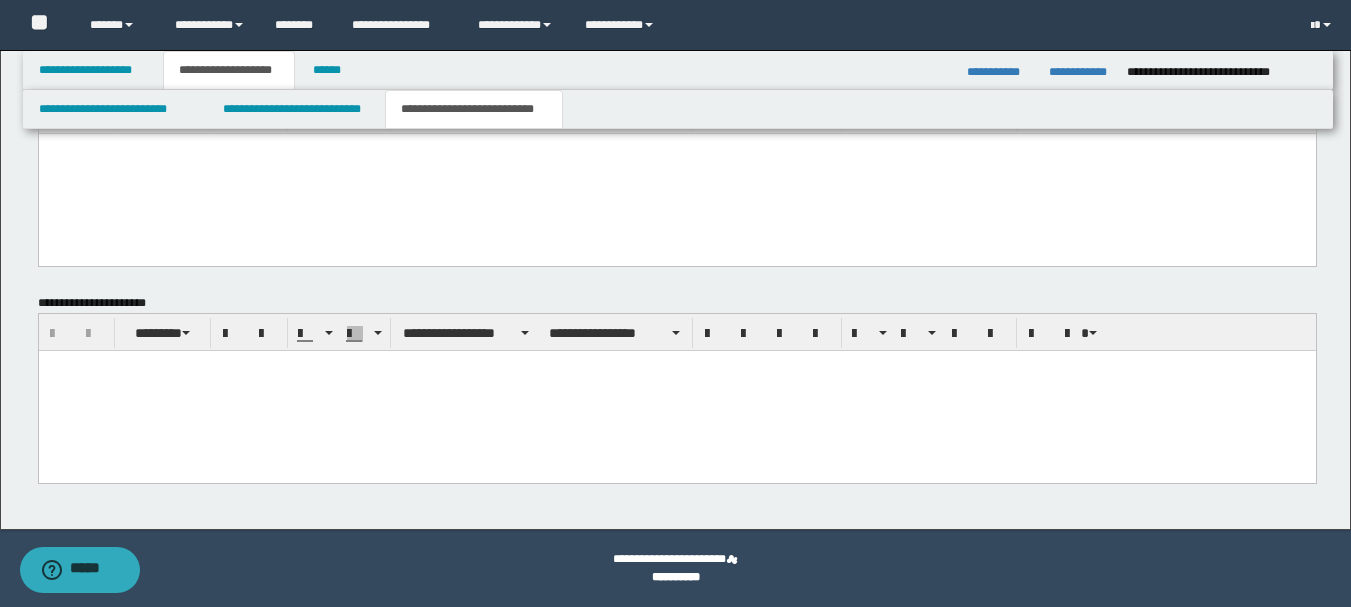 drag, startPoint x: 45, startPoint y: -740, endPoint x: 760, endPoint y: 620, distance: 1536.4977 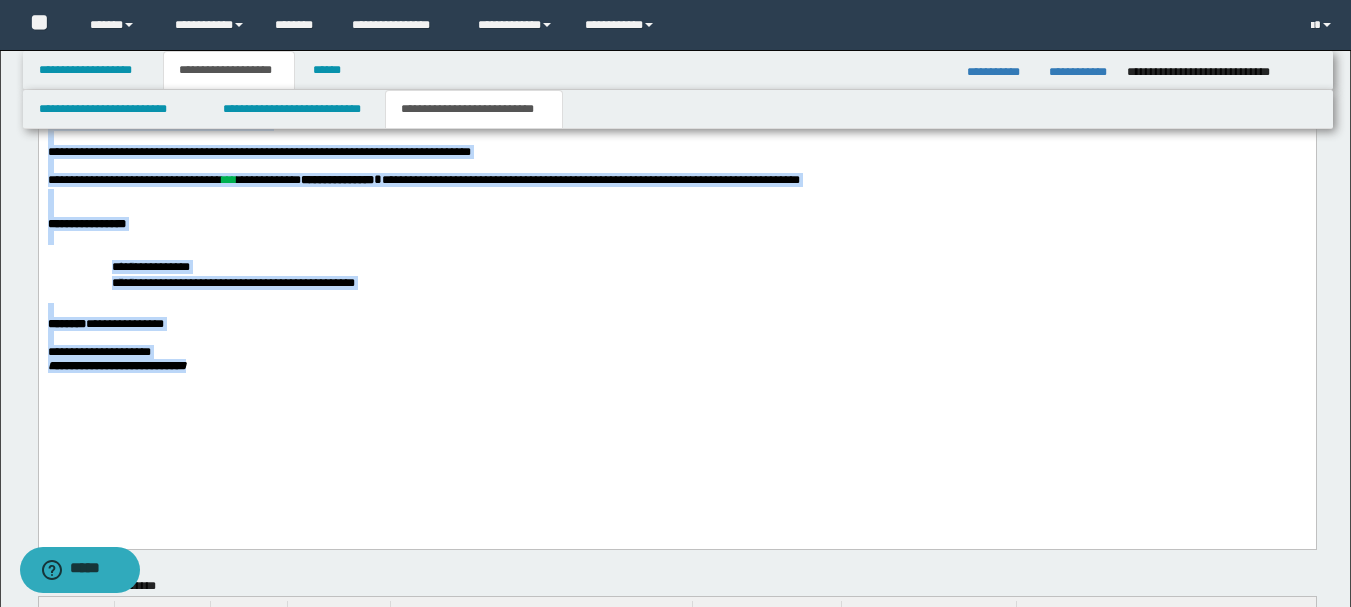 scroll, scrollTop: 1187, scrollLeft: 0, axis: vertical 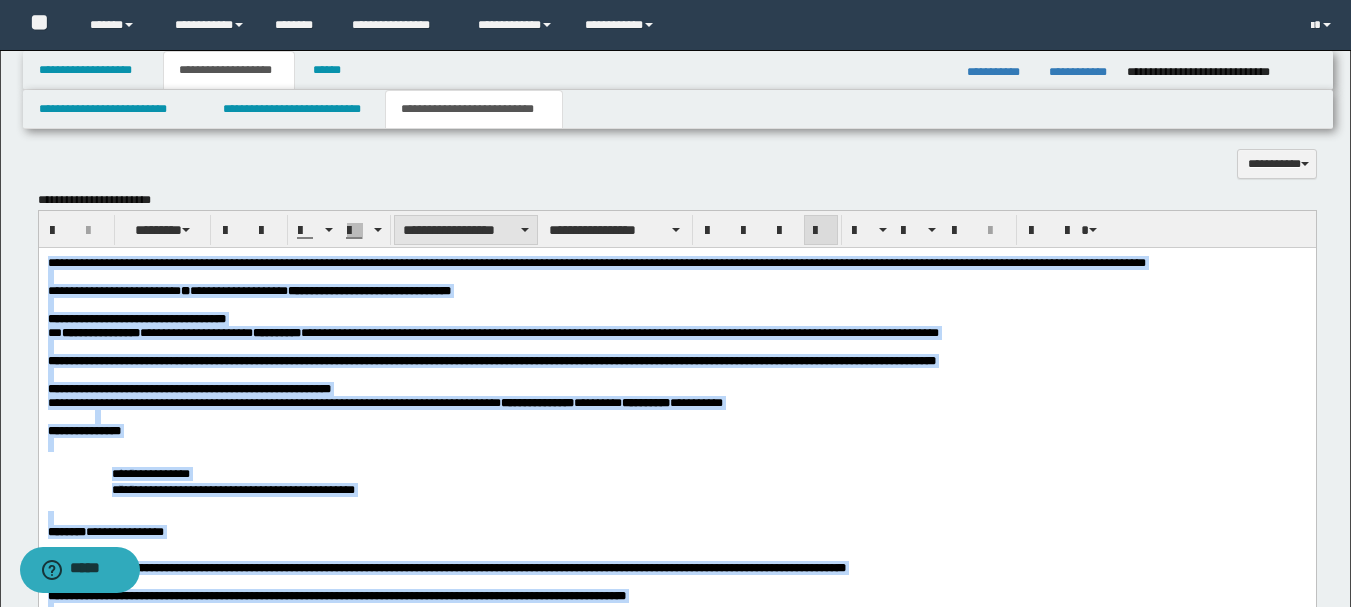 click on "**********" at bounding box center (466, 230) 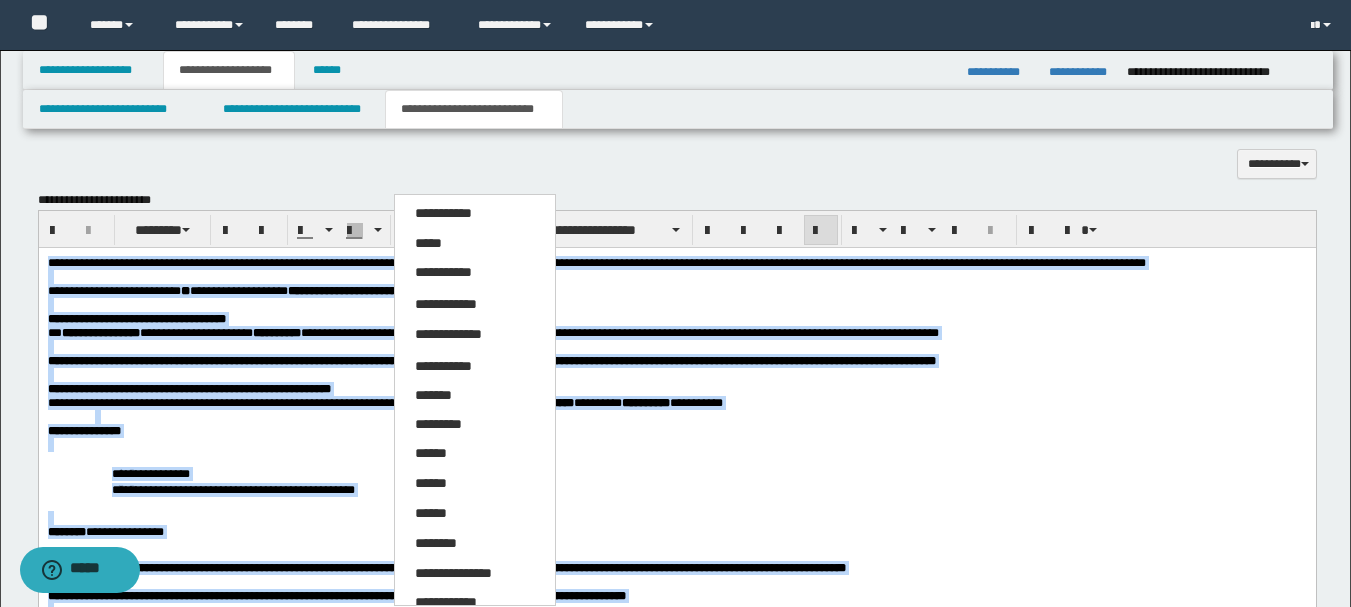 drag, startPoint x: 457, startPoint y: 232, endPoint x: 464, endPoint y: 245, distance: 14.764823 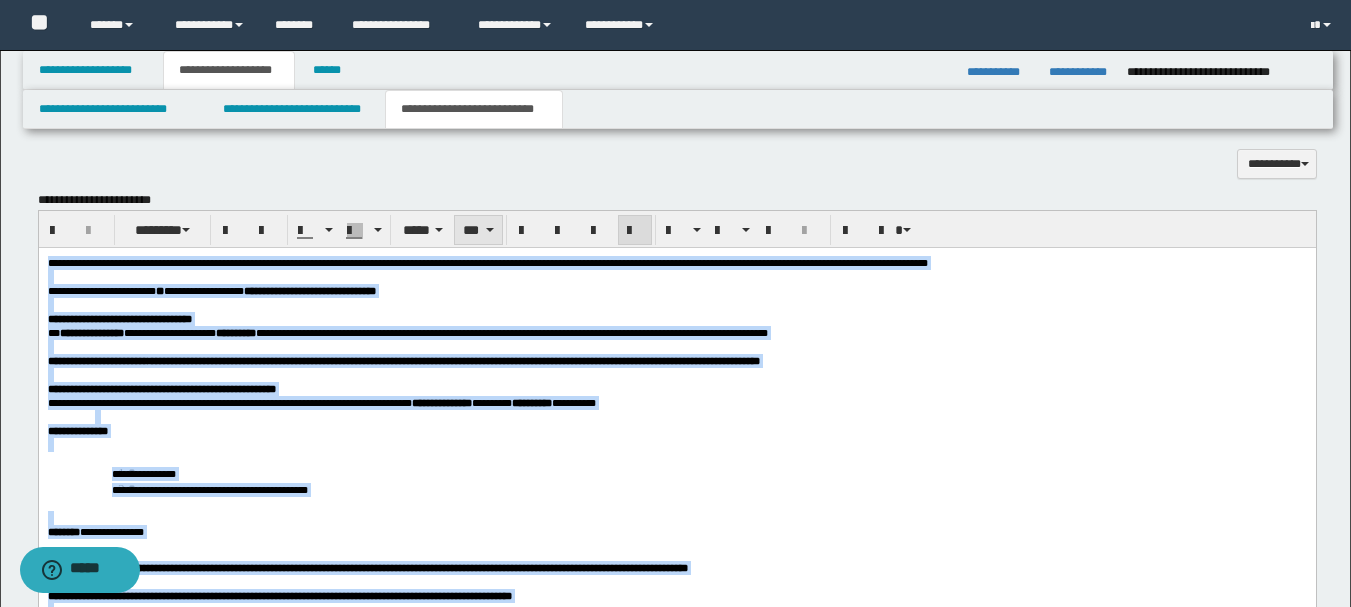click at bounding box center [490, 230] 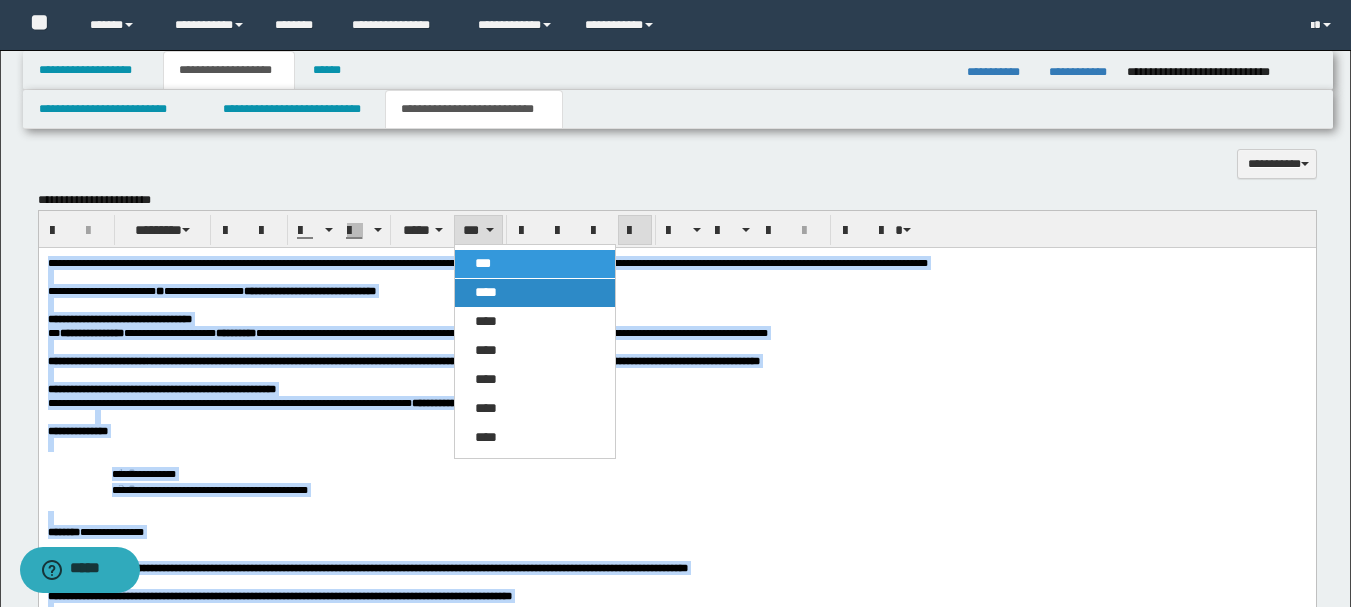 click on "****" at bounding box center (486, 292) 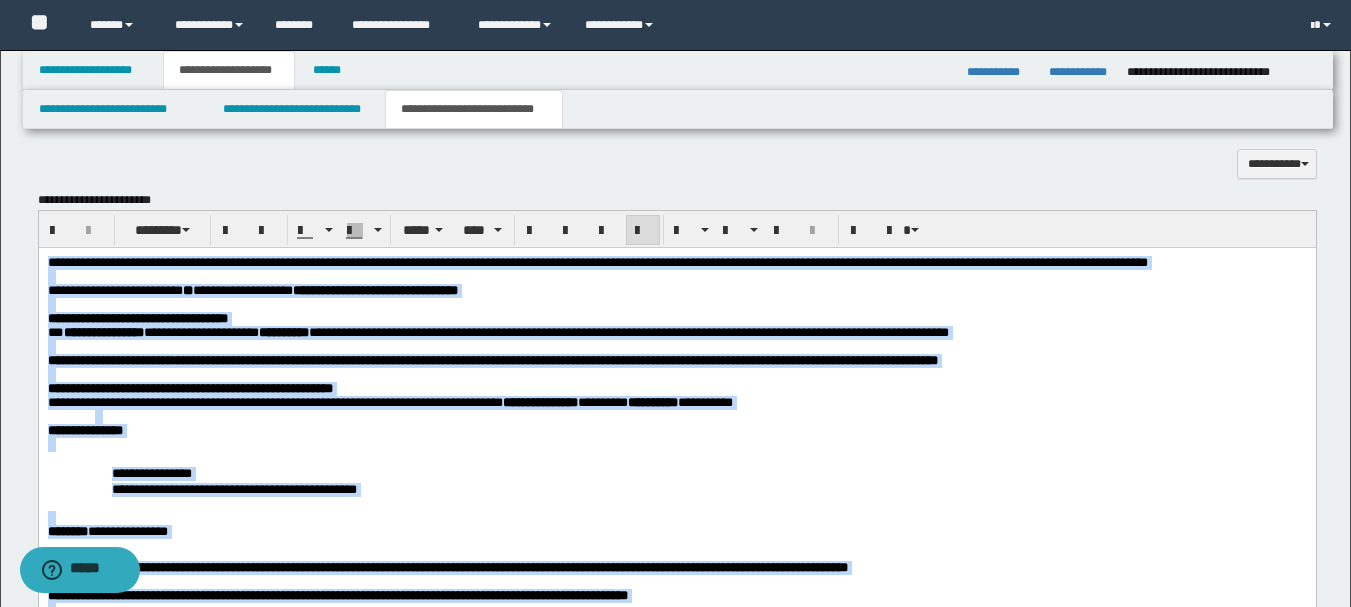 drag, startPoint x: 641, startPoint y: 230, endPoint x: 599, endPoint y: 24, distance: 210.23796 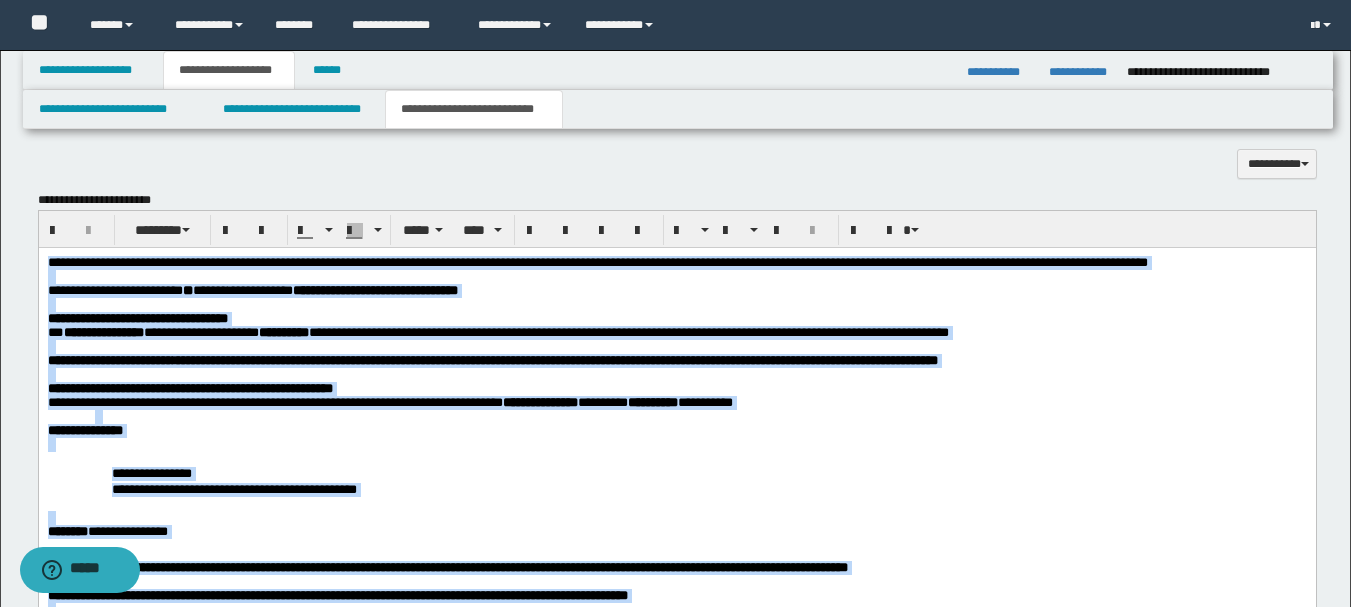 click at bounding box center [676, 276] 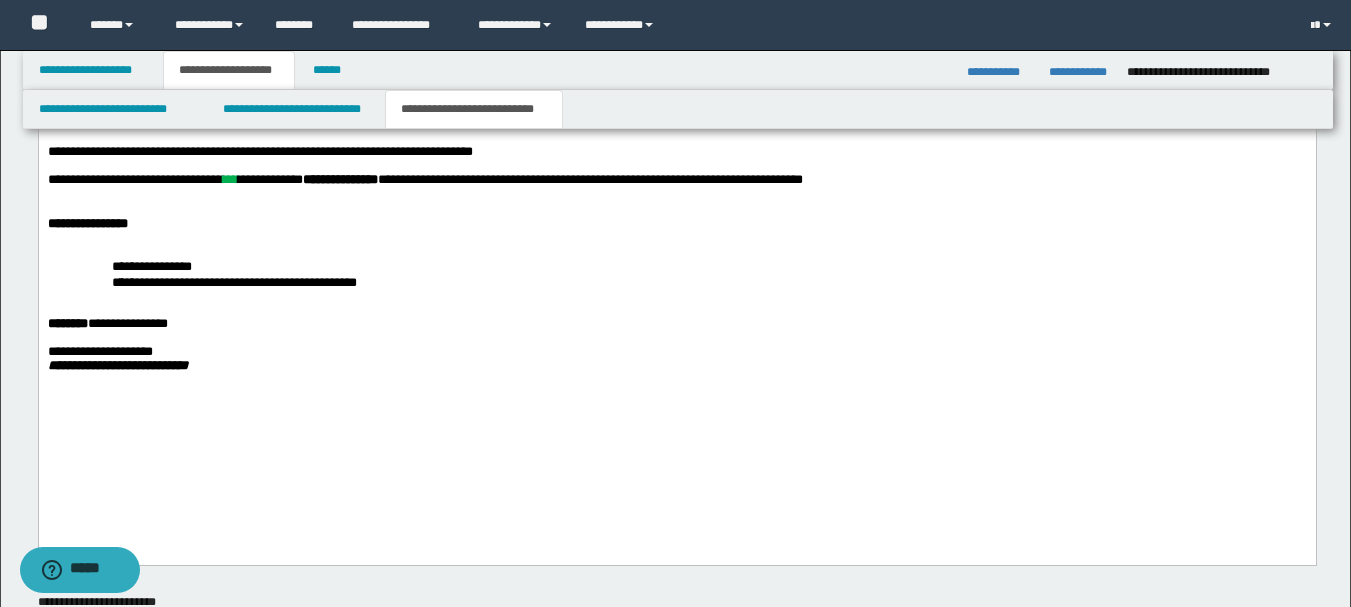 scroll, scrollTop: 2187, scrollLeft: 0, axis: vertical 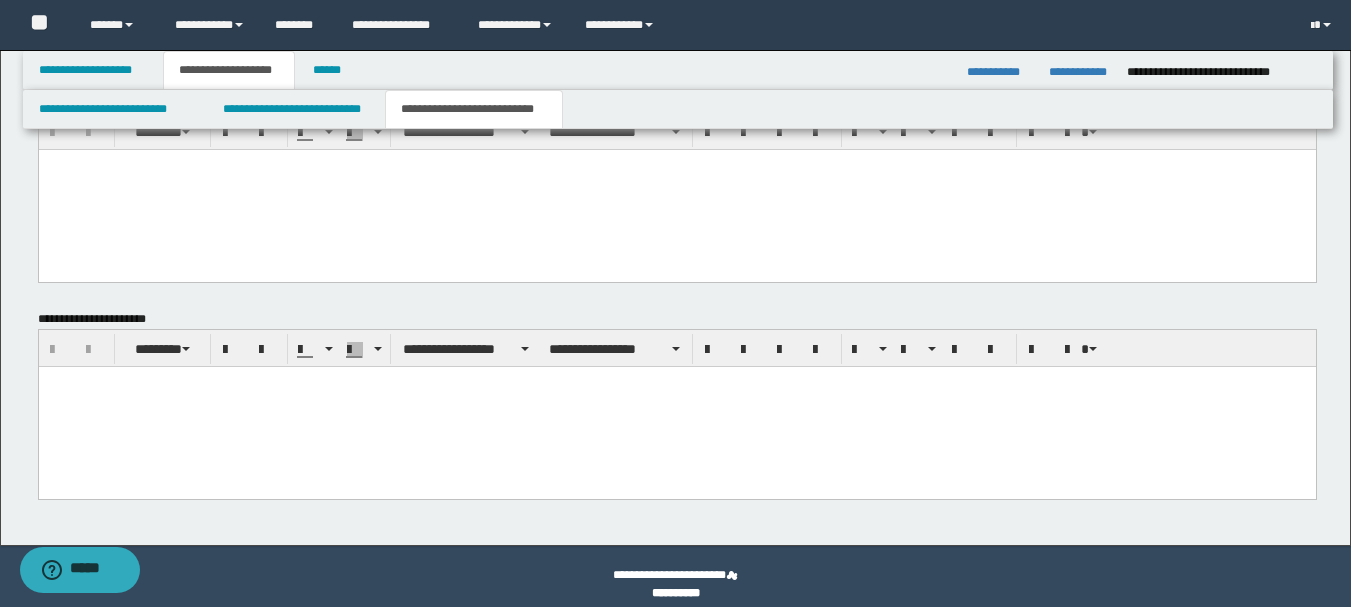 click at bounding box center [676, 406] 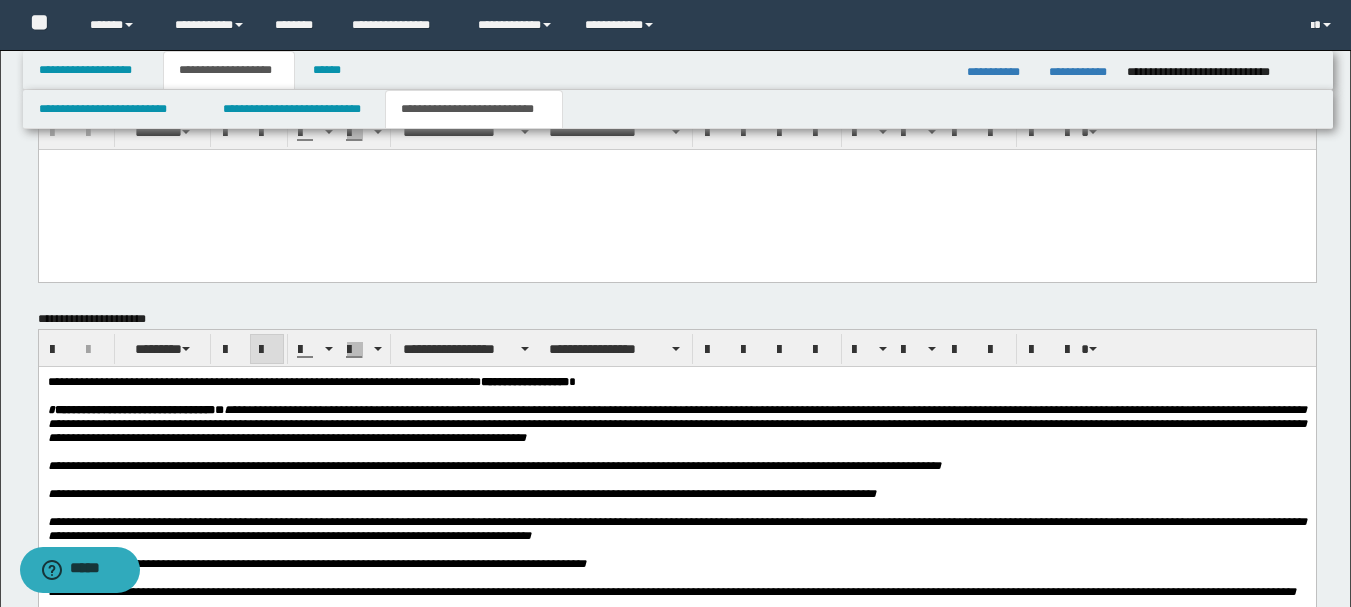 click on "**********" at bounding box center (676, 665) 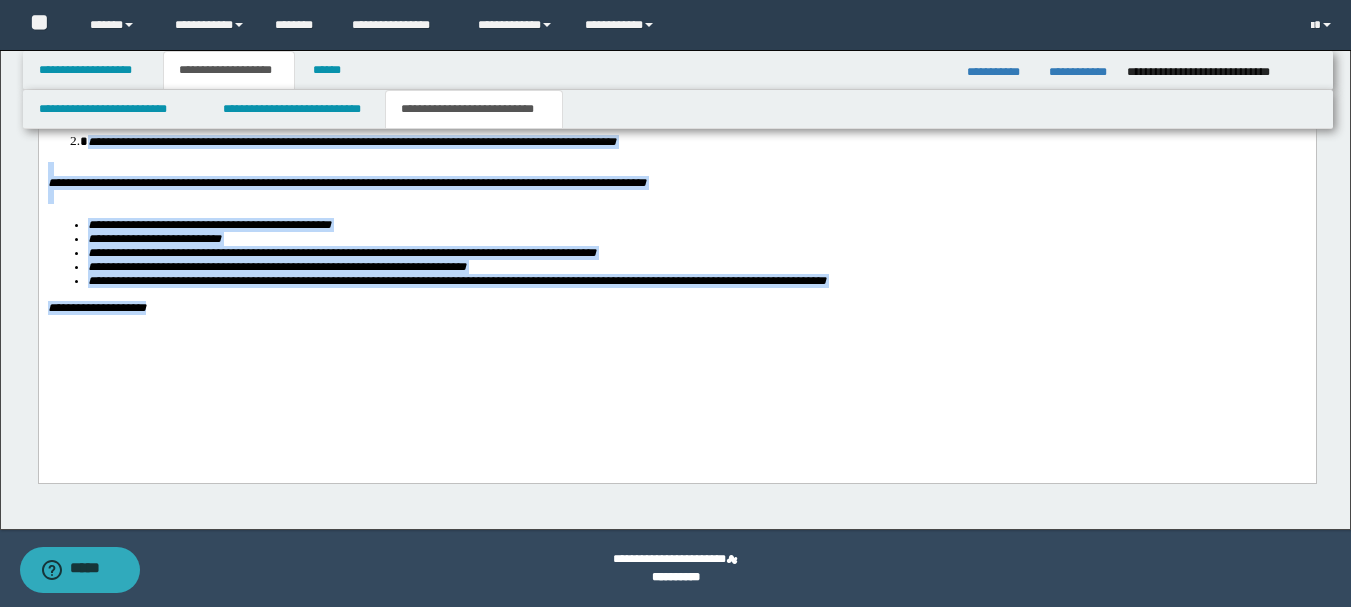 drag, startPoint x: 50, startPoint y: -210, endPoint x: 588, endPoint y: 379, distance: 797.7249 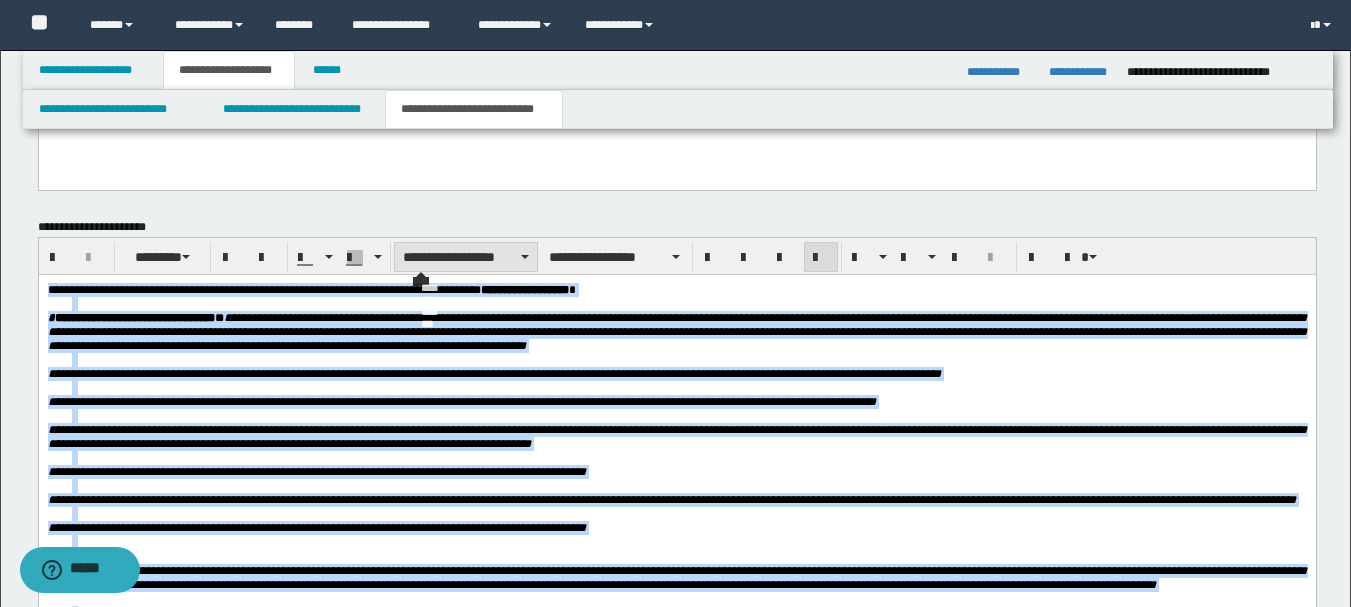 click on "**********" at bounding box center (466, 257) 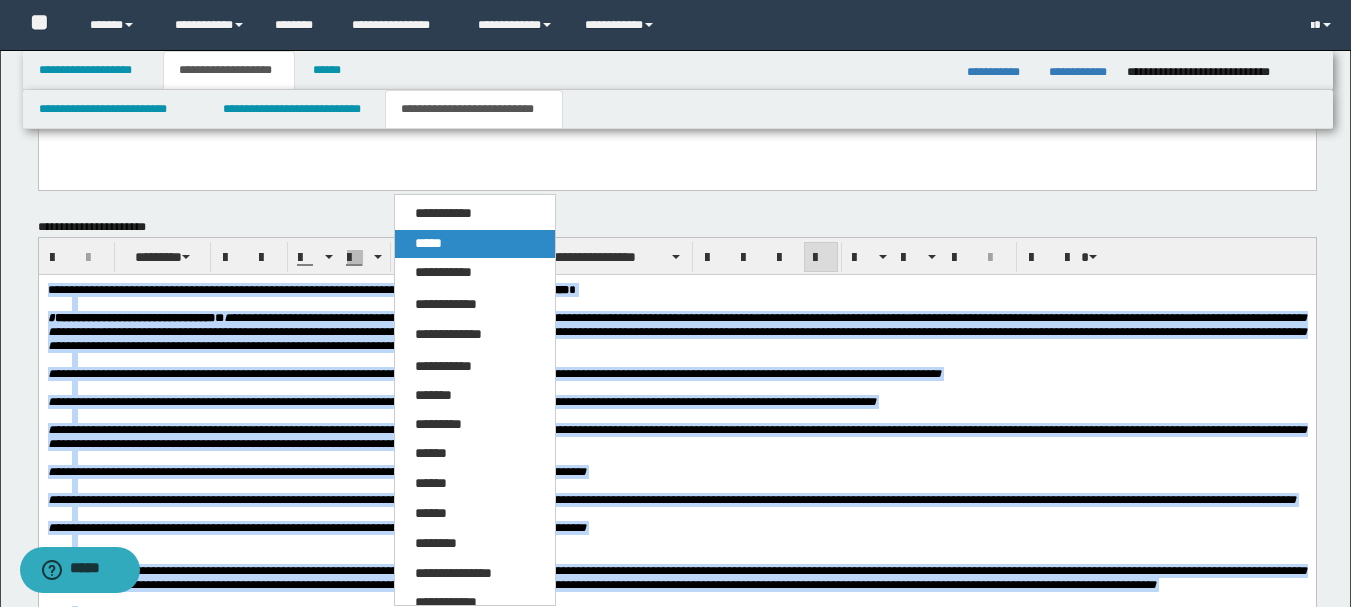 click on "*****" at bounding box center [475, 244] 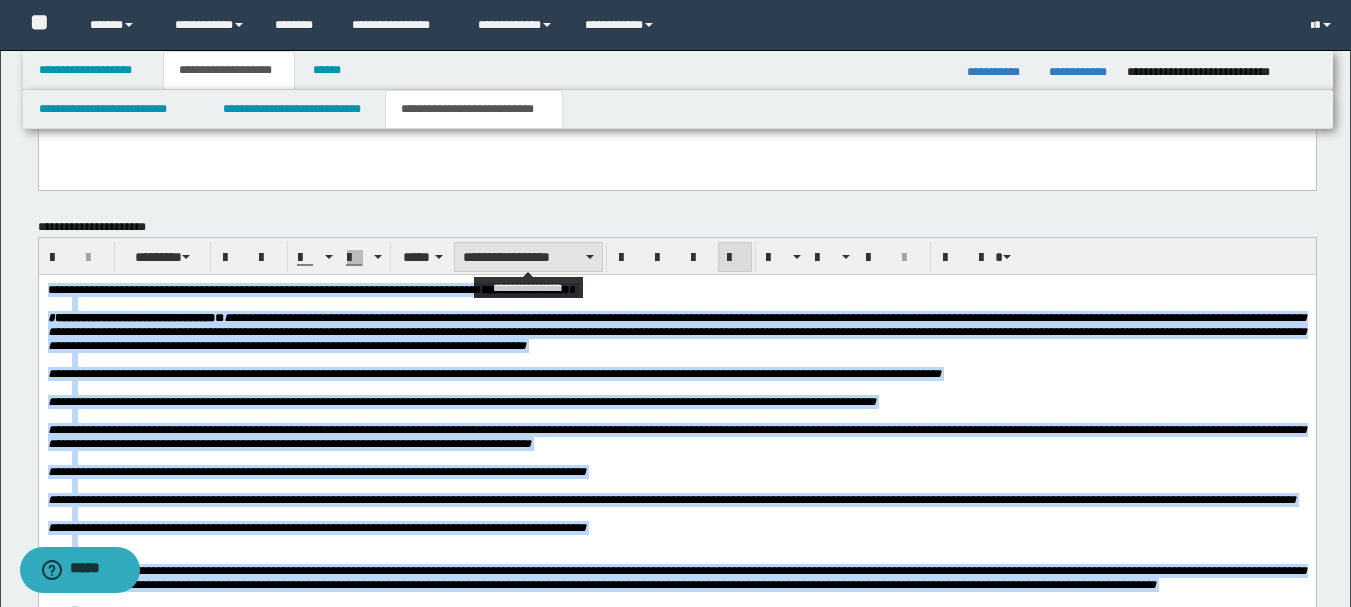 click on "**********" at bounding box center [528, 257] 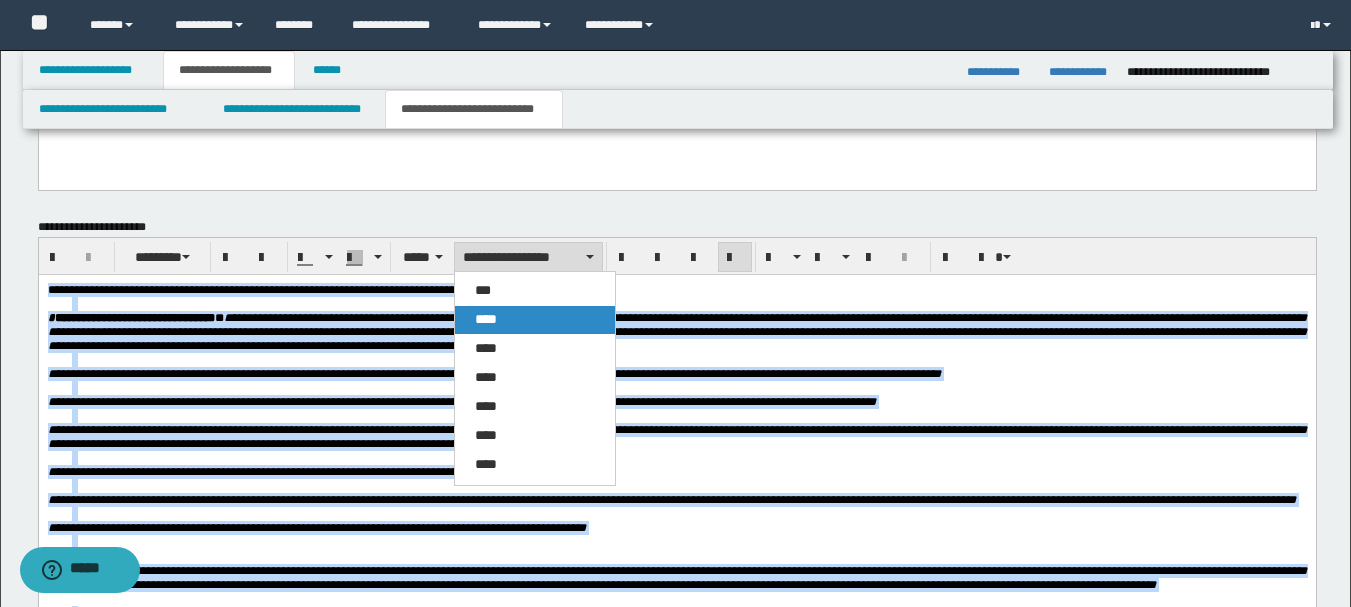 click on "****" at bounding box center (535, 320) 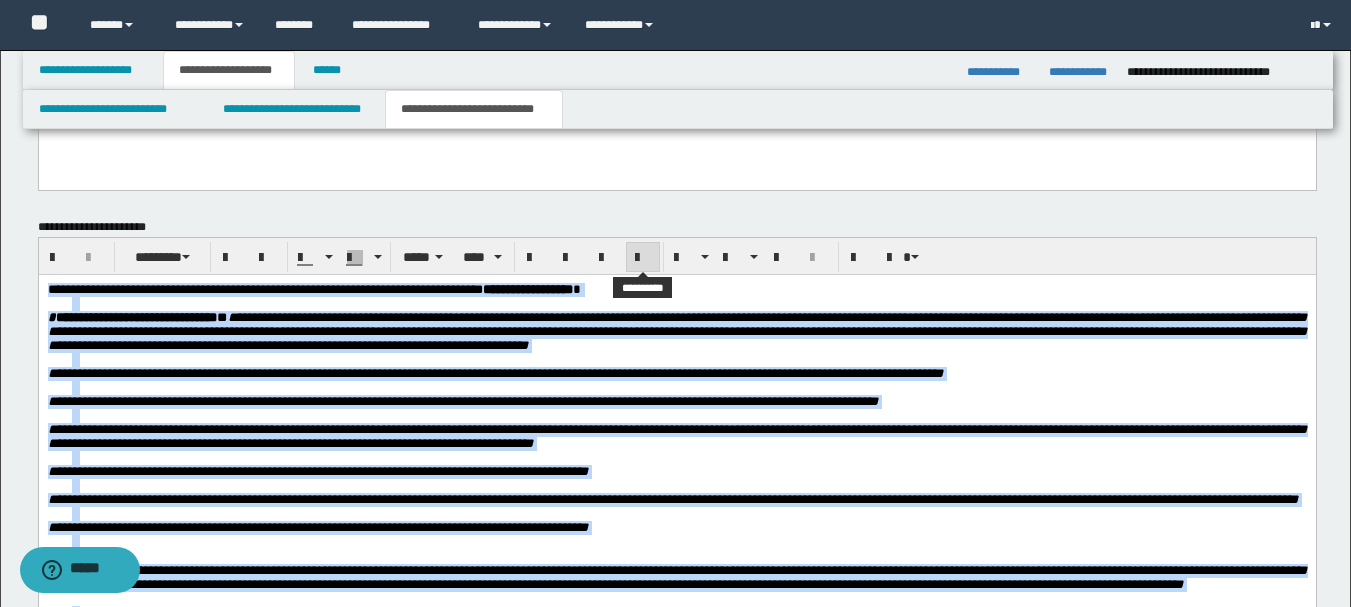 click at bounding box center (643, 258) 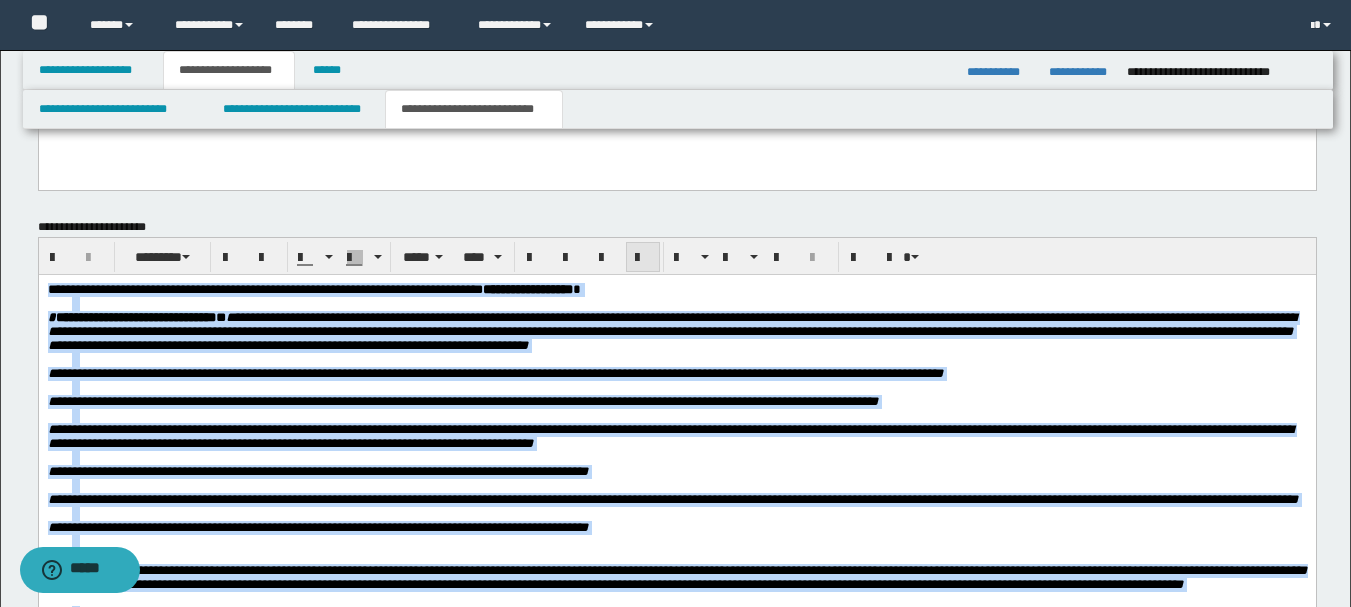 click at bounding box center (643, 258) 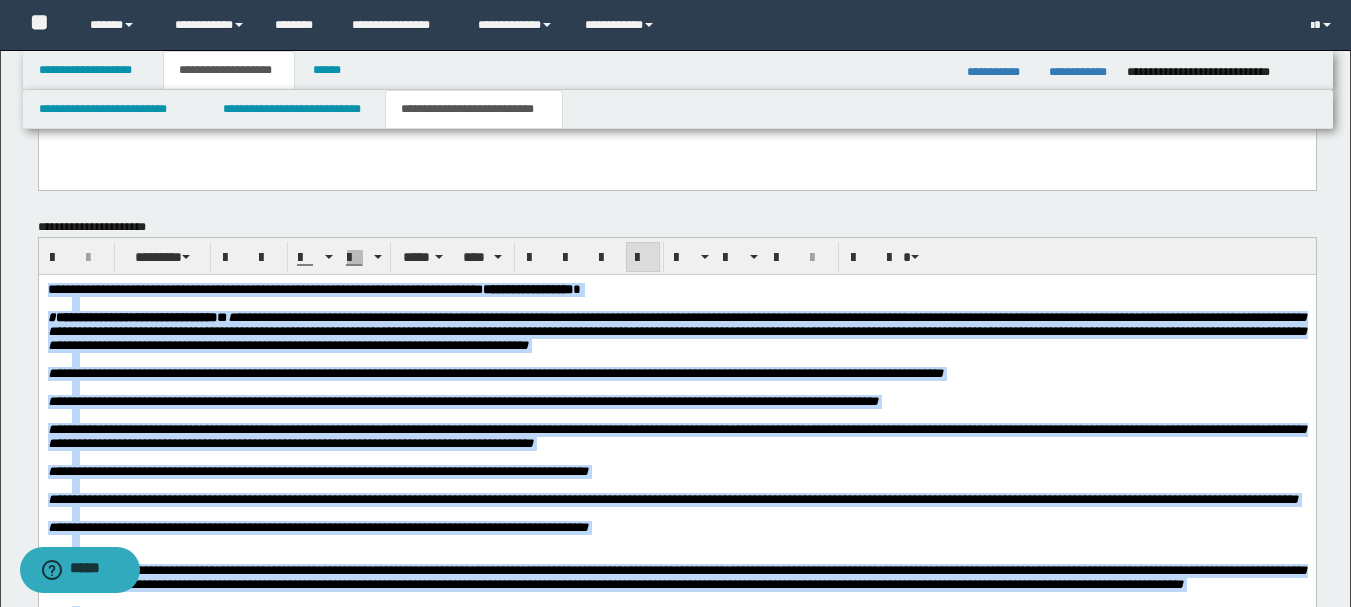 click at bounding box center [688, 359] 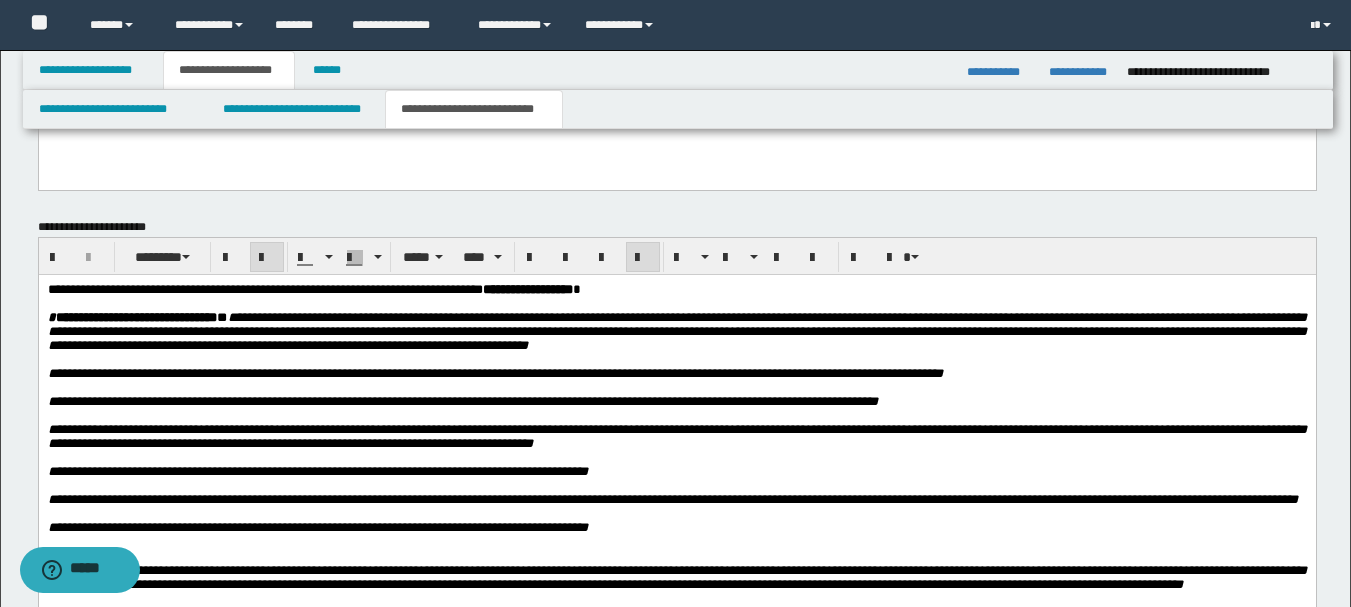 scroll, scrollTop: 2779, scrollLeft: 0, axis: vertical 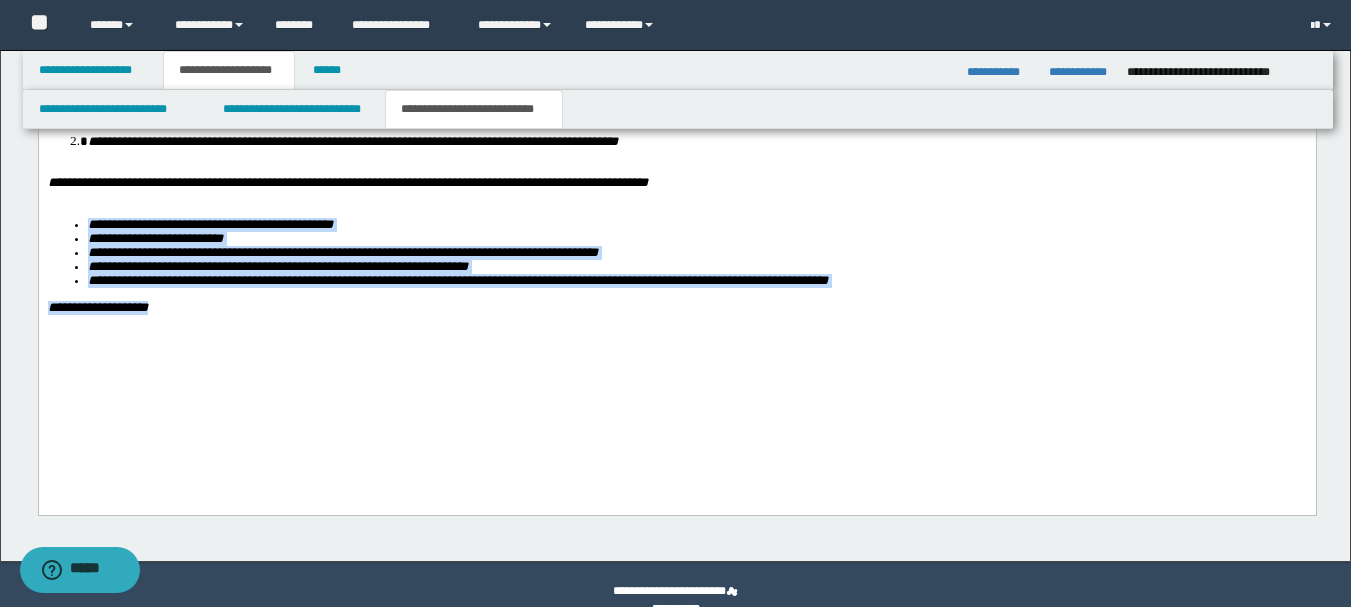 drag, startPoint x: 203, startPoint y: 410, endPoint x: 35, endPoint y: 291, distance: 205.87617 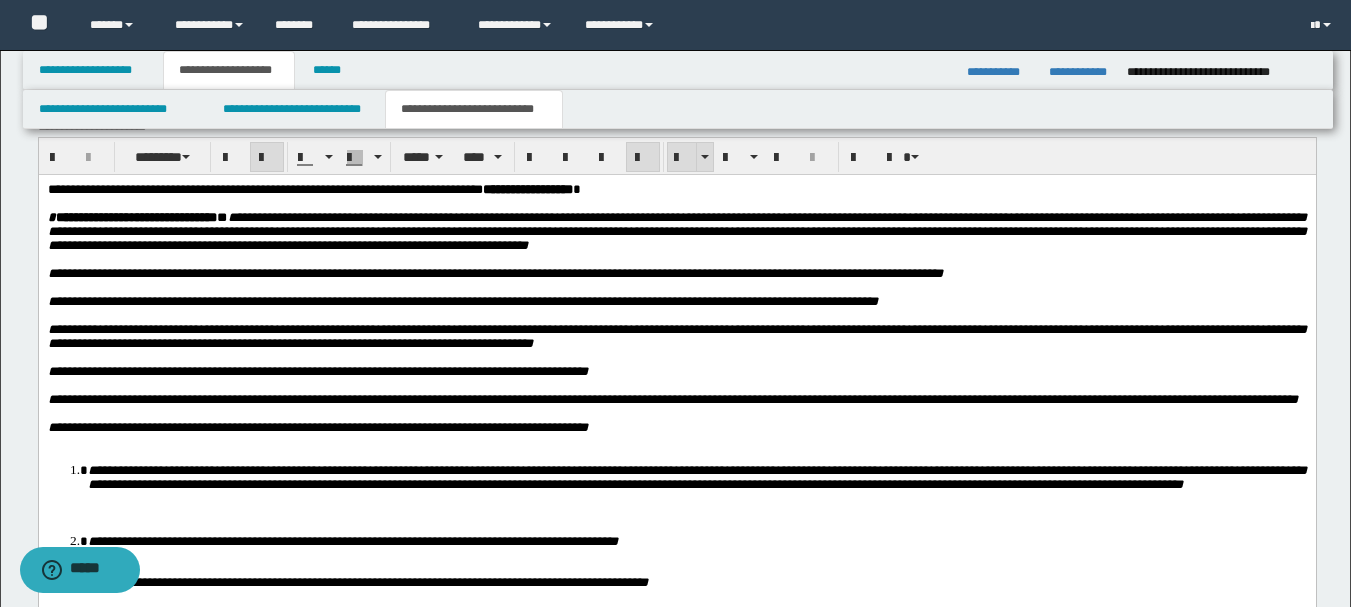 click at bounding box center (682, 158) 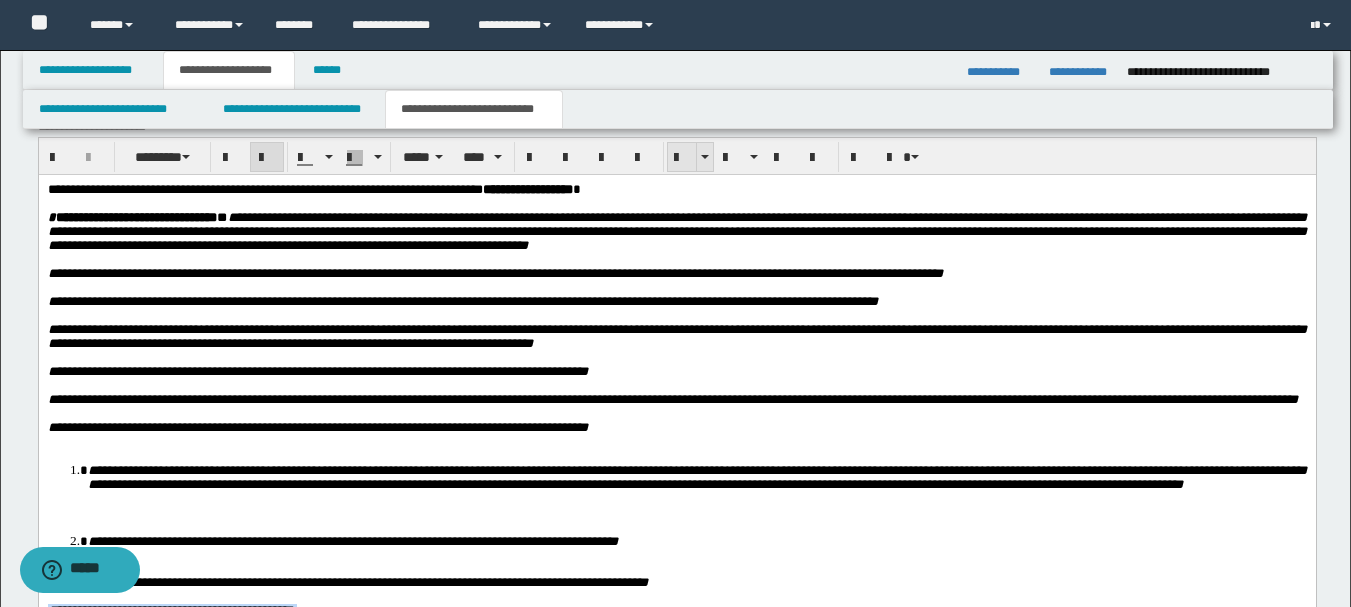 click at bounding box center [682, 158] 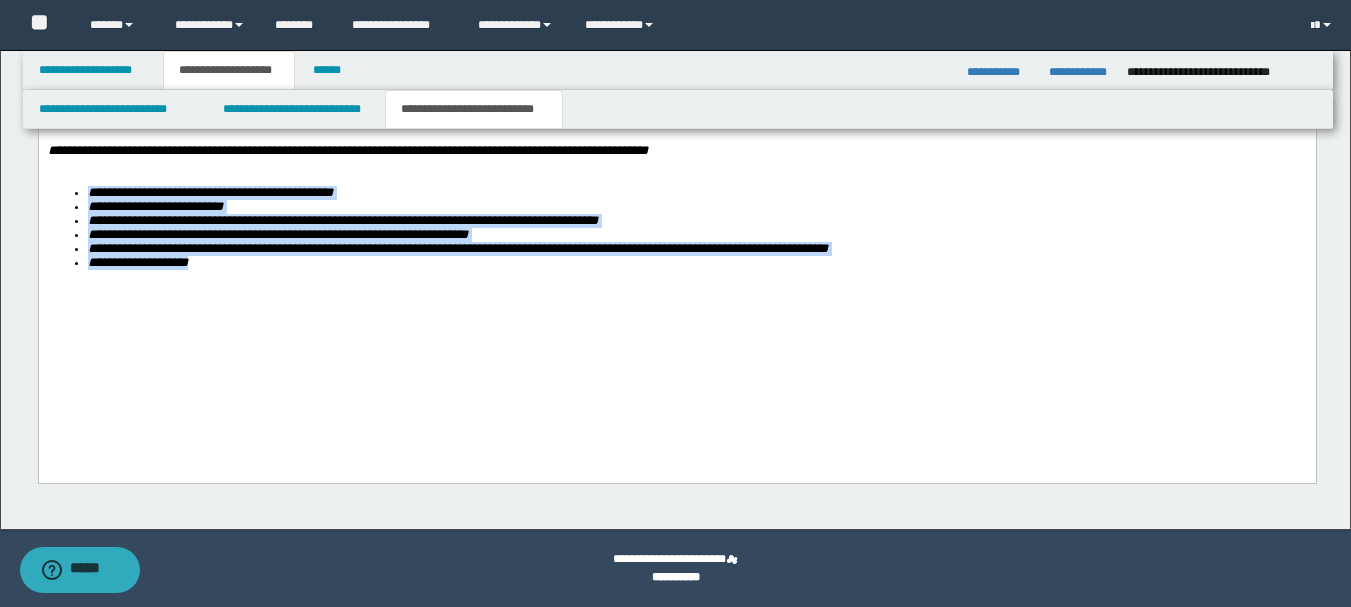 scroll, scrollTop: 2211, scrollLeft: 0, axis: vertical 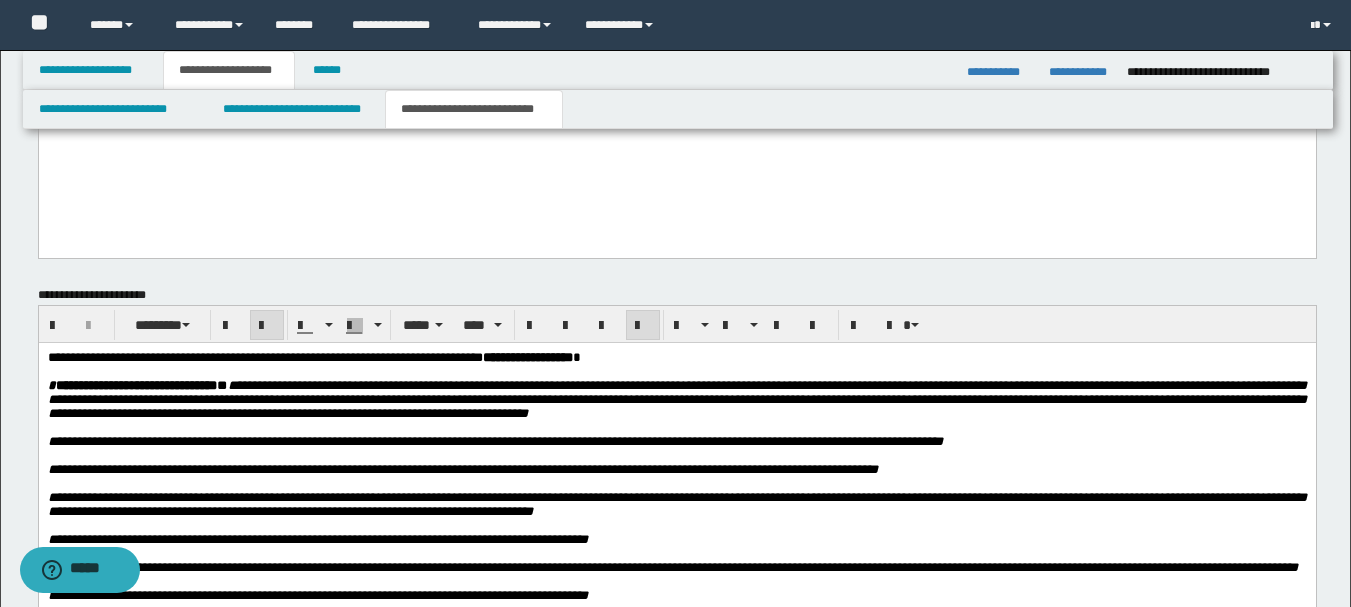 click at bounding box center [688, 455] 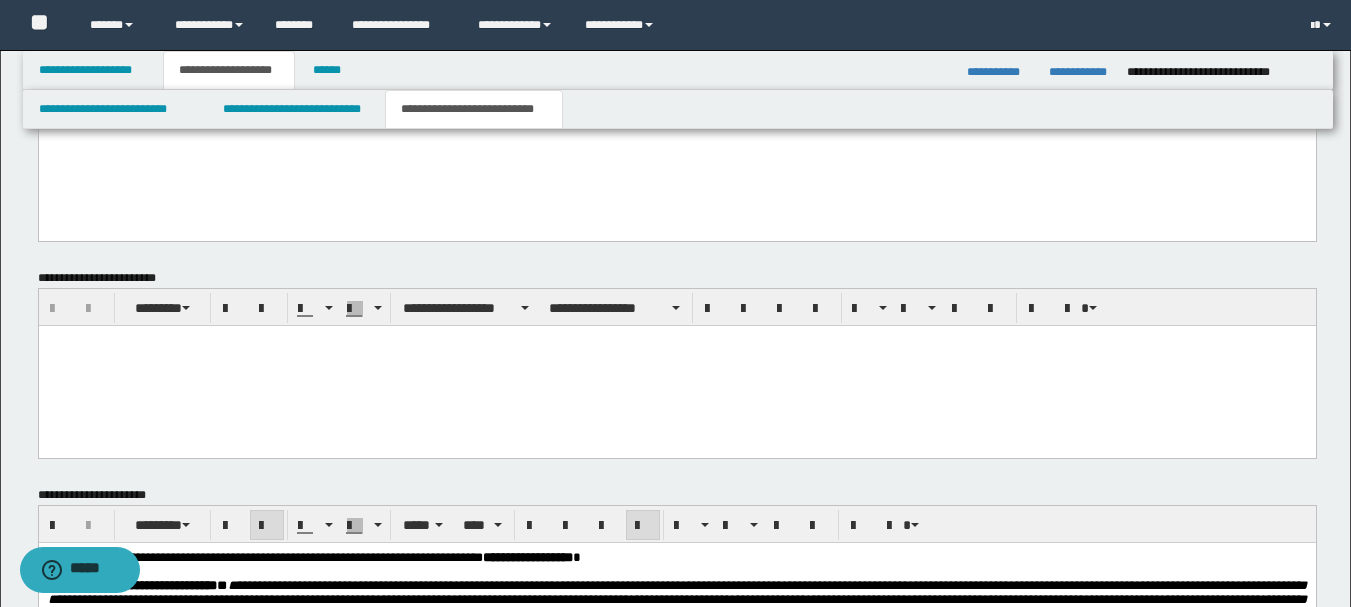 scroll, scrollTop: 1511, scrollLeft: 0, axis: vertical 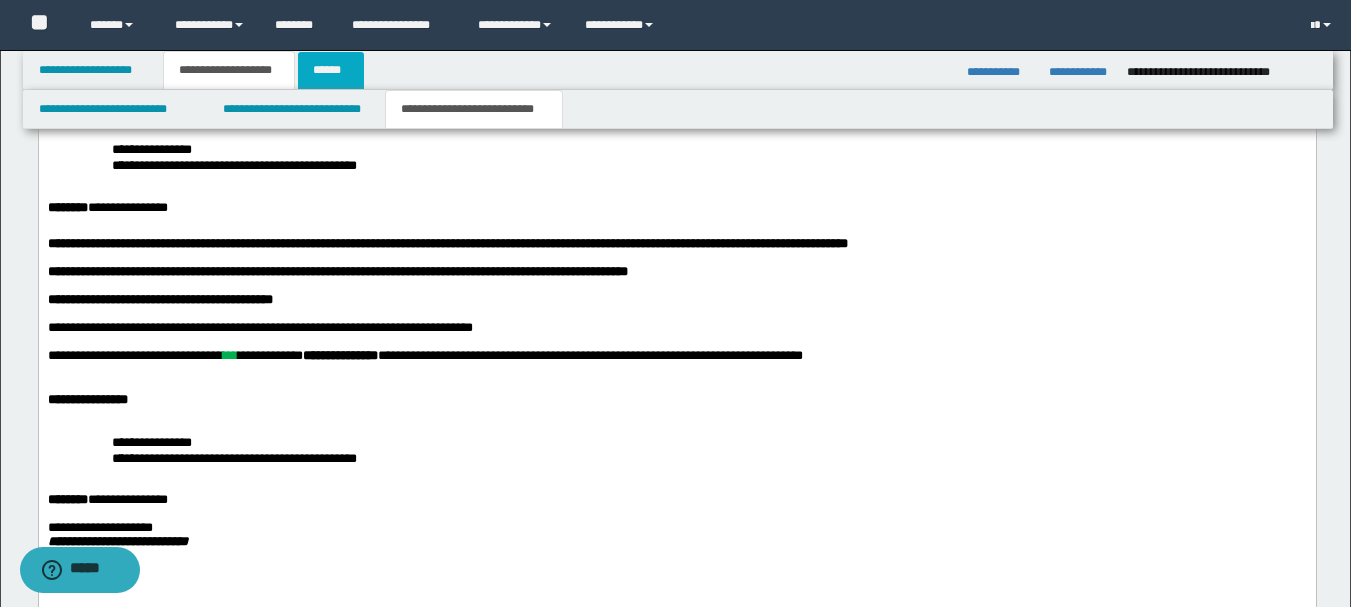click on "******" at bounding box center (331, 70) 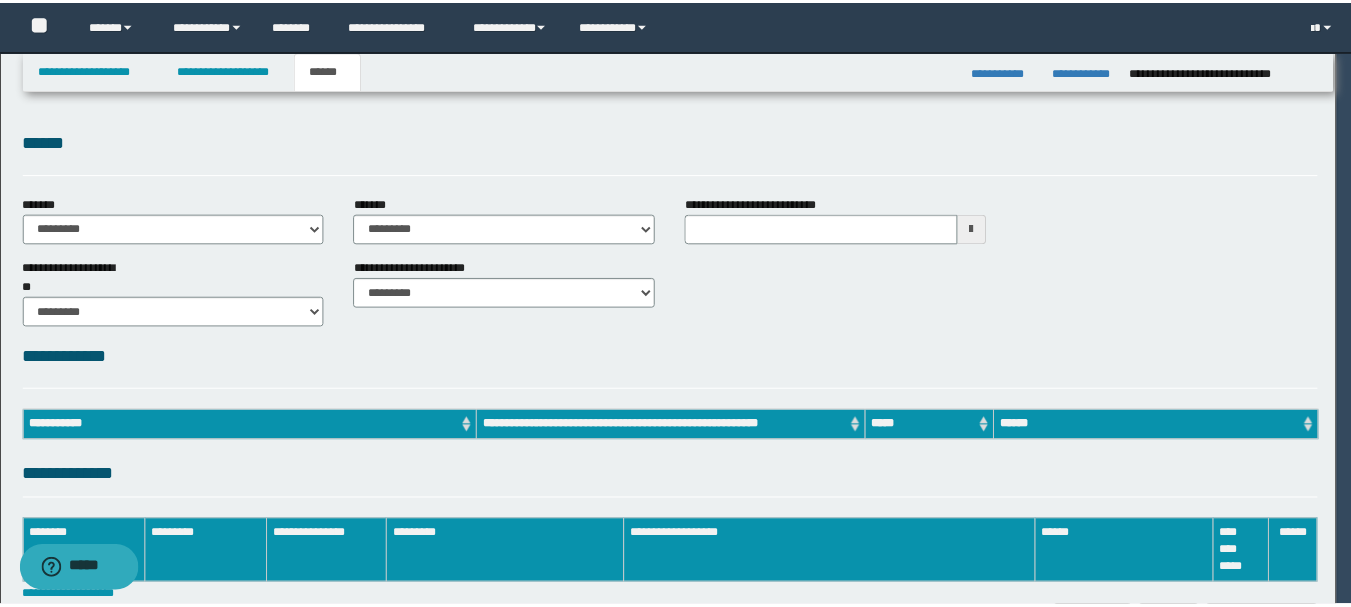 scroll, scrollTop: 0, scrollLeft: 0, axis: both 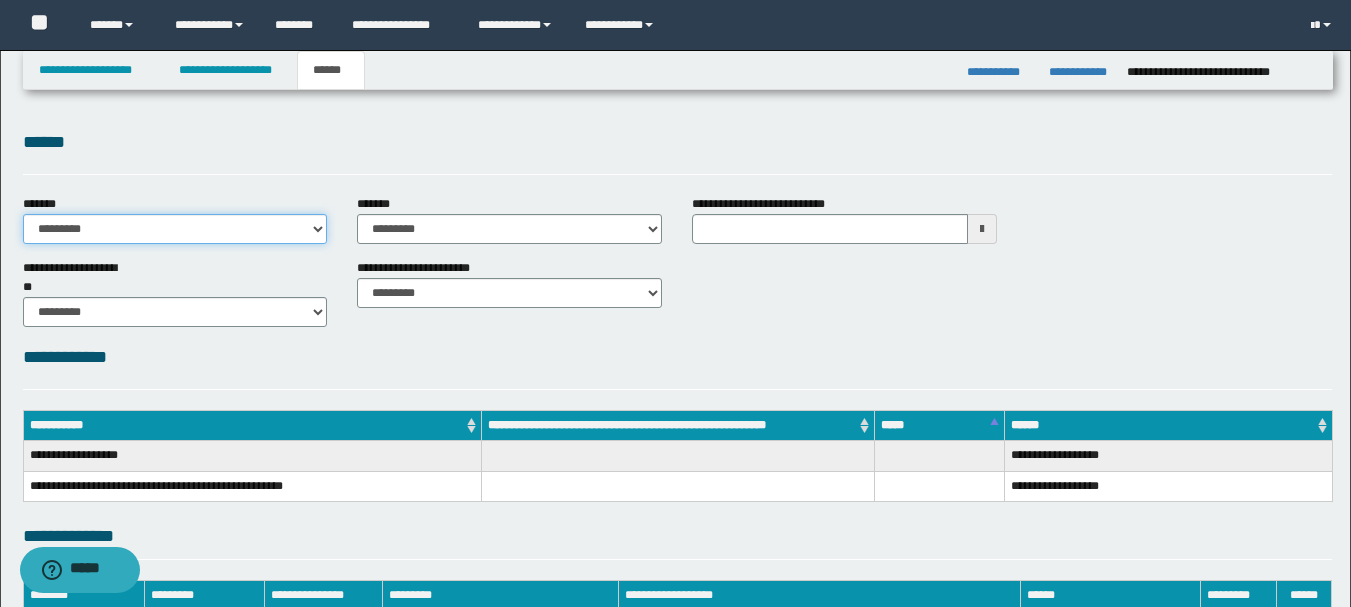 click on "**********" at bounding box center (175, 229) 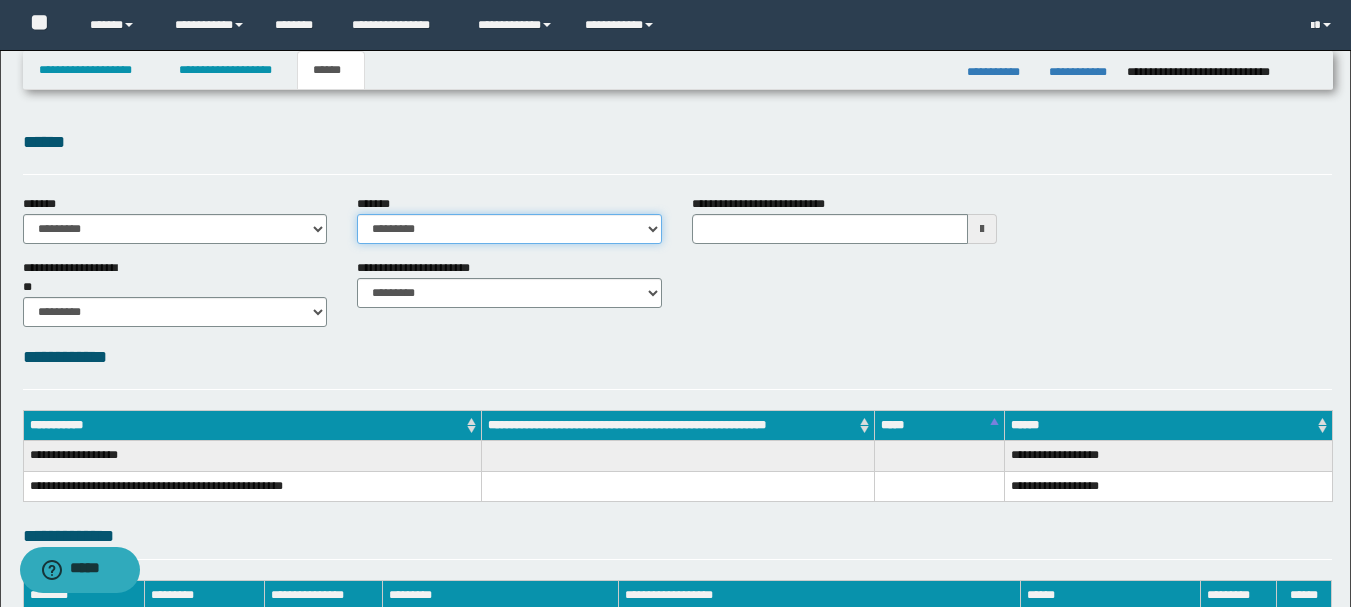 click on "**********" at bounding box center (509, 229) 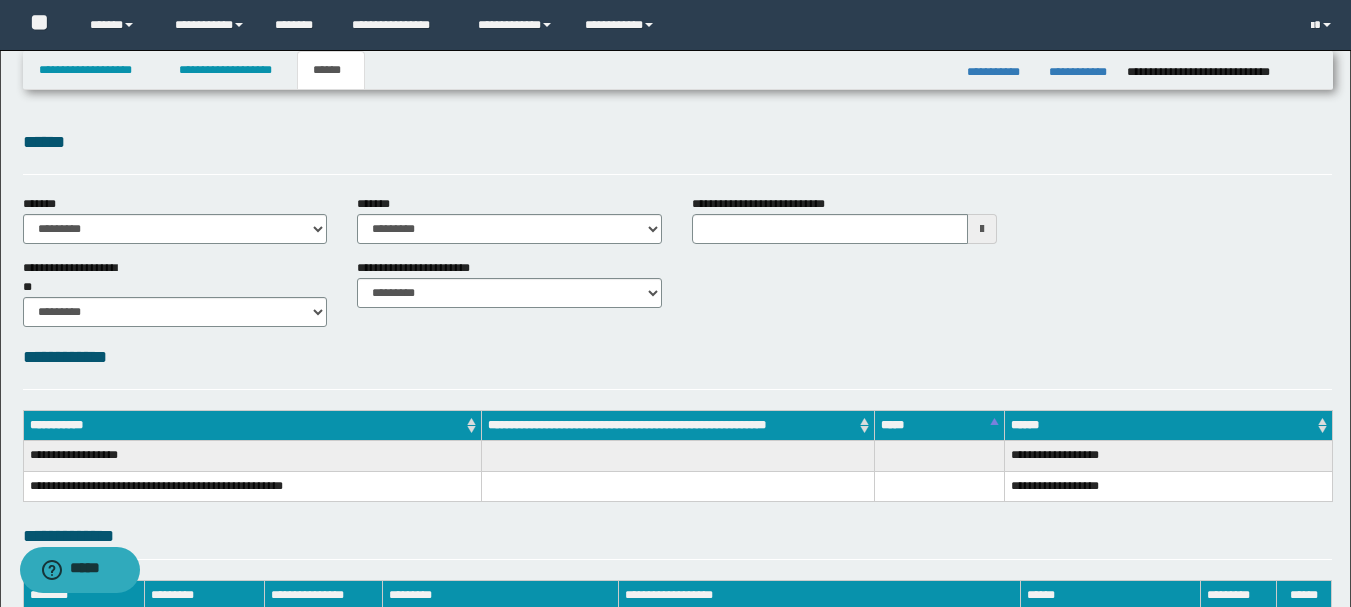 click on "**********" at bounding box center [677, 498] 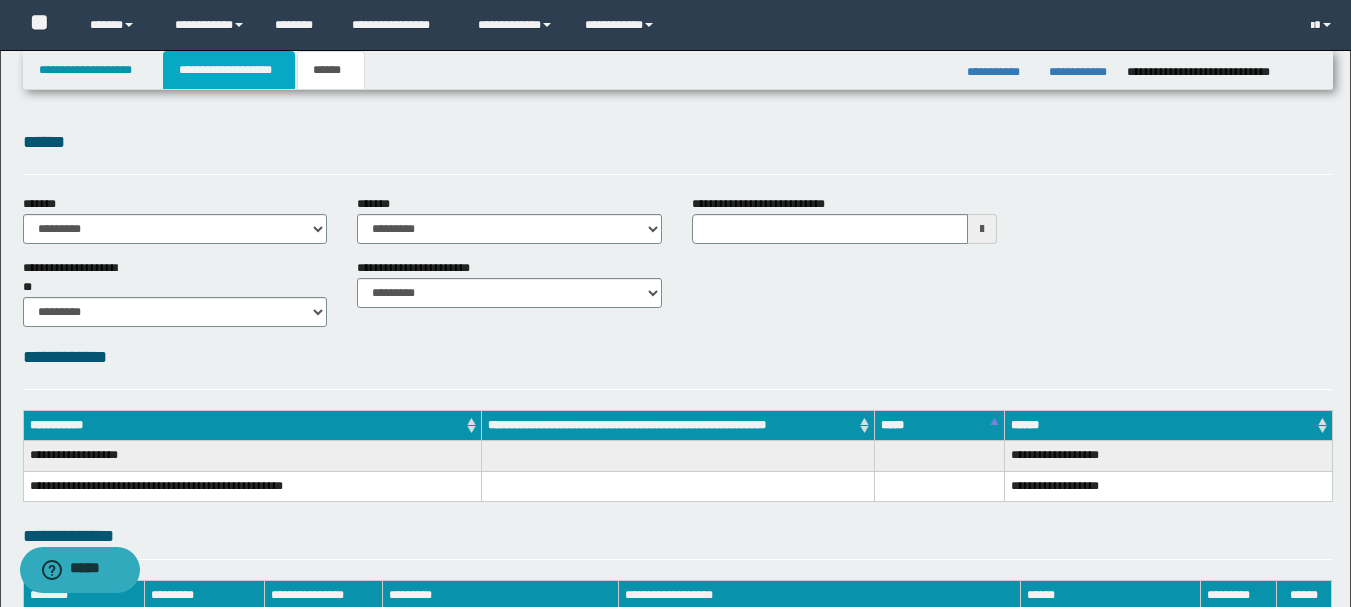 click on "**********" at bounding box center (229, 70) 